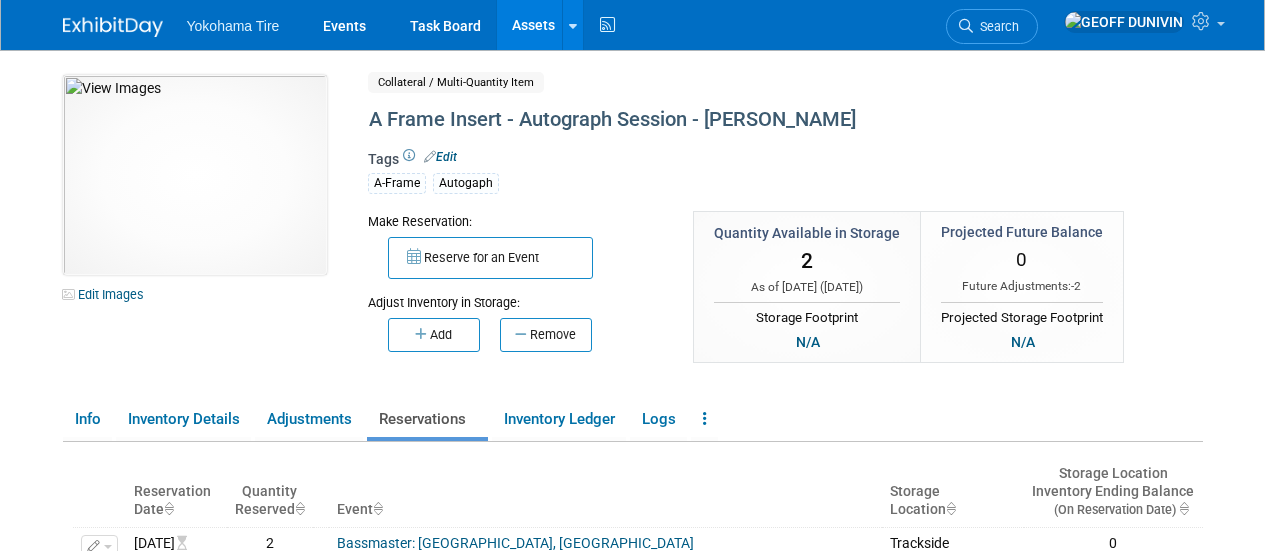 scroll, scrollTop: 390, scrollLeft: 0, axis: vertical 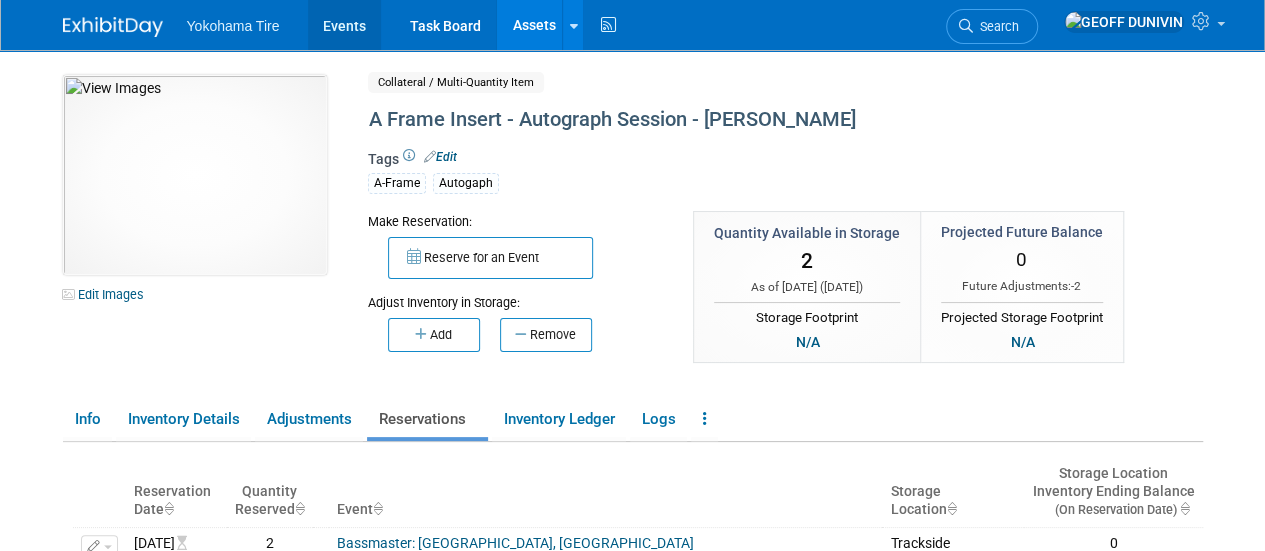 click on "Events" at bounding box center (344, 25) 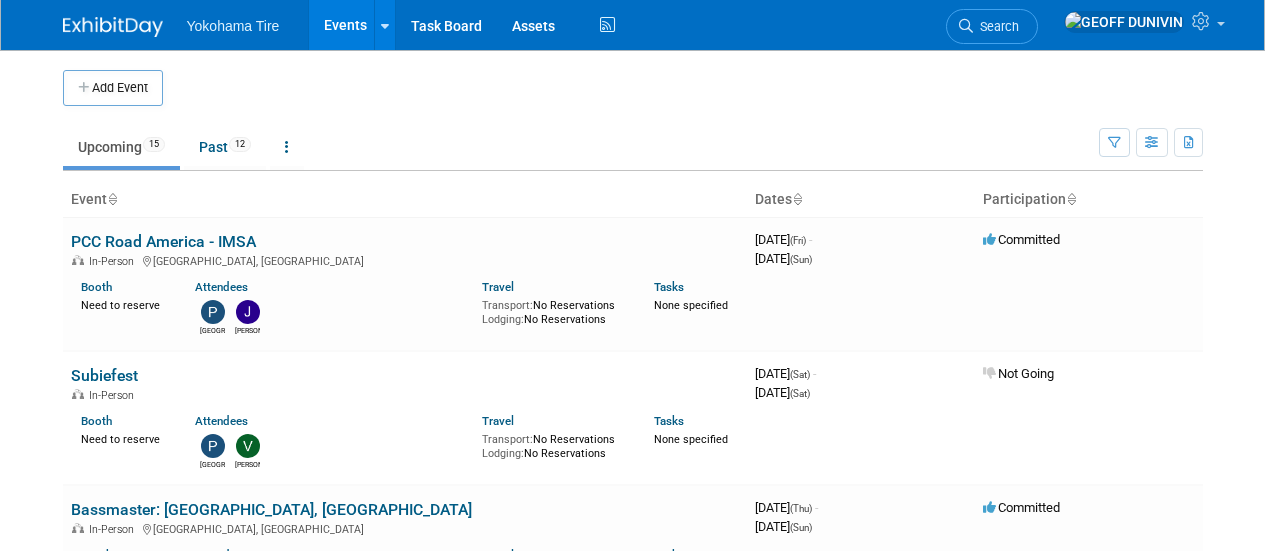 scroll, scrollTop: 0, scrollLeft: 0, axis: both 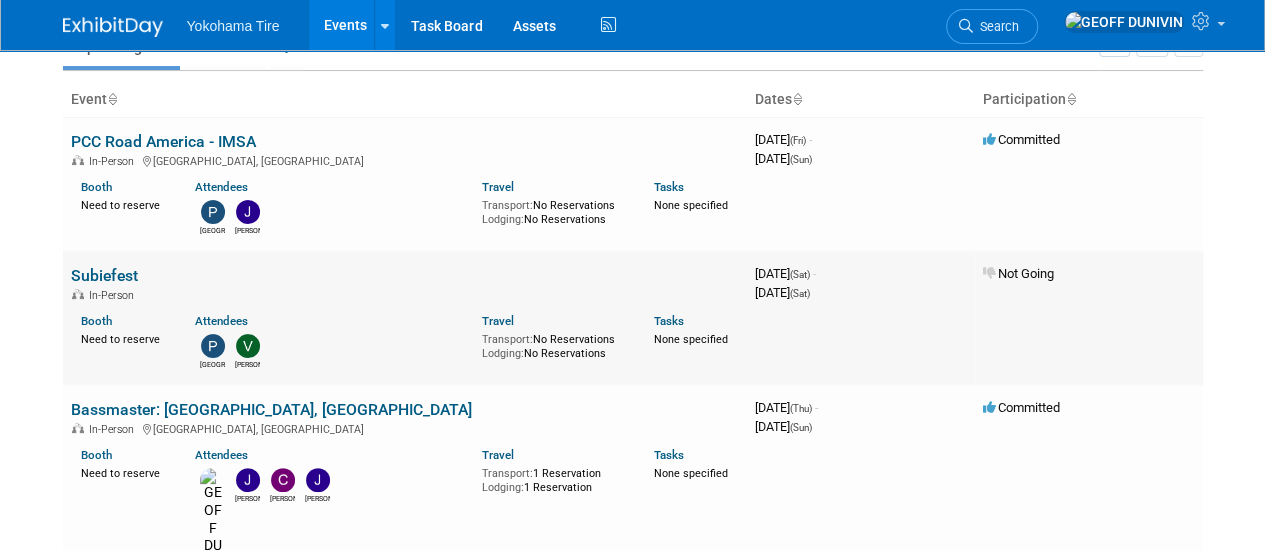 click on "Subiefest" at bounding box center (104, 275) 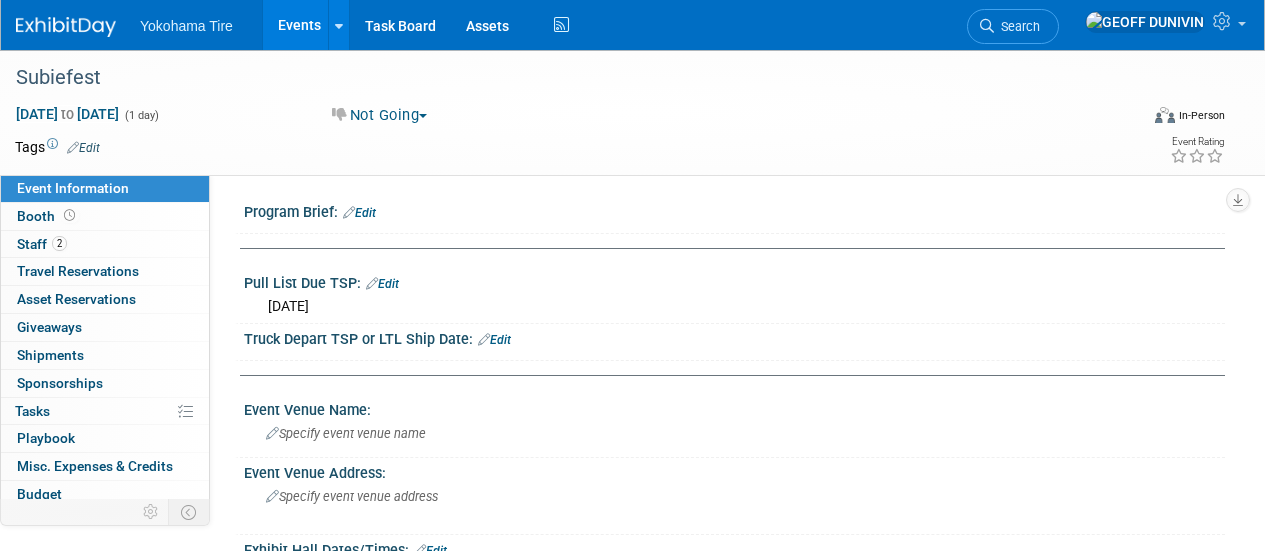 scroll, scrollTop: 0, scrollLeft: 0, axis: both 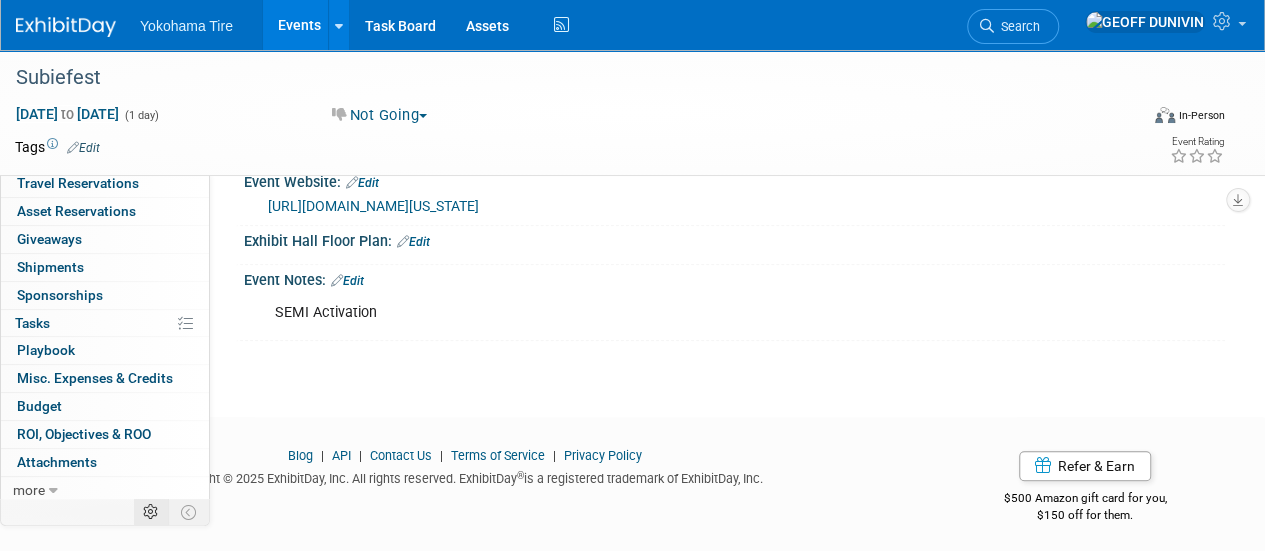 click at bounding box center (151, 512) 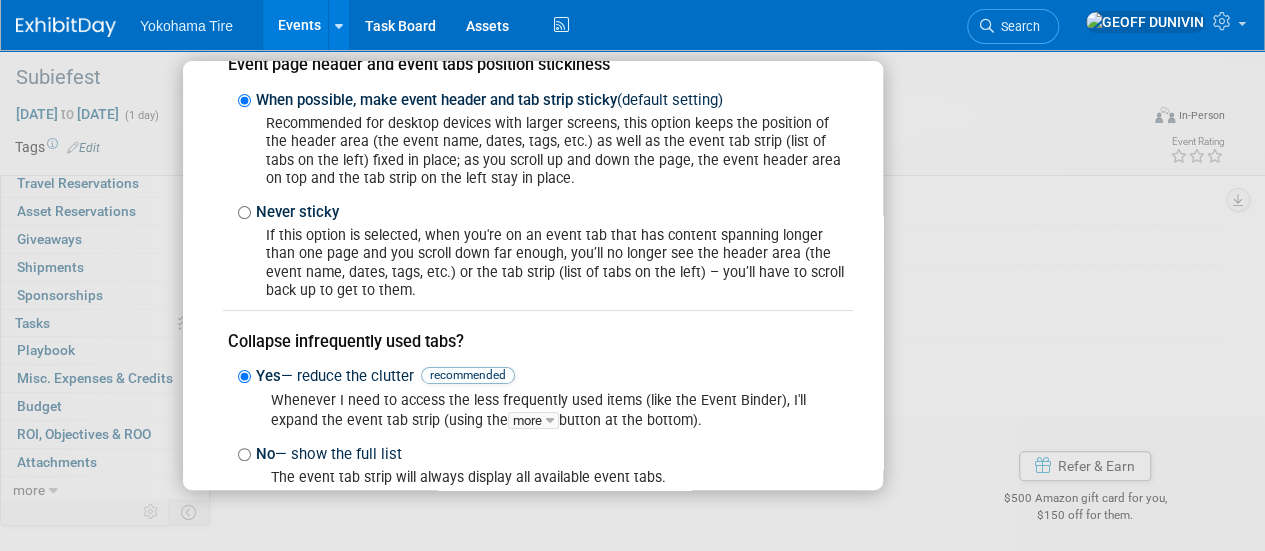 scroll, scrollTop: 328, scrollLeft: 0, axis: vertical 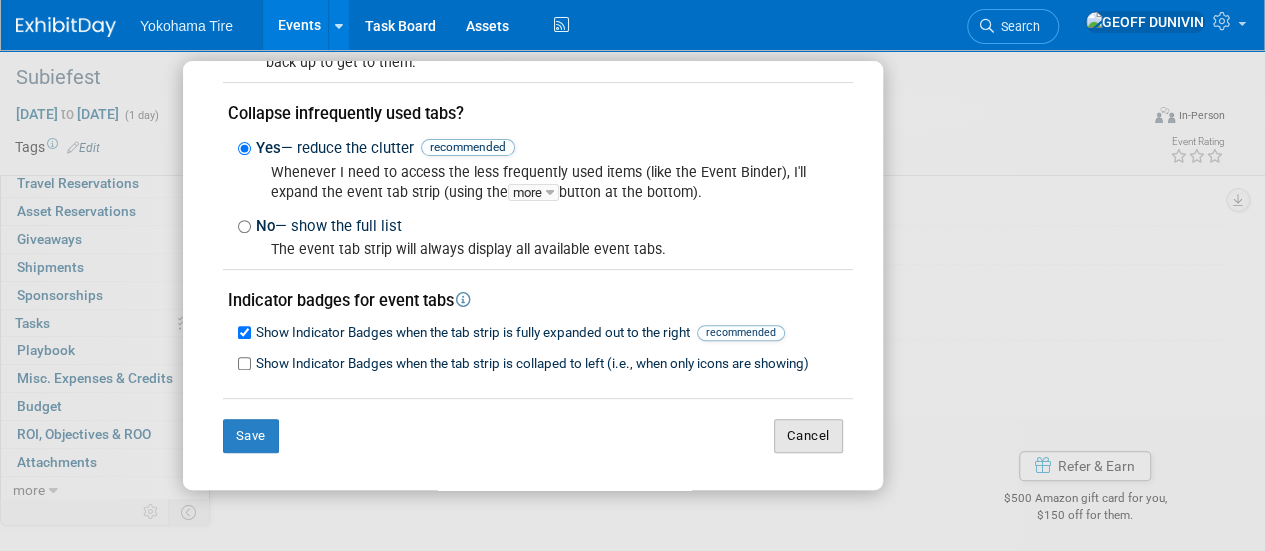 click on "Cancel" at bounding box center [808, 436] 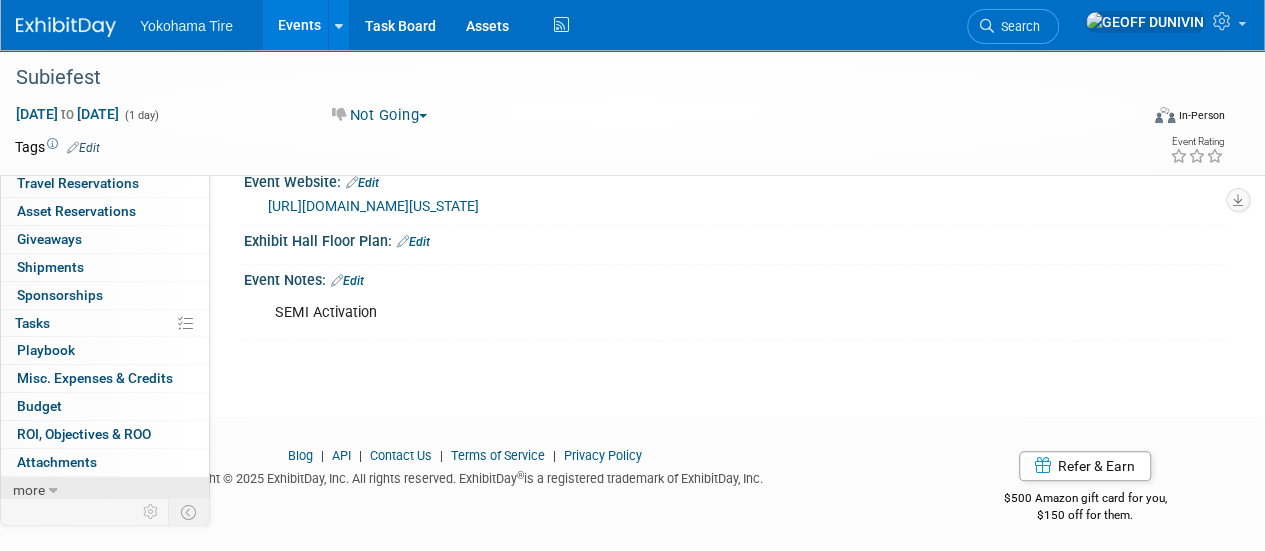 click on "more" at bounding box center (105, 490) 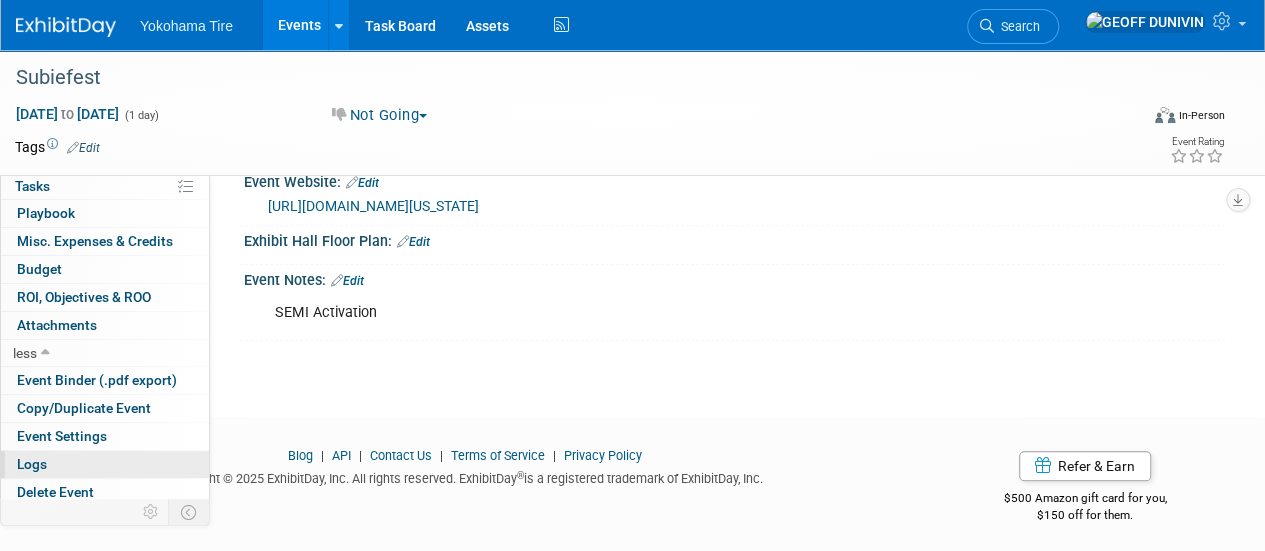 scroll, scrollTop: 226, scrollLeft: 0, axis: vertical 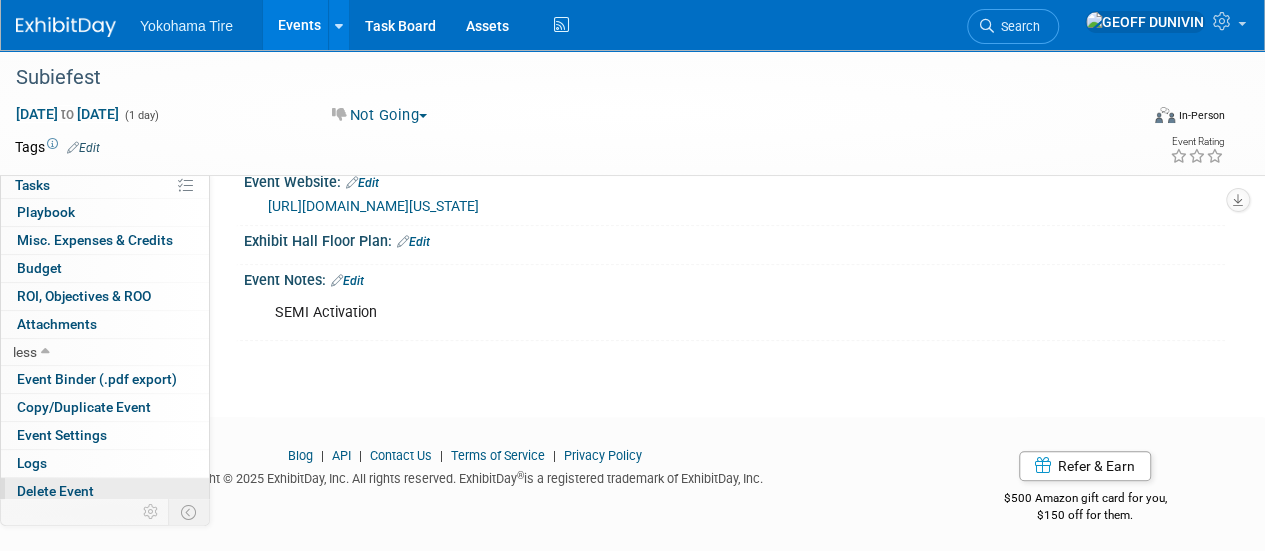 click on "Delete Event" at bounding box center (105, 491) 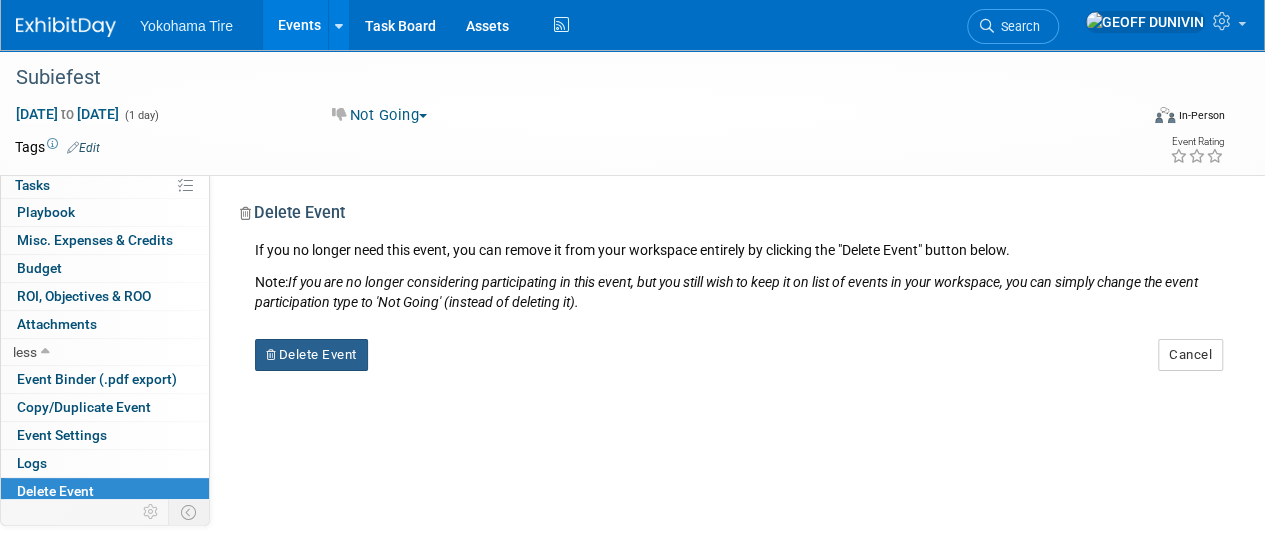 click on "Delete Event" at bounding box center (311, 355) 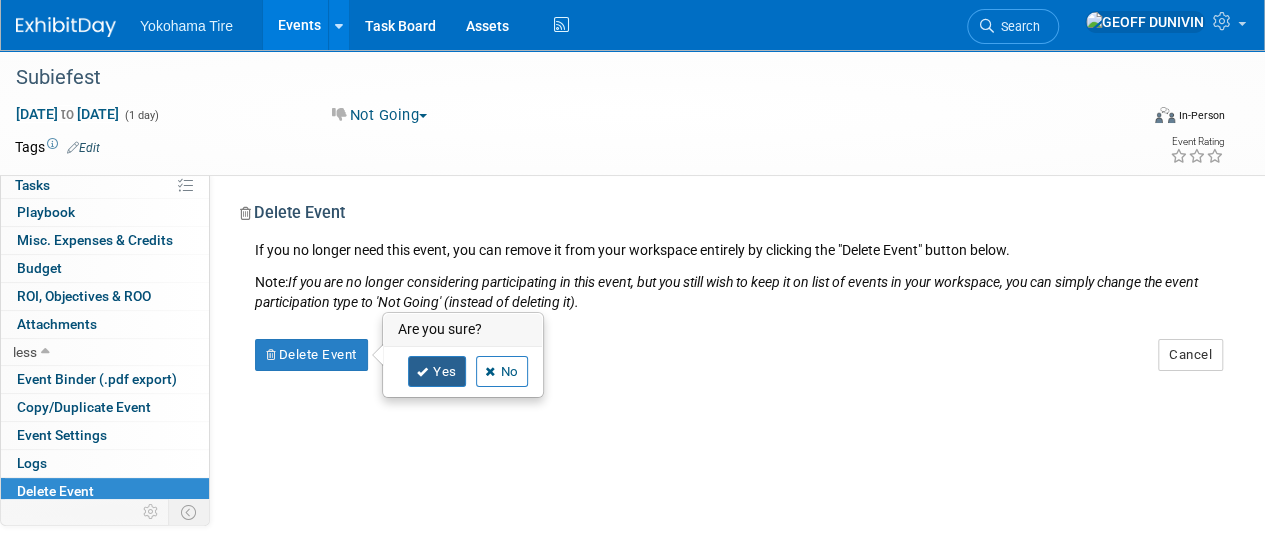 click on "Yes" at bounding box center [437, 372] 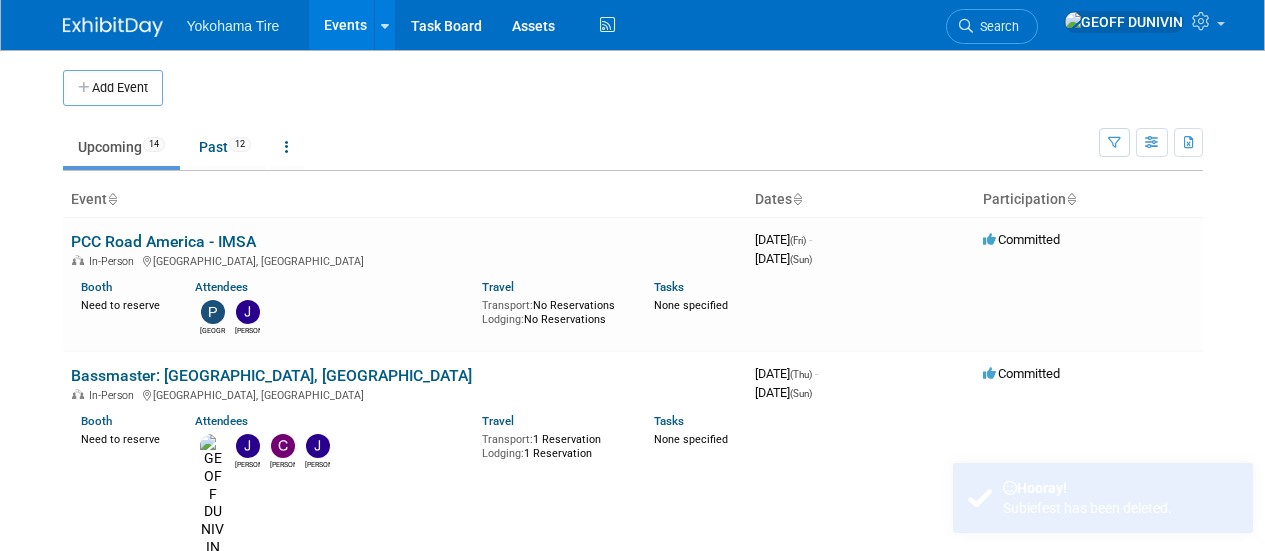 scroll, scrollTop: 0, scrollLeft: 0, axis: both 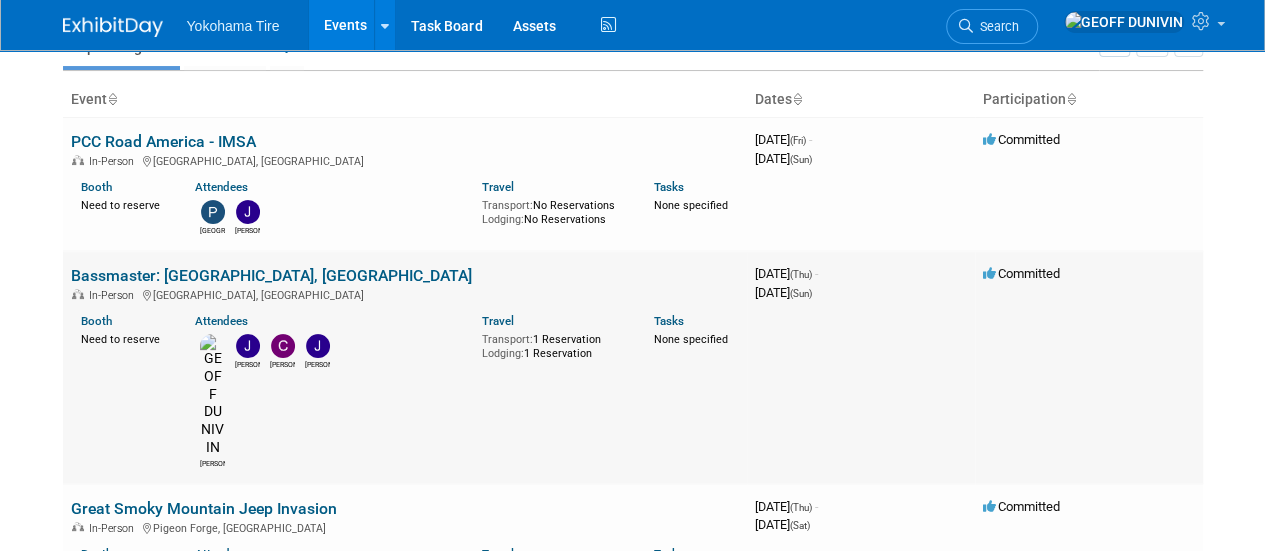 click on "GEOFF
Jason
Candace
Janelle" at bounding box center (323, 398) 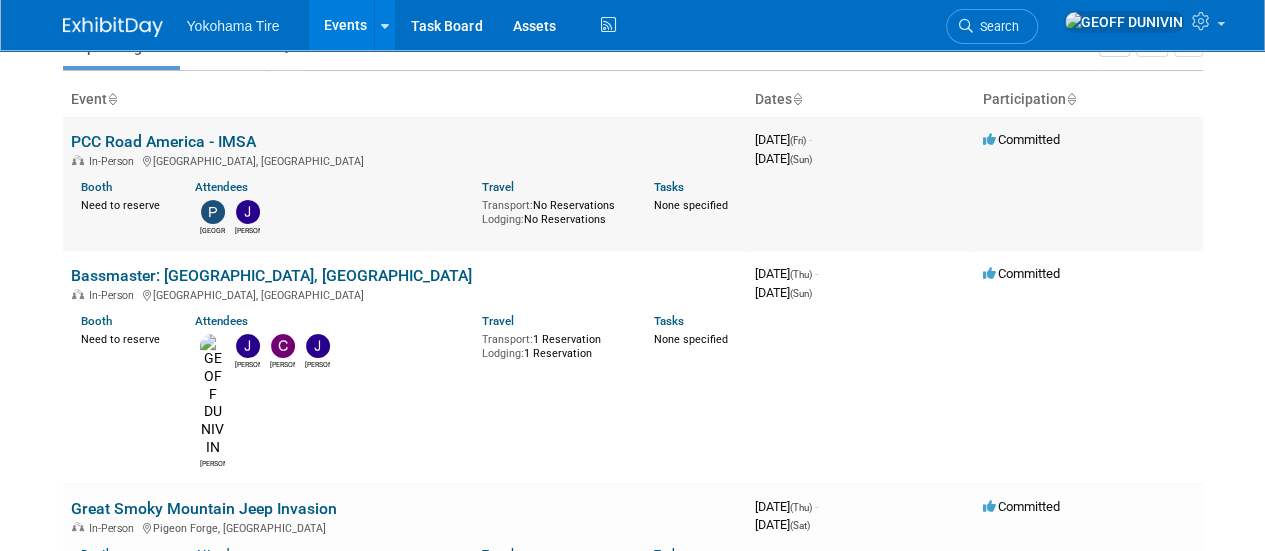 click on "PCC Road America - IMSA" at bounding box center [163, 141] 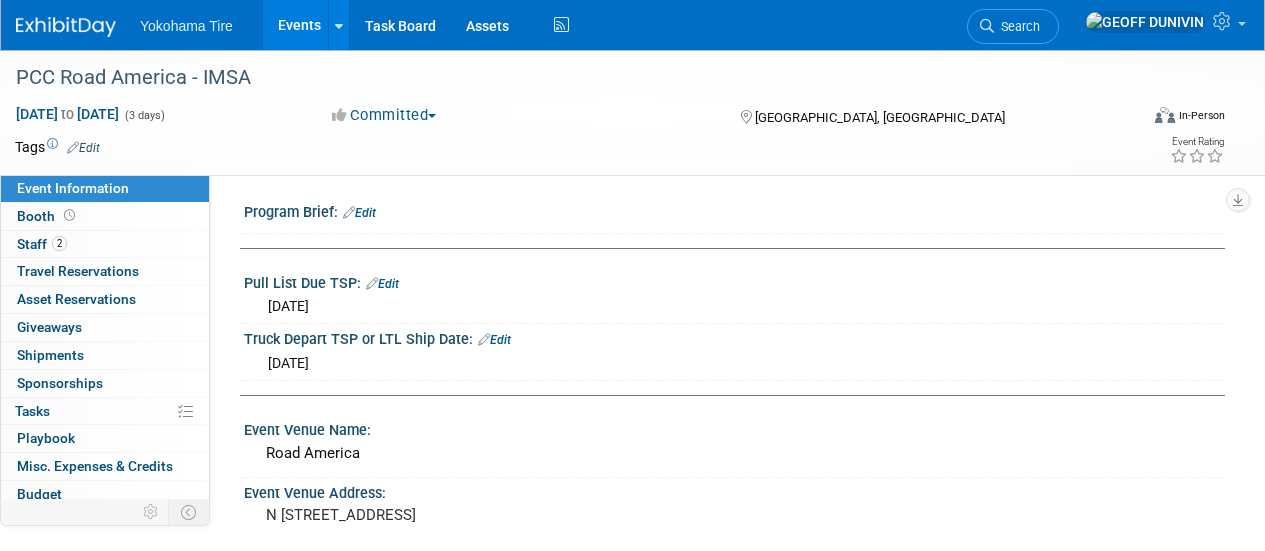 scroll, scrollTop: 0, scrollLeft: 0, axis: both 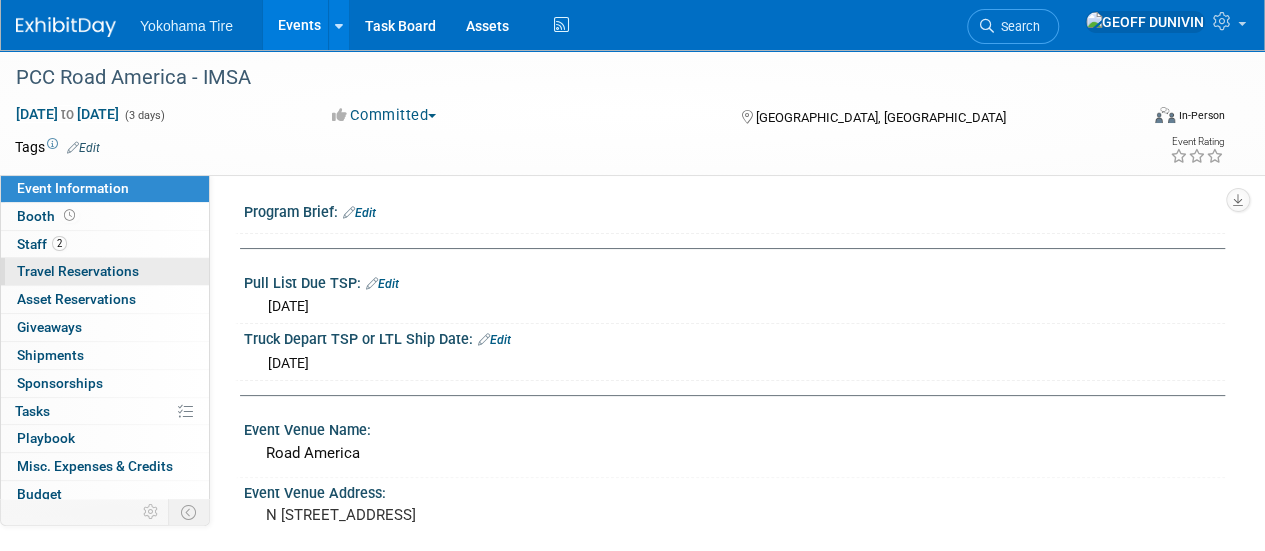 click on "Travel Reservations 0" at bounding box center [78, 271] 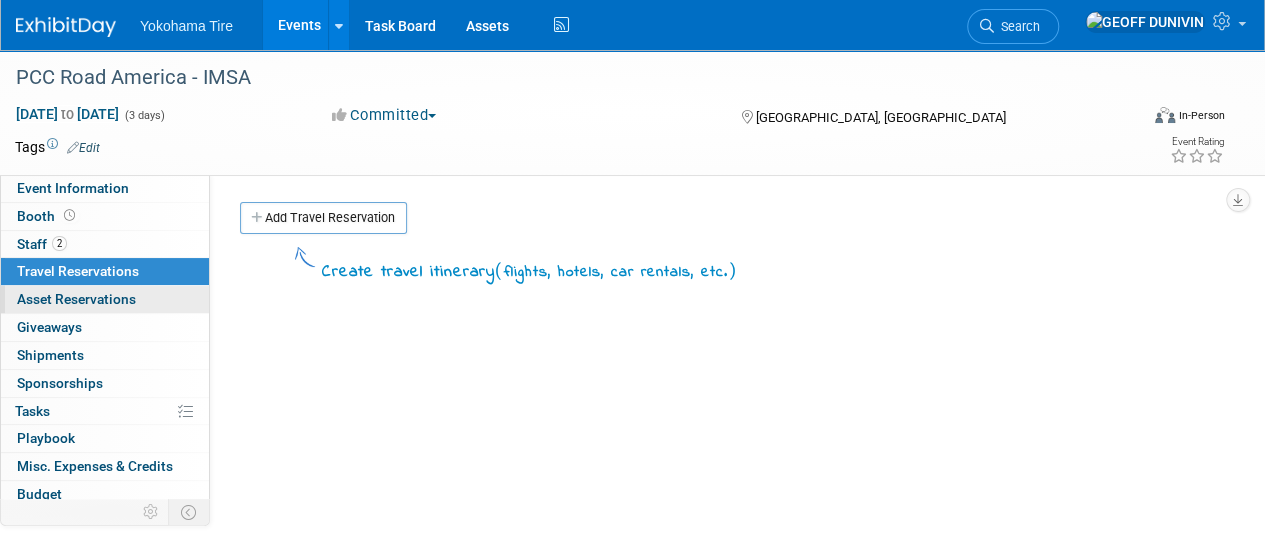 click on "Asset Reservations 0" at bounding box center (76, 299) 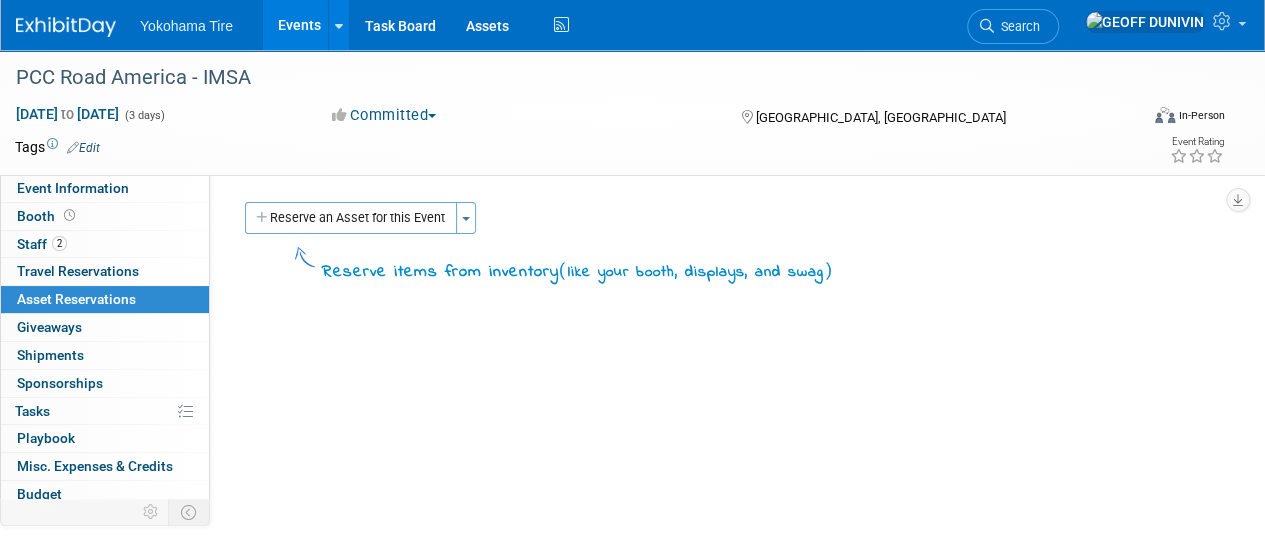 drag, startPoint x: 347, startPoint y: 309, endPoint x: 341, endPoint y: 267, distance: 42.426407 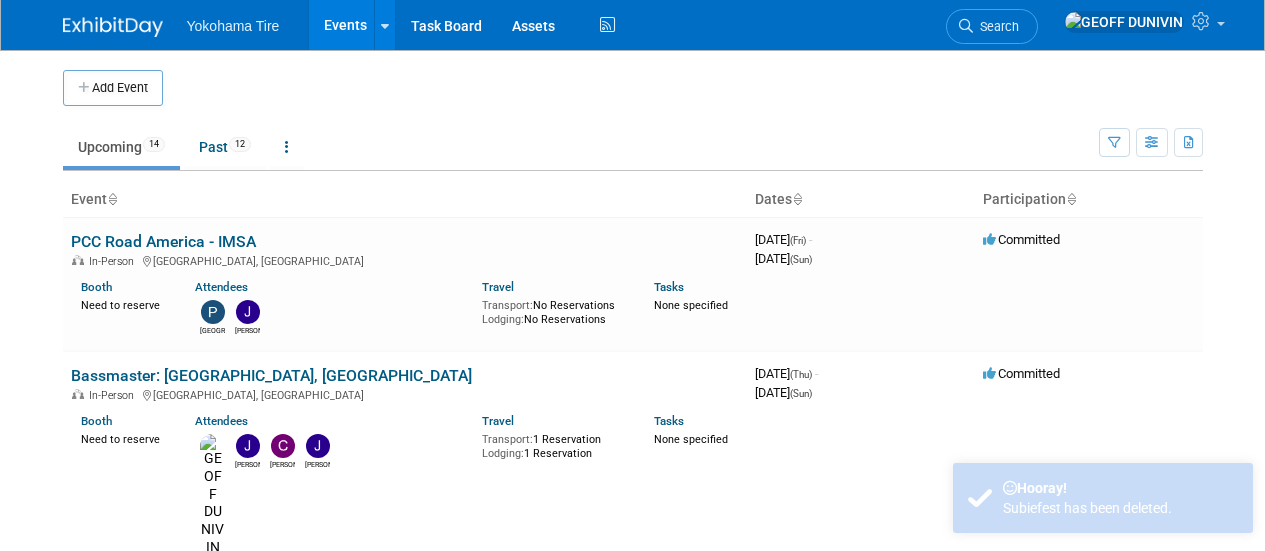 scroll, scrollTop: 100, scrollLeft: 0, axis: vertical 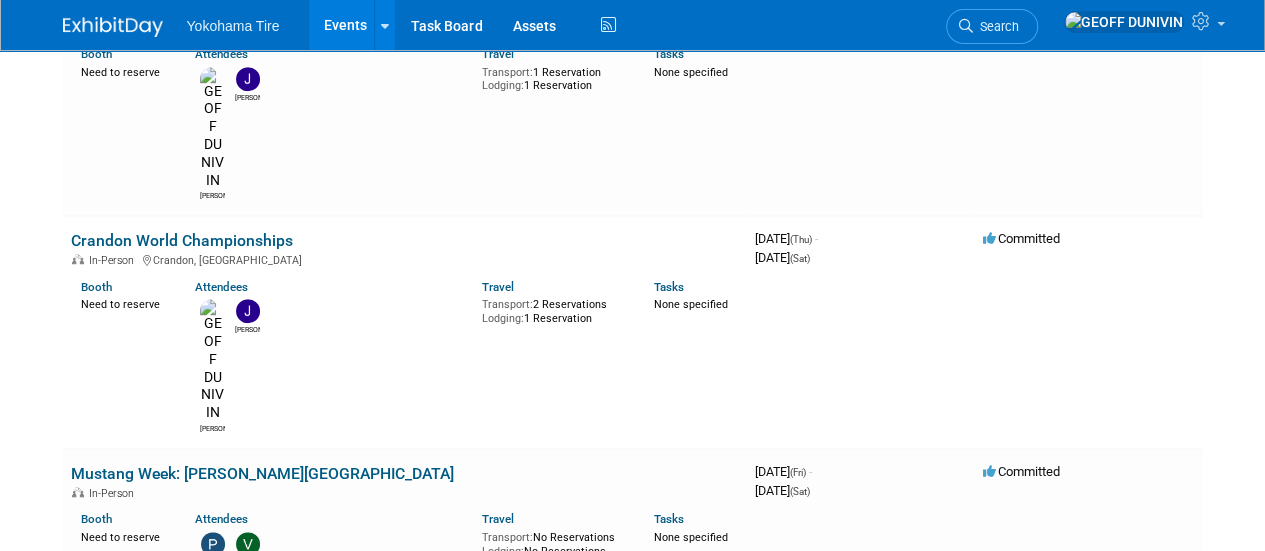 click on "Electrify Expo: [GEOGRAPHIC_DATA]" at bounding box center [198, 607] 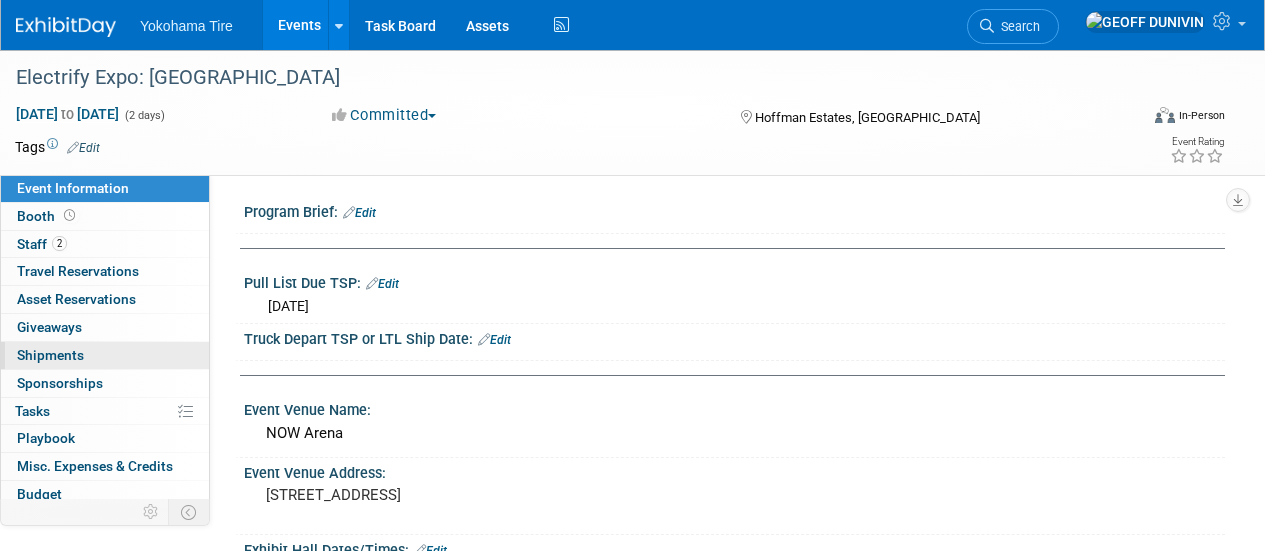 scroll, scrollTop: 0, scrollLeft: 0, axis: both 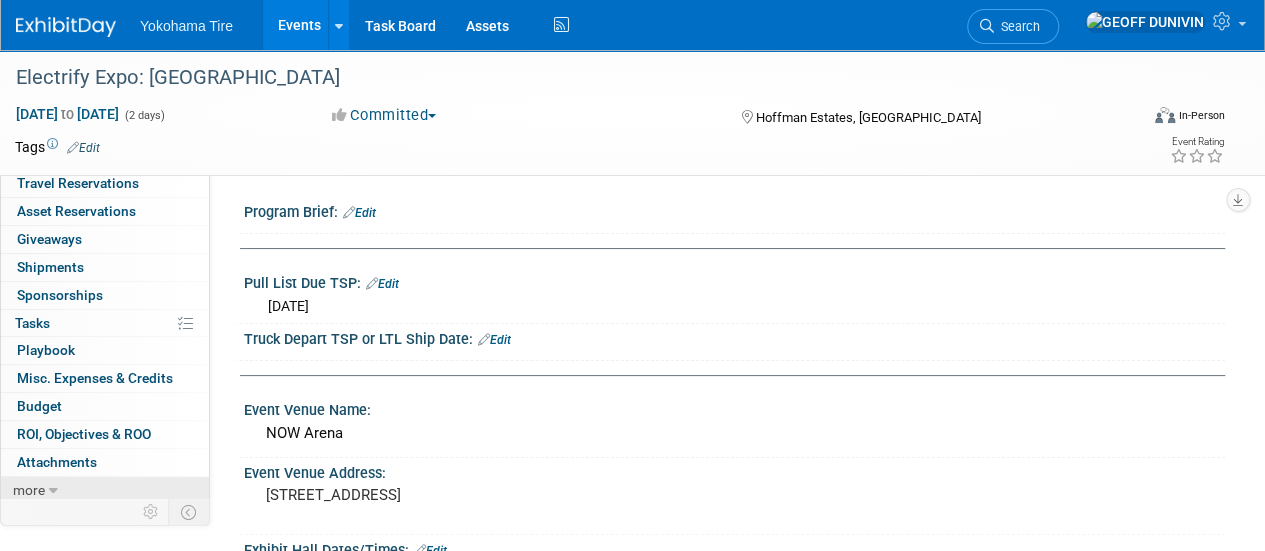 click on "more" at bounding box center [105, 490] 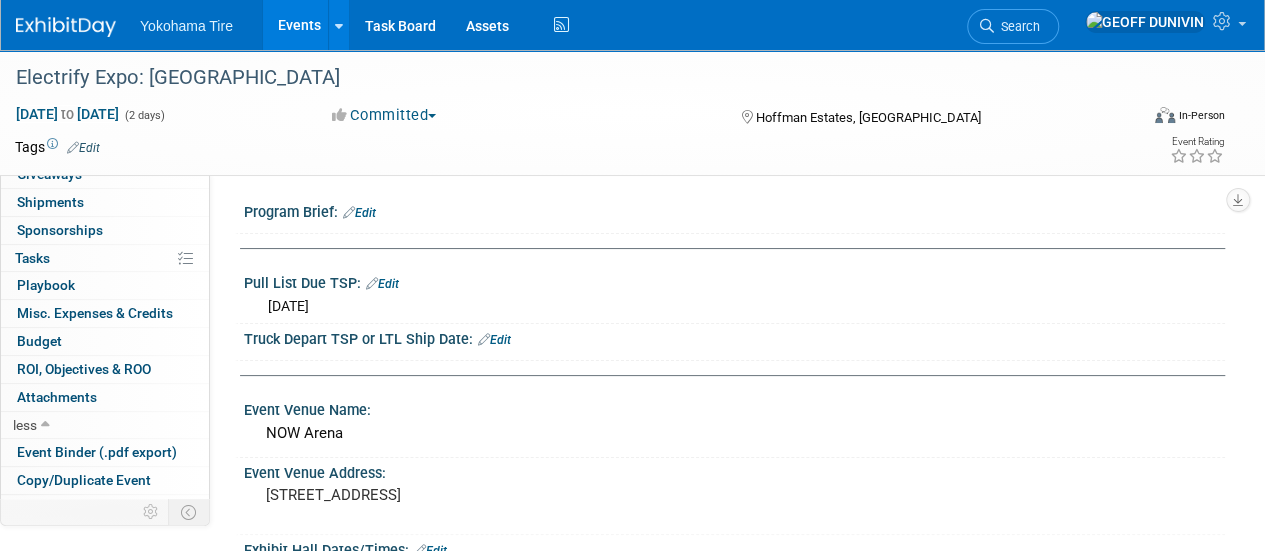 scroll, scrollTop: 226, scrollLeft: 0, axis: vertical 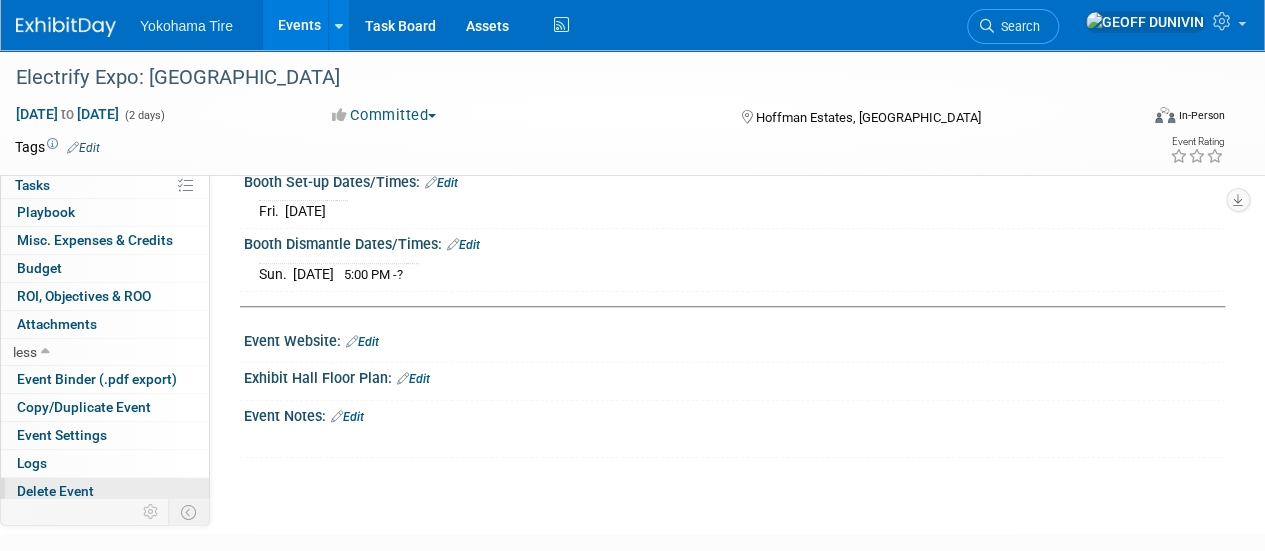 click on "Delete Event" at bounding box center [105, 491] 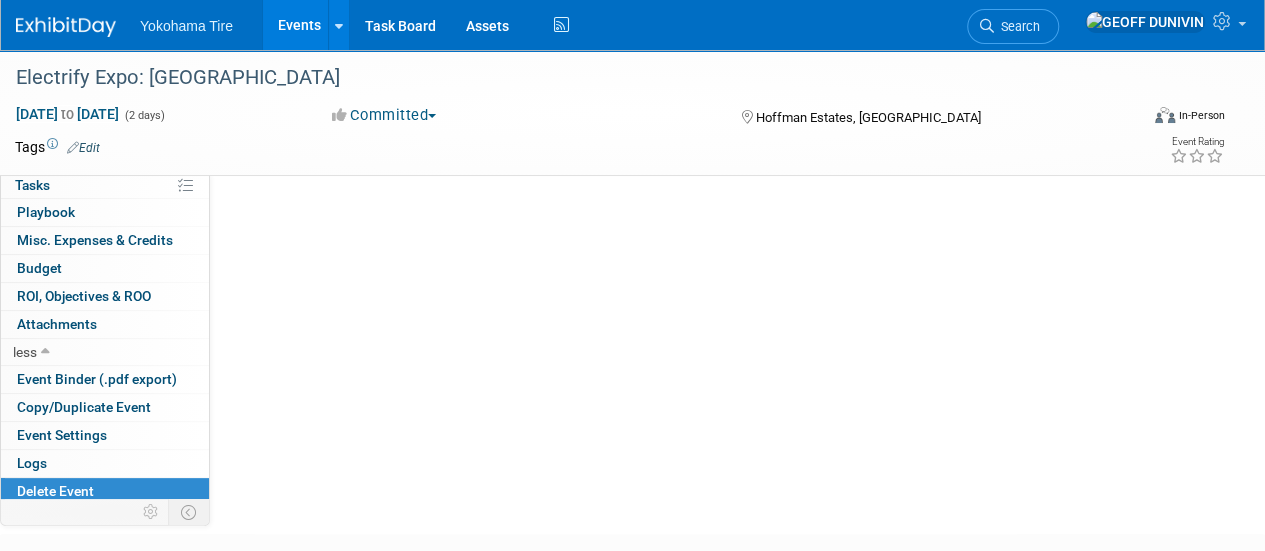 scroll, scrollTop: 0, scrollLeft: 0, axis: both 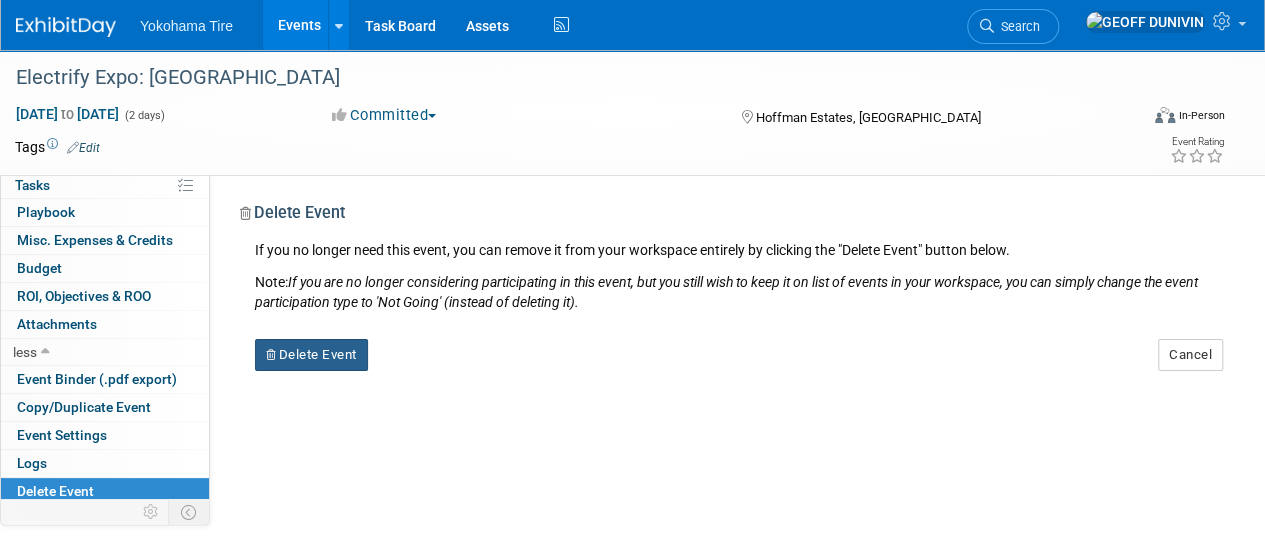 click on "Delete Event" at bounding box center (311, 355) 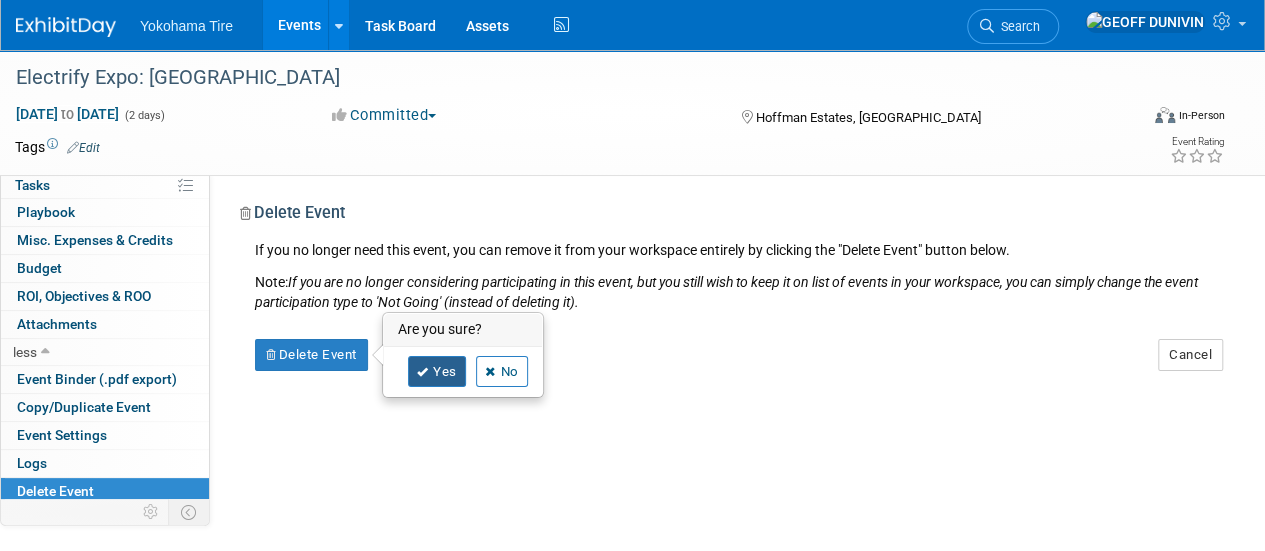 click on "Yes" at bounding box center (437, 372) 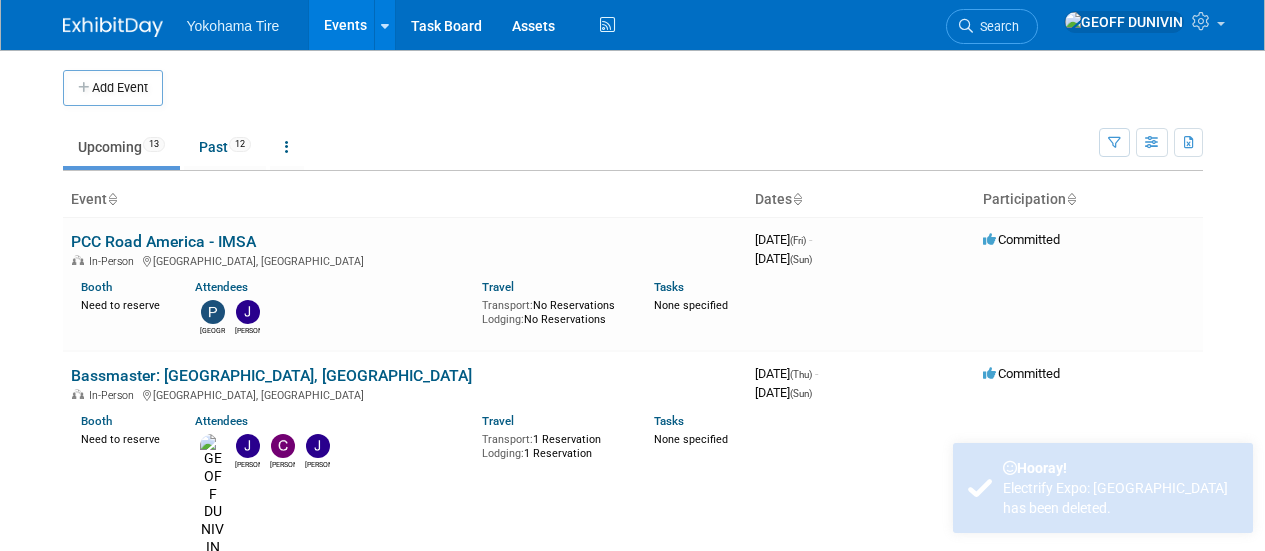 scroll, scrollTop: 0, scrollLeft: 0, axis: both 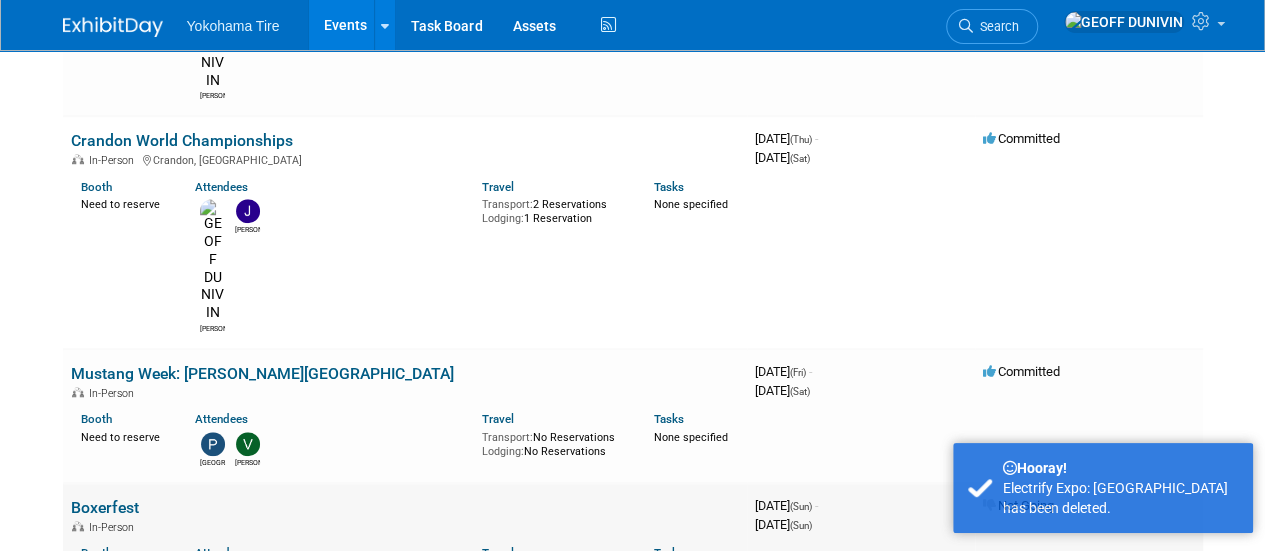 click on "Boxerfest" at bounding box center [105, 507] 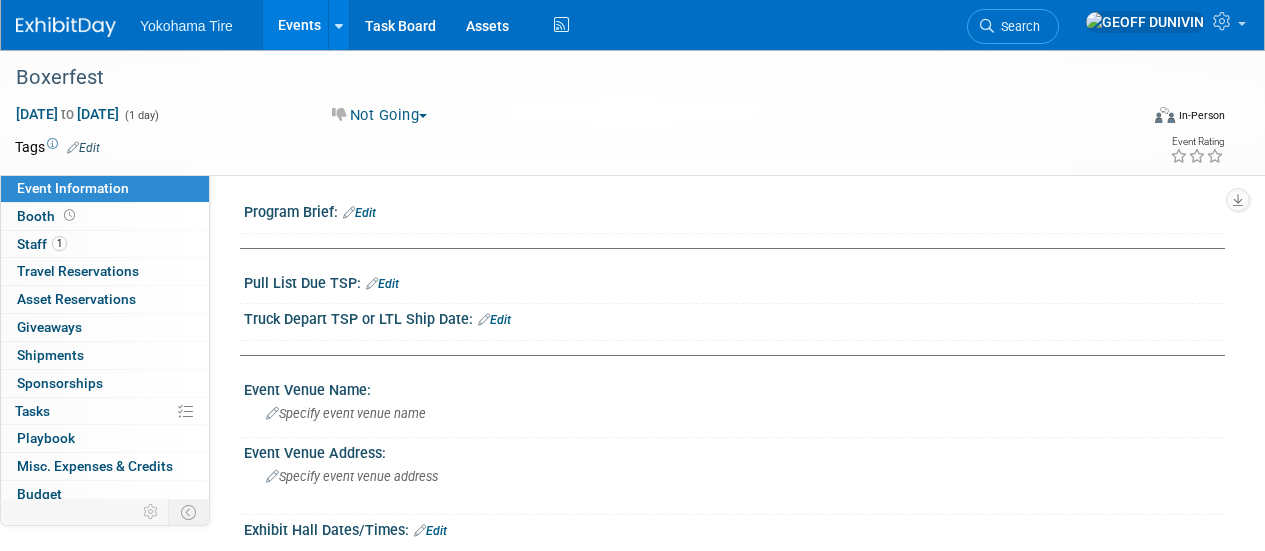 scroll, scrollTop: 0, scrollLeft: 0, axis: both 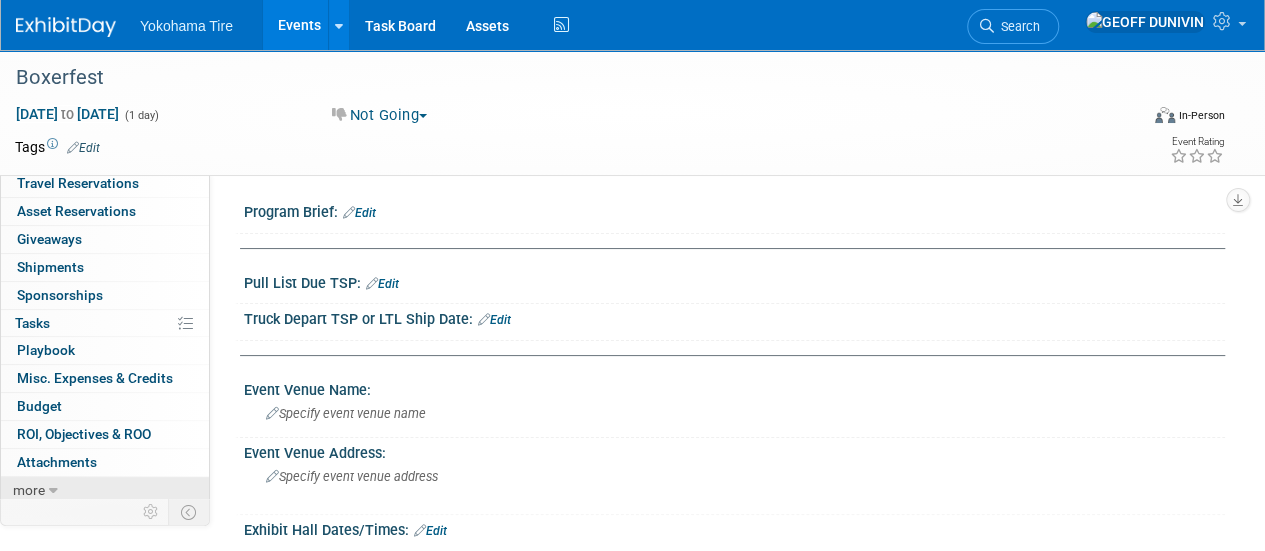 click on "more" at bounding box center [105, 490] 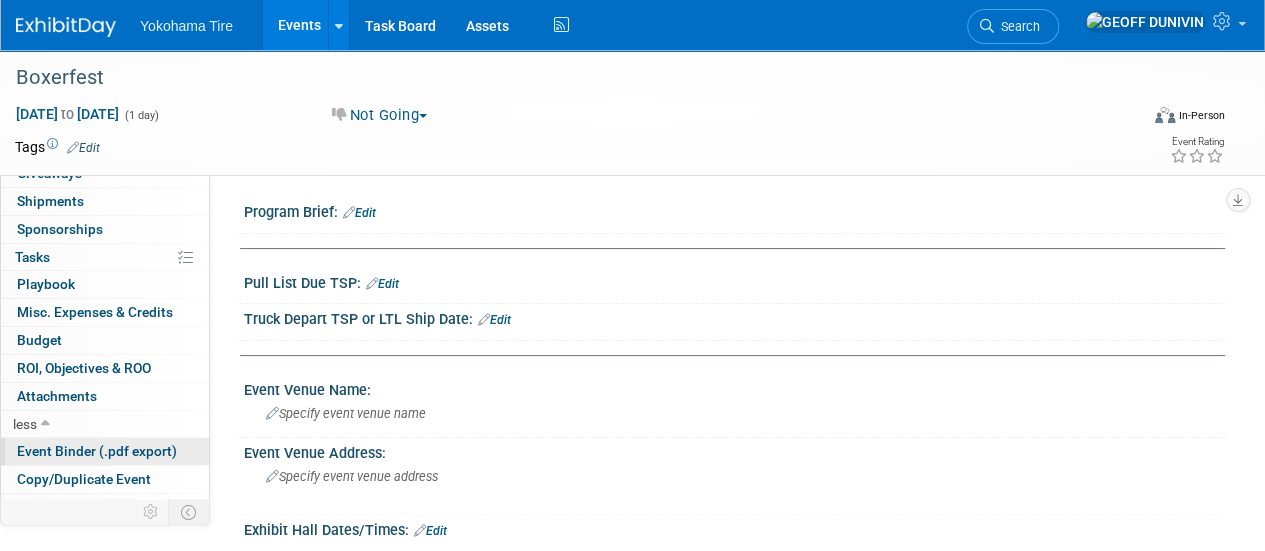 scroll, scrollTop: 226, scrollLeft: 0, axis: vertical 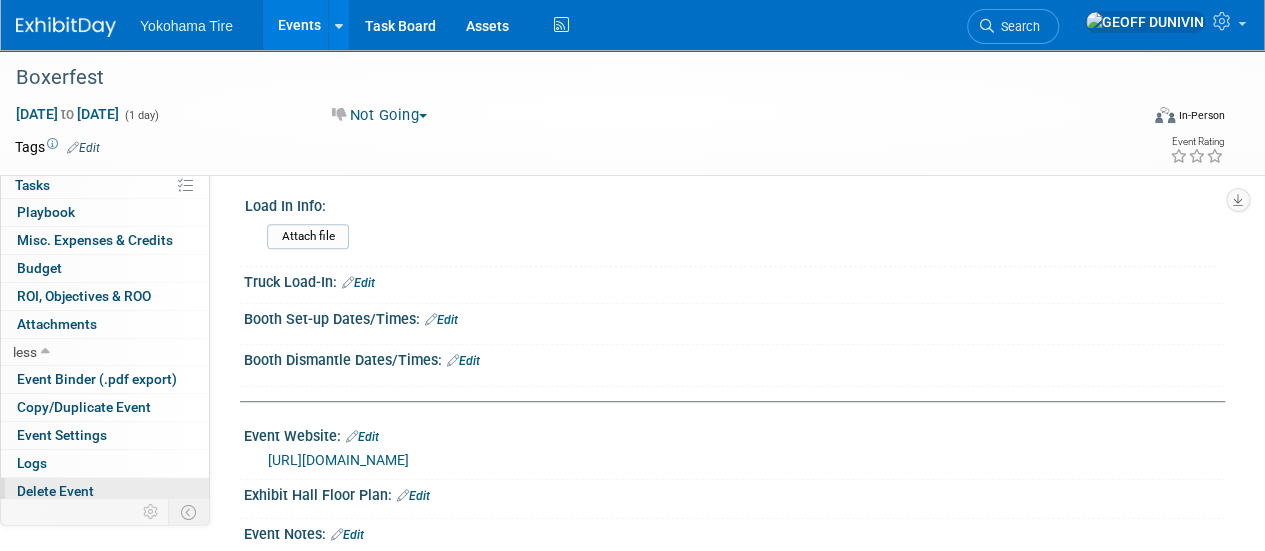 click on "Delete Event" at bounding box center [55, 491] 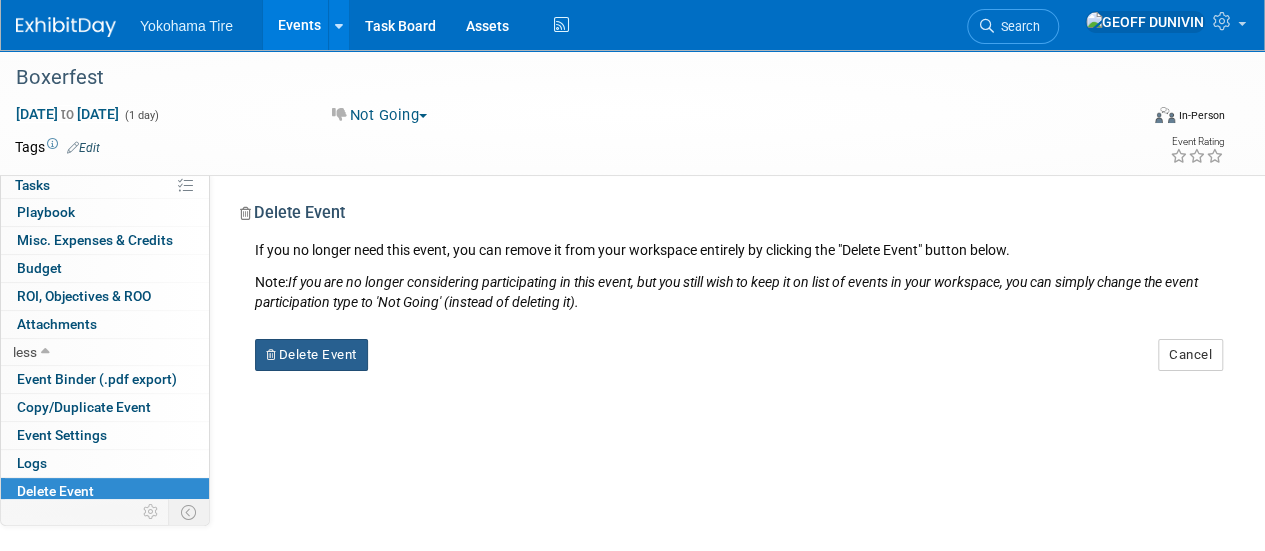 click on "Delete Event" at bounding box center [311, 355] 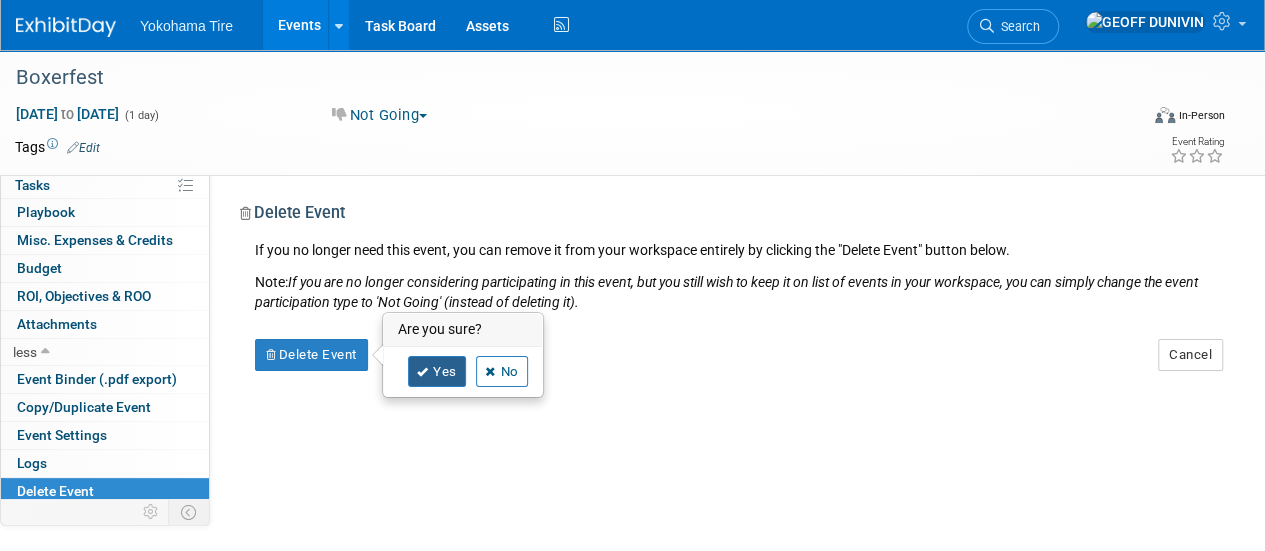 click on "Yes" at bounding box center [437, 372] 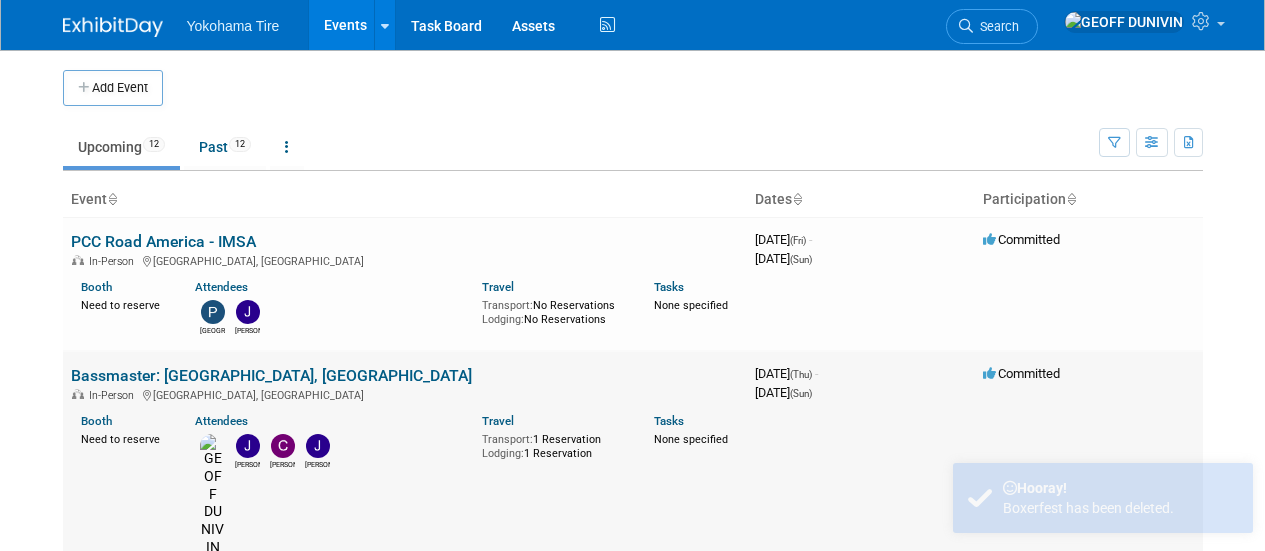 scroll, scrollTop: 0, scrollLeft: 0, axis: both 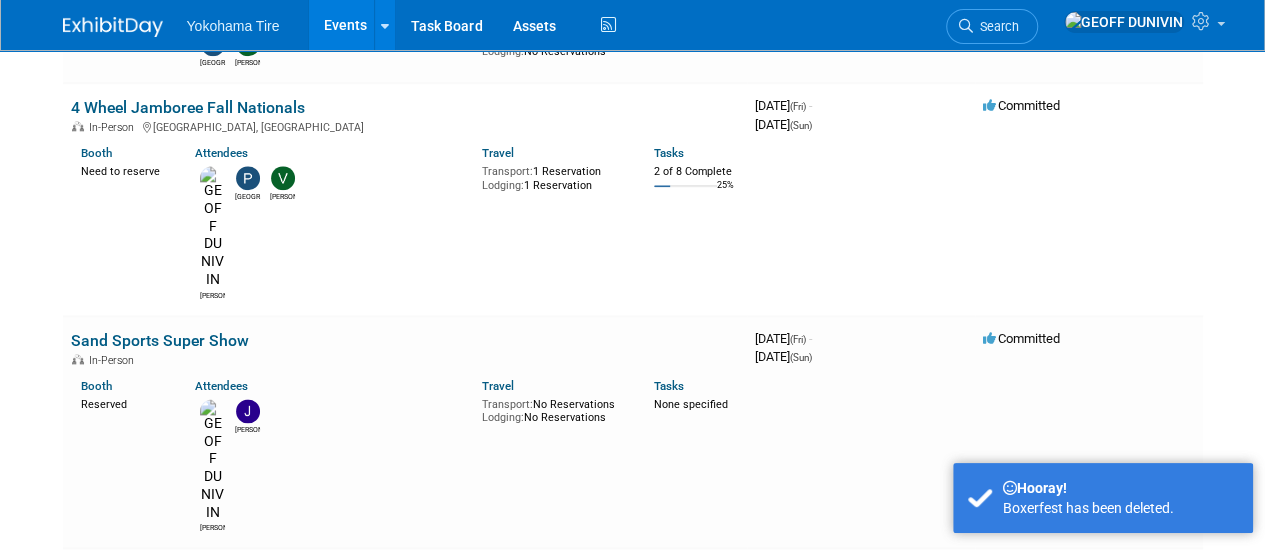 click on "Electrify Expo: New York w/ Industry Day" at bounding box center (200, 944) 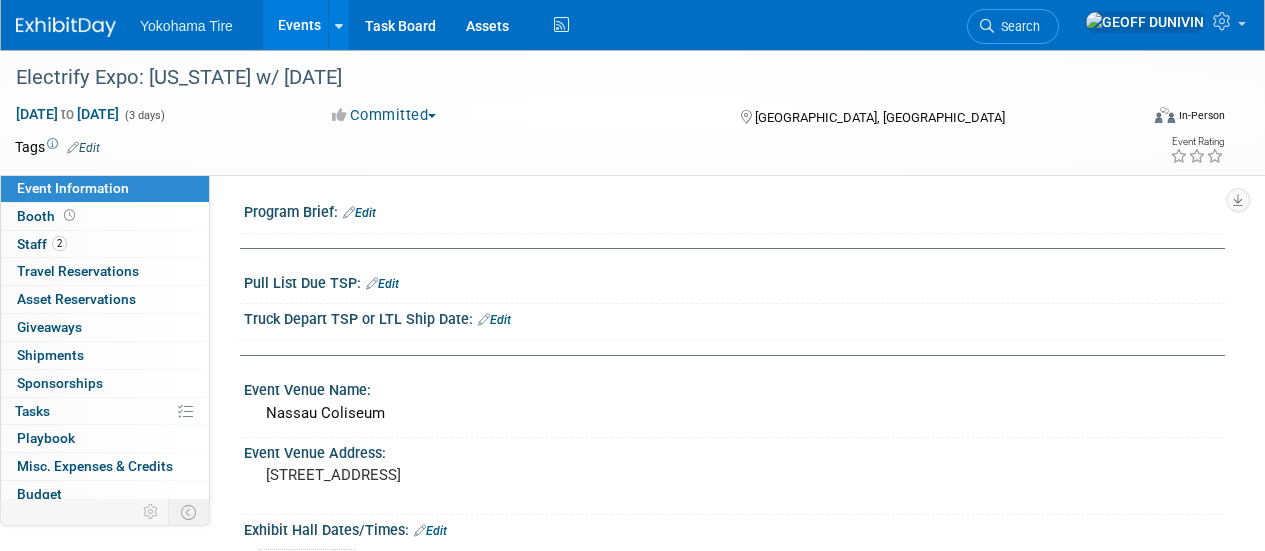 scroll, scrollTop: 0, scrollLeft: 0, axis: both 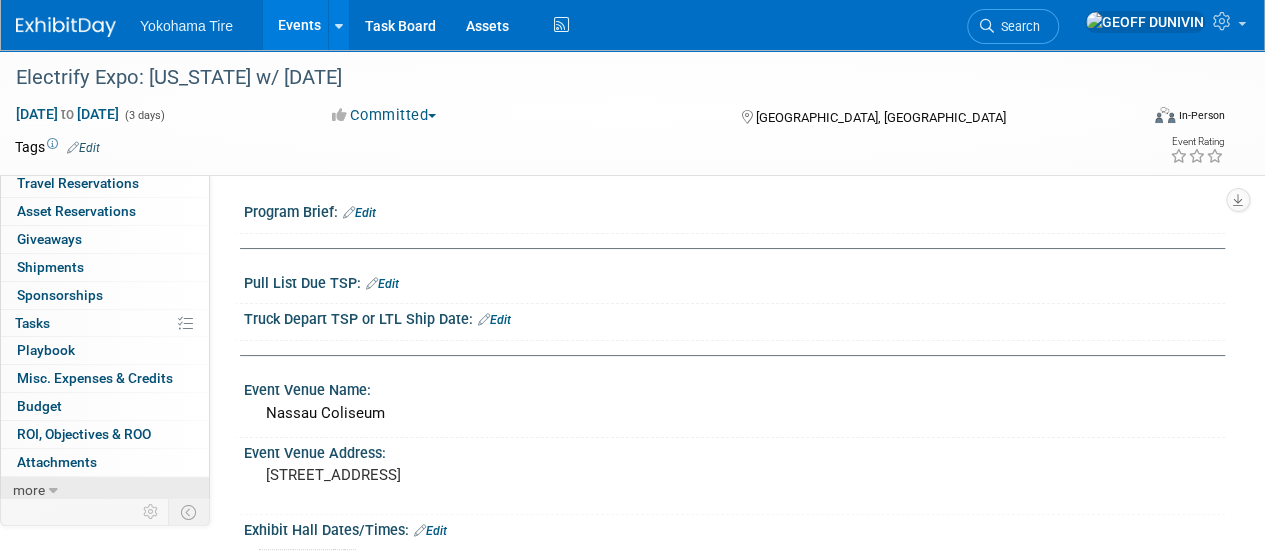 click on "more" at bounding box center [105, 490] 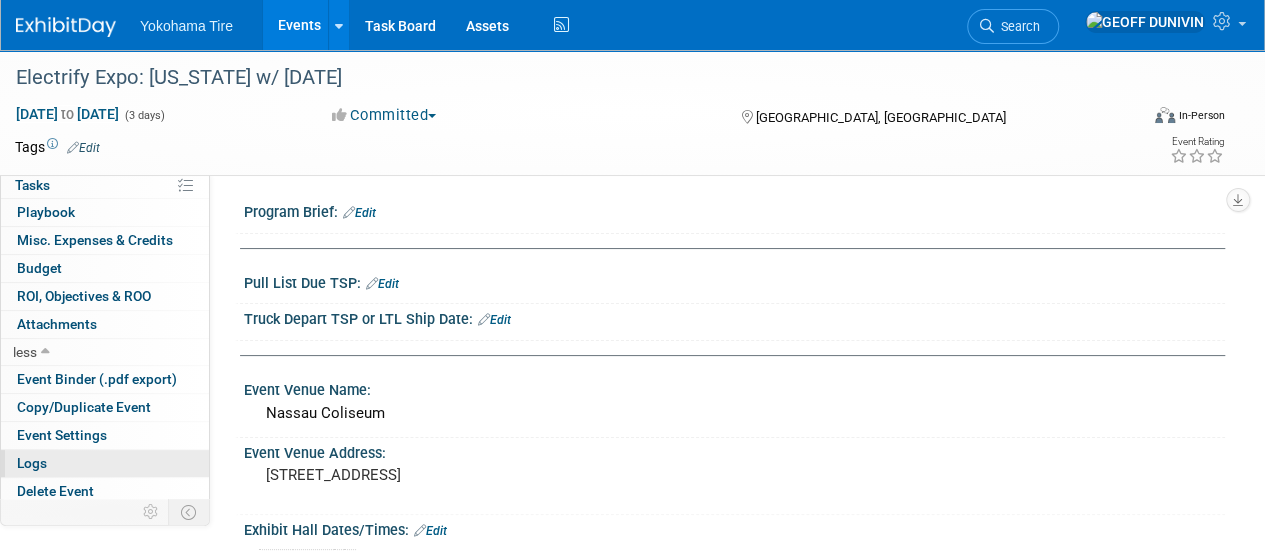 scroll, scrollTop: 226, scrollLeft: 0, axis: vertical 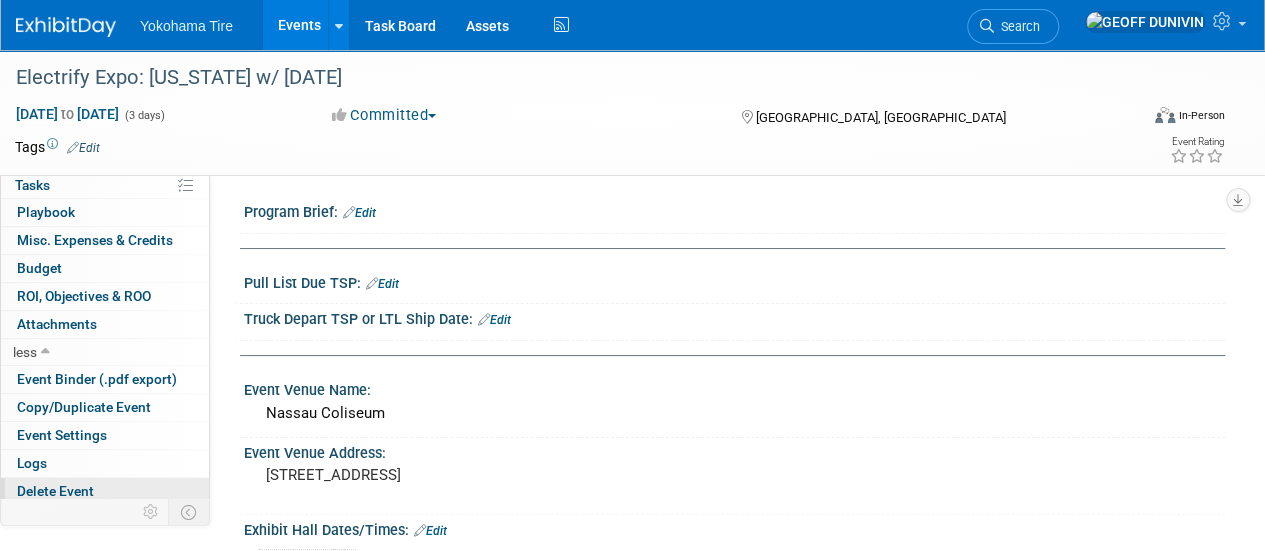 click on "Delete Event" at bounding box center [105, 491] 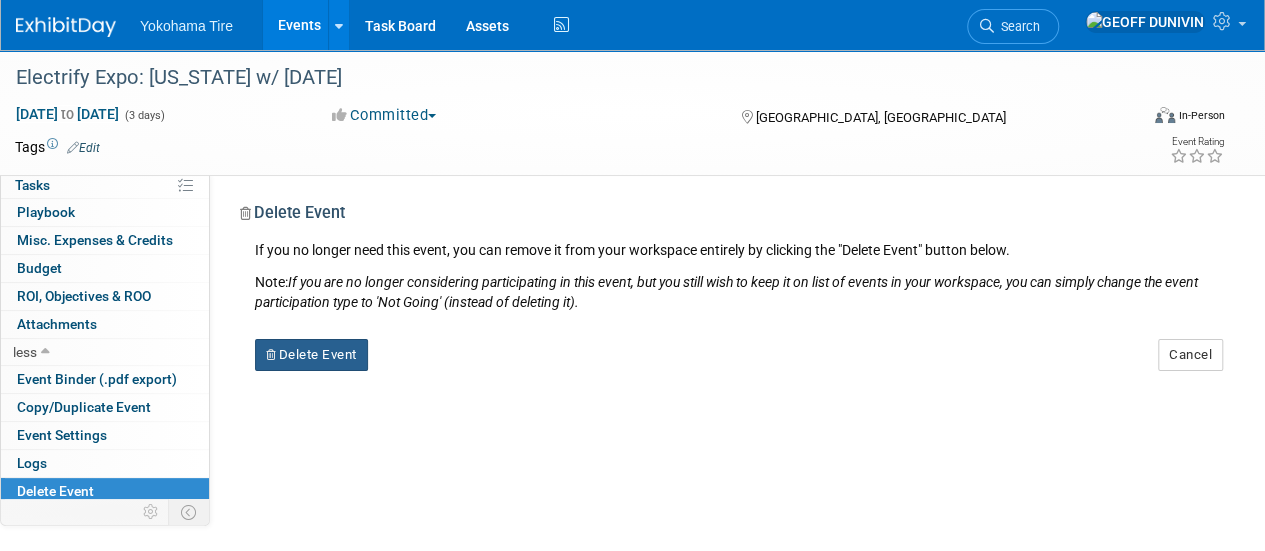 click on "Delete Event" at bounding box center [311, 355] 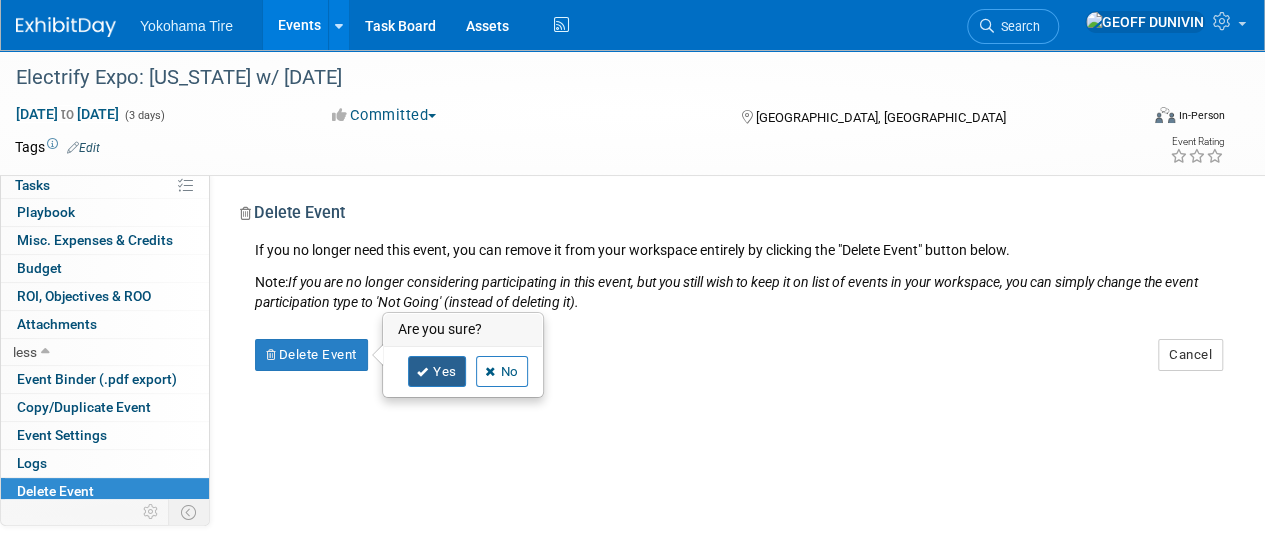 click on "Yes" at bounding box center (437, 372) 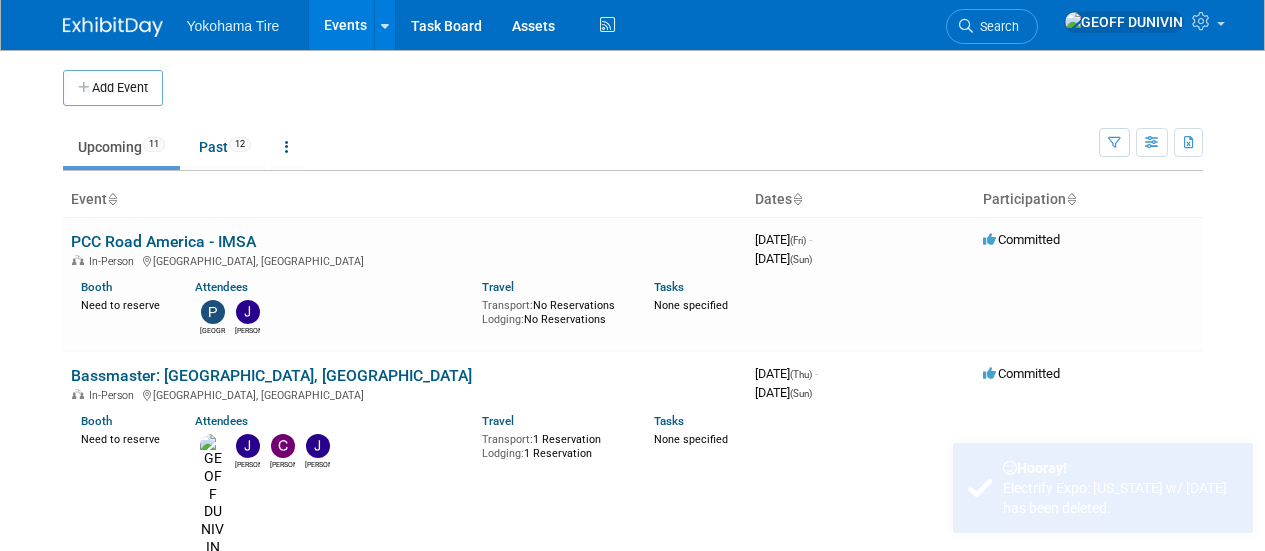 scroll, scrollTop: 0, scrollLeft: 0, axis: both 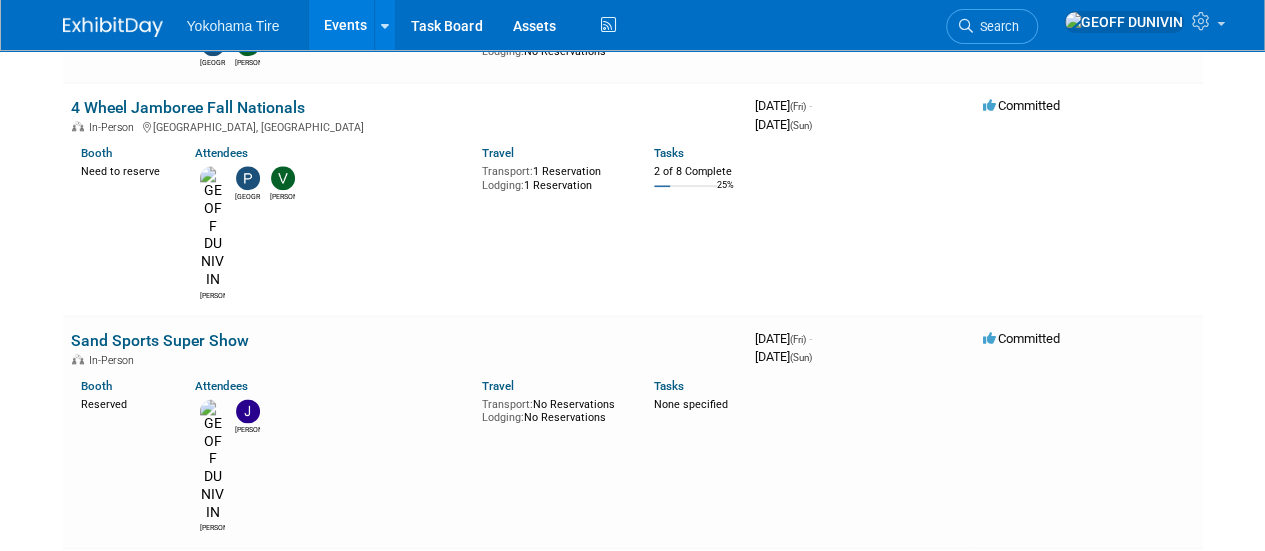 click on "Japanese Classic Car Show" at bounding box center [169, 805] 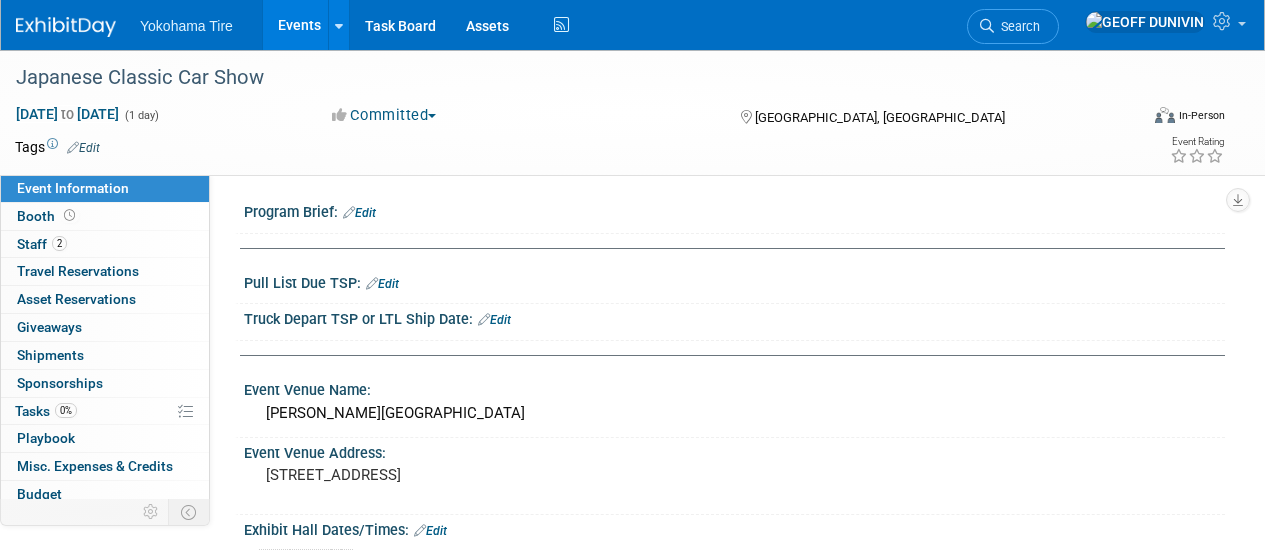 scroll, scrollTop: 0, scrollLeft: 0, axis: both 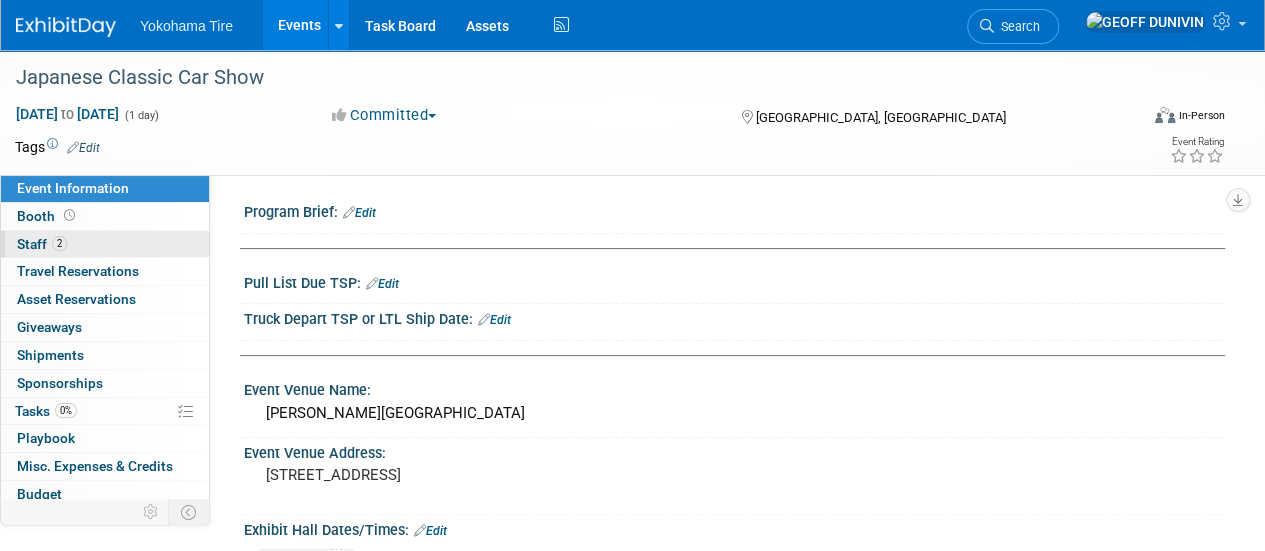 click on "2
Staff 2" at bounding box center [105, 244] 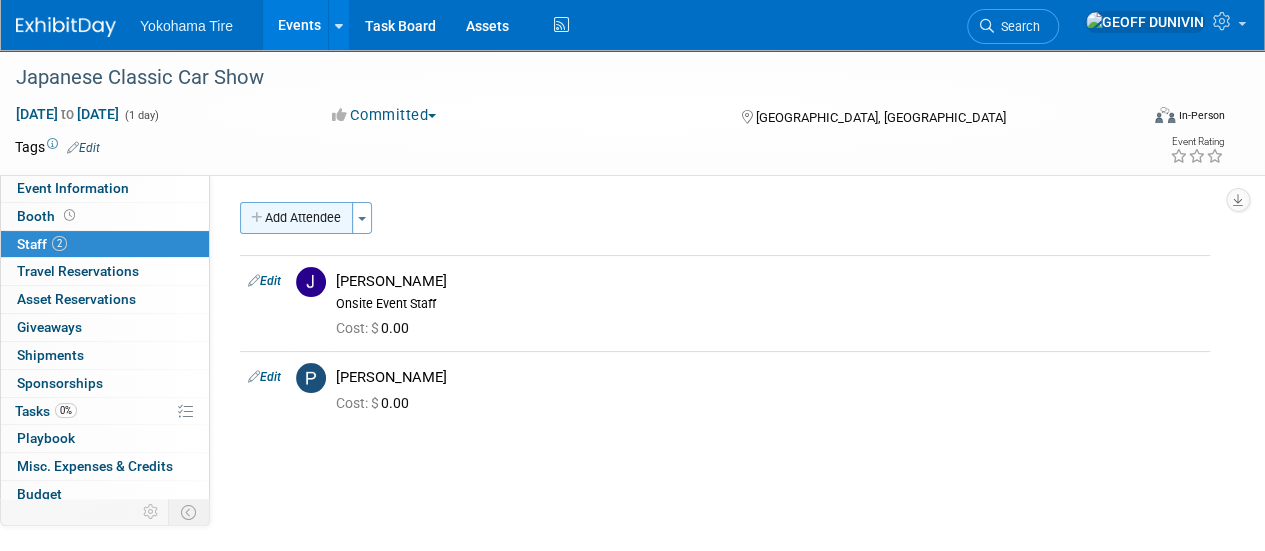 click on "Add Attendee" at bounding box center (296, 218) 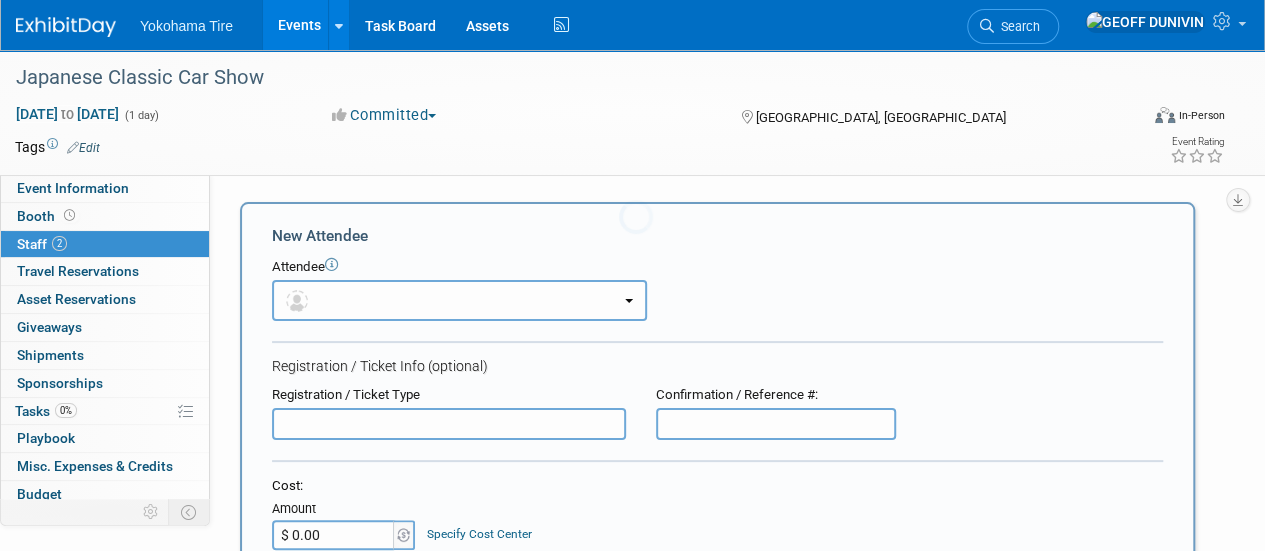 scroll, scrollTop: 0, scrollLeft: 0, axis: both 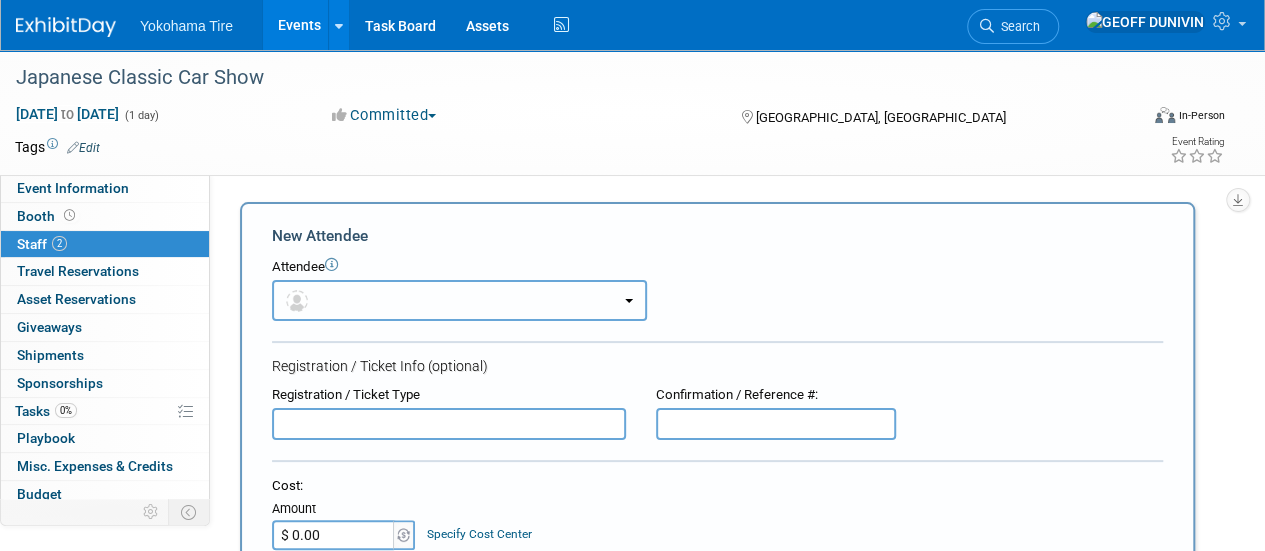 click at bounding box center [459, 300] 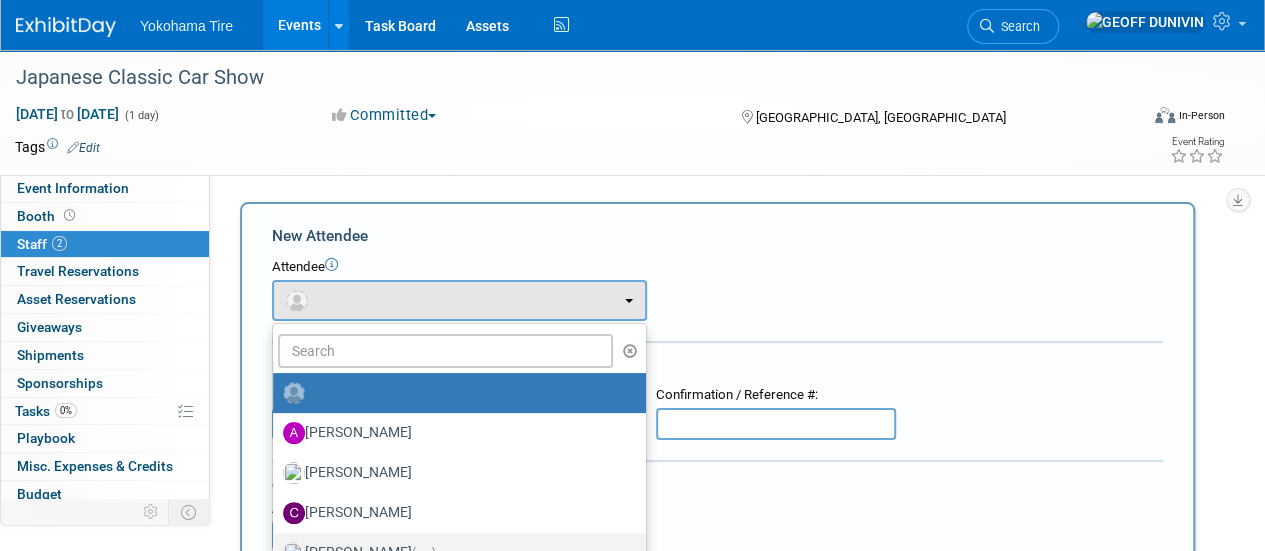 click on "GEOFF DUNIVIN
(me)" at bounding box center [454, 553] 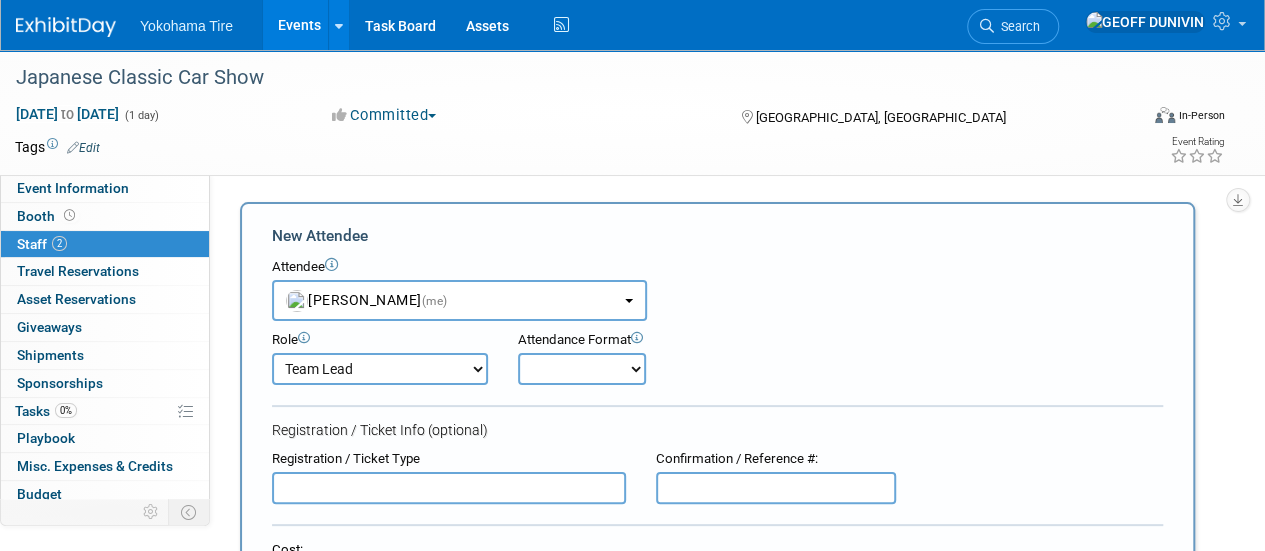 click on "Demonstrator
Host
Logistics Admin
Onsite Event Staff
Planner
Presenter
Sales Representative" at bounding box center [380, 369] 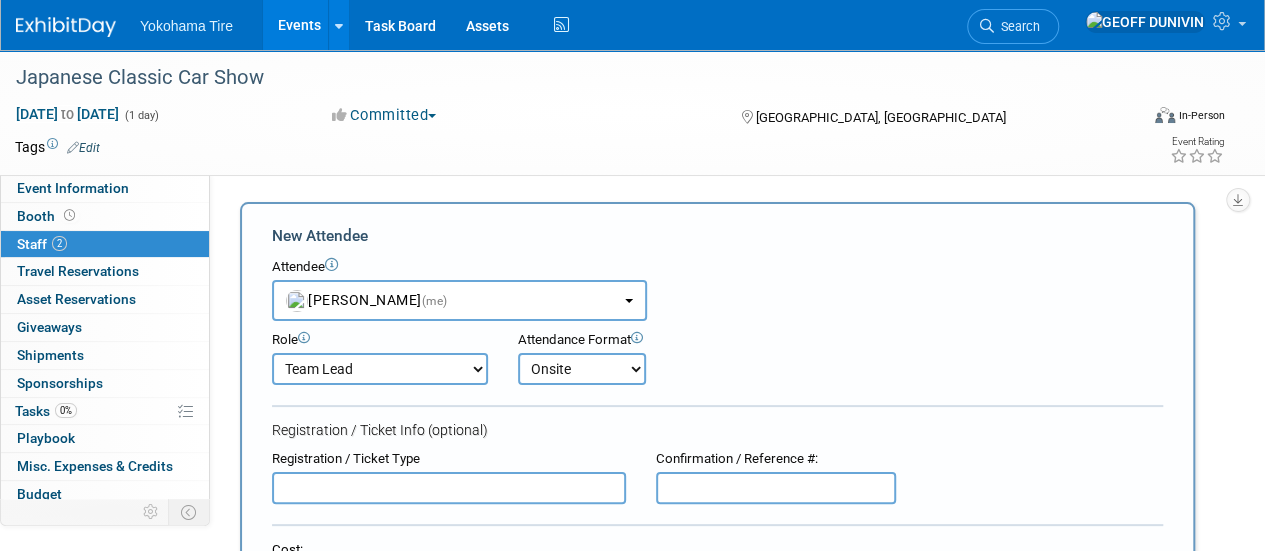click on "Onsite
Remote" at bounding box center [582, 369] 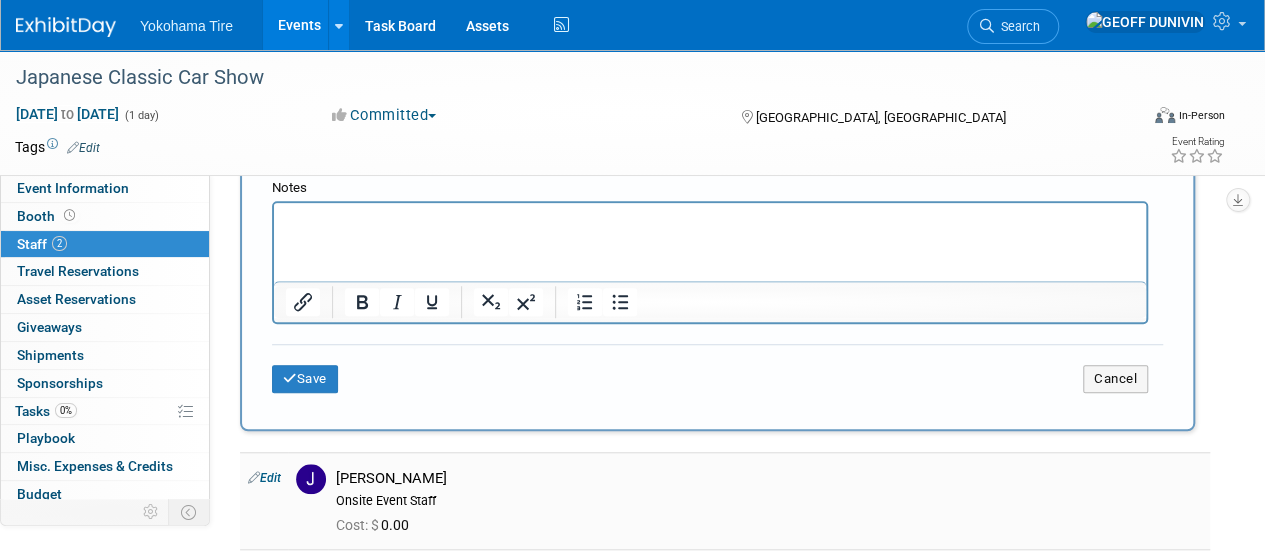 scroll, scrollTop: 700, scrollLeft: 0, axis: vertical 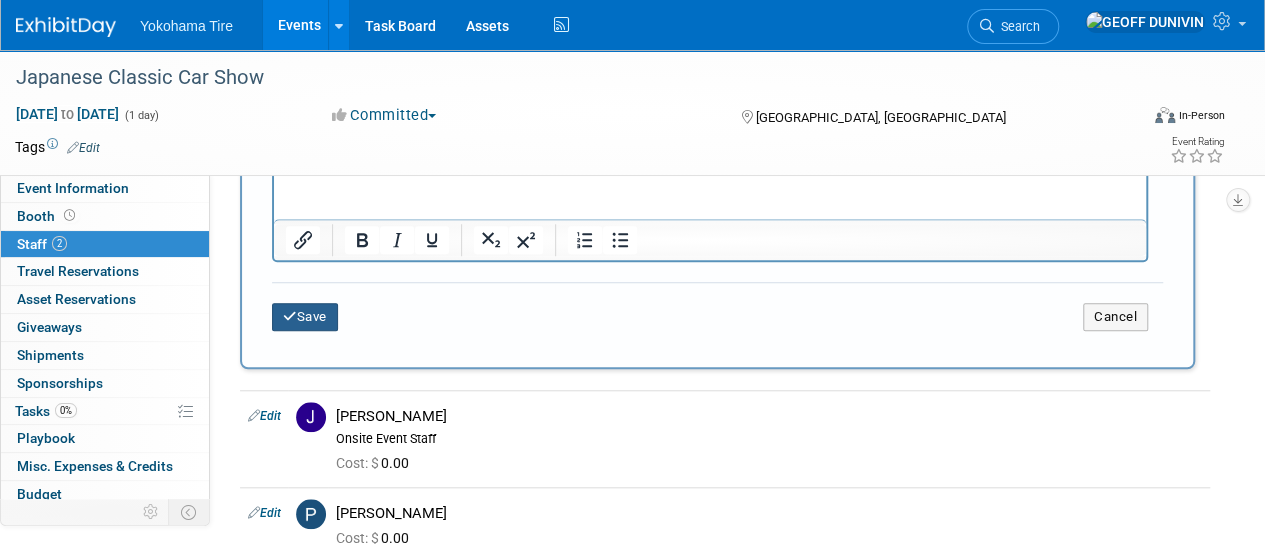 click on "Save" at bounding box center (305, 317) 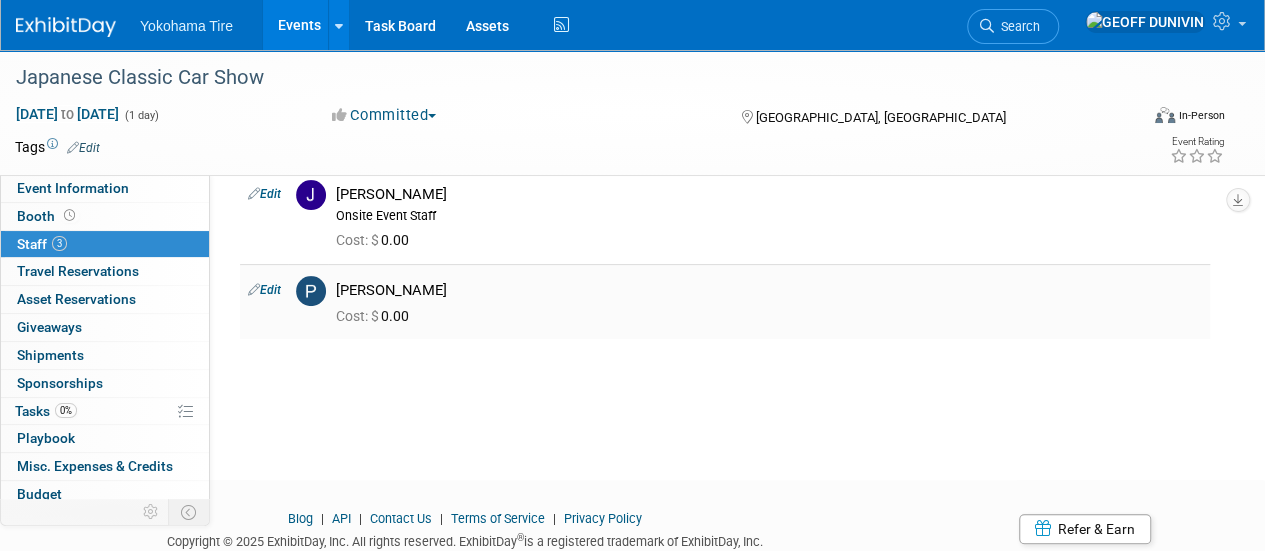 scroll, scrollTop: 152, scrollLeft: 0, axis: vertical 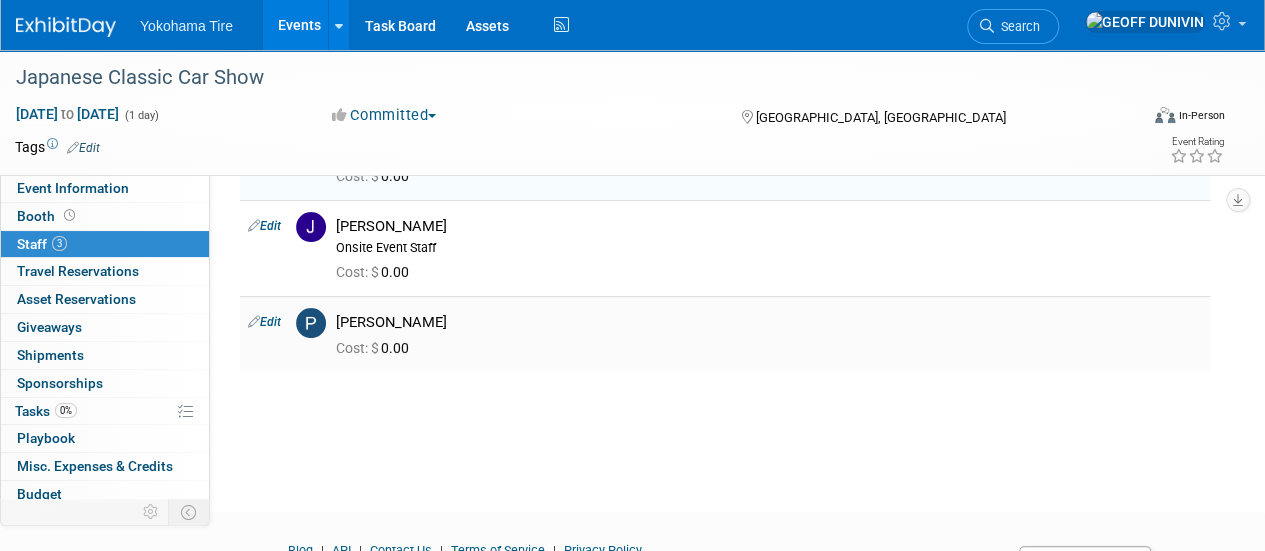 click on "Edit" at bounding box center [264, 322] 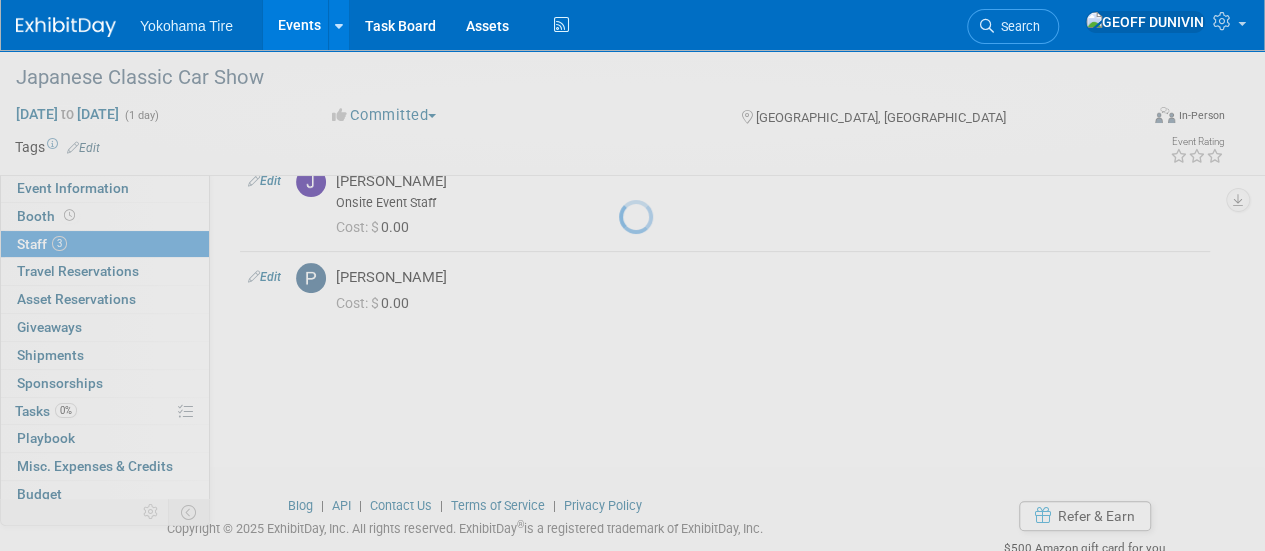 select on "511e58c8-658a-468f-815e-802c88763eae" 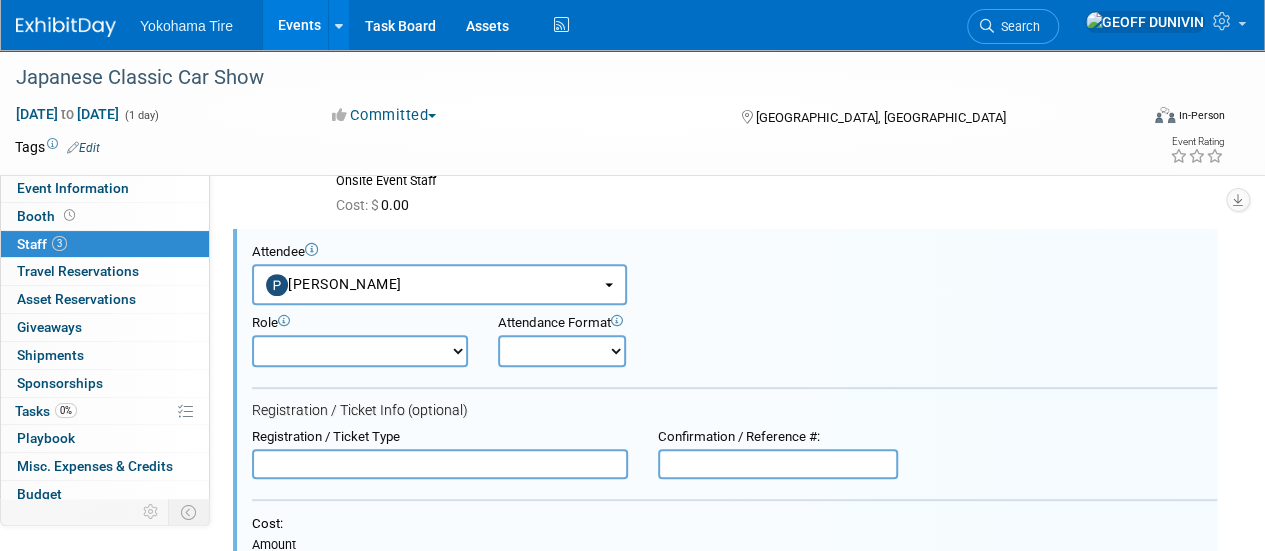 scroll, scrollTop: 0, scrollLeft: 0, axis: both 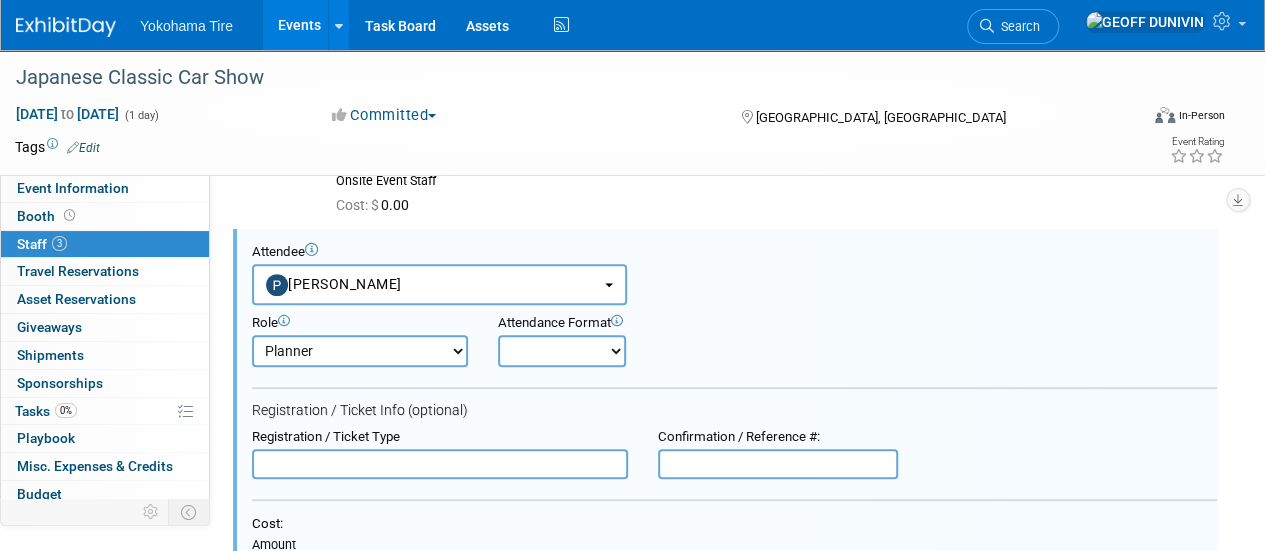 click on "Demonstrator
Host
Logistics Admin
Onsite Event Staff
Planner
Presenter
Sales Representative" at bounding box center [360, 351] 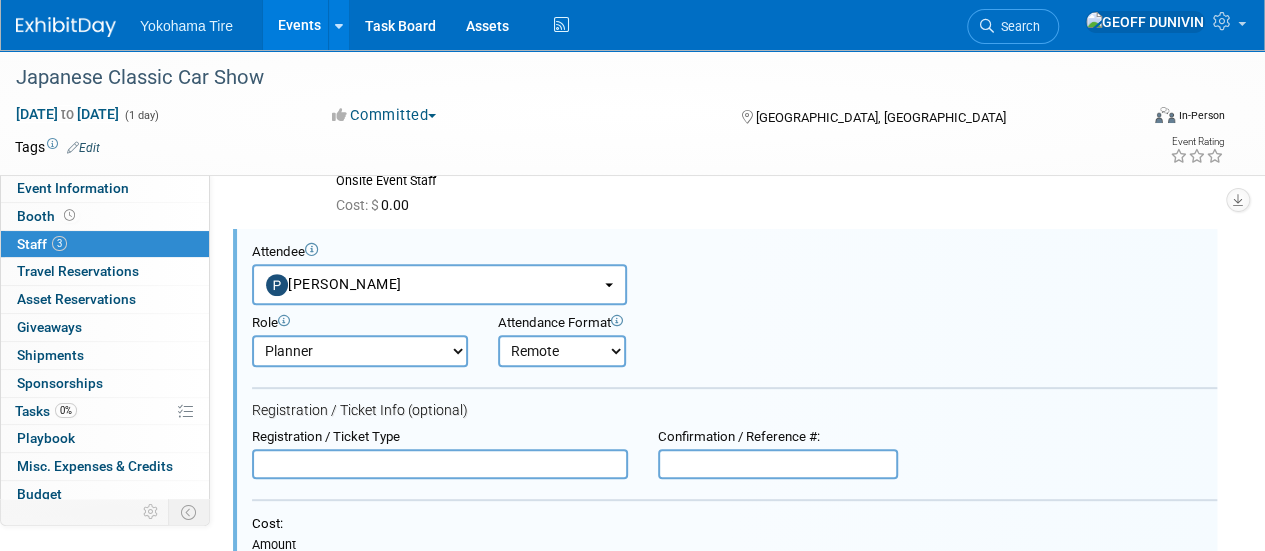 click on "Onsite
Remote" at bounding box center (562, 351) 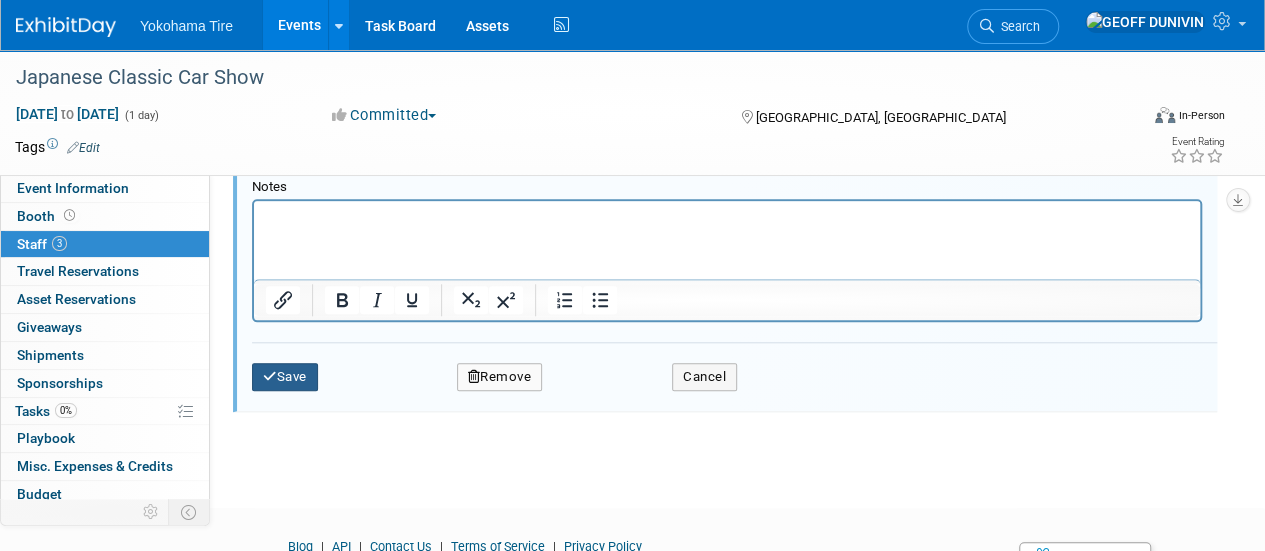 click on "Save" at bounding box center [285, 377] 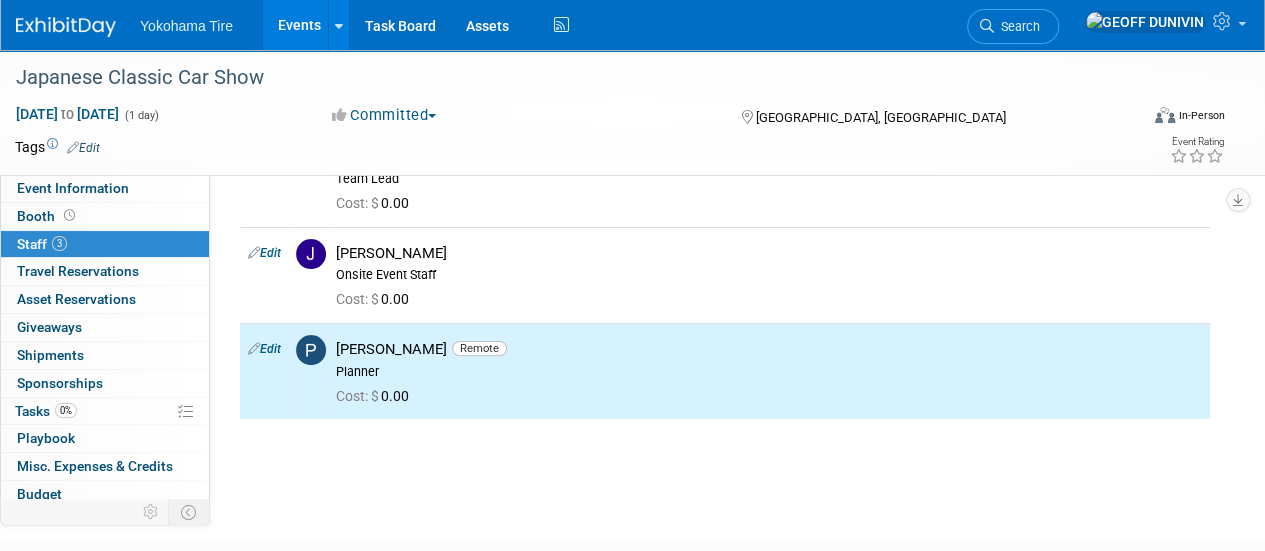 scroll, scrollTop: 0, scrollLeft: 0, axis: both 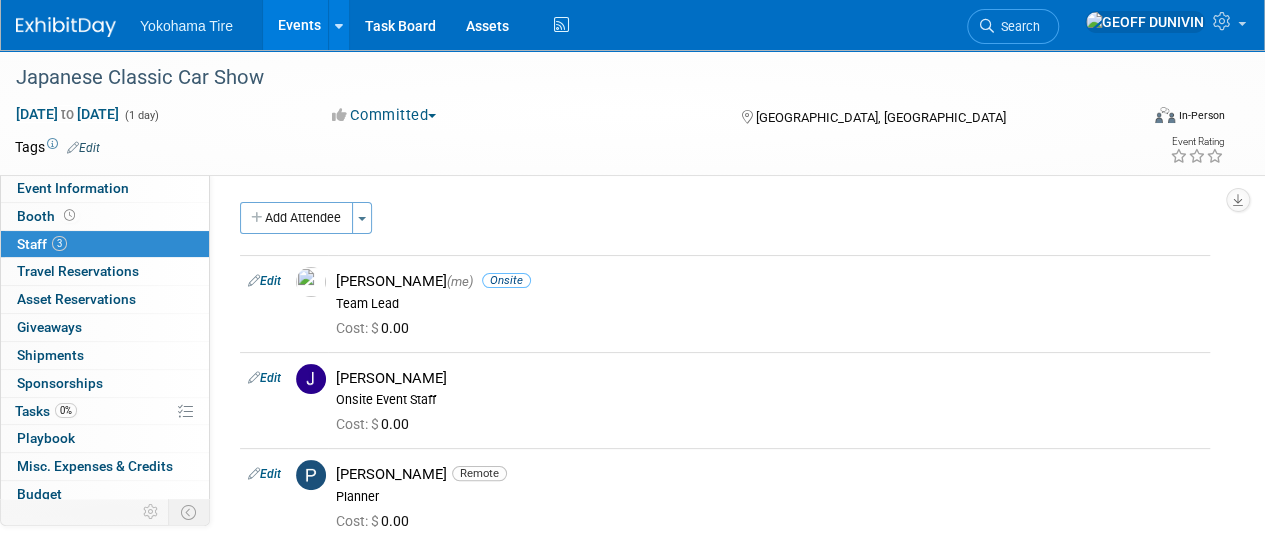 click on "Events" at bounding box center (299, 25) 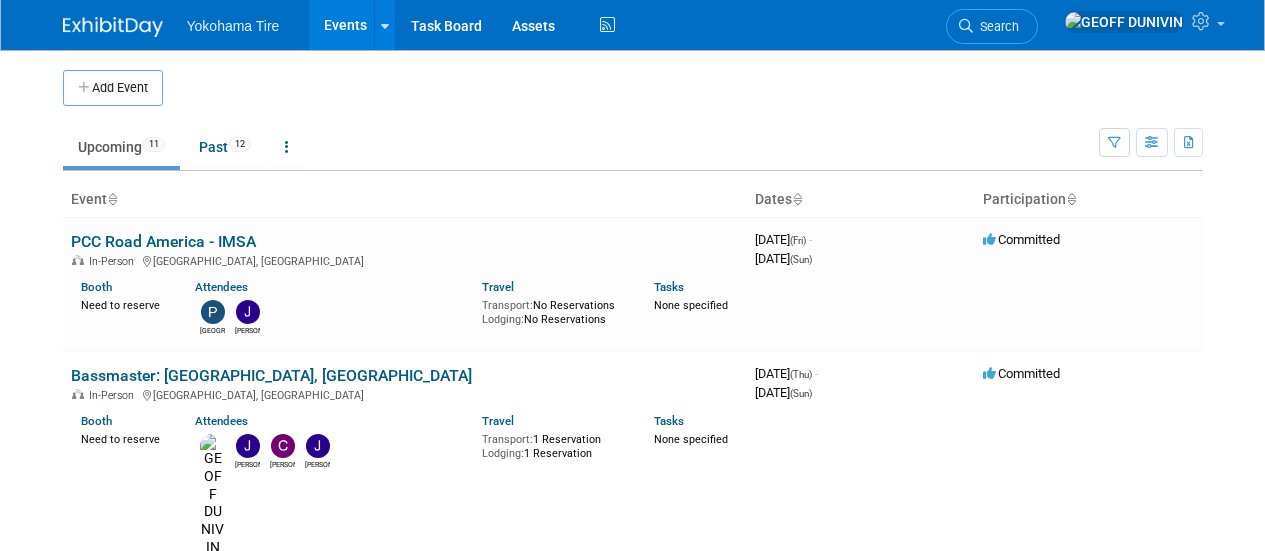 scroll, scrollTop: 0, scrollLeft: 0, axis: both 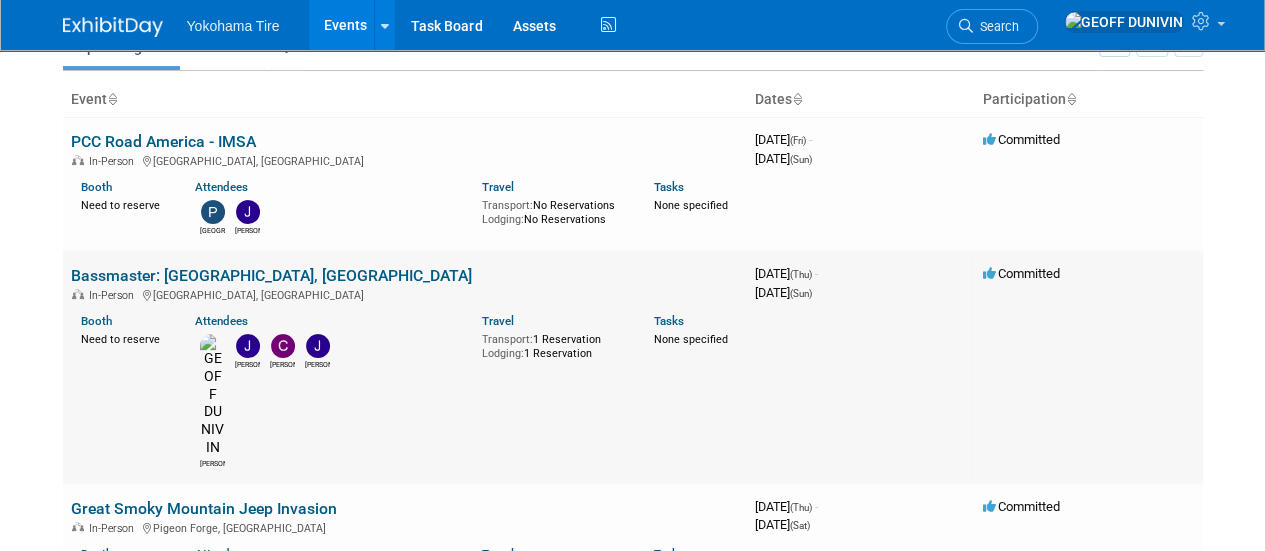 click on "Bassmaster: [GEOGRAPHIC_DATA], [GEOGRAPHIC_DATA]" at bounding box center [271, 275] 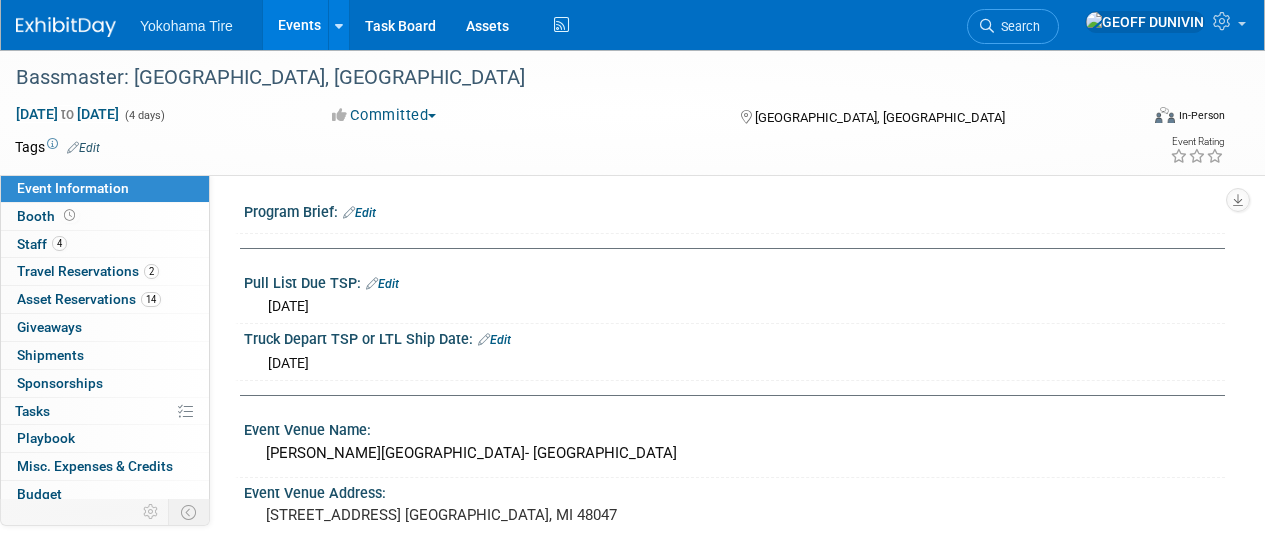 scroll, scrollTop: 0, scrollLeft: 0, axis: both 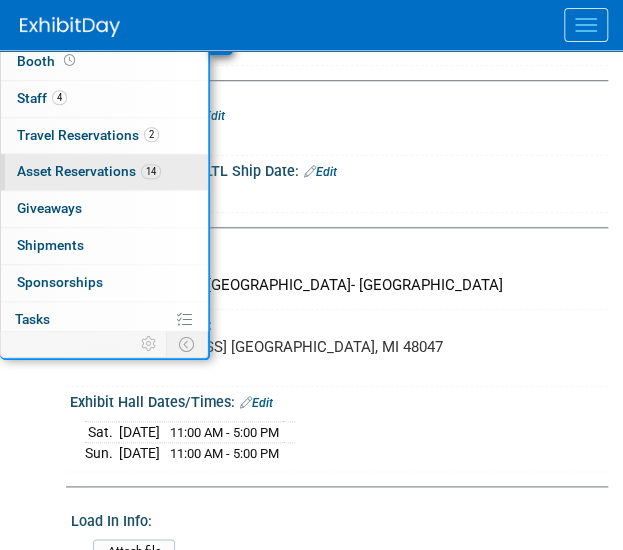 click on "Asset Reservations 14" at bounding box center [89, 171] 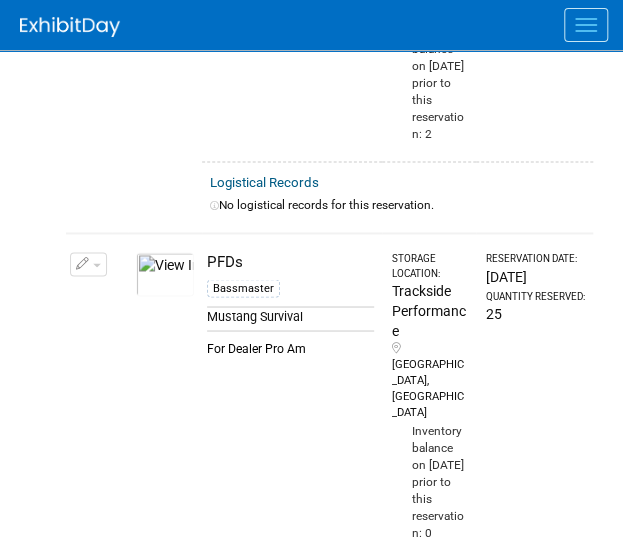 scroll, scrollTop: 4500, scrollLeft: 0, axis: vertical 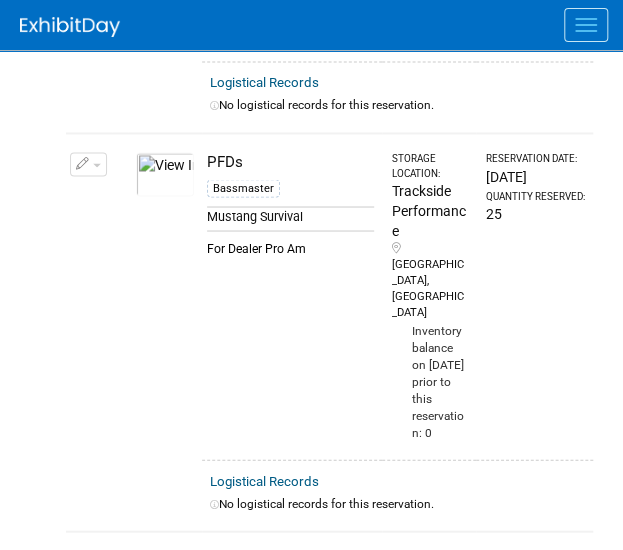 click at bounding box center [586, 25] 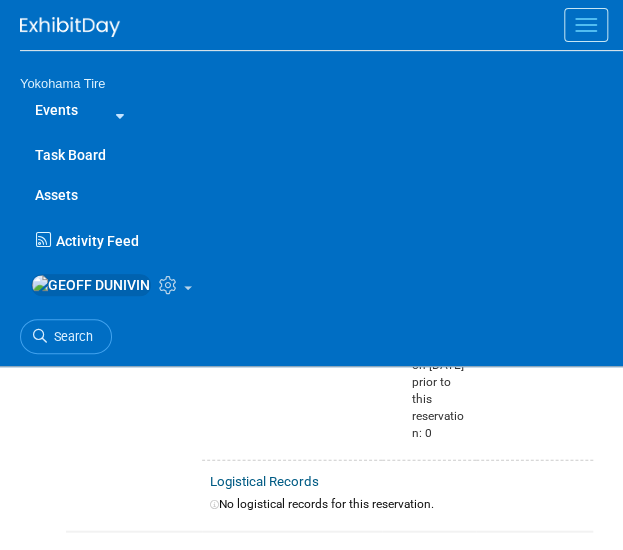 click at bounding box center (586, 25) 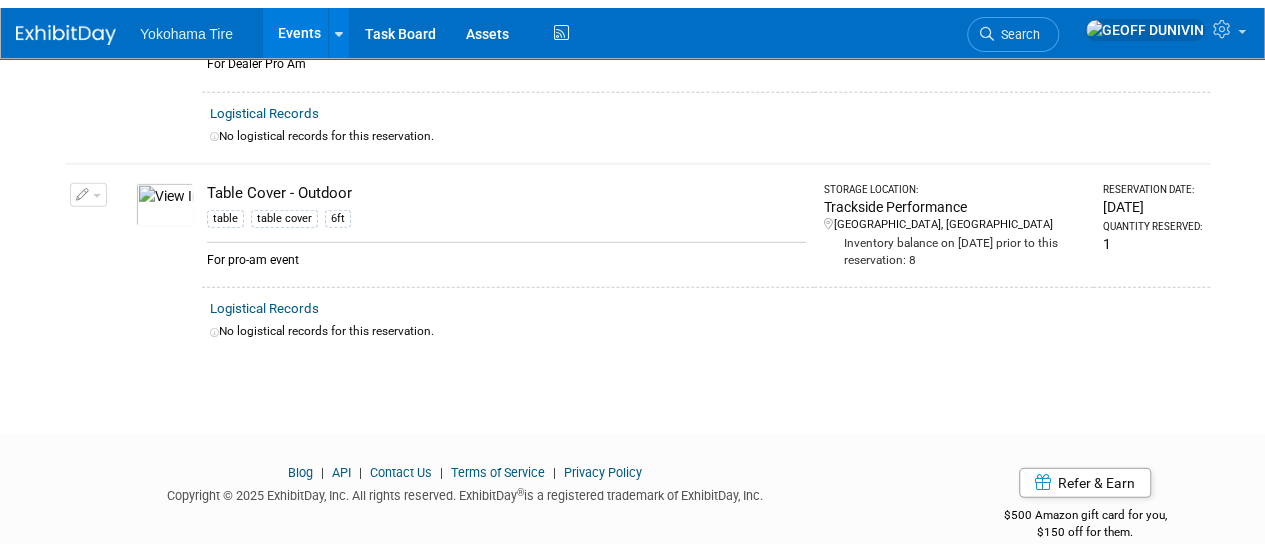 scroll, scrollTop: 2606, scrollLeft: 0, axis: vertical 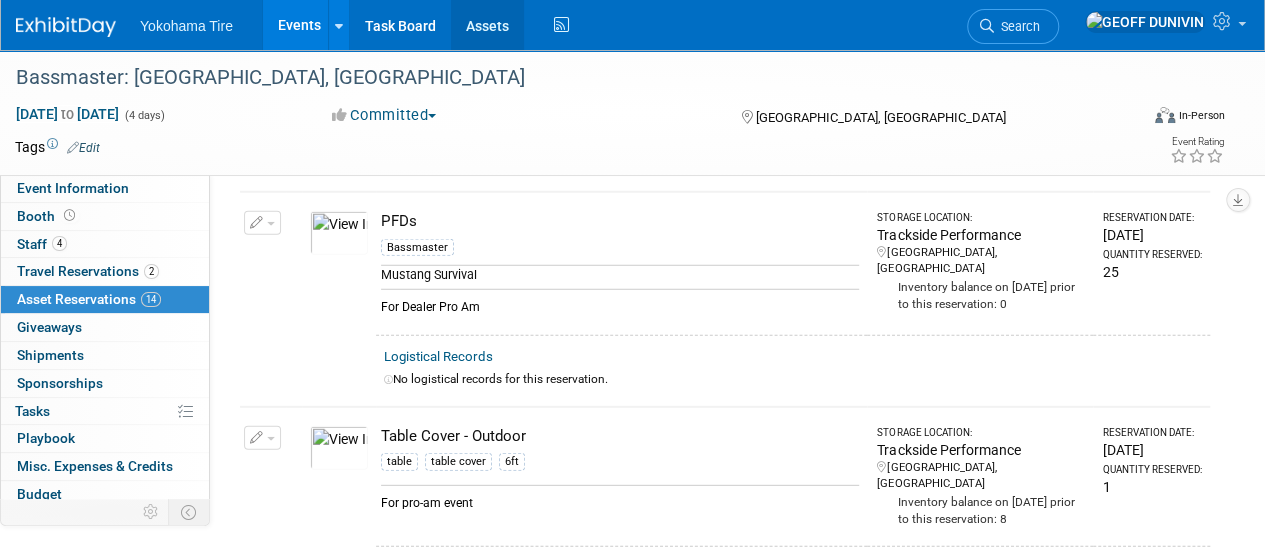 click on "Assets" at bounding box center [487, 25] 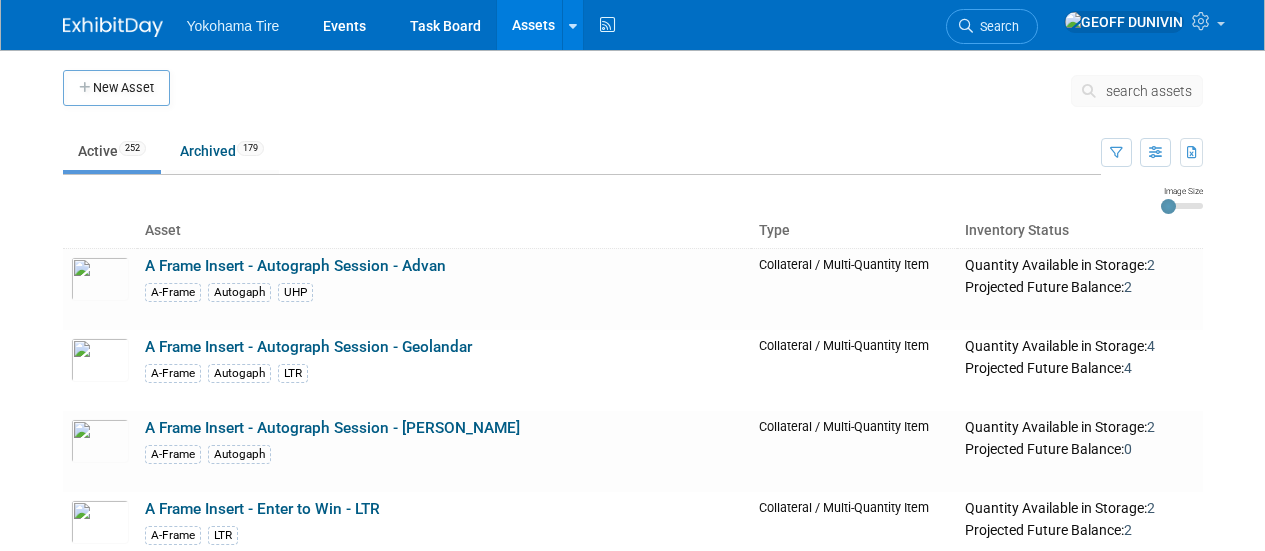 scroll, scrollTop: 0, scrollLeft: 0, axis: both 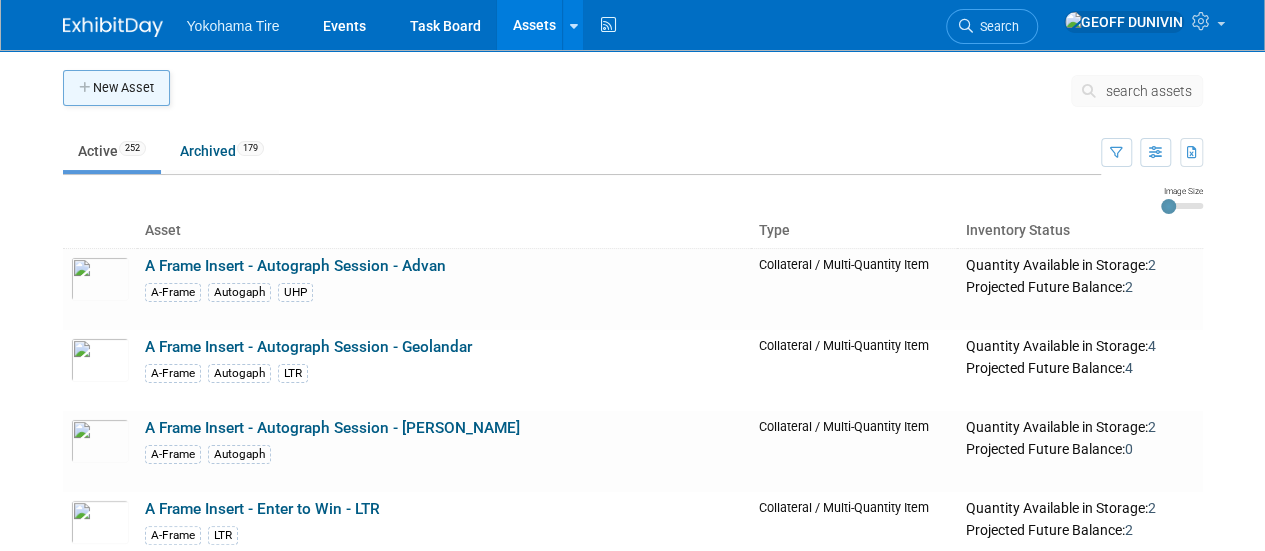 click on "New Asset" at bounding box center (116, 88) 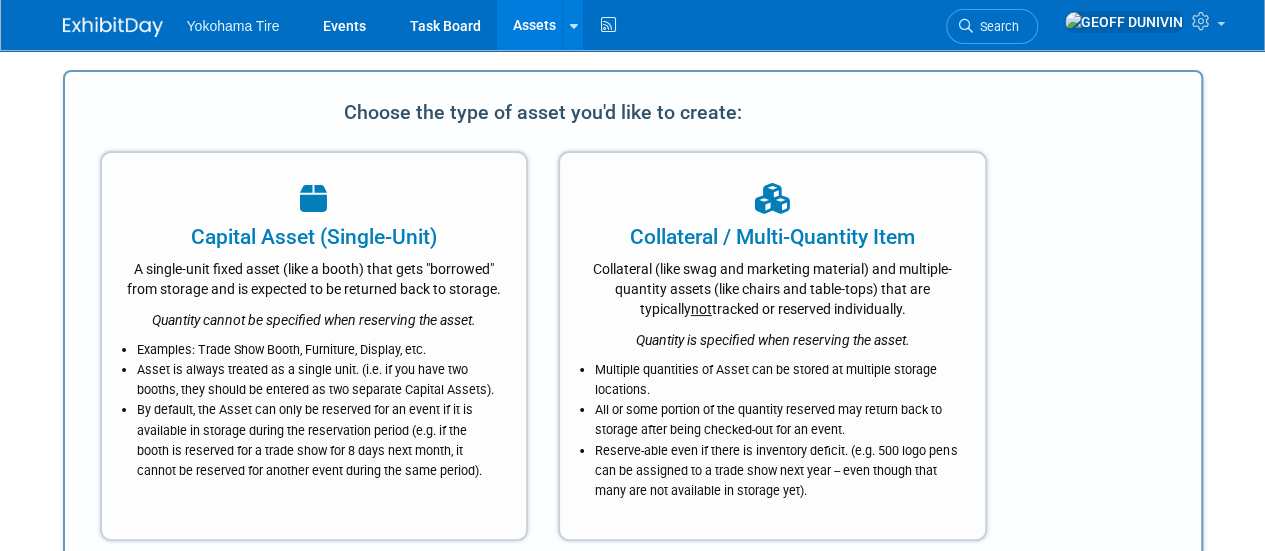 scroll, scrollTop: 0, scrollLeft: 0, axis: both 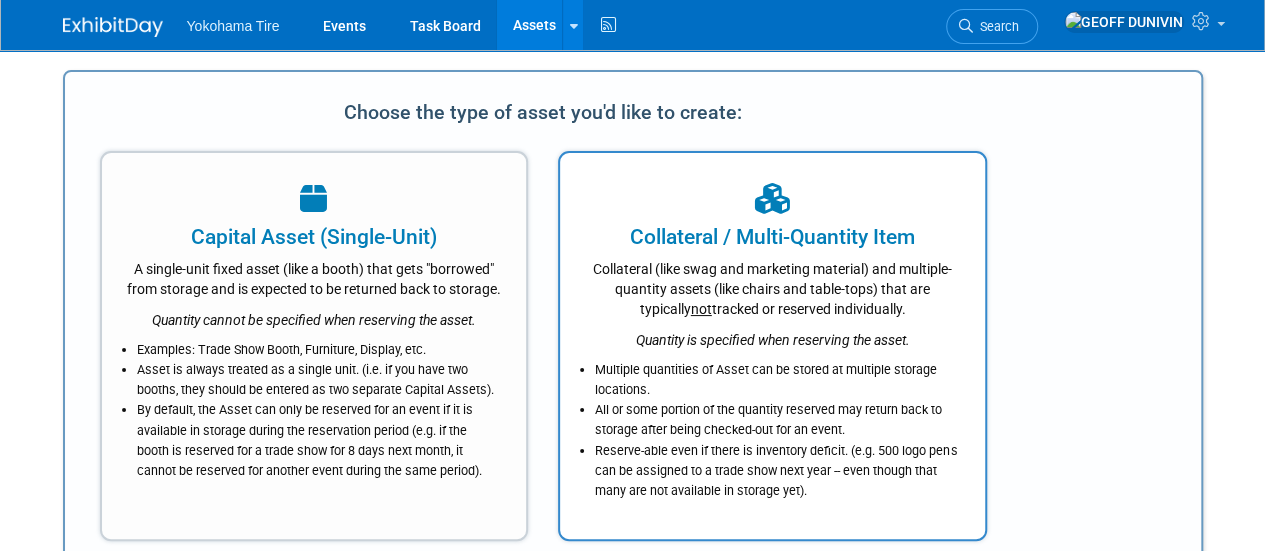 click on "Quantity is specified when reserving the asset." at bounding box center (773, 340) 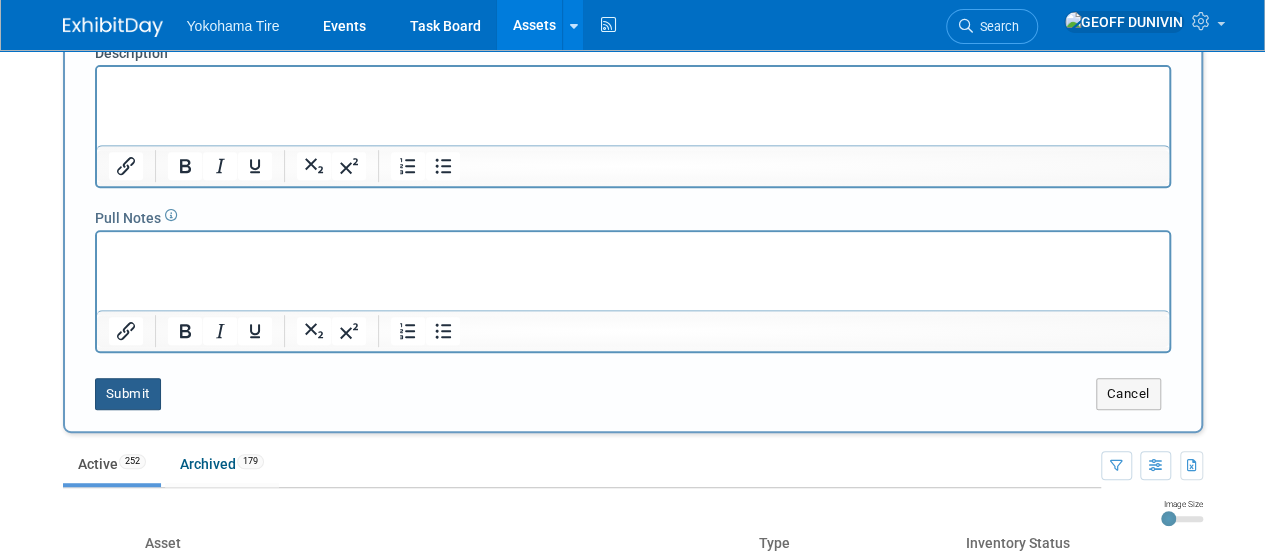 scroll, scrollTop: 384, scrollLeft: 0, axis: vertical 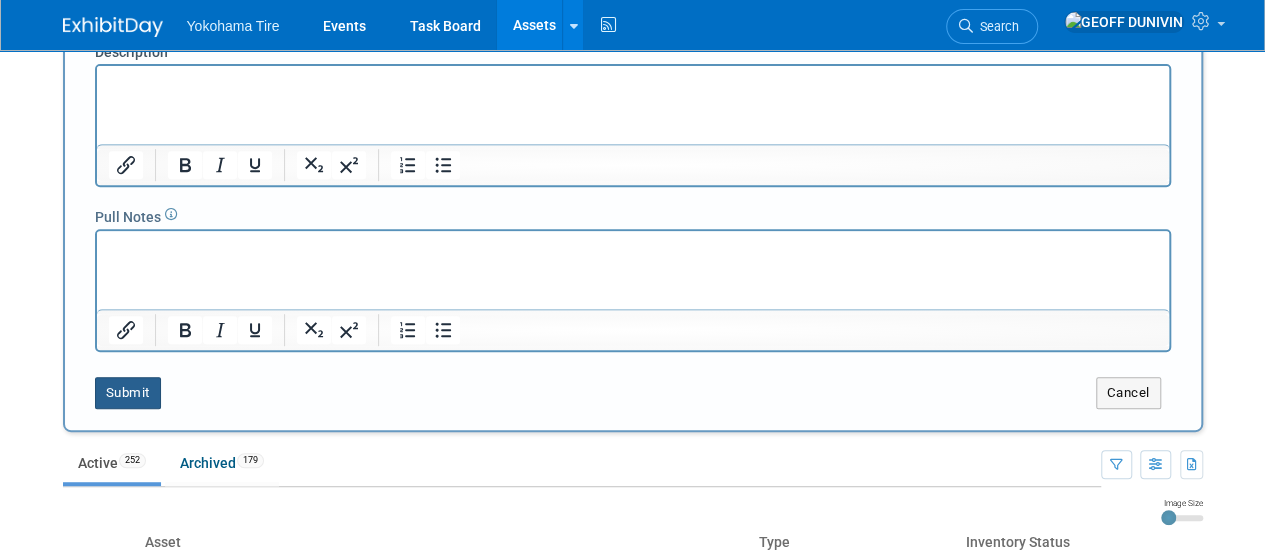 type on "6ft Table" 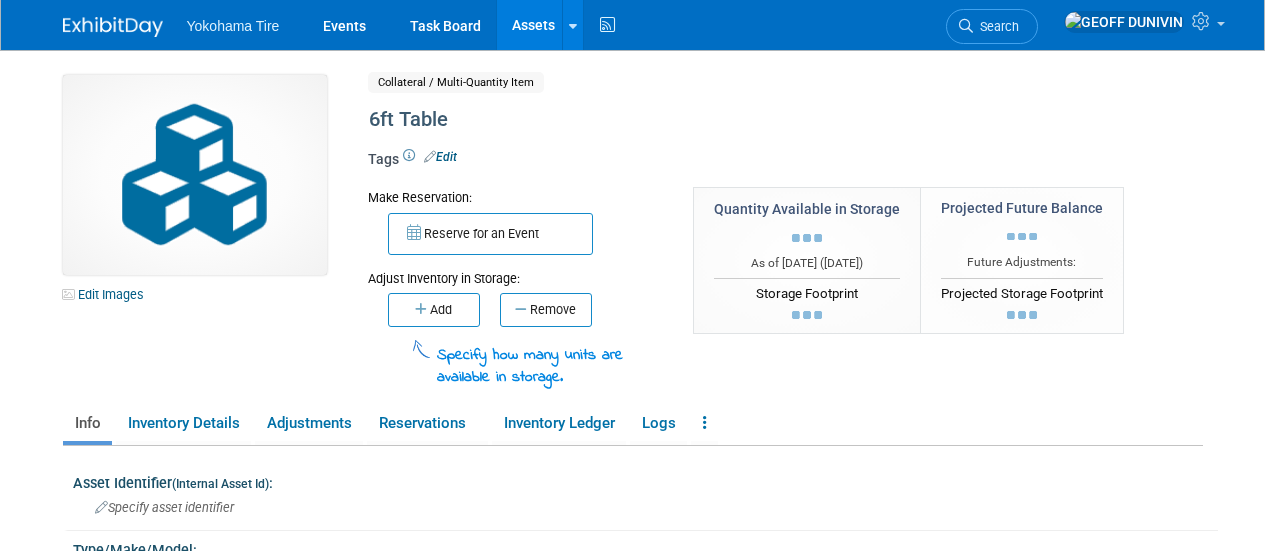 scroll, scrollTop: 0, scrollLeft: 0, axis: both 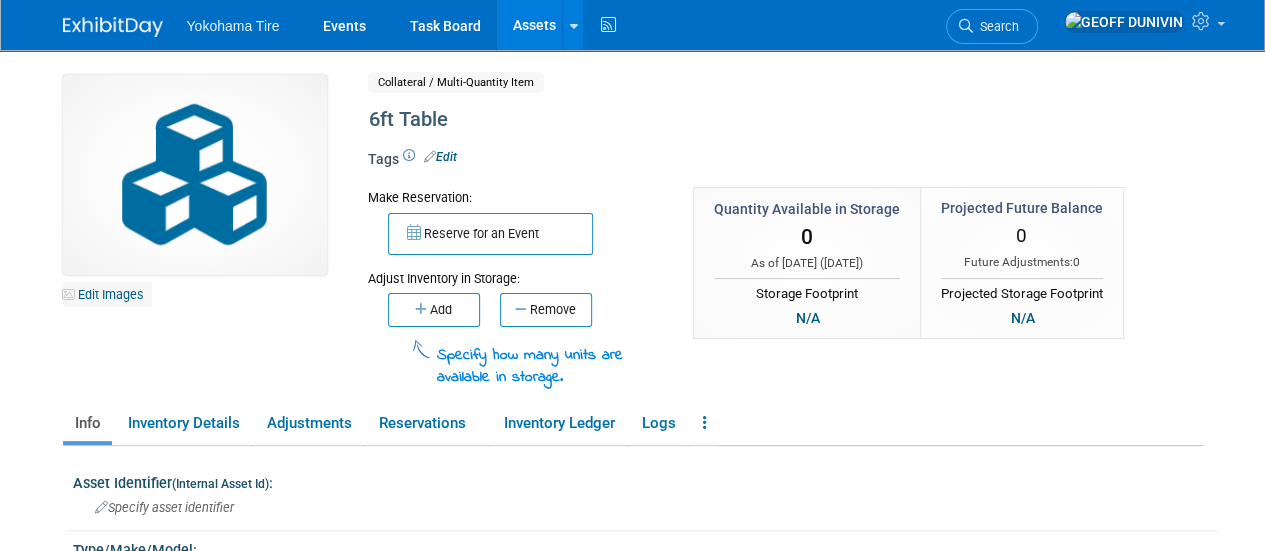click on "Edit Images" at bounding box center (107, 294) 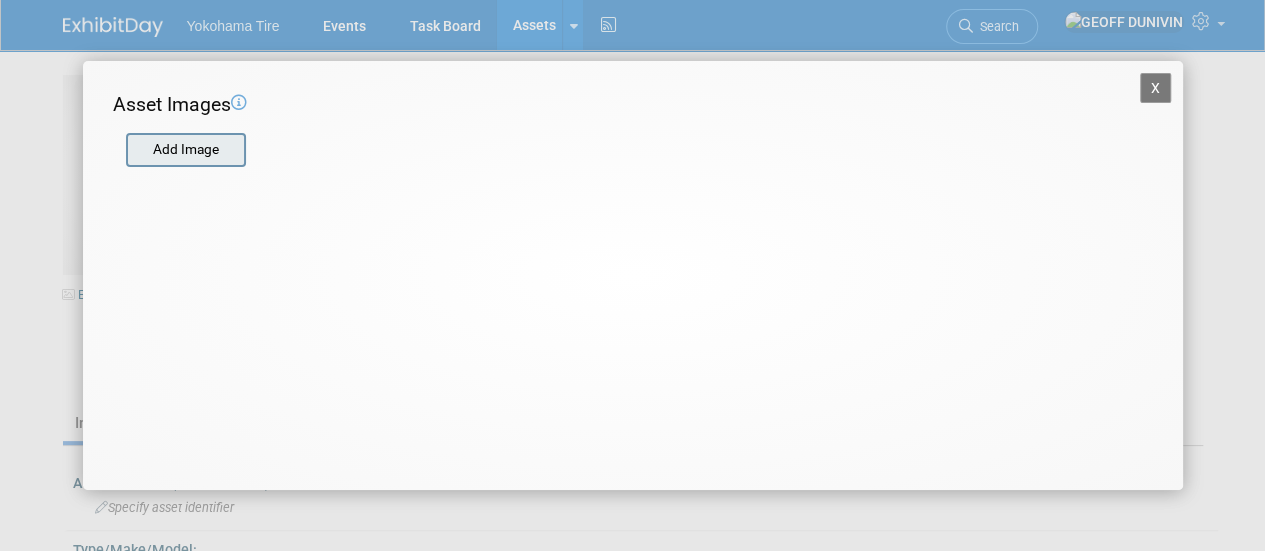 click at bounding box center (125, 150) 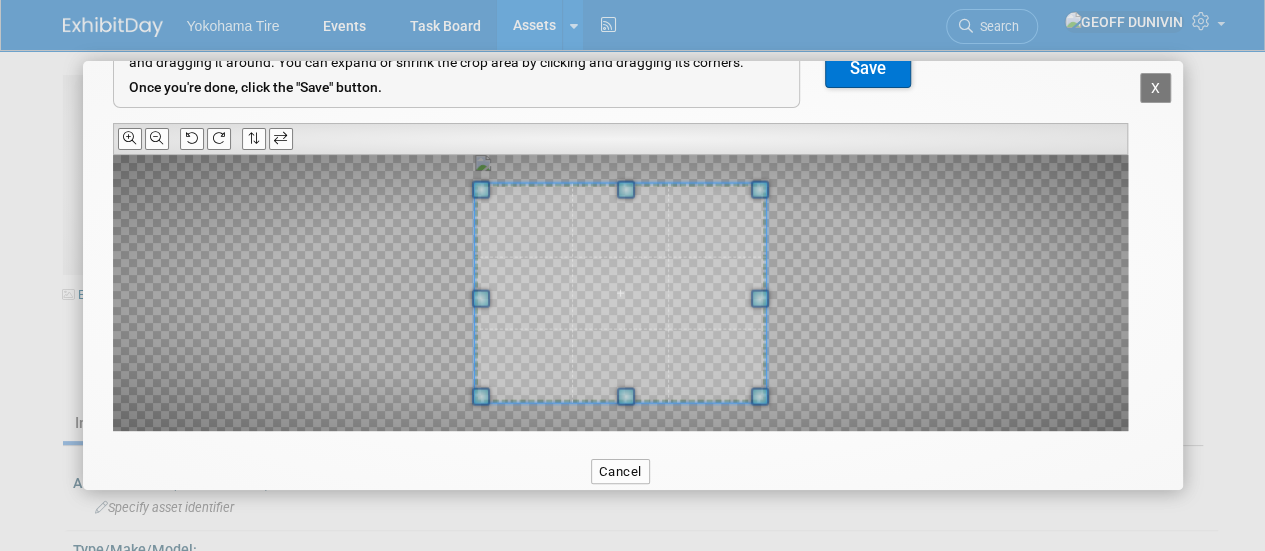 scroll, scrollTop: 135, scrollLeft: 0, axis: vertical 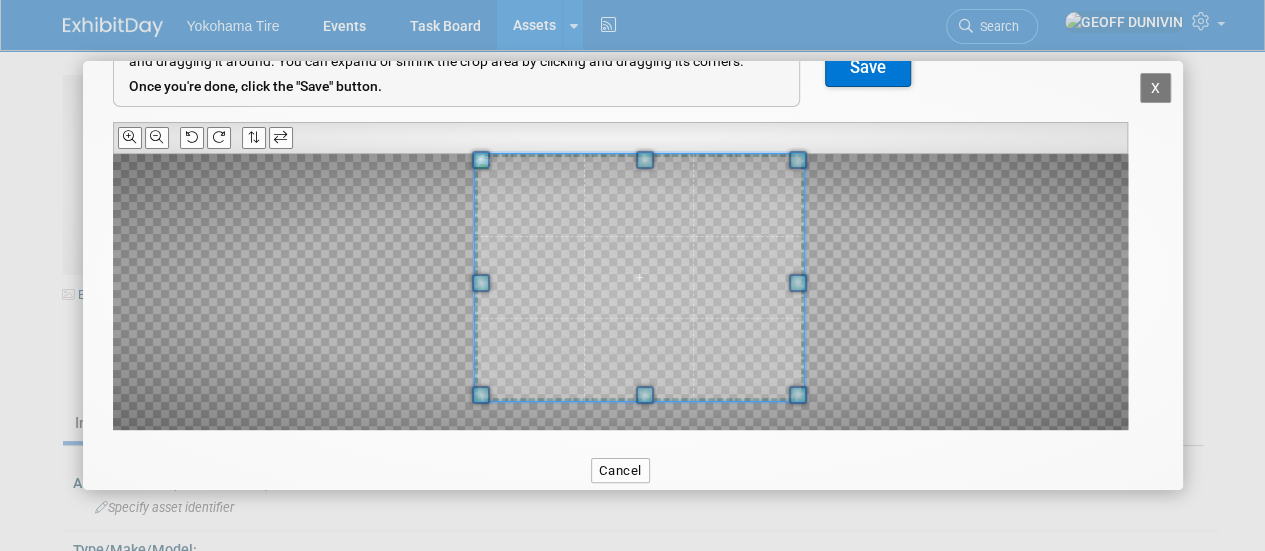 click on "Asset Images
Add Image
STEP 2 — Crop the Image
Use the canvas below to crop the image that you selected. You can move the crop area by clicking down and dragging it around. You can expand or shrink the crop area by clicking and dragging its corners.
Once you're done, click the "Save" button." at bounding box center [633, 224] 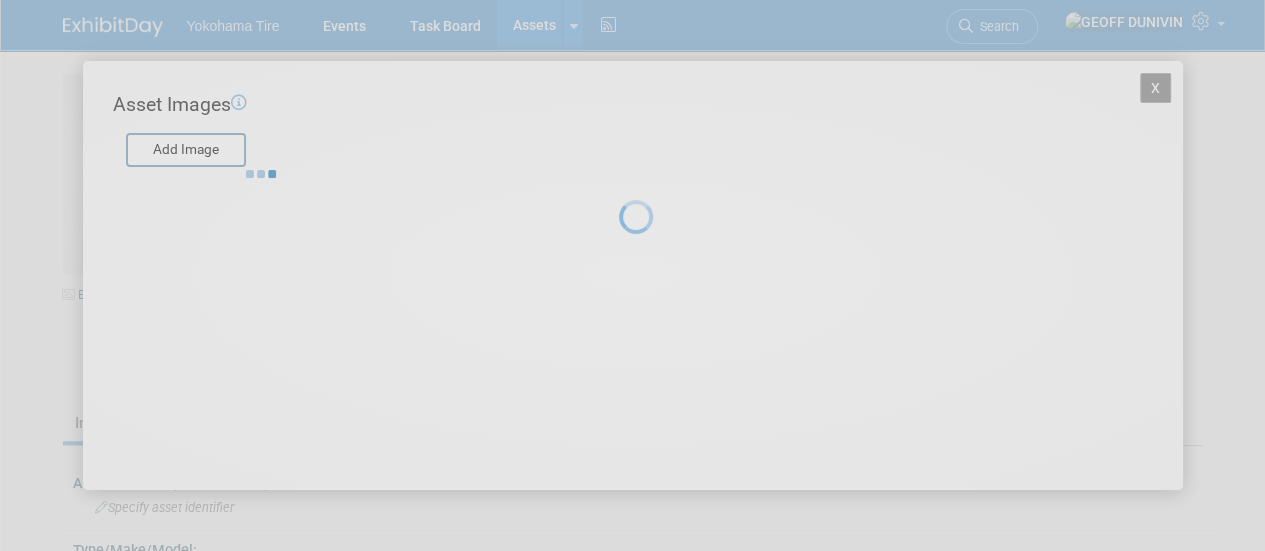 scroll, scrollTop: 0, scrollLeft: 0, axis: both 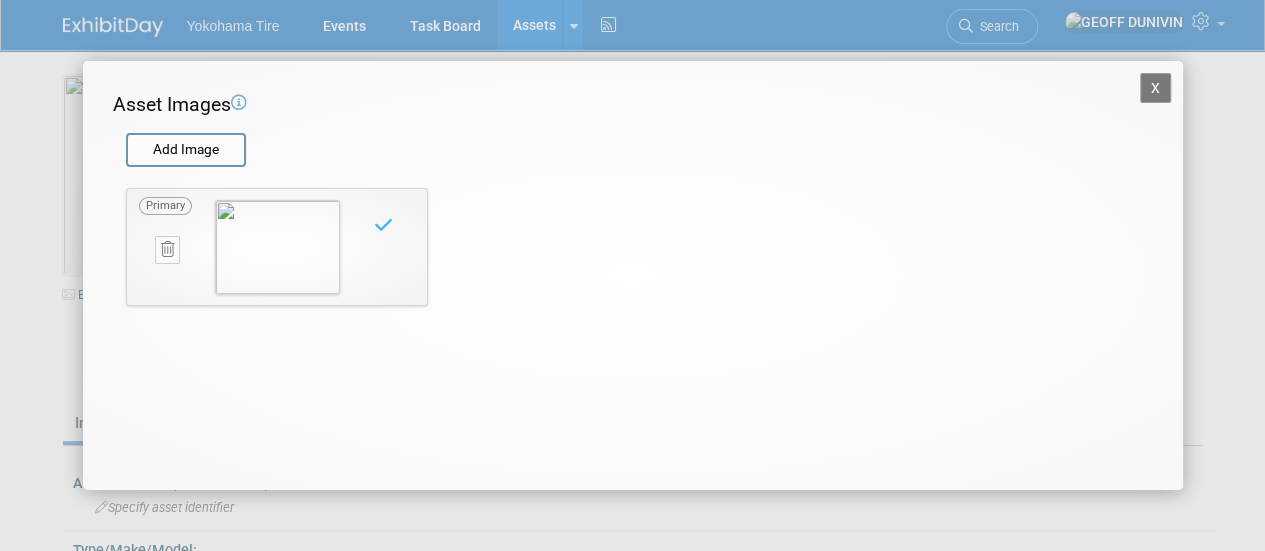 click on "X" at bounding box center [1156, 88] 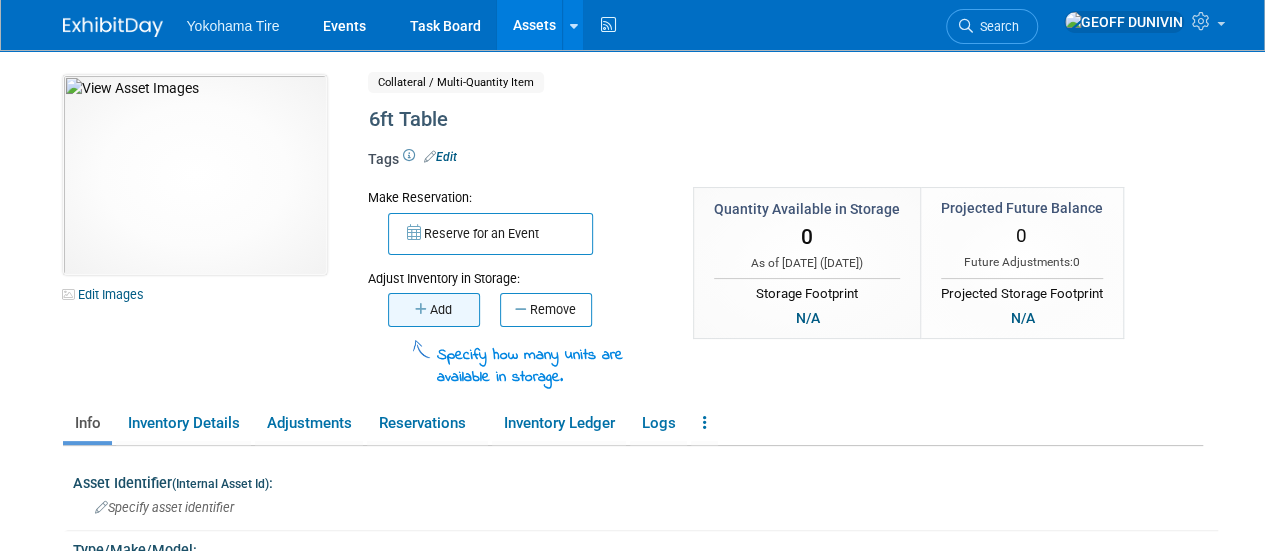 click on "Add" at bounding box center [434, 310] 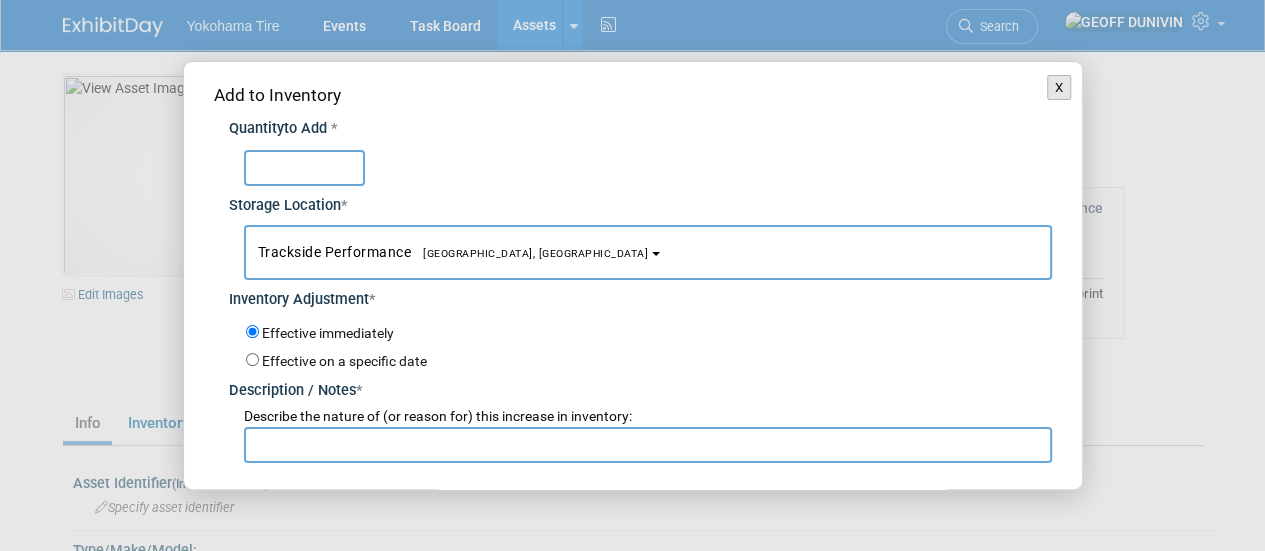 click on "X" at bounding box center (1059, 88) 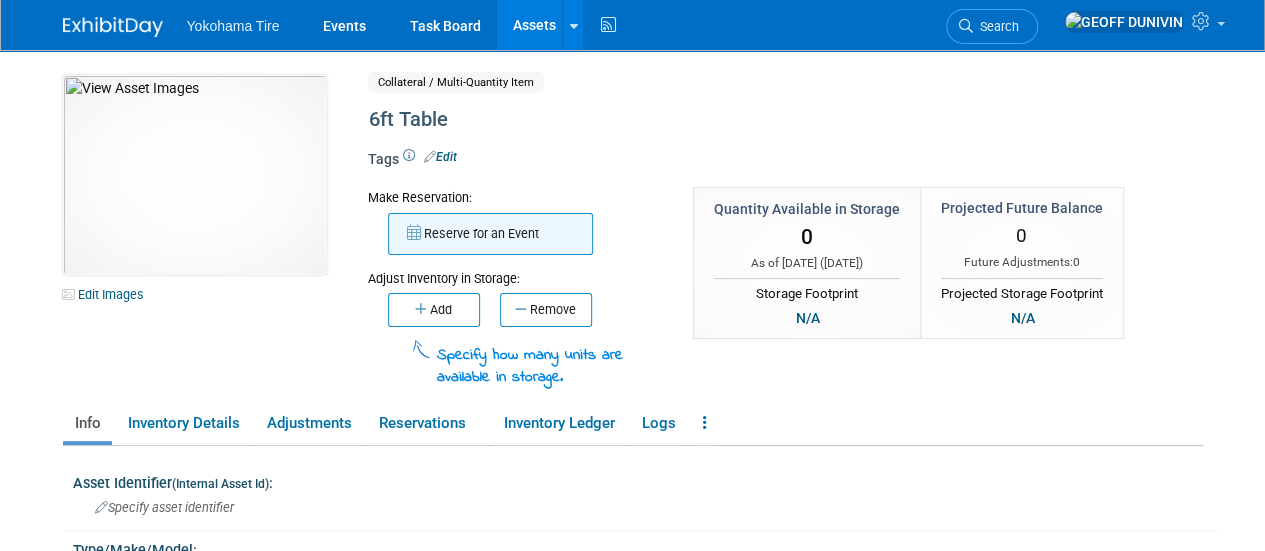 click on "Reserve for an Event" at bounding box center (490, 234) 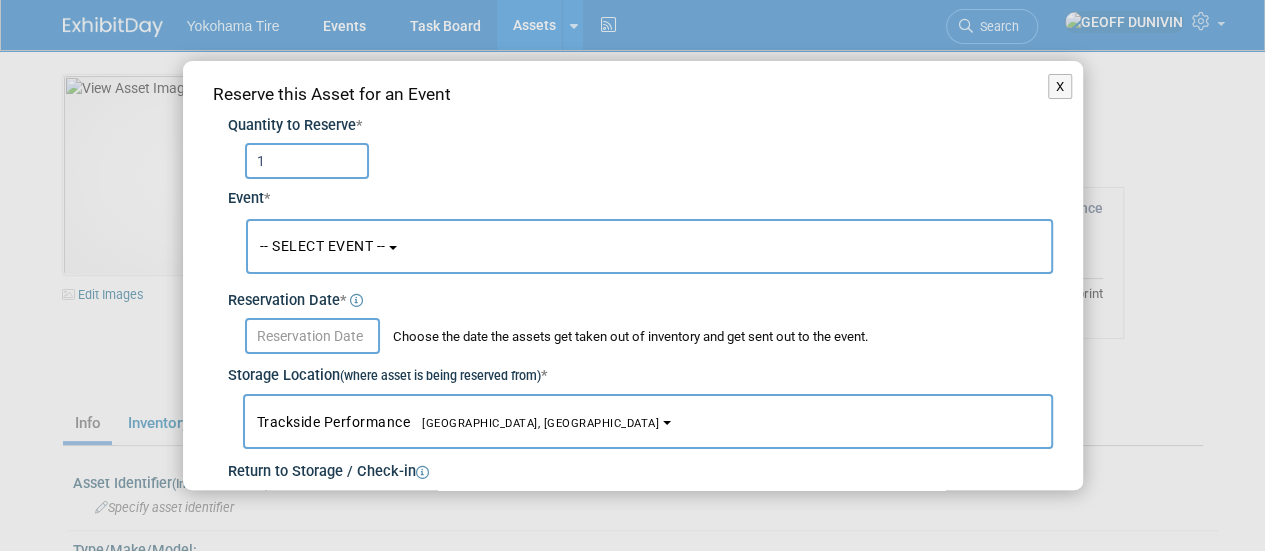 type on "1" 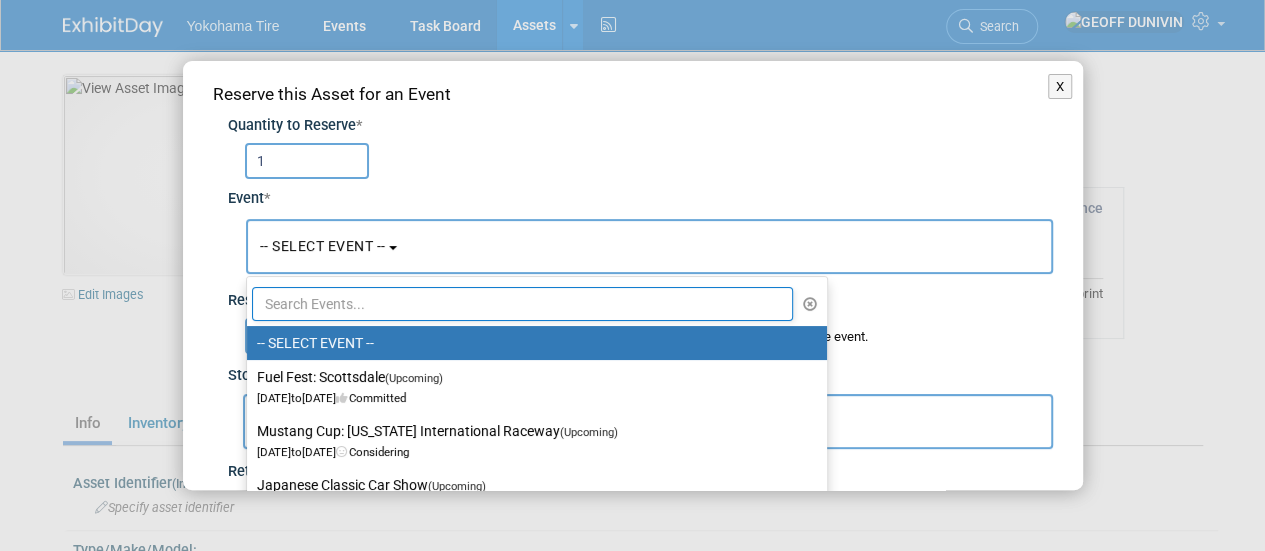 click at bounding box center [523, 304] 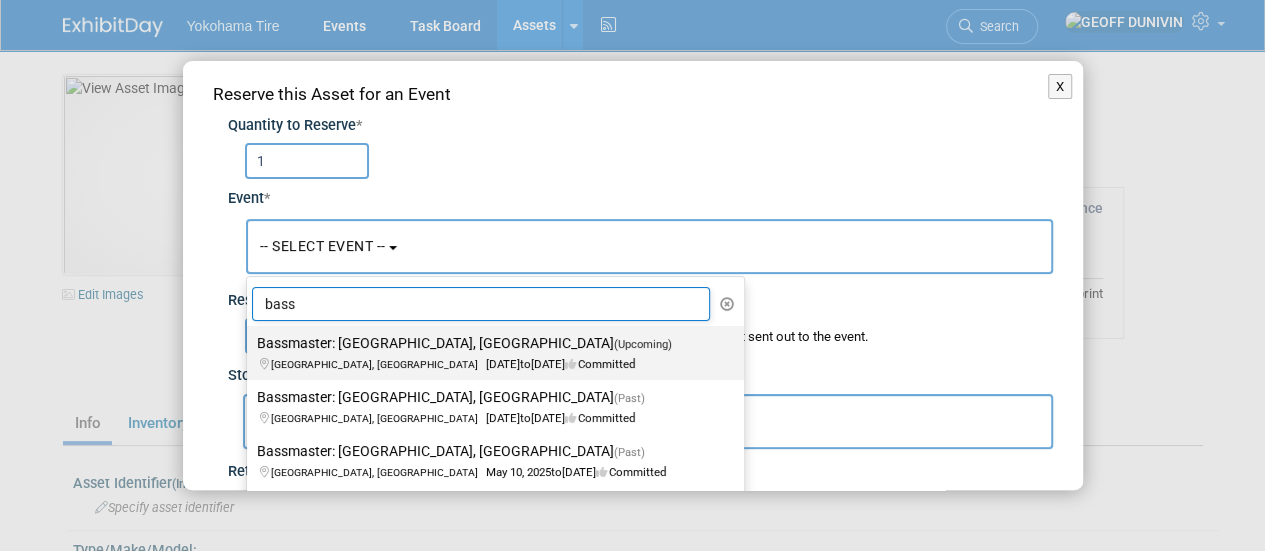 type on "bass" 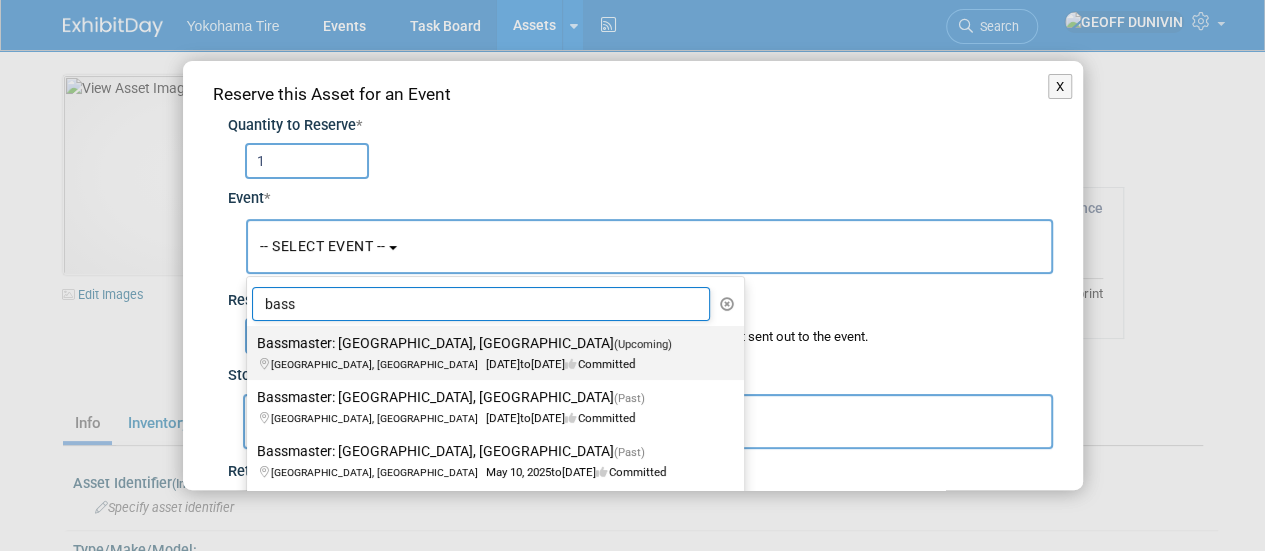 click on "Bassmaster: Macomb County, MI    (Upcoming)   New Baltimore, MI  Aug 7, 2025   to   Aug 10, 2025       Committed" at bounding box center [490, 353] 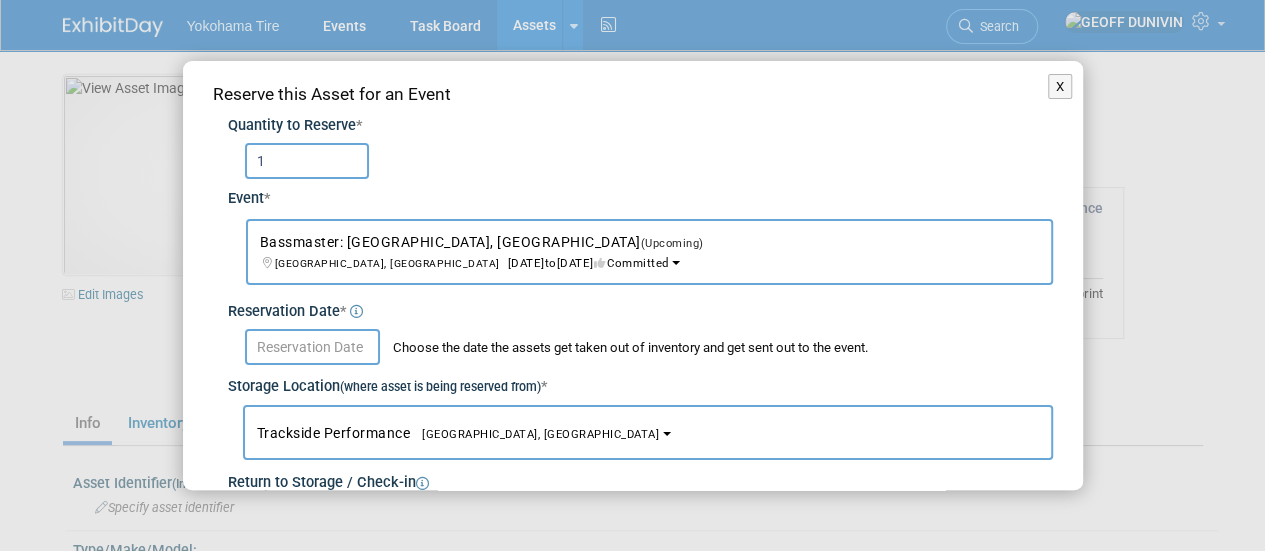 click at bounding box center (312, 347) 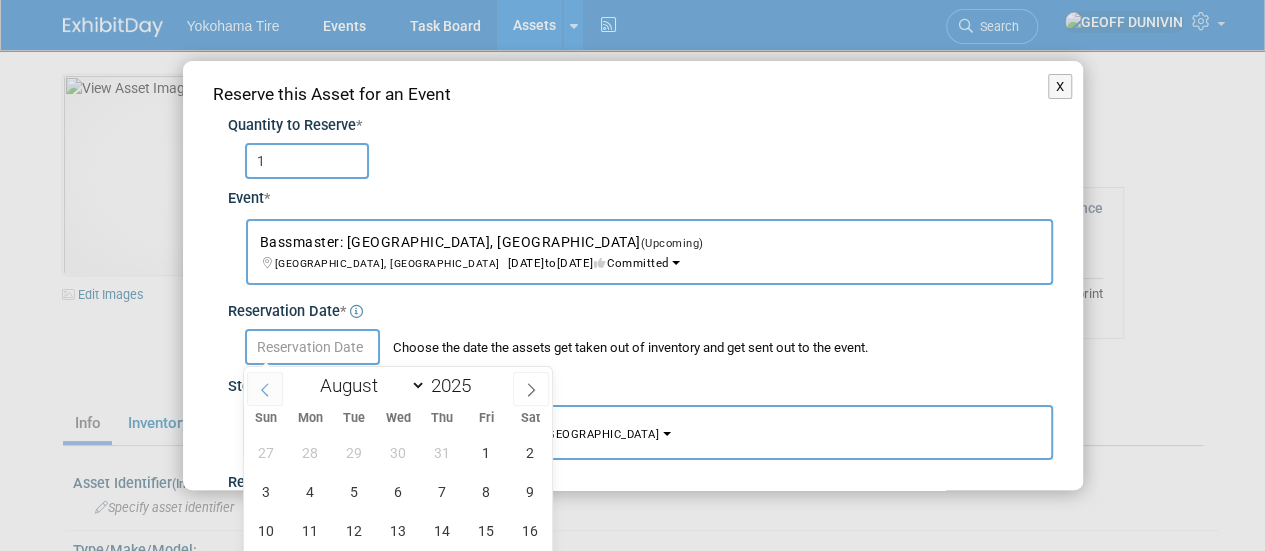 click at bounding box center [265, 389] 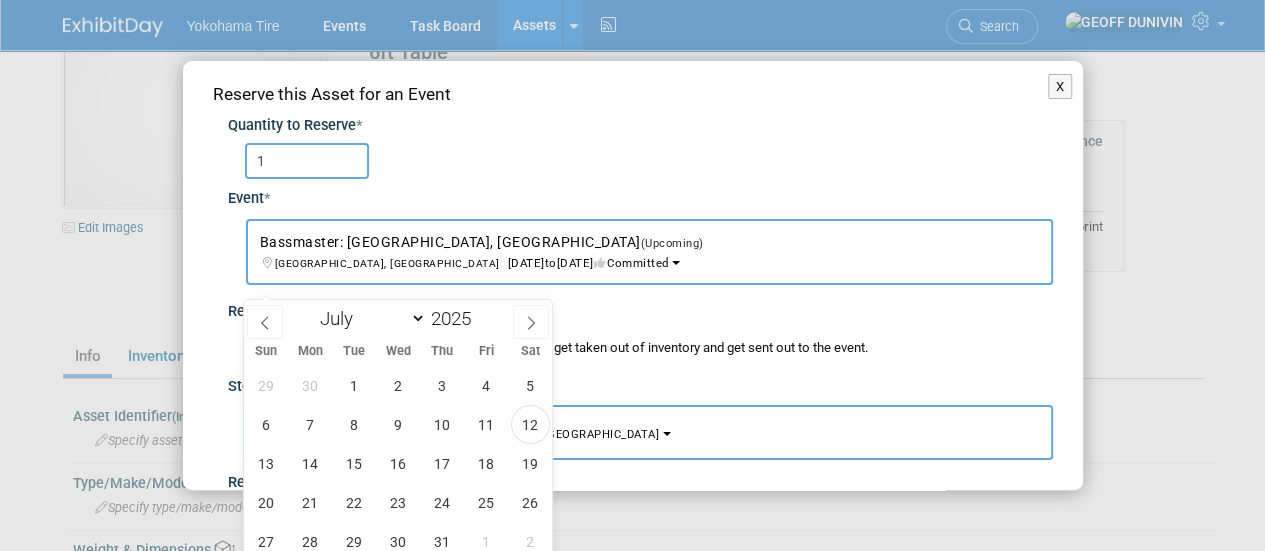 scroll, scrollTop: 68, scrollLeft: 0, axis: vertical 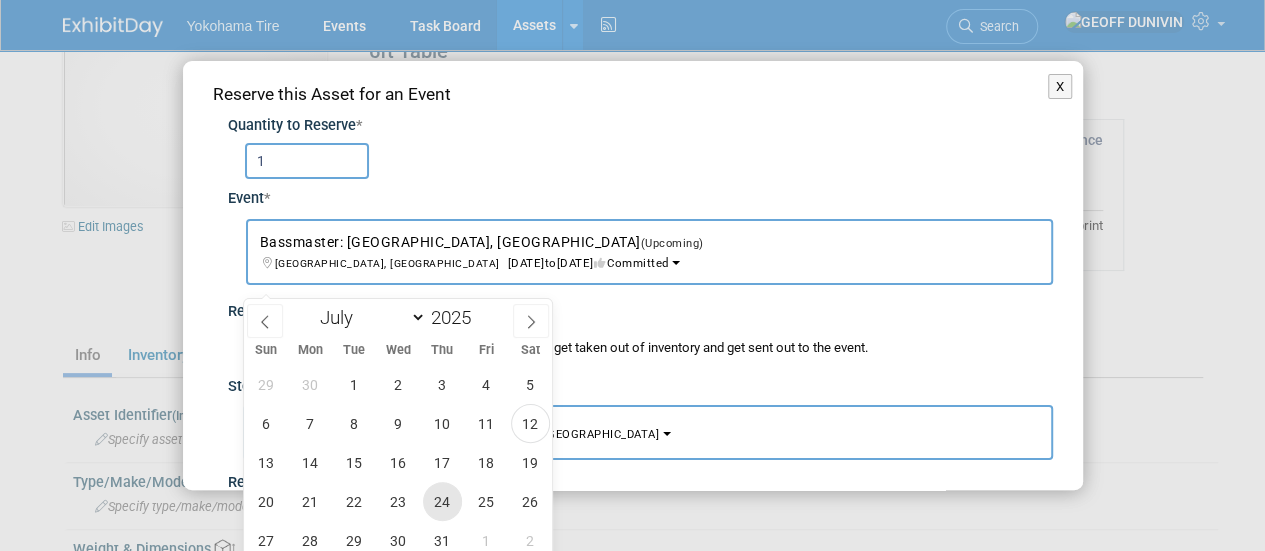 click on "24" at bounding box center [442, 501] 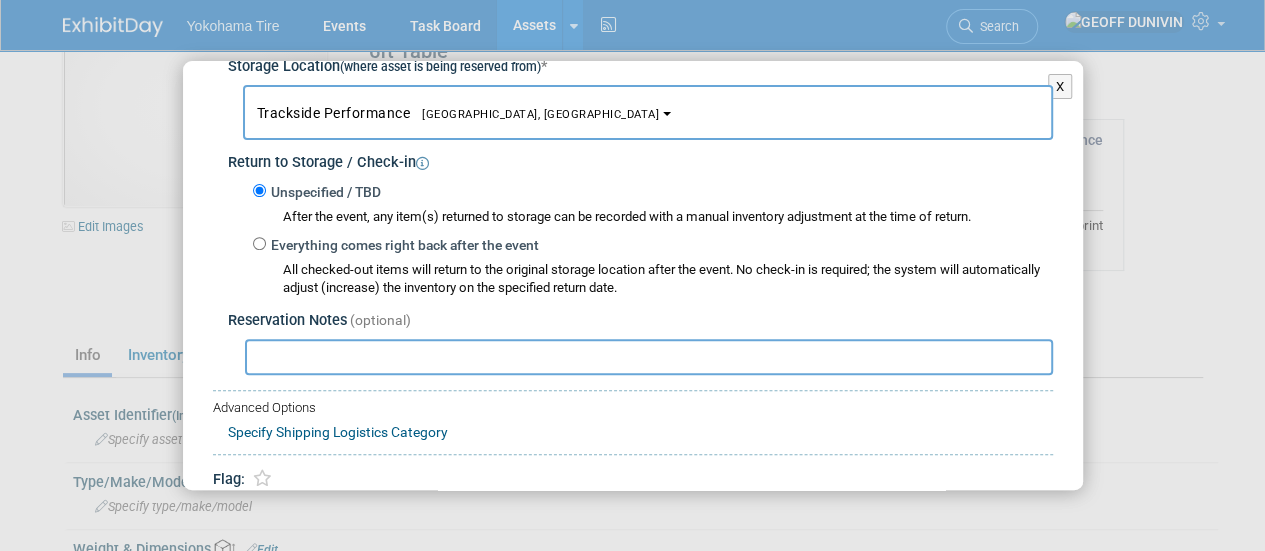 scroll, scrollTop: 396, scrollLeft: 0, axis: vertical 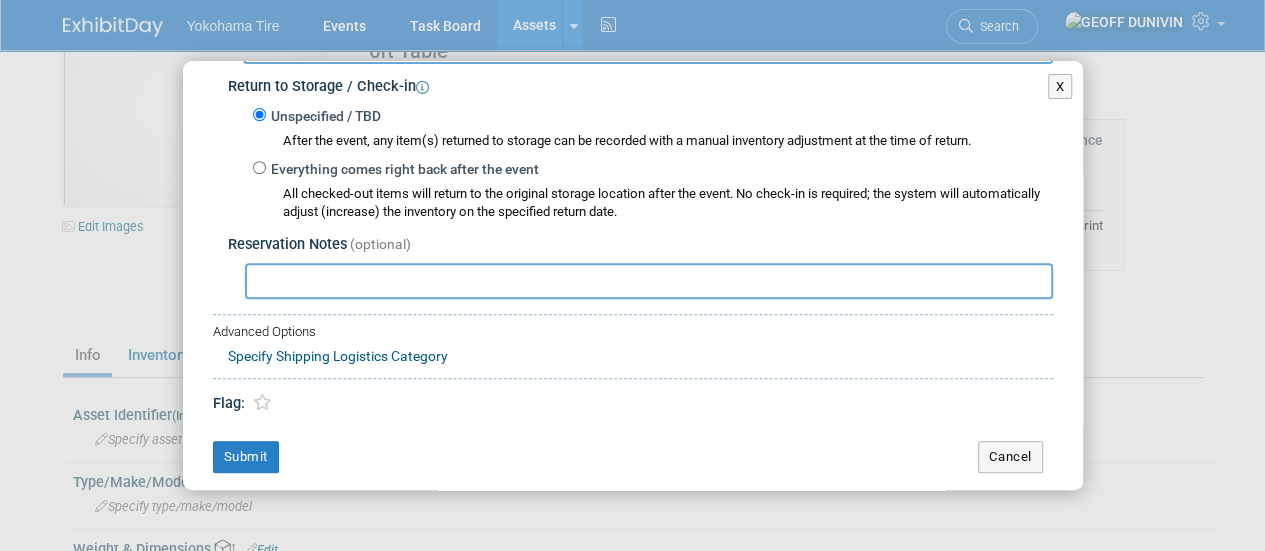 click at bounding box center (649, 281) 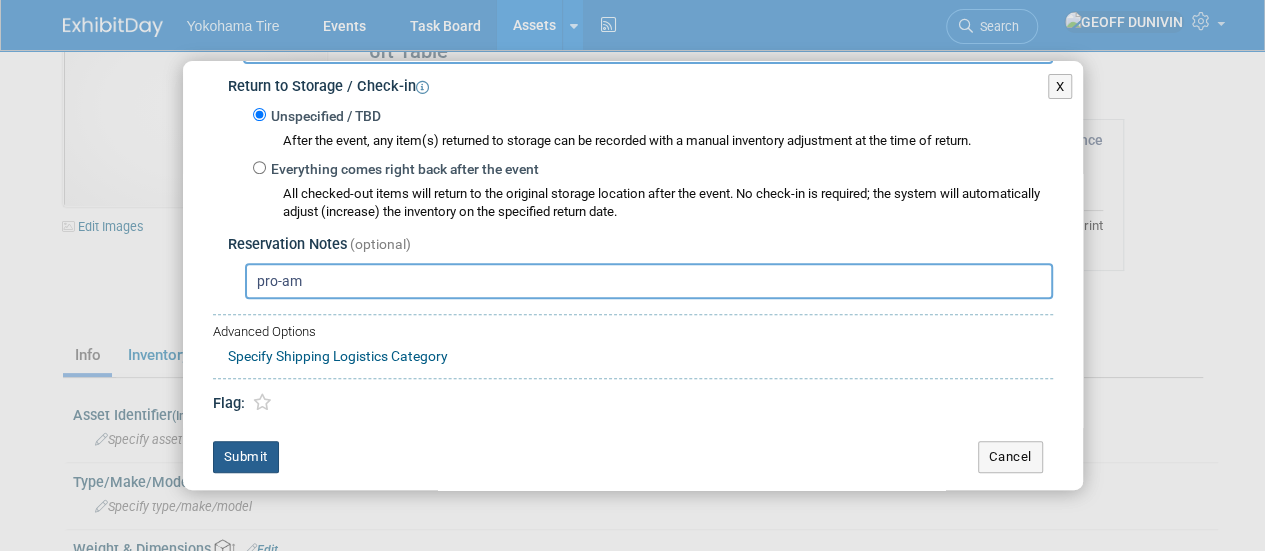 type on "pro-am" 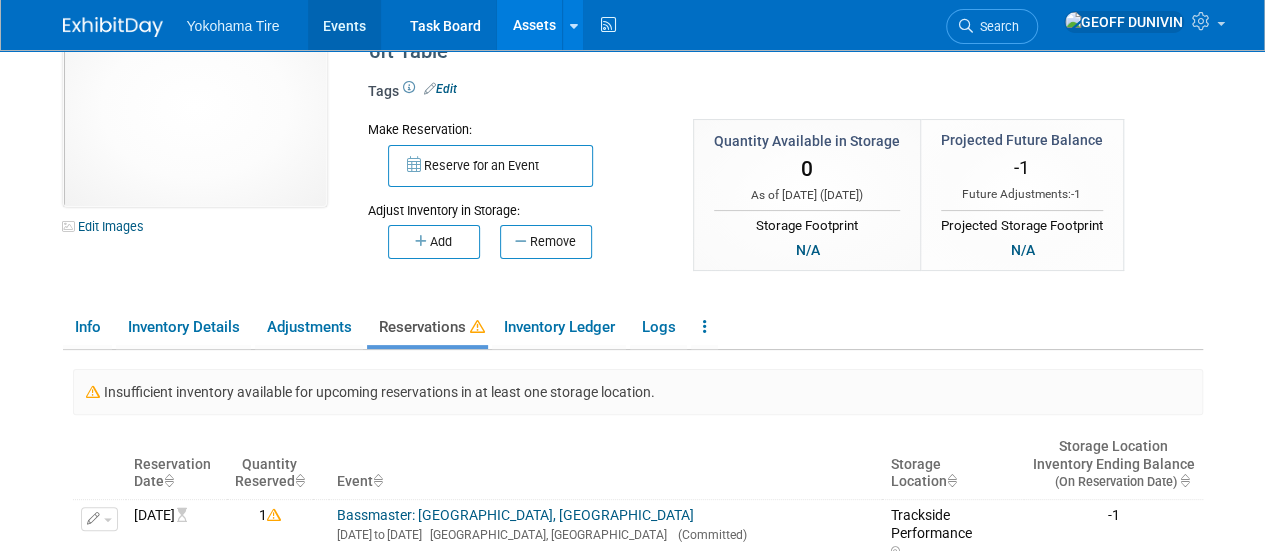 click on "Events" at bounding box center [344, 25] 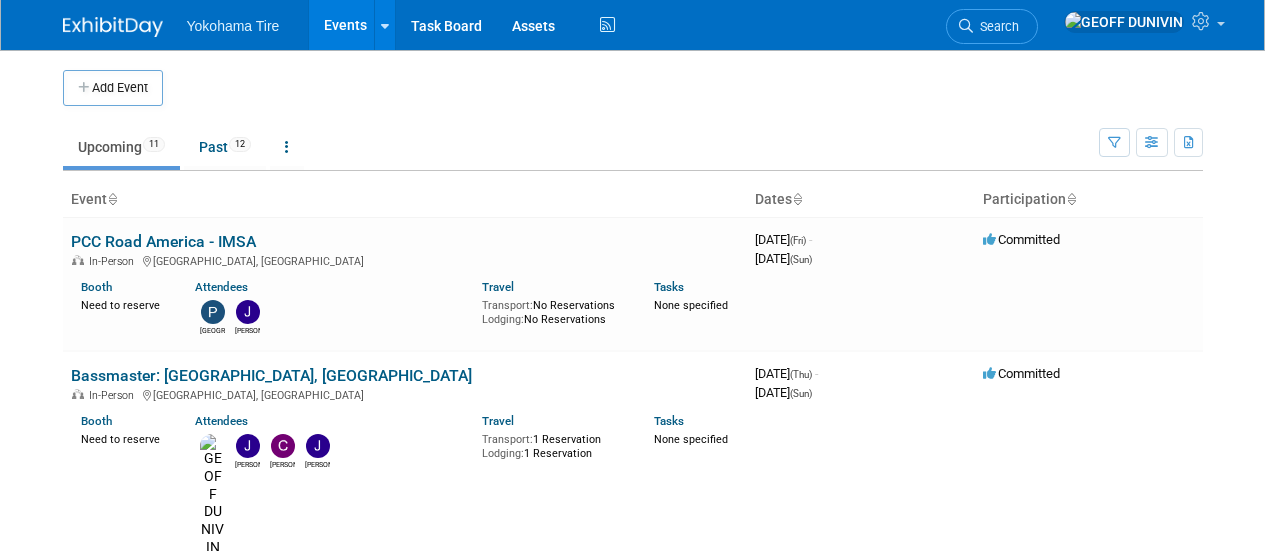 scroll, scrollTop: 0, scrollLeft: 0, axis: both 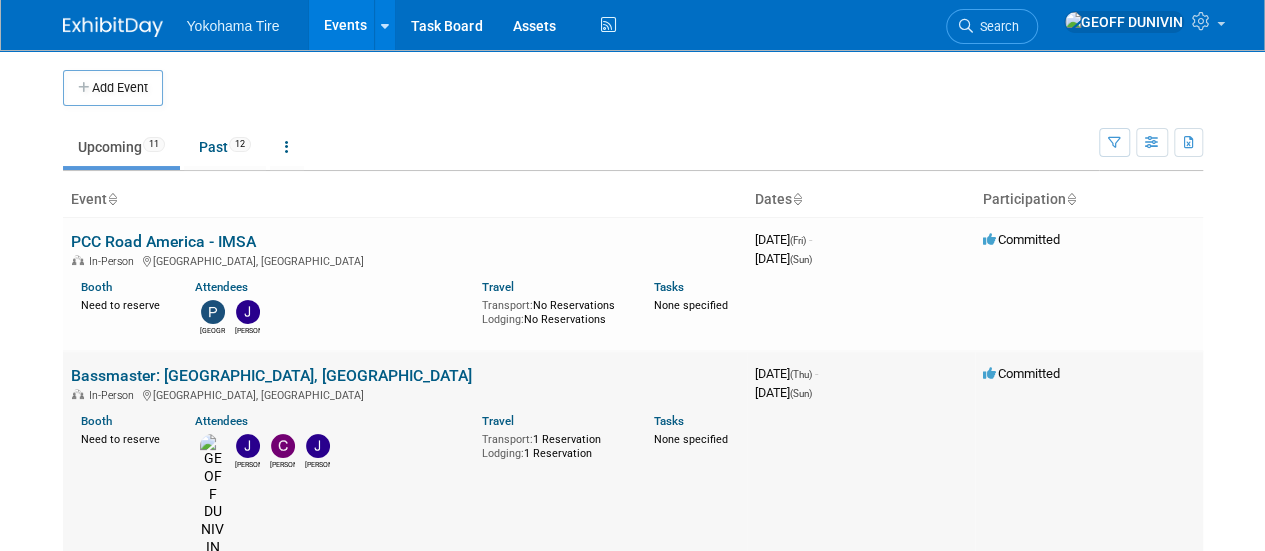 click on "Bassmaster: [GEOGRAPHIC_DATA], [GEOGRAPHIC_DATA]" at bounding box center [271, 375] 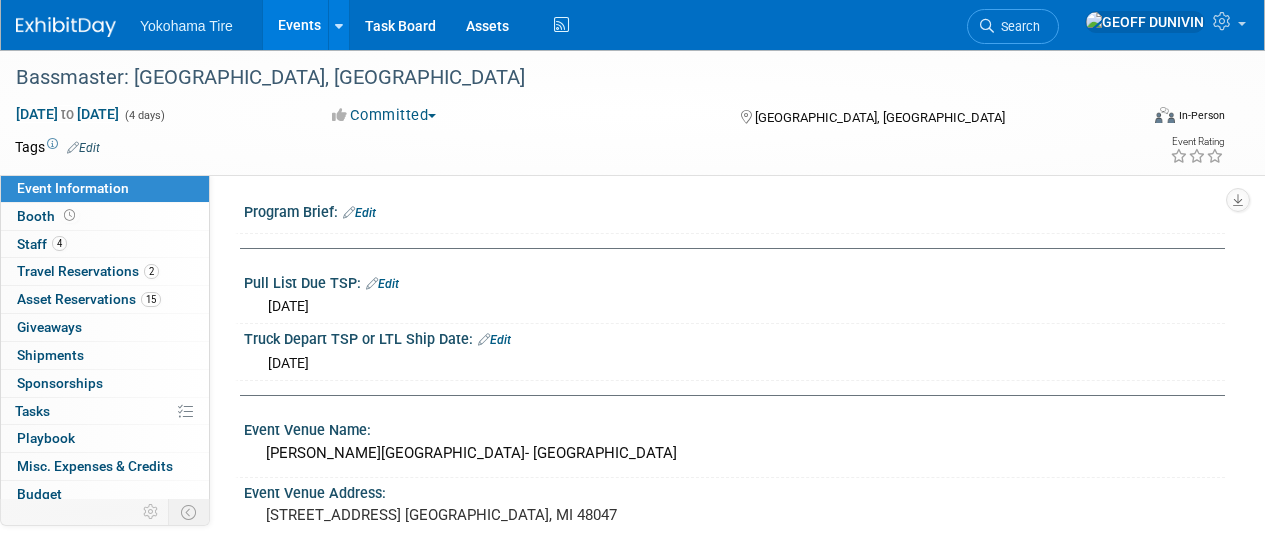 scroll, scrollTop: 0, scrollLeft: 0, axis: both 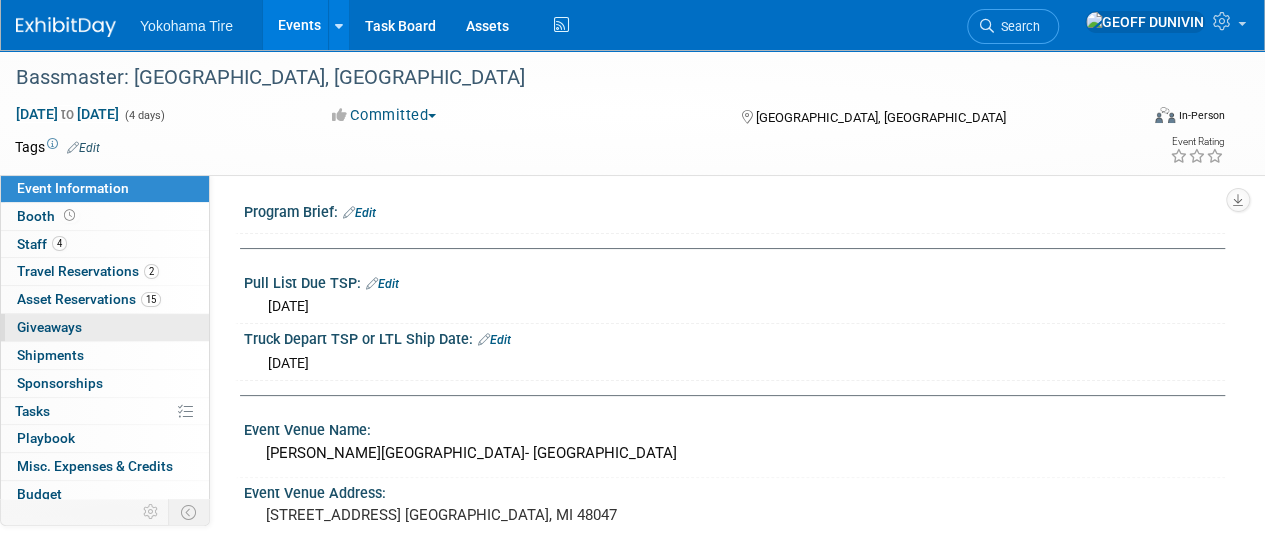 click on "0
Giveaways 0" at bounding box center [105, 327] 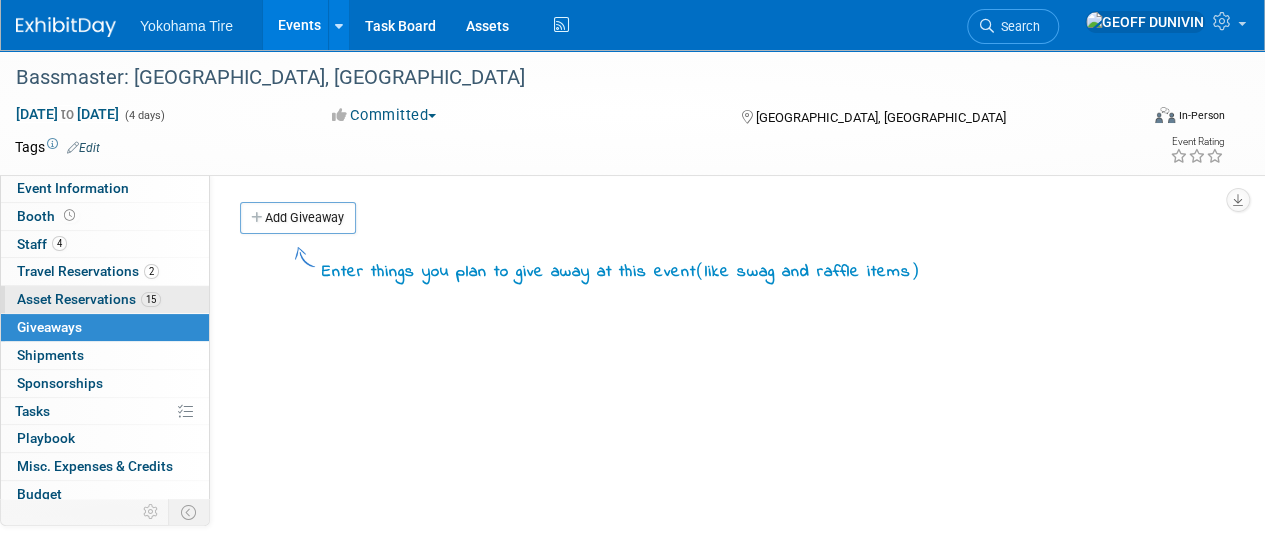 click on "Asset Reservations 15" at bounding box center [89, 299] 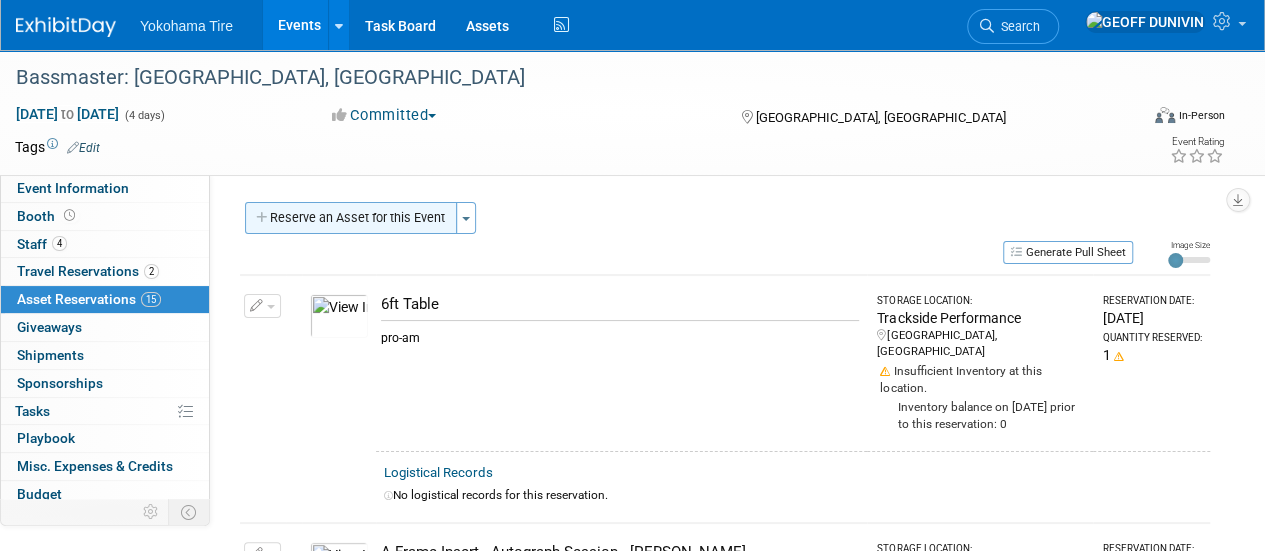 click on "Reserve an Asset for this Event" at bounding box center (351, 218) 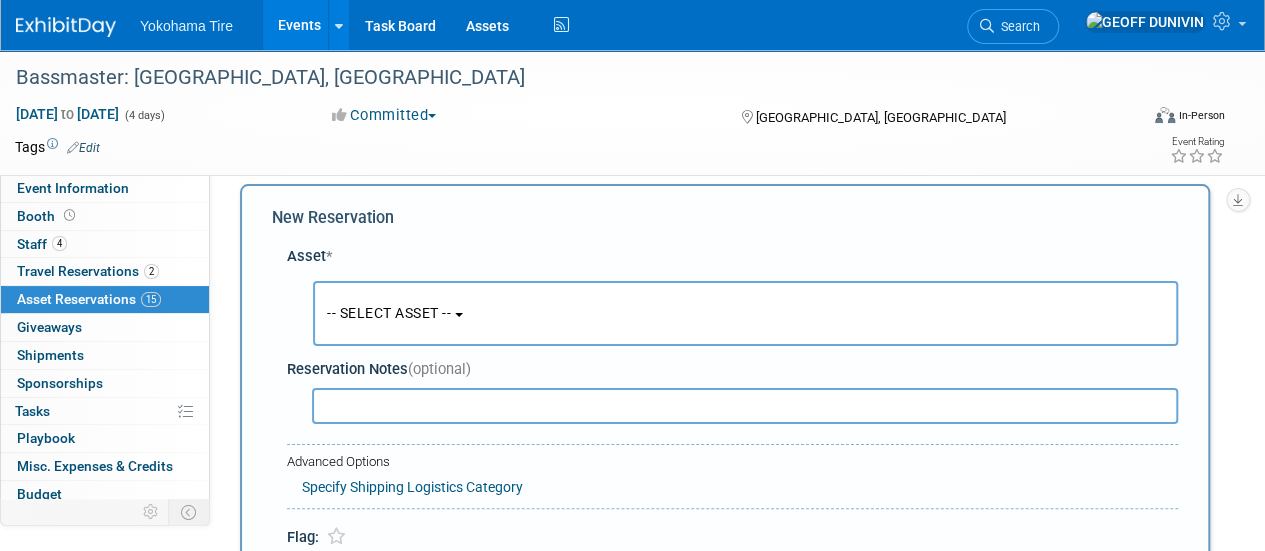 scroll, scrollTop: 19, scrollLeft: 0, axis: vertical 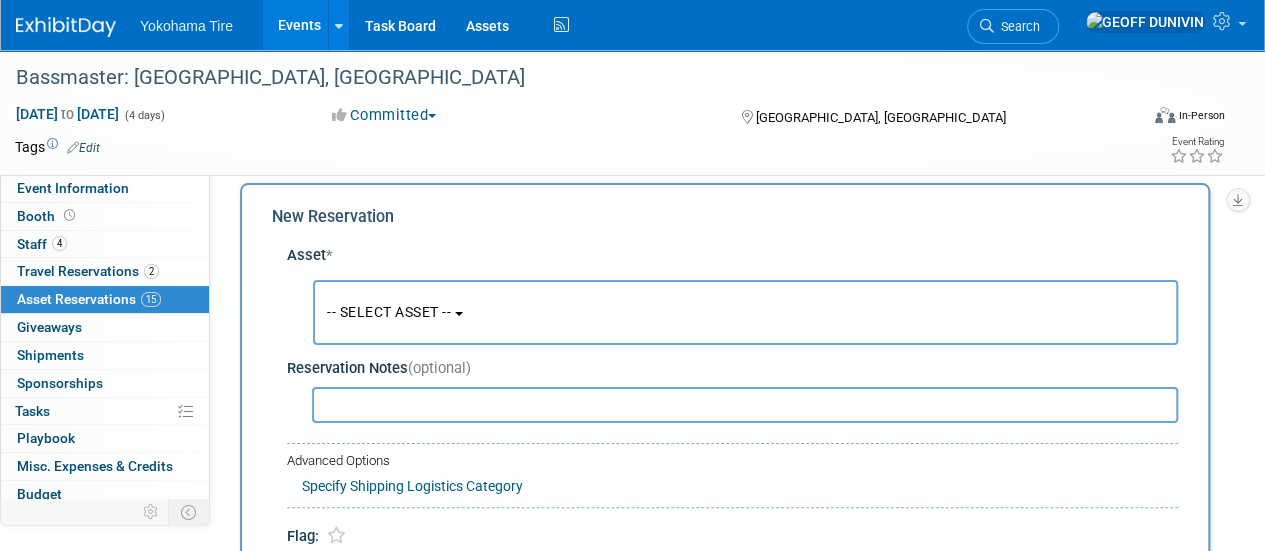 click on "-- SELECT ASSET --" at bounding box center [745, 312] 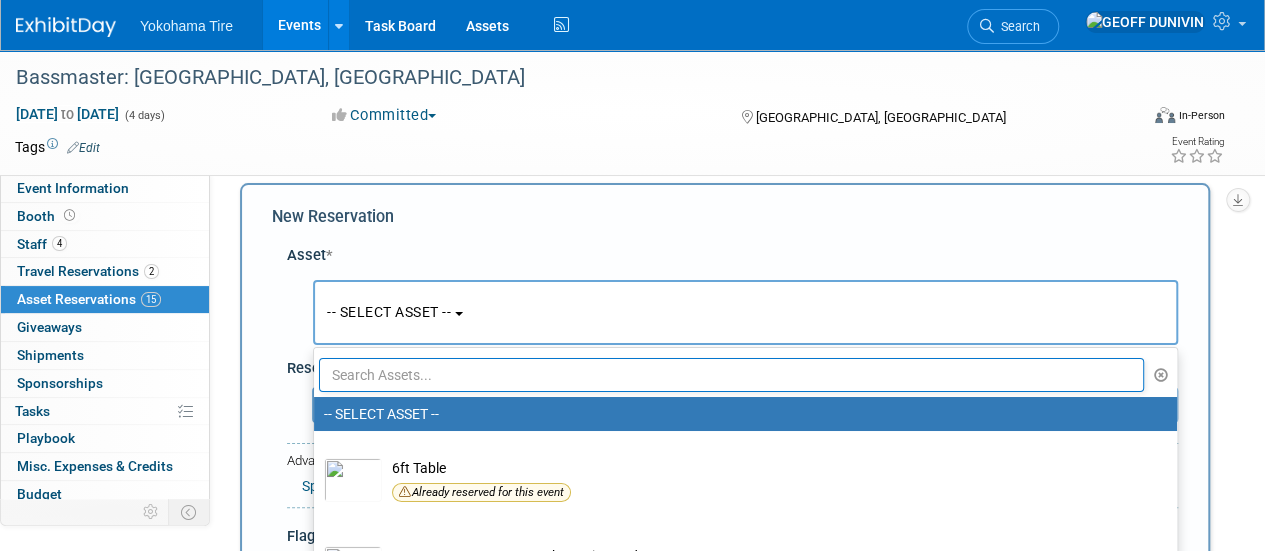 click at bounding box center [731, 375] 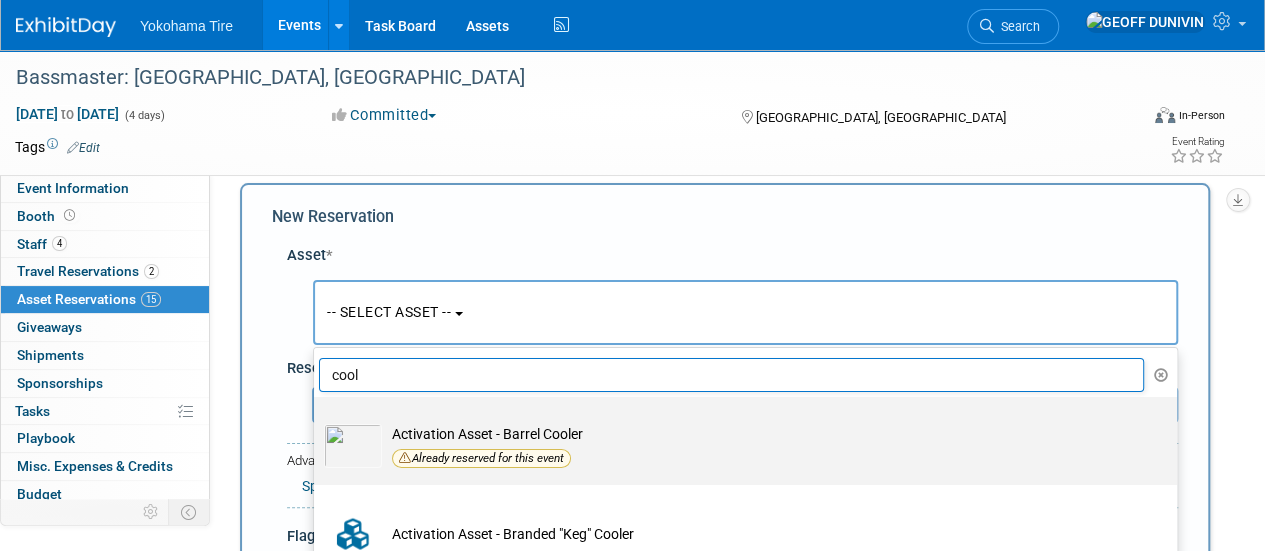 scroll, scrollTop: 59, scrollLeft: 0, axis: vertical 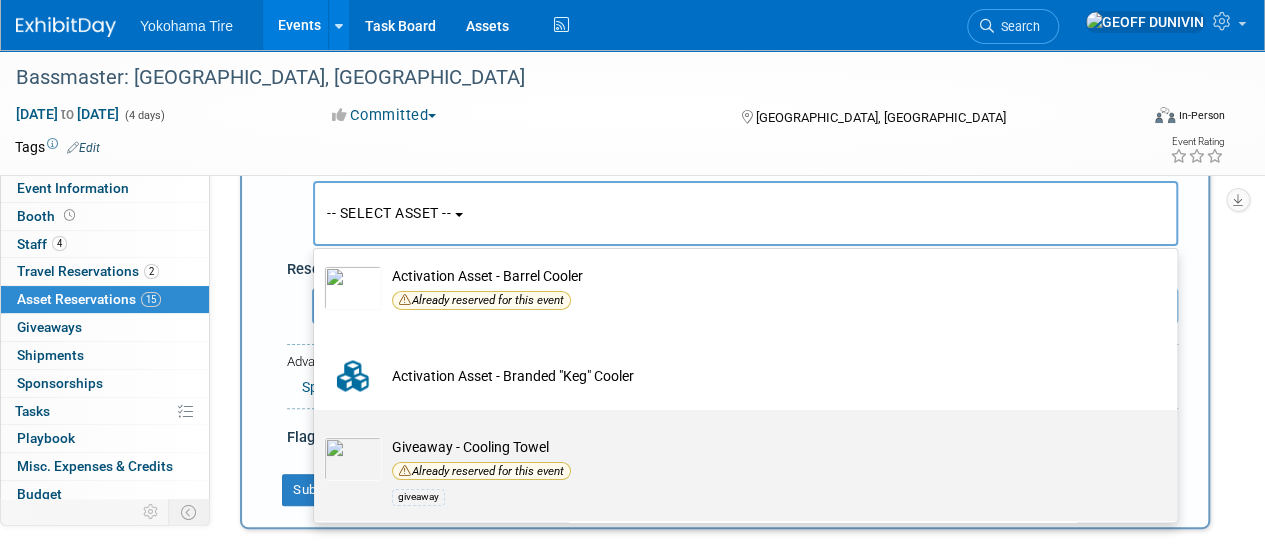 type on "cool" 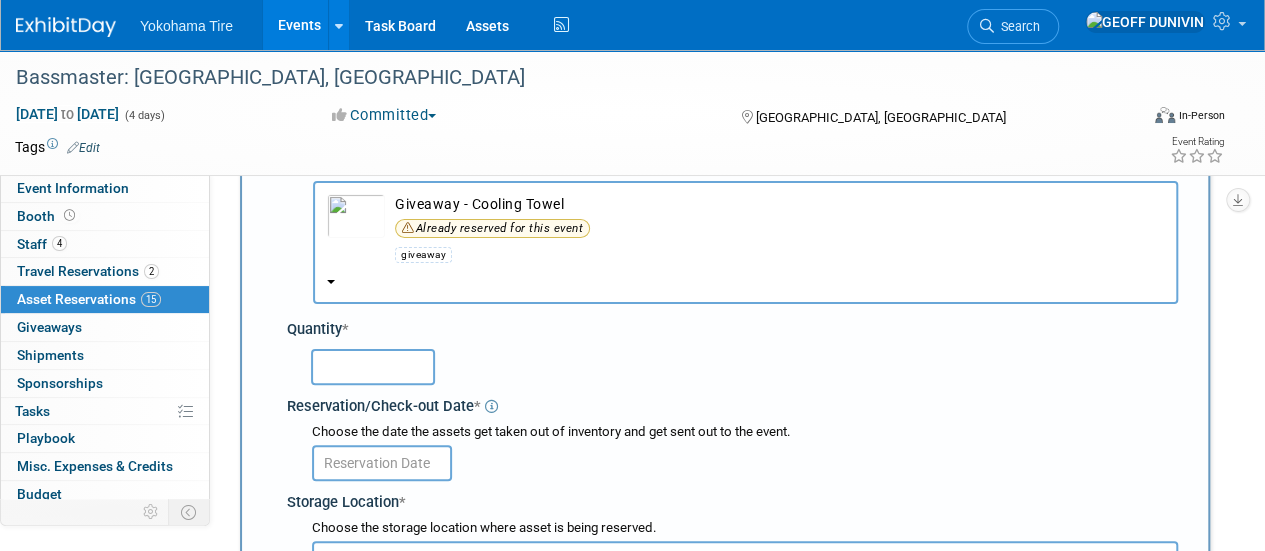 click at bounding box center [373, 367] 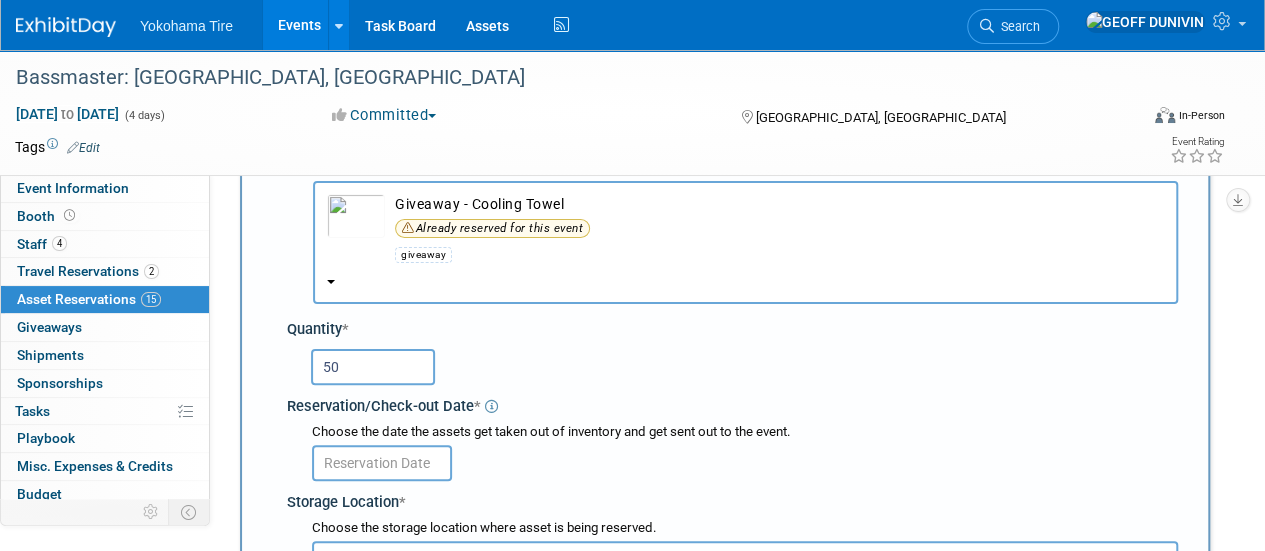 scroll, scrollTop: 234, scrollLeft: 0, axis: vertical 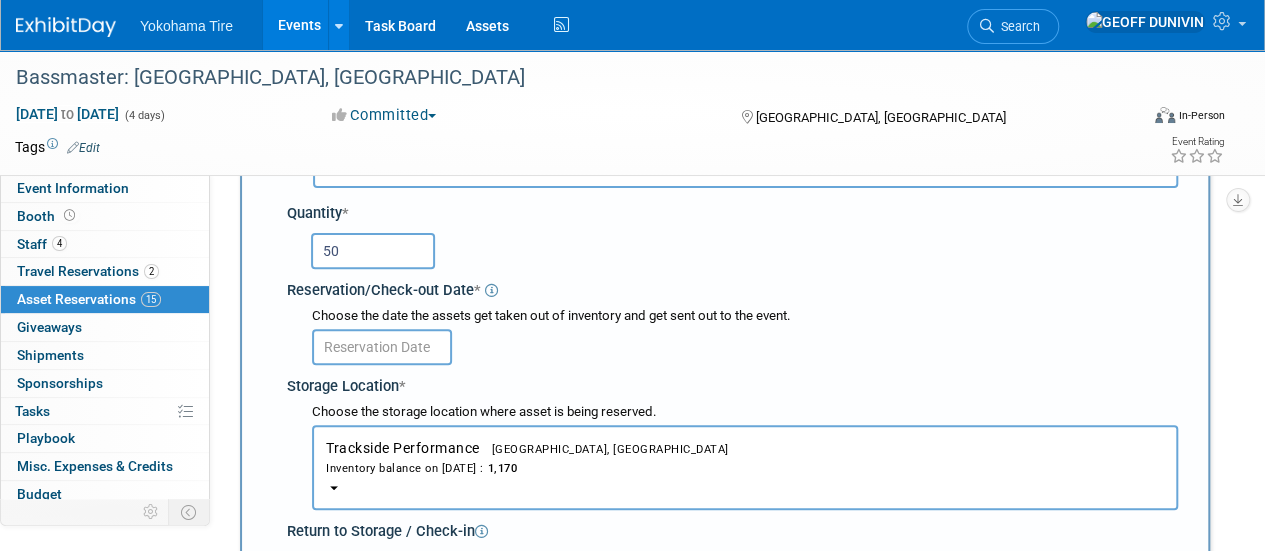 type on "50" 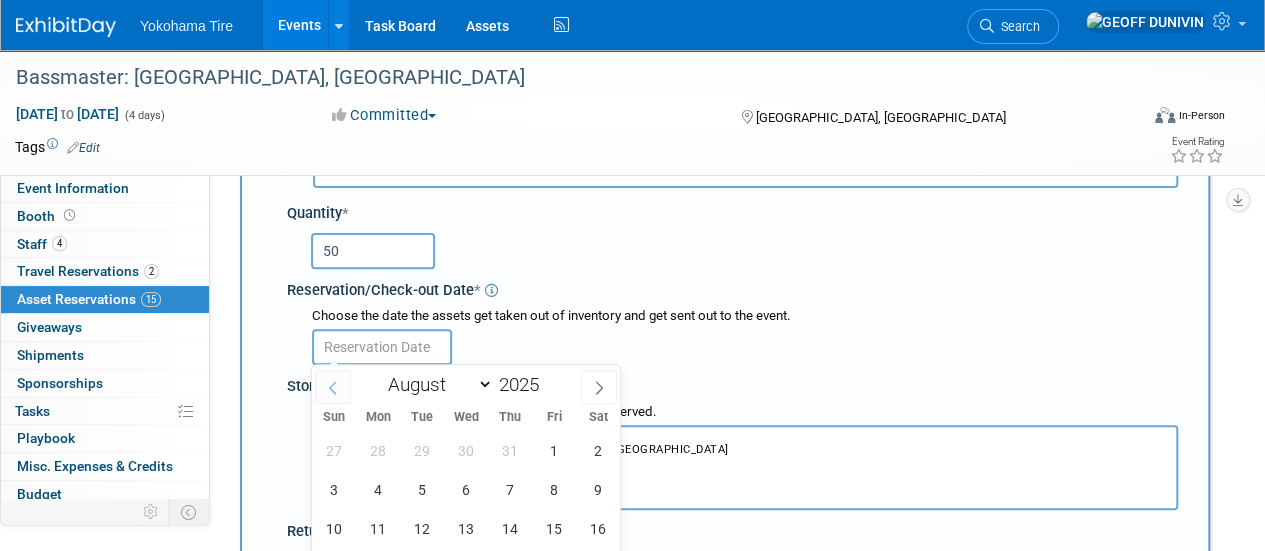 click 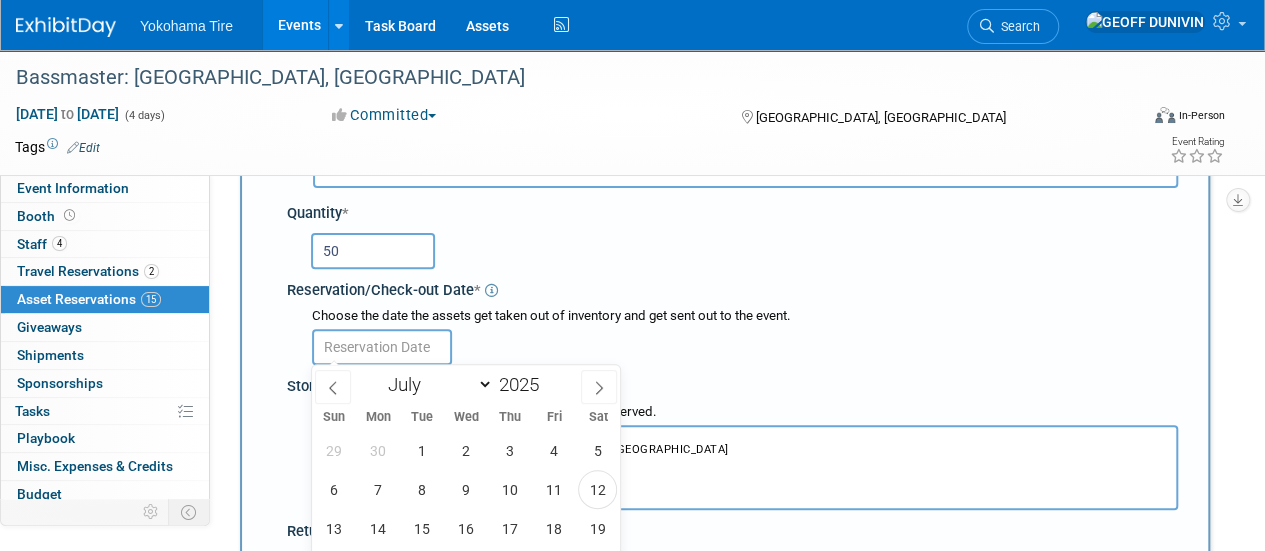 scroll, scrollTop: 282, scrollLeft: 0, axis: vertical 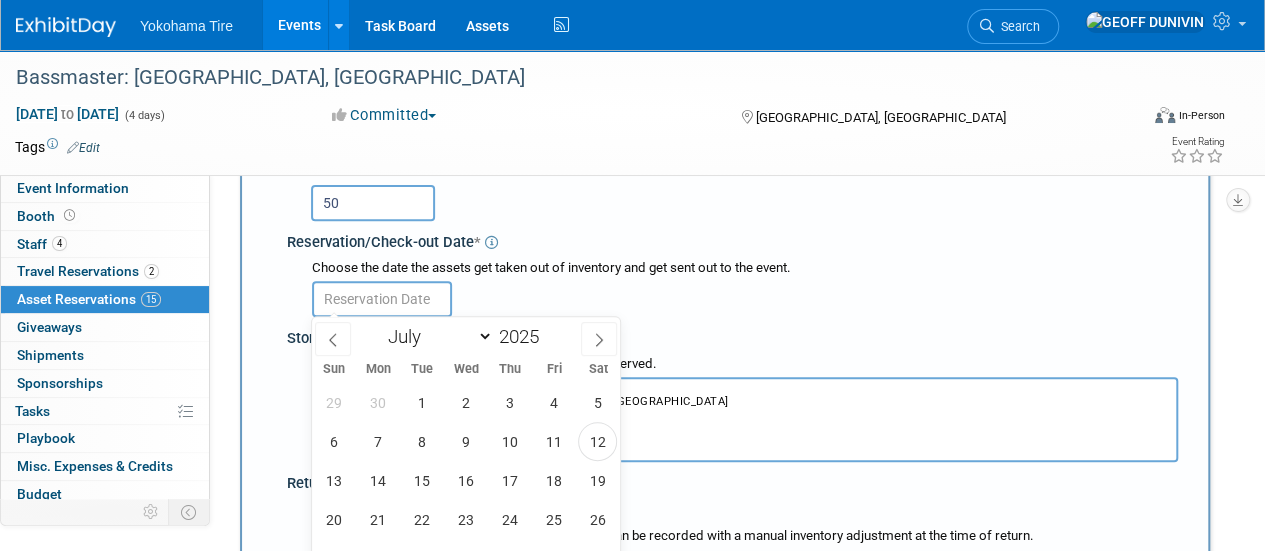 click on "29 30 1 2 3 4 5 6 7 8 9 10 11 12 13 14 15 16 17 18 19 20 21 22 23 24 25 26 27 28 29 30 31 1 2 3 4 5 6 7 8 9" at bounding box center (466, 500) 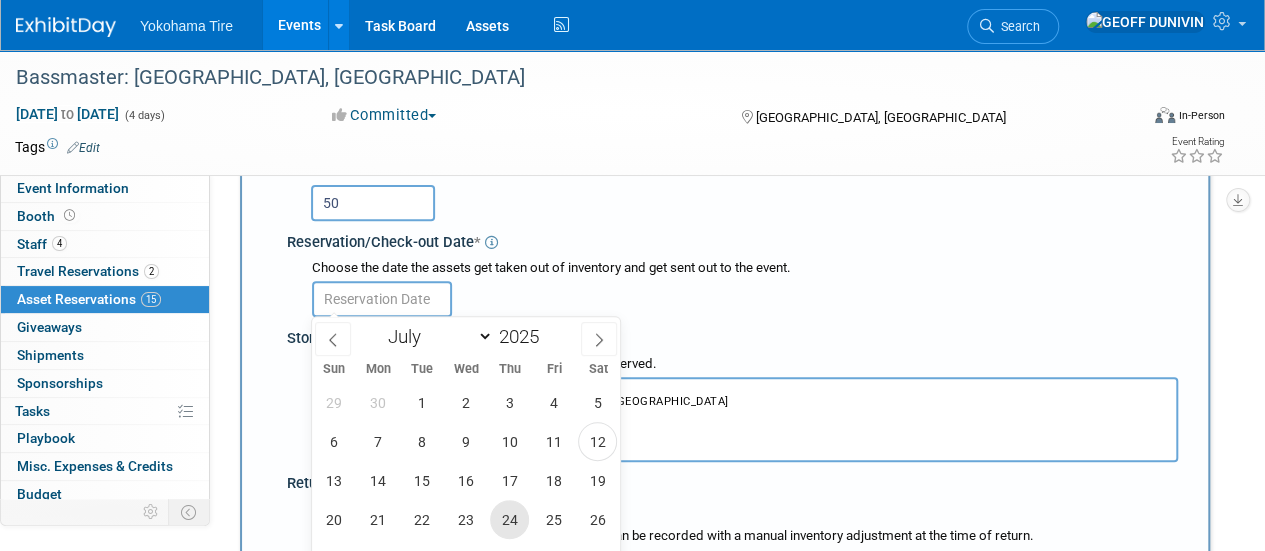 click on "24" at bounding box center [509, 519] 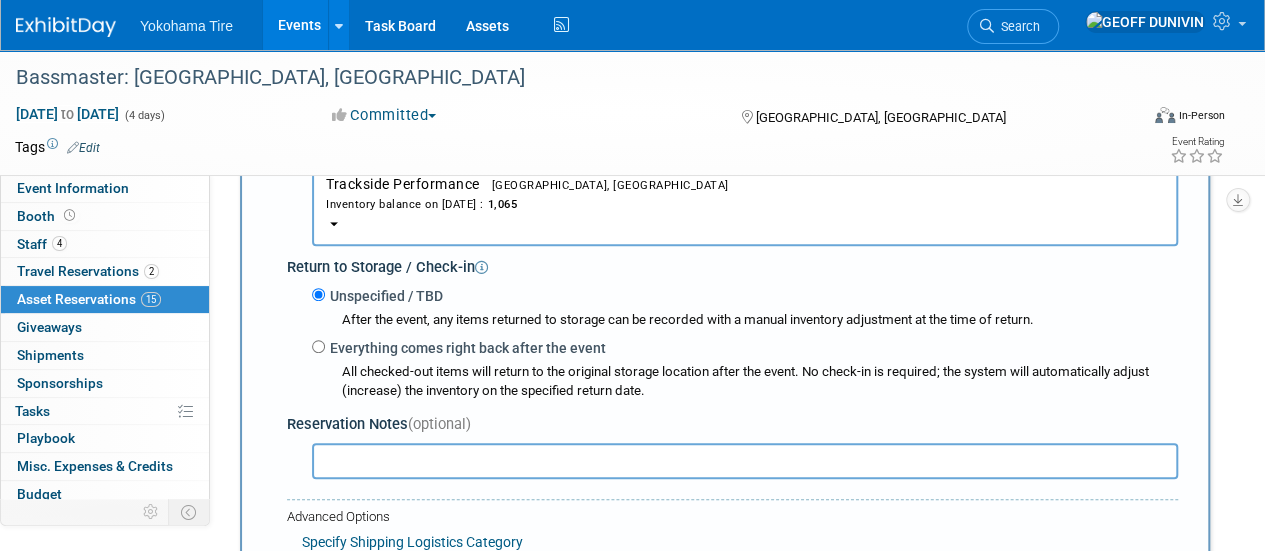 scroll, scrollTop: 504, scrollLeft: 0, axis: vertical 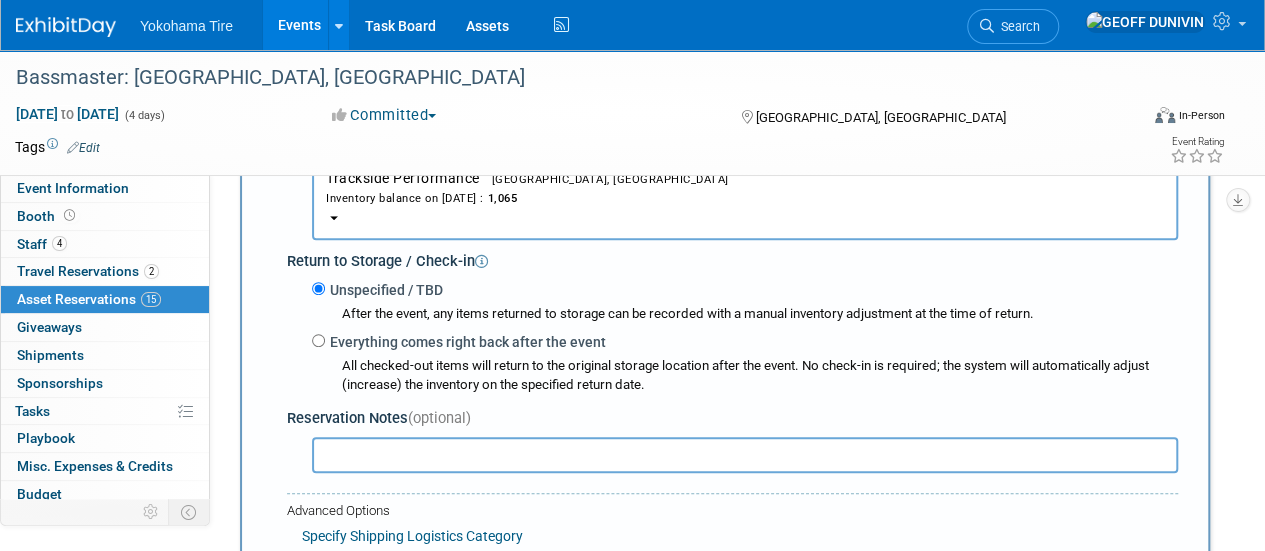 click at bounding box center [745, 455] 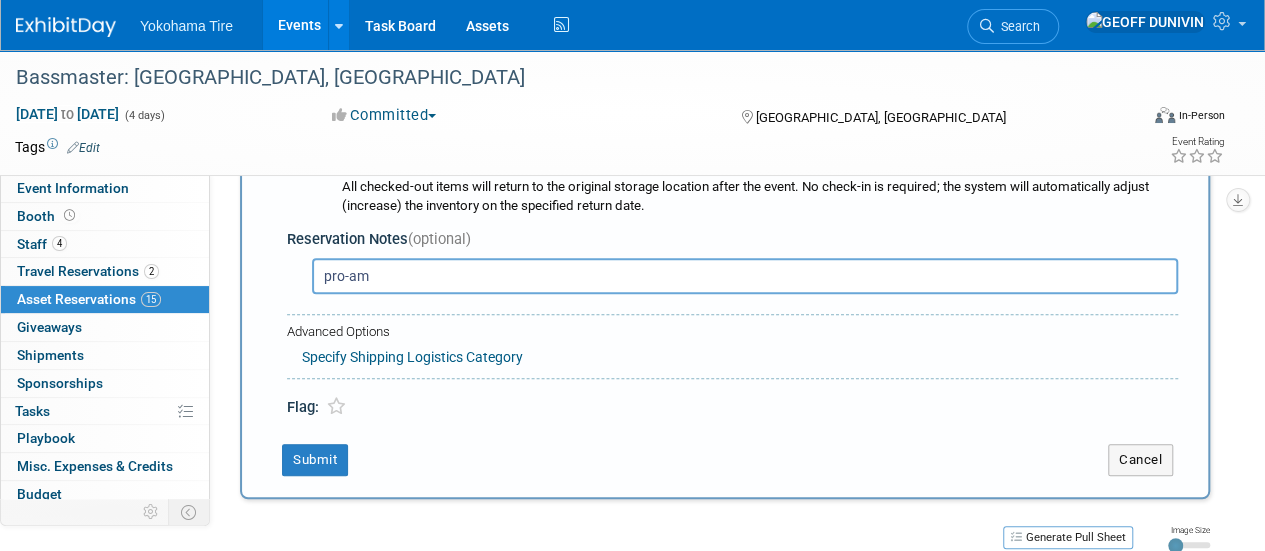 scroll, scrollTop: 684, scrollLeft: 0, axis: vertical 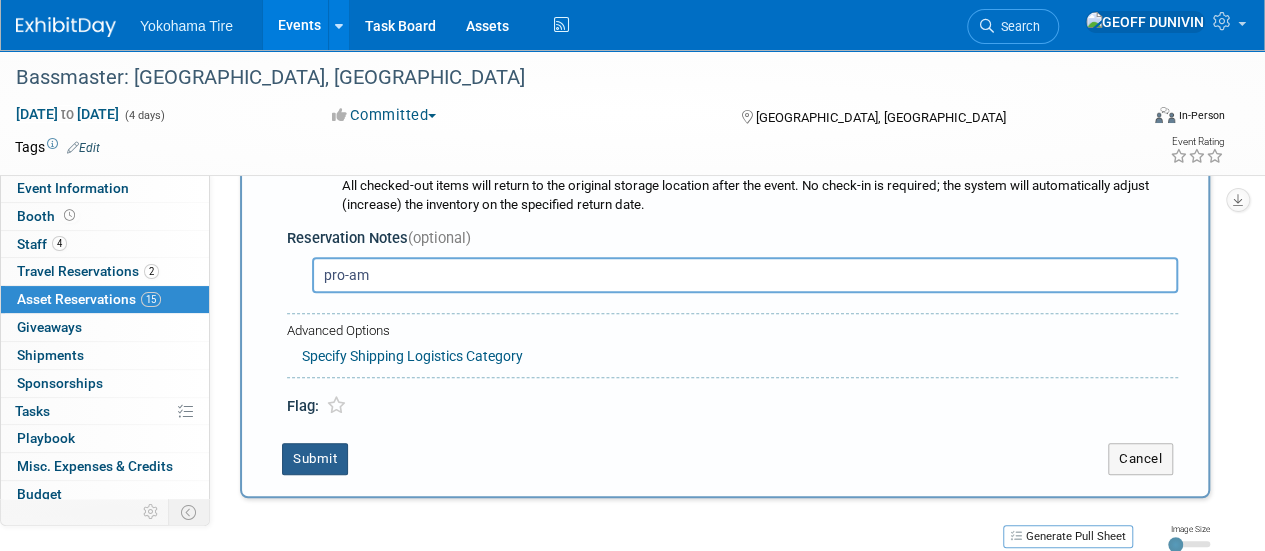 type on "pro-am" 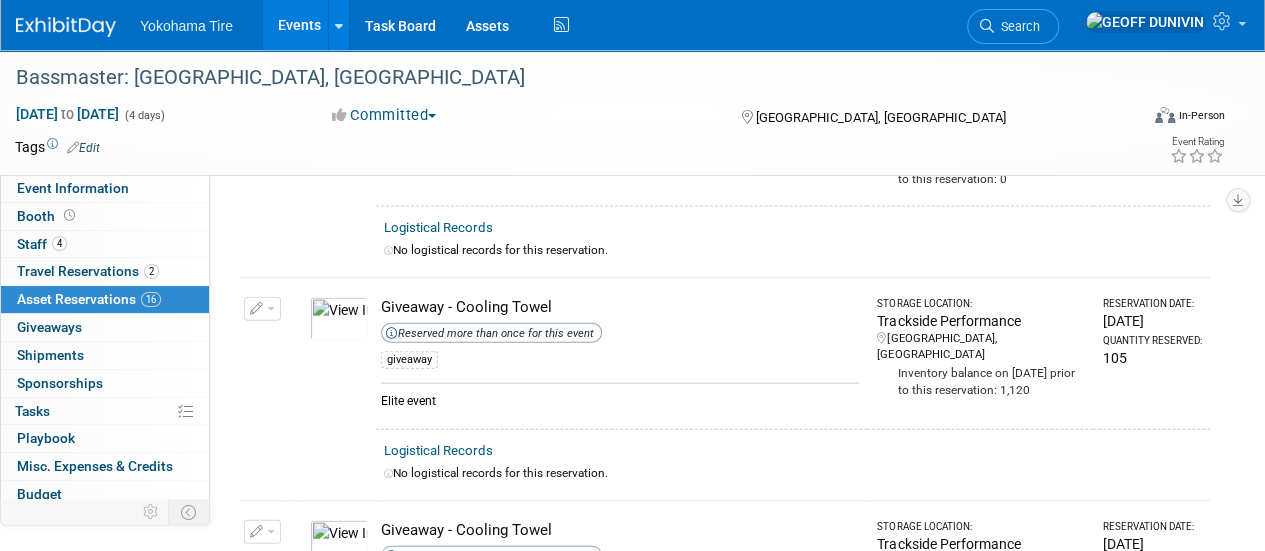 scroll, scrollTop: 2131, scrollLeft: 0, axis: vertical 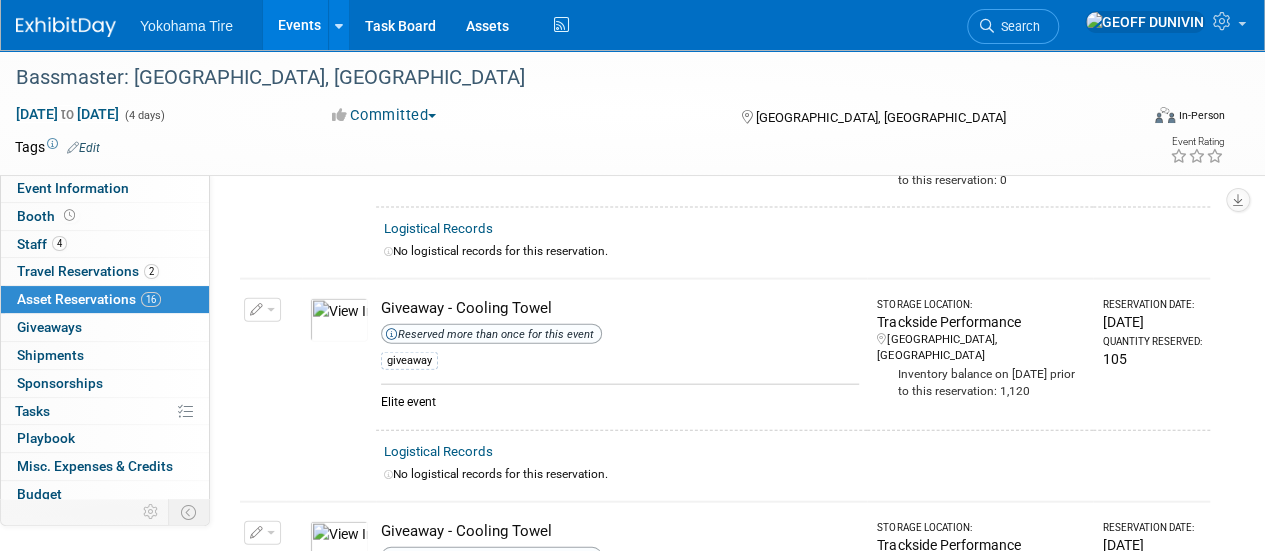 click at bounding box center (262, 310) 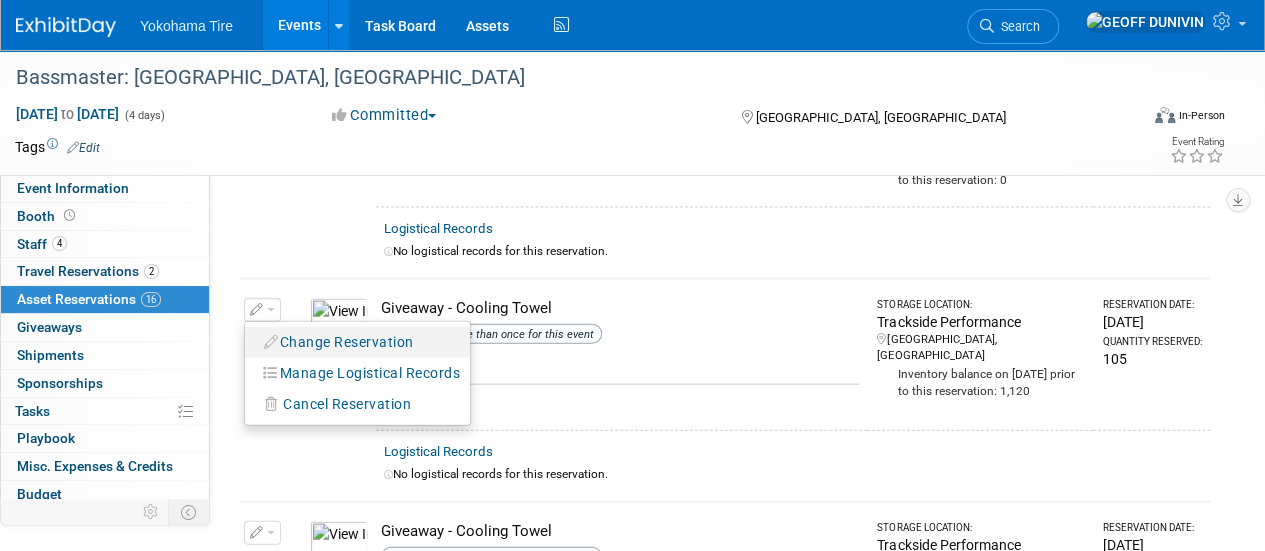click on "Change Reservation" at bounding box center [339, 342] 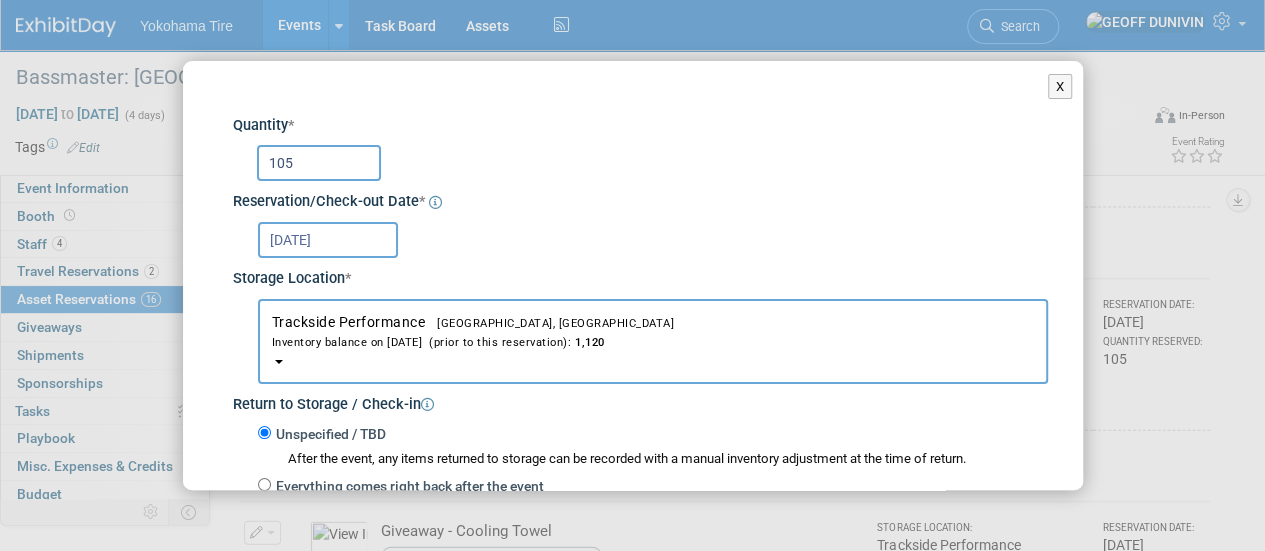 click on "105" at bounding box center (319, 163) 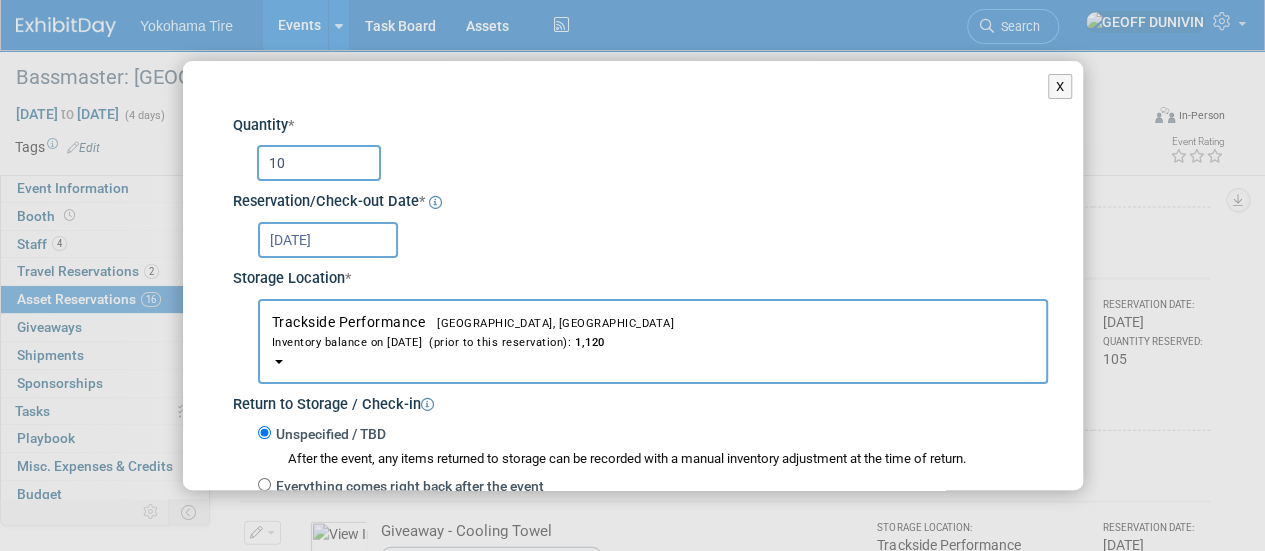 type on "1" 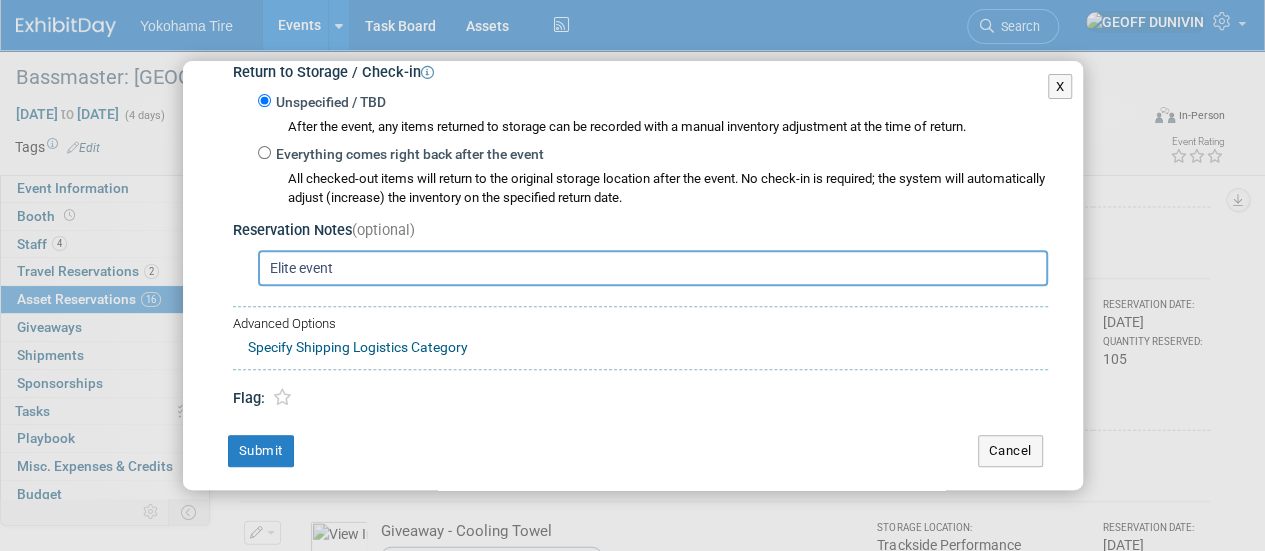 scroll, scrollTop: 334, scrollLeft: 0, axis: vertical 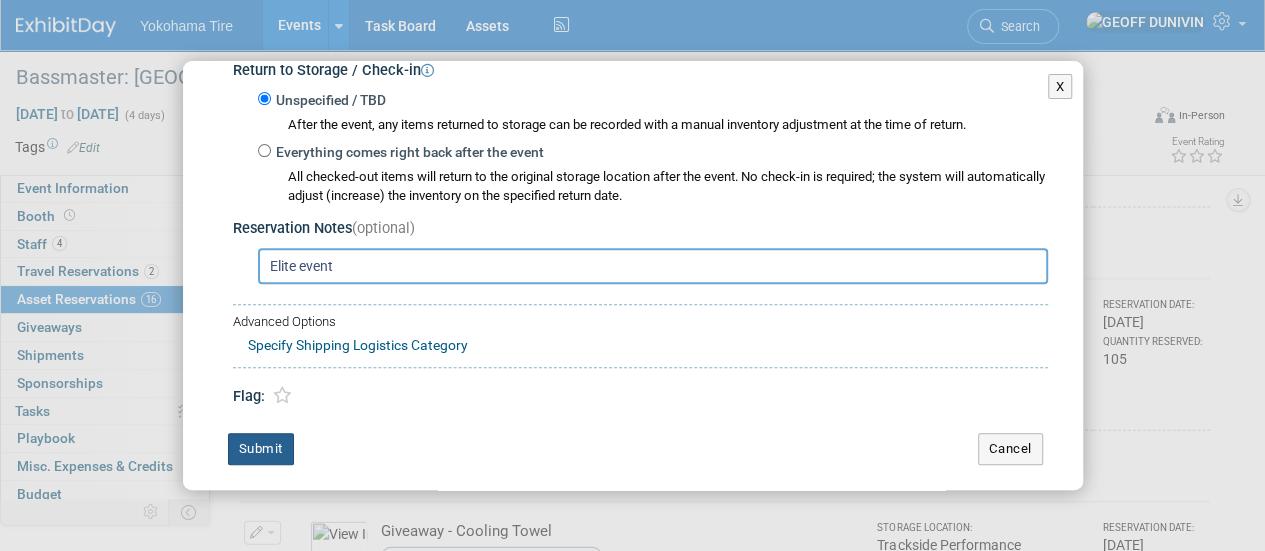 type on "300" 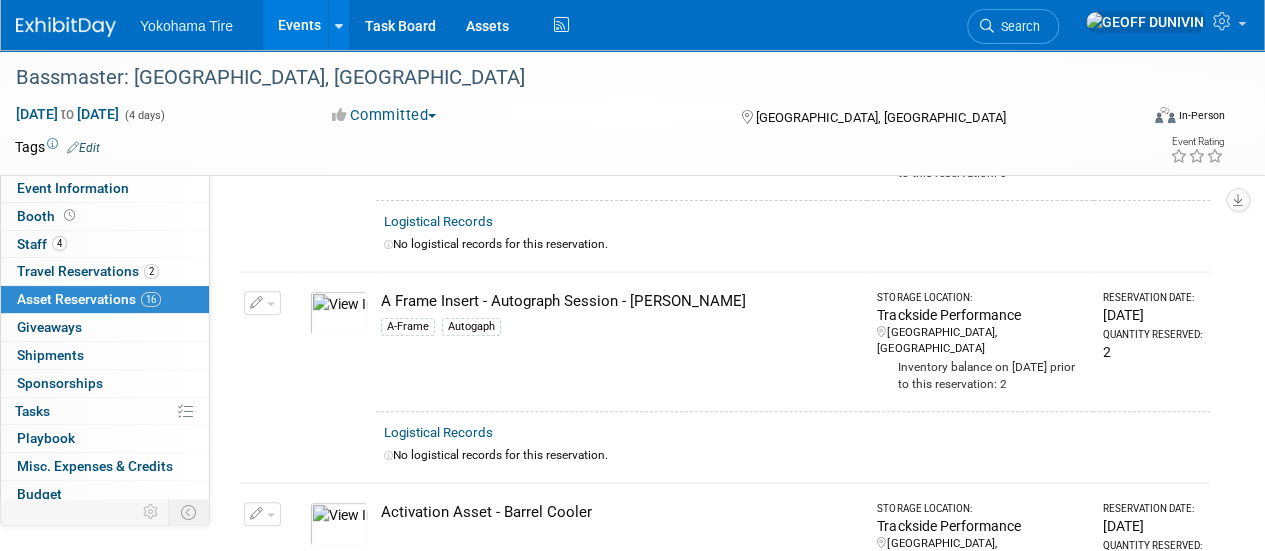 scroll, scrollTop: 0, scrollLeft: 0, axis: both 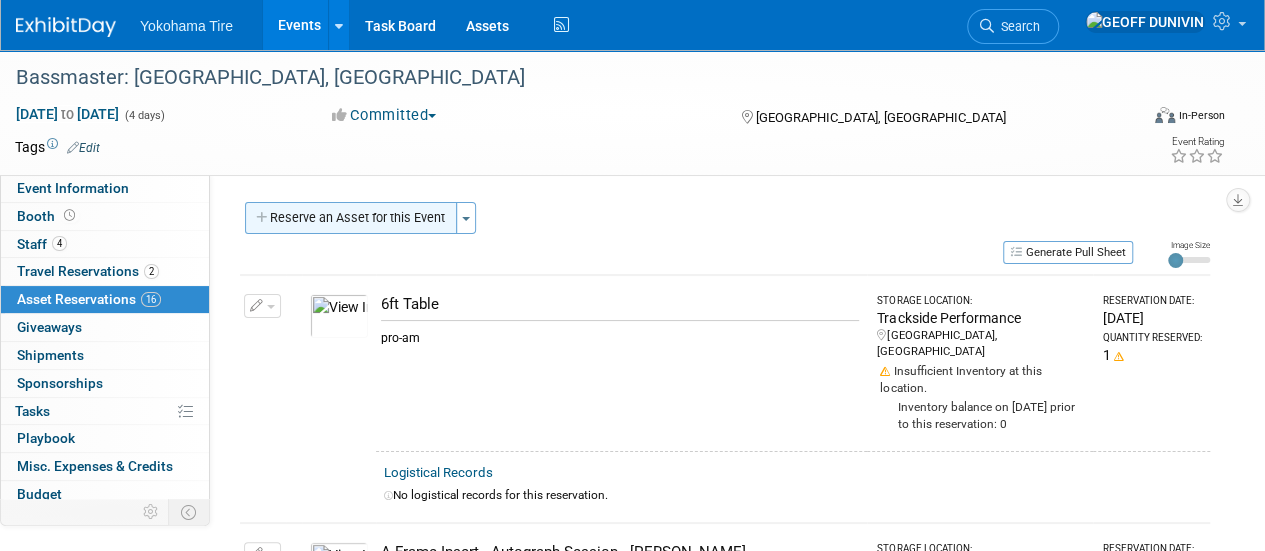 click on "Reserve an Asset for this Event" at bounding box center (351, 218) 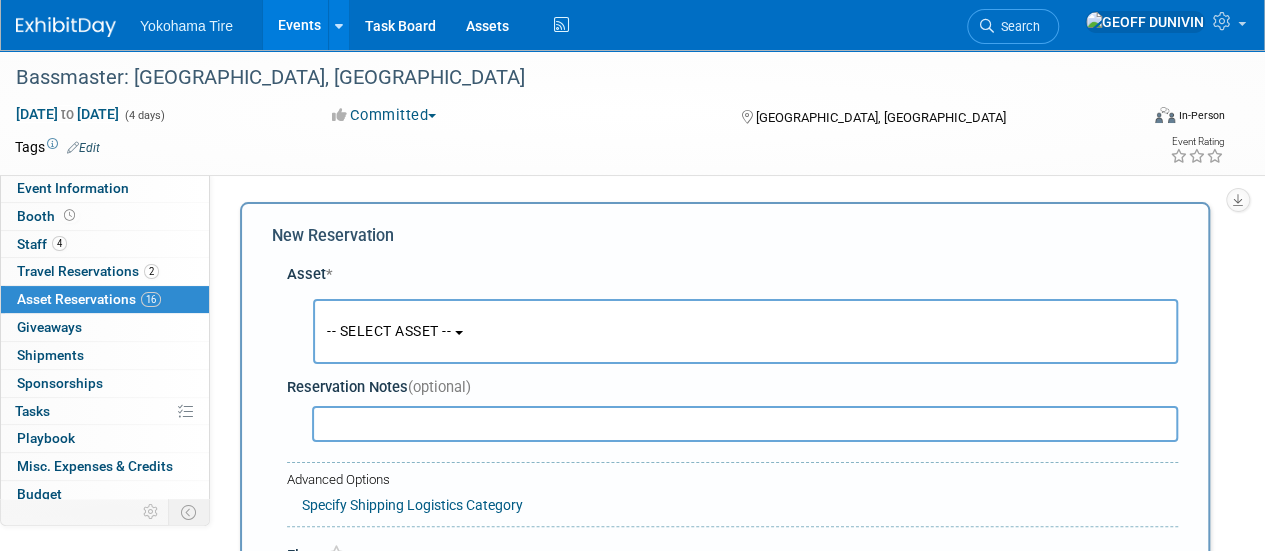 scroll, scrollTop: 19, scrollLeft: 0, axis: vertical 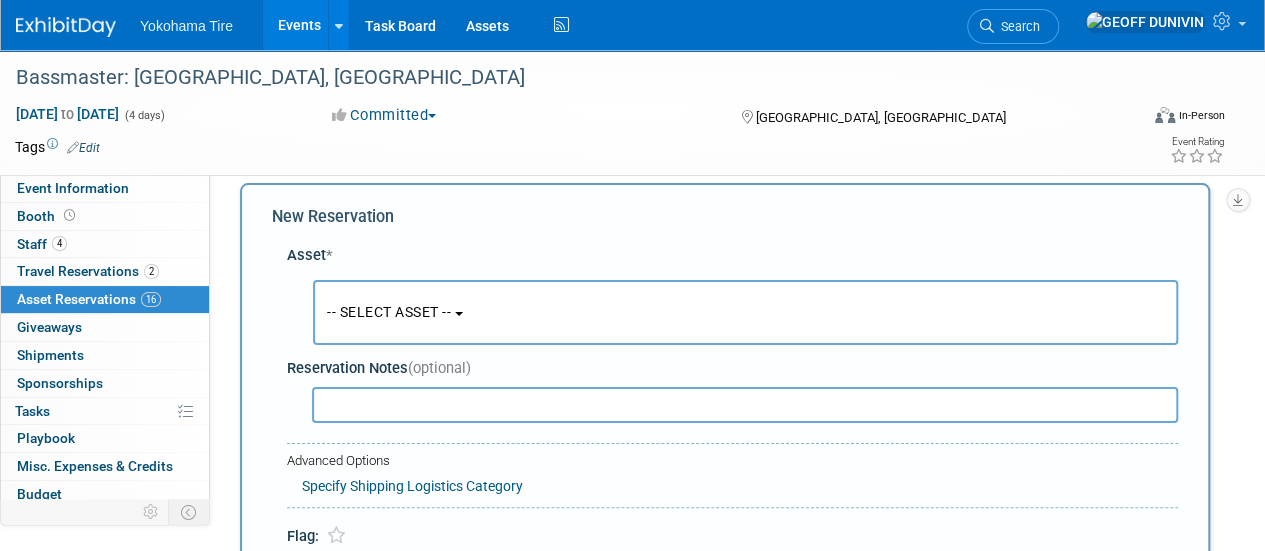 click on "-- SELECT ASSET --" at bounding box center (389, 312) 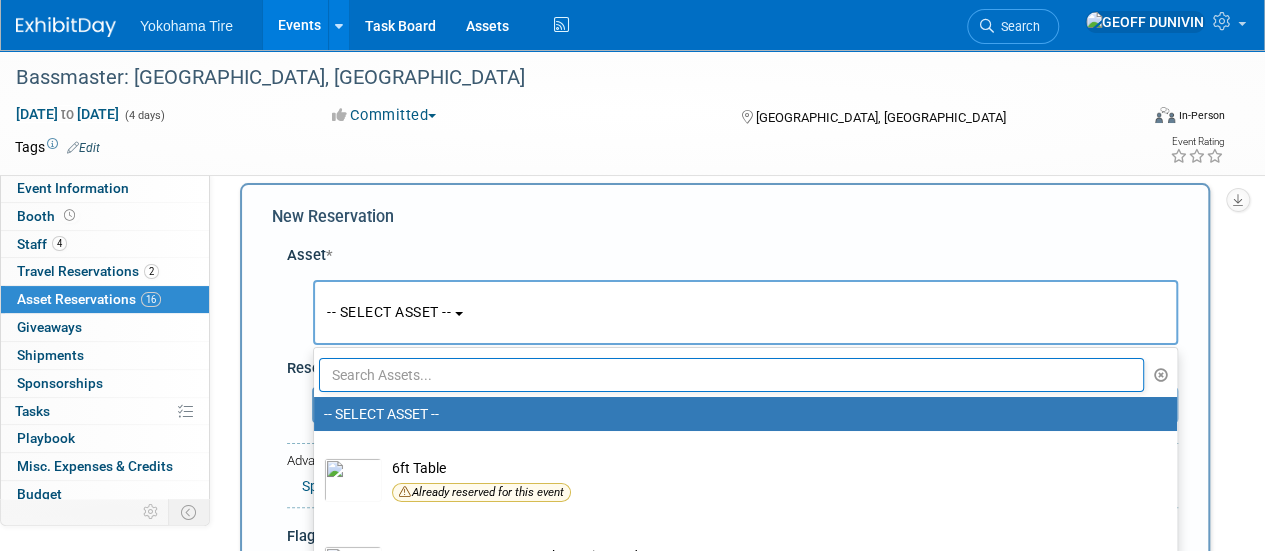 click at bounding box center (731, 375) 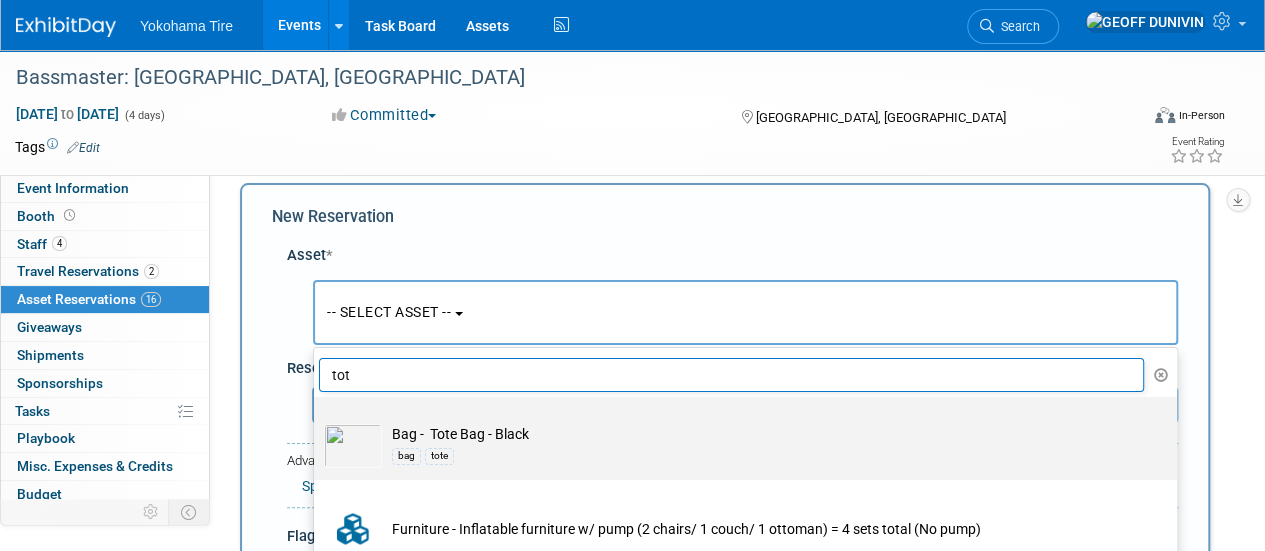type on "tot" 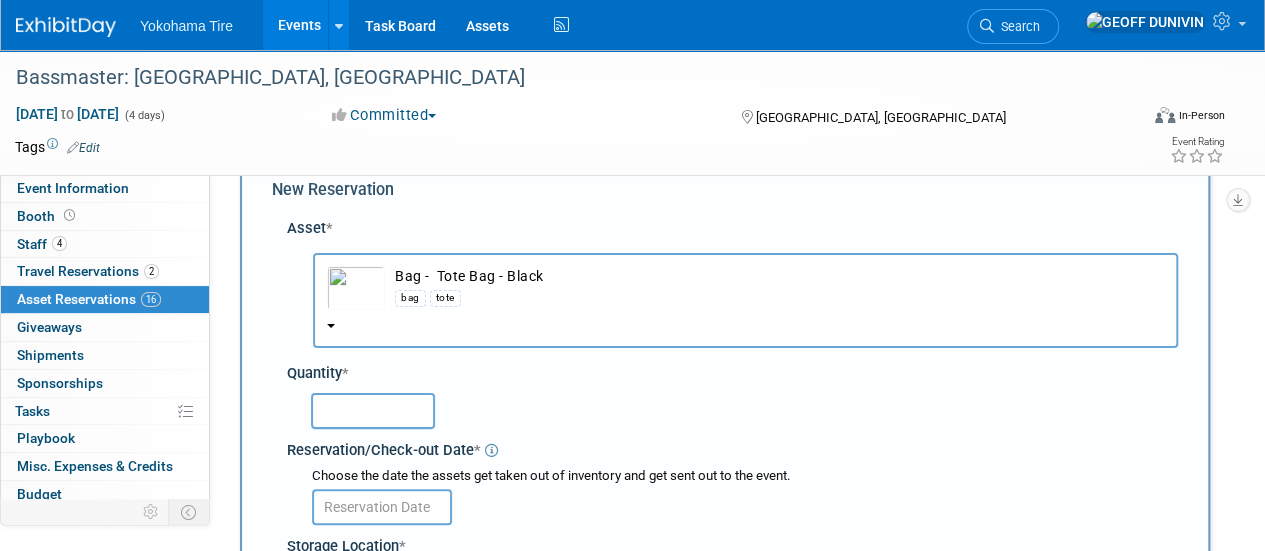 scroll, scrollTop: 51, scrollLeft: 0, axis: vertical 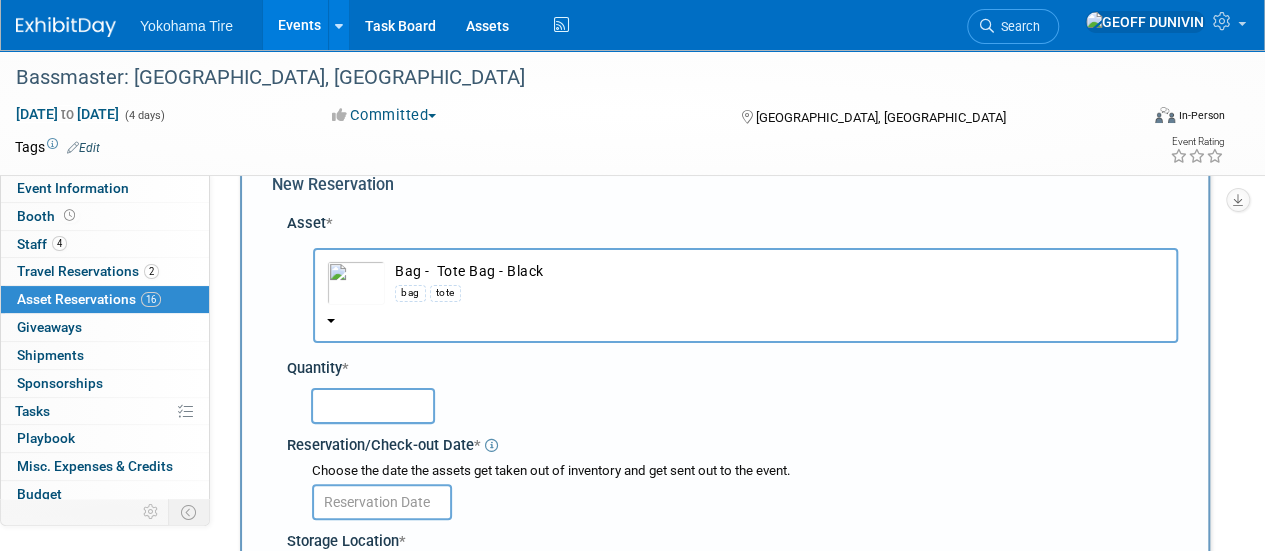 click at bounding box center [373, 406] 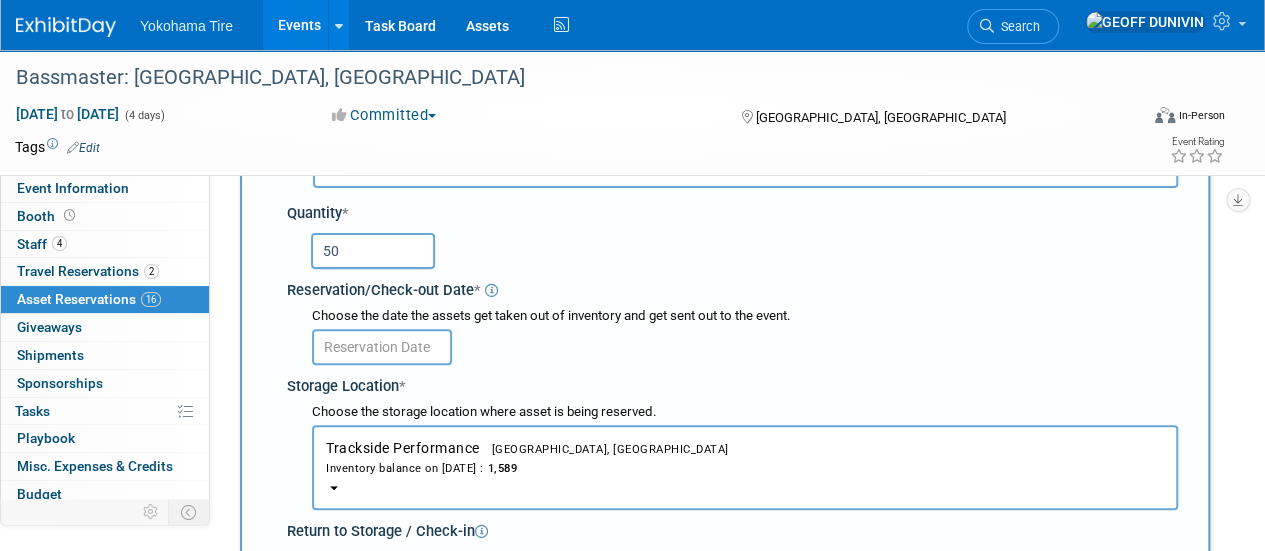 scroll, scrollTop: 237, scrollLeft: 0, axis: vertical 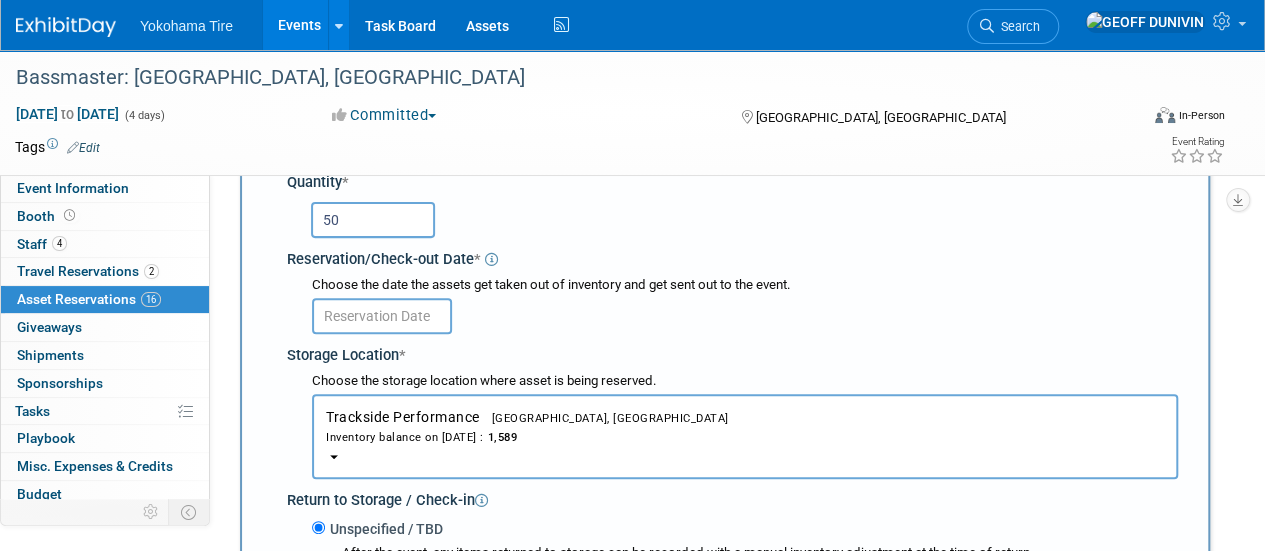 type on "50" 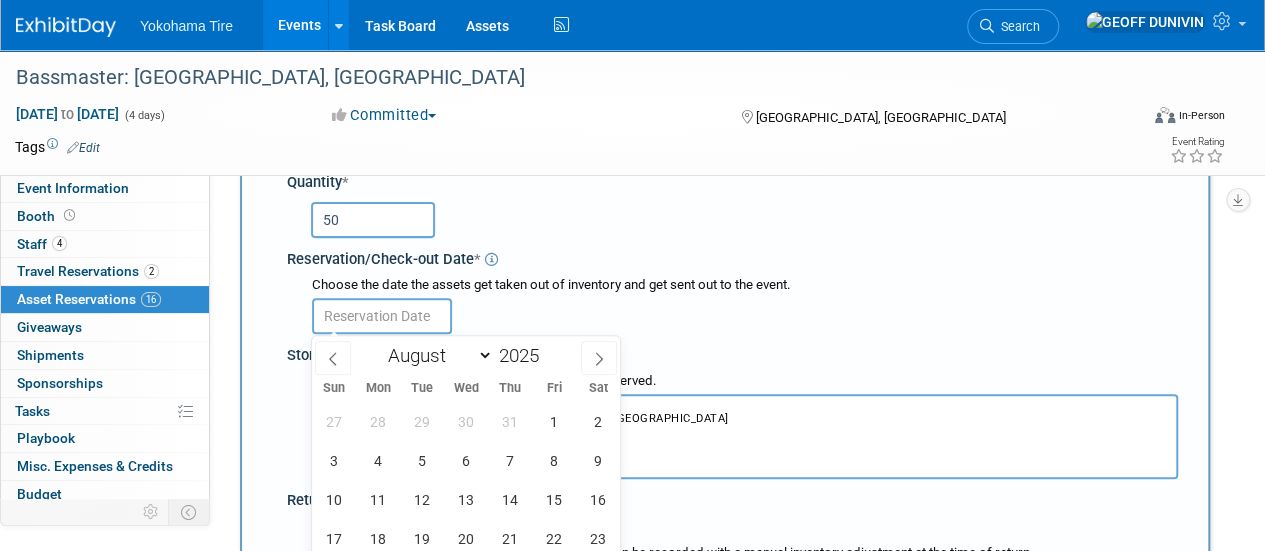 click at bounding box center (382, 316) 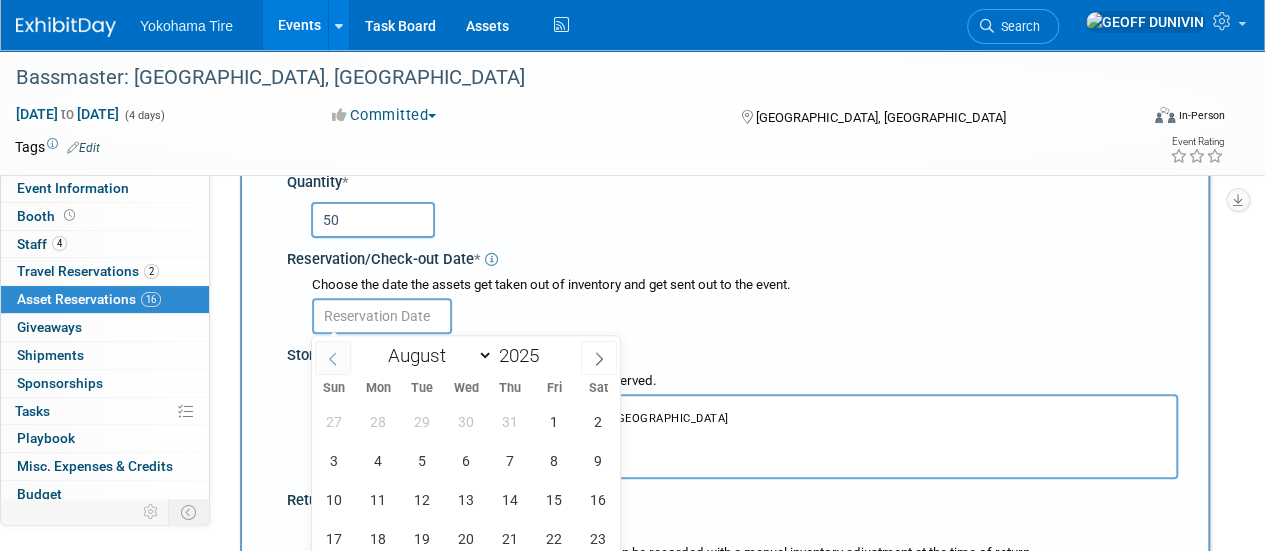 click at bounding box center (333, 358) 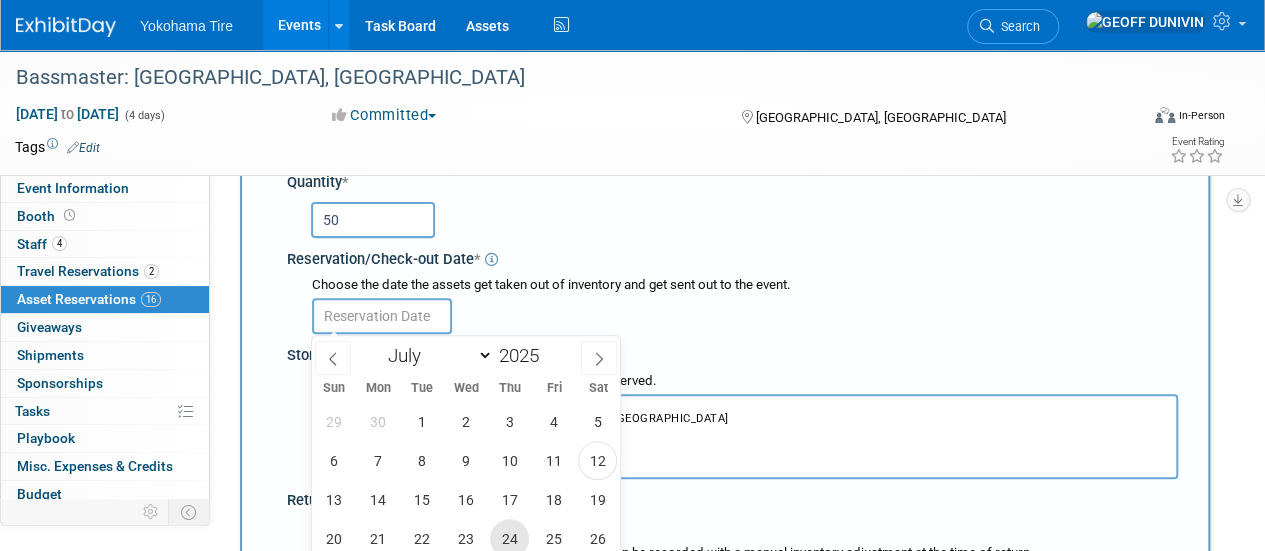 click on "24" at bounding box center (509, 538) 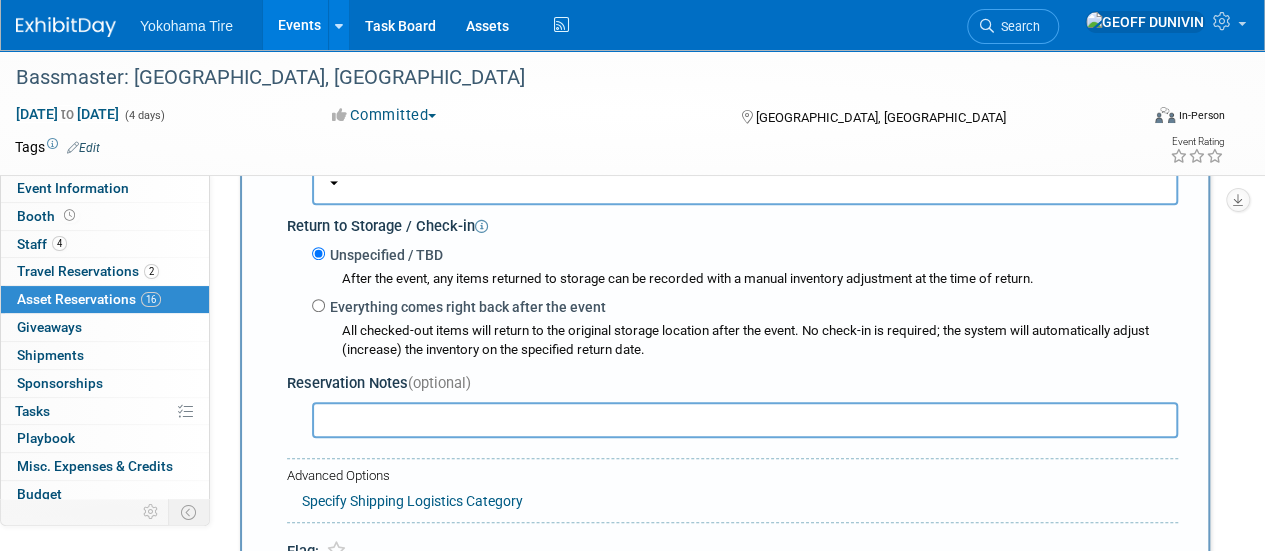 scroll, scrollTop: 513, scrollLeft: 0, axis: vertical 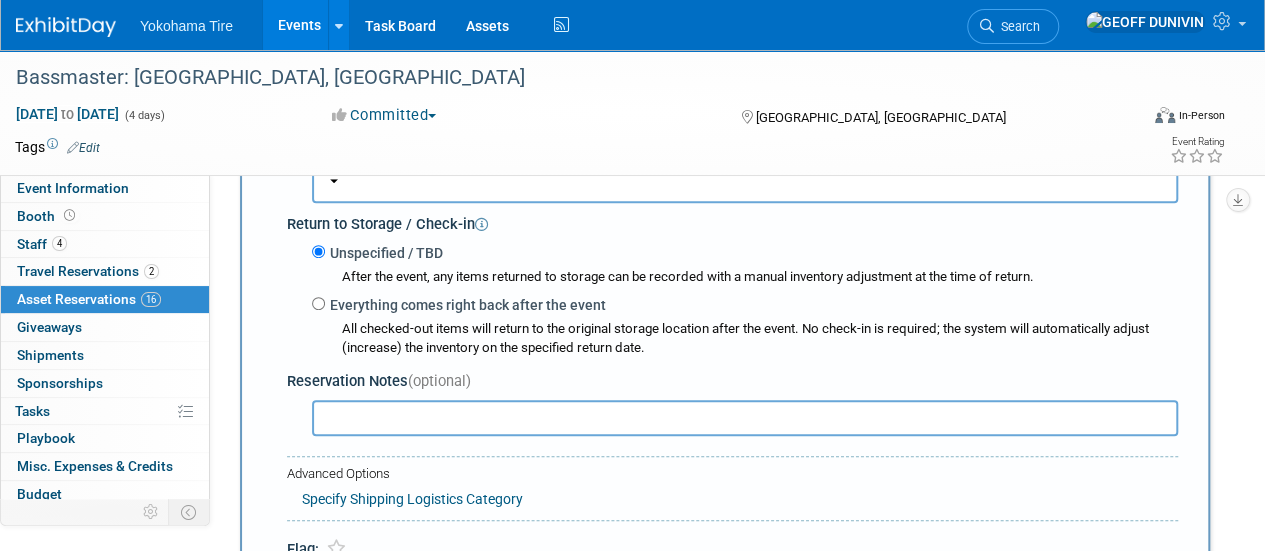 click at bounding box center [745, 418] 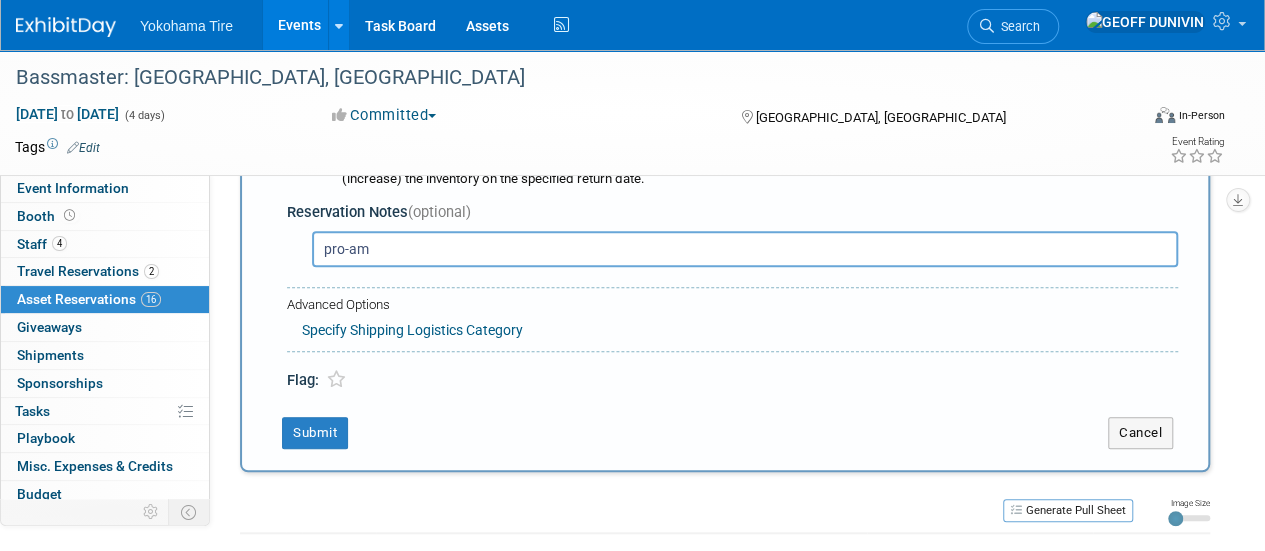 scroll, scrollTop: 683, scrollLeft: 0, axis: vertical 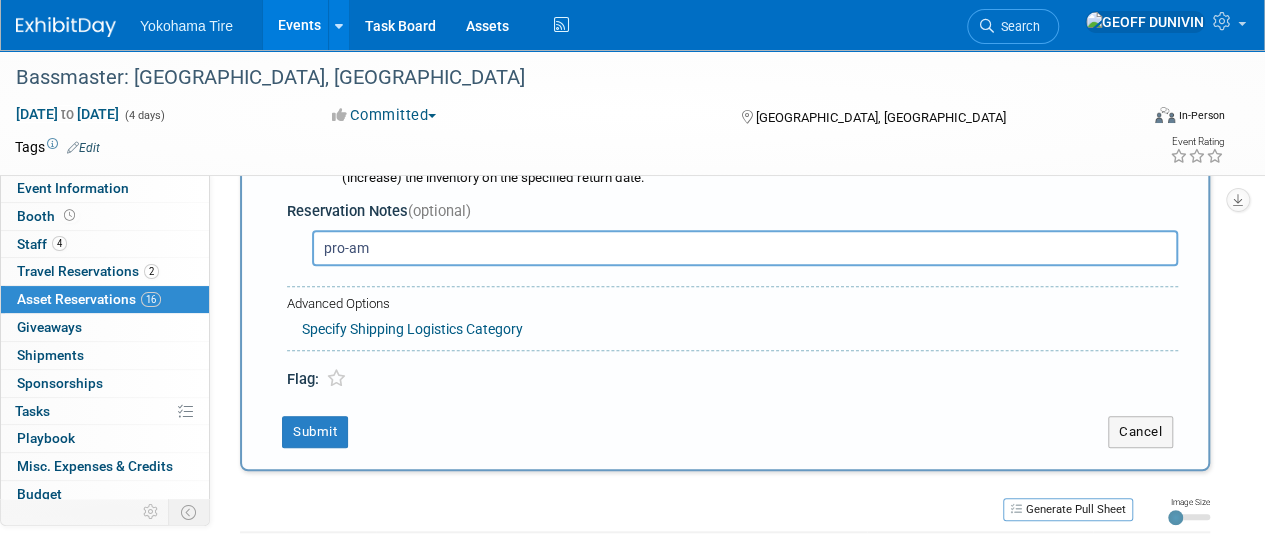 type on "pro-am" 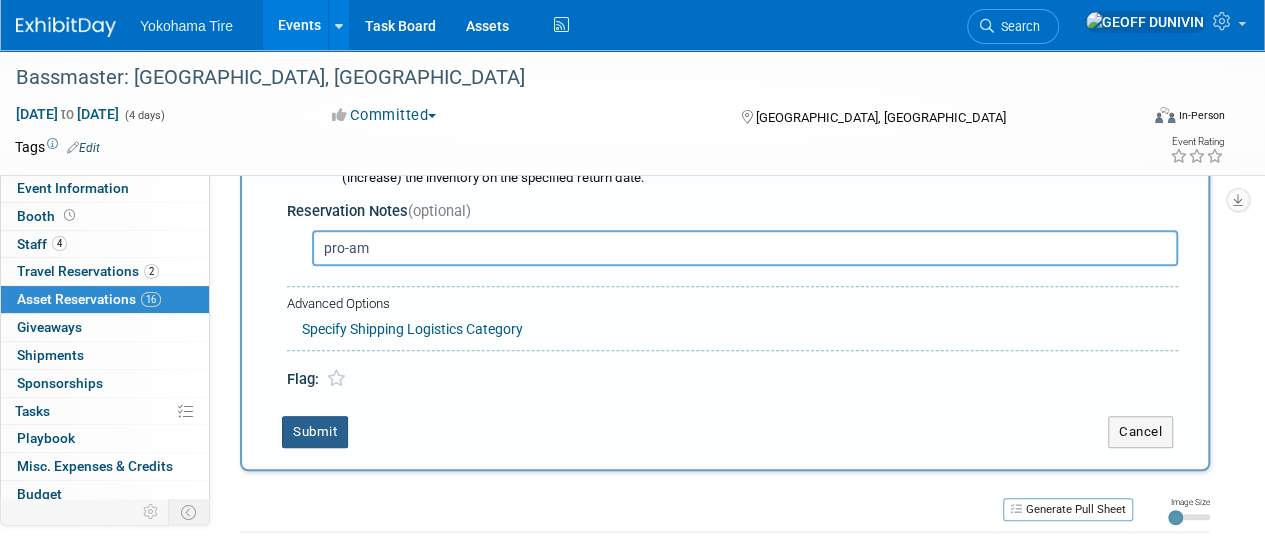 click on "Submit" at bounding box center [315, 432] 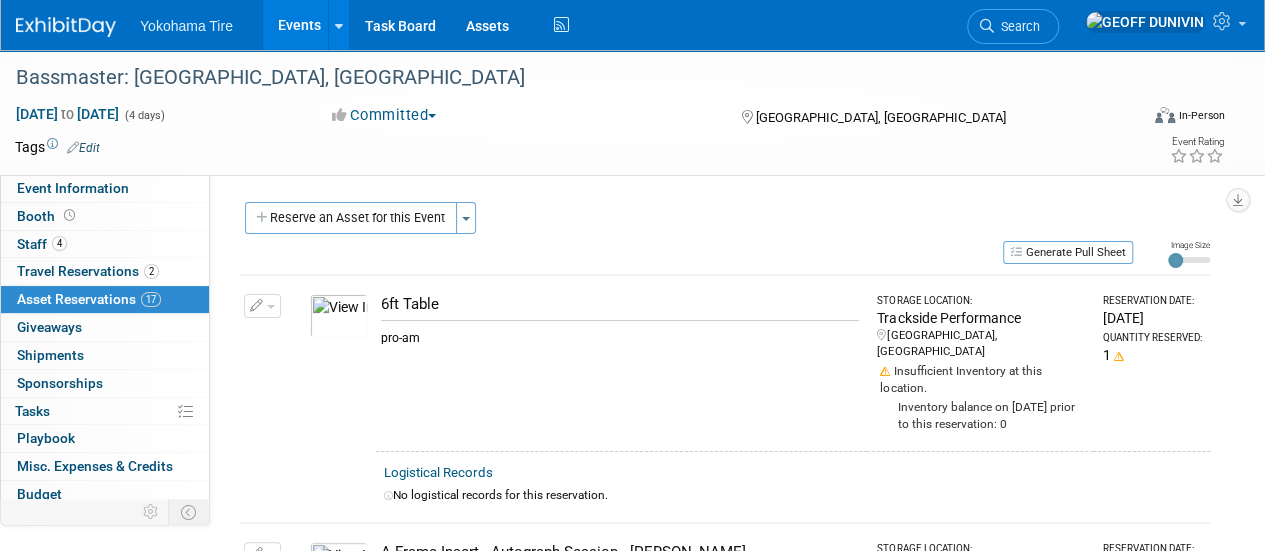 scroll, scrollTop: 2, scrollLeft: 0, axis: vertical 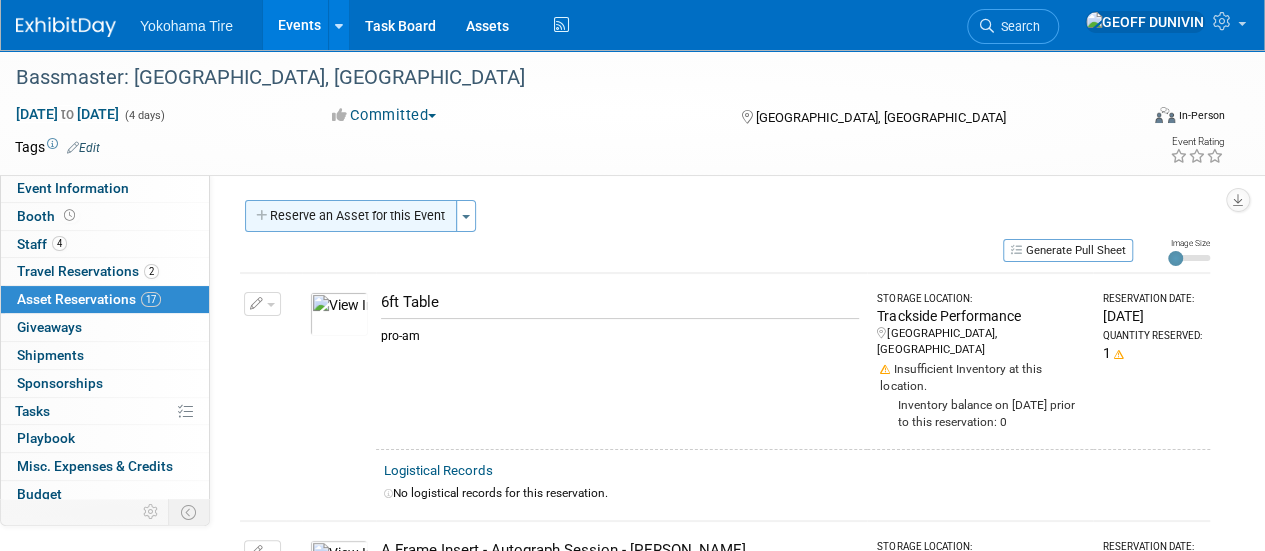 click on "Reserve an Asset for this Event" at bounding box center (351, 216) 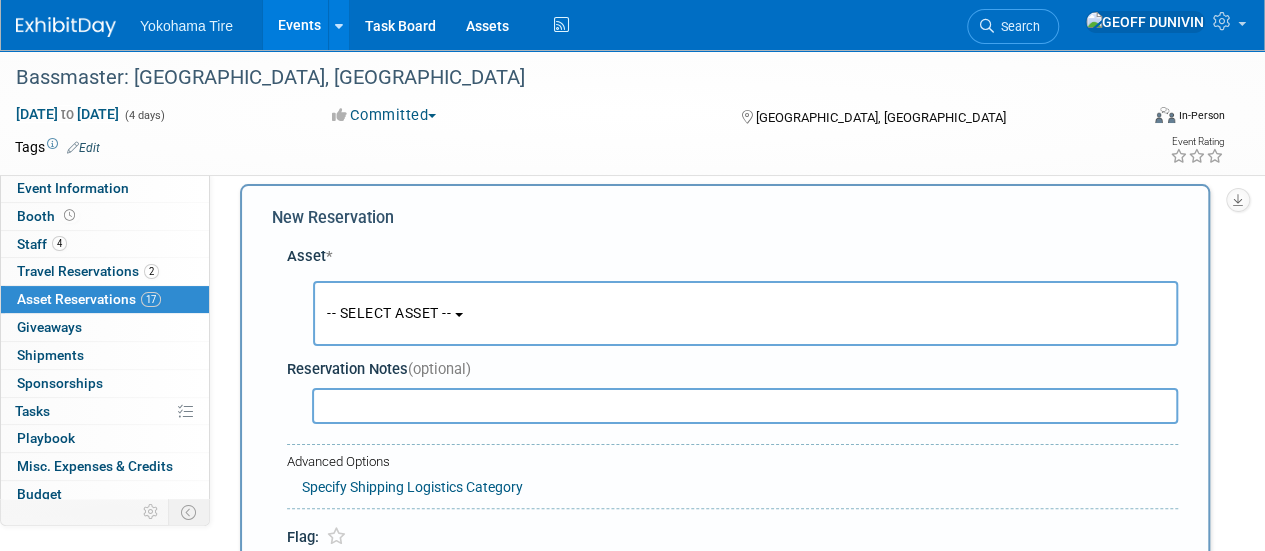 scroll, scrollTop: 19, scrollLeft: 0, axis: vertical 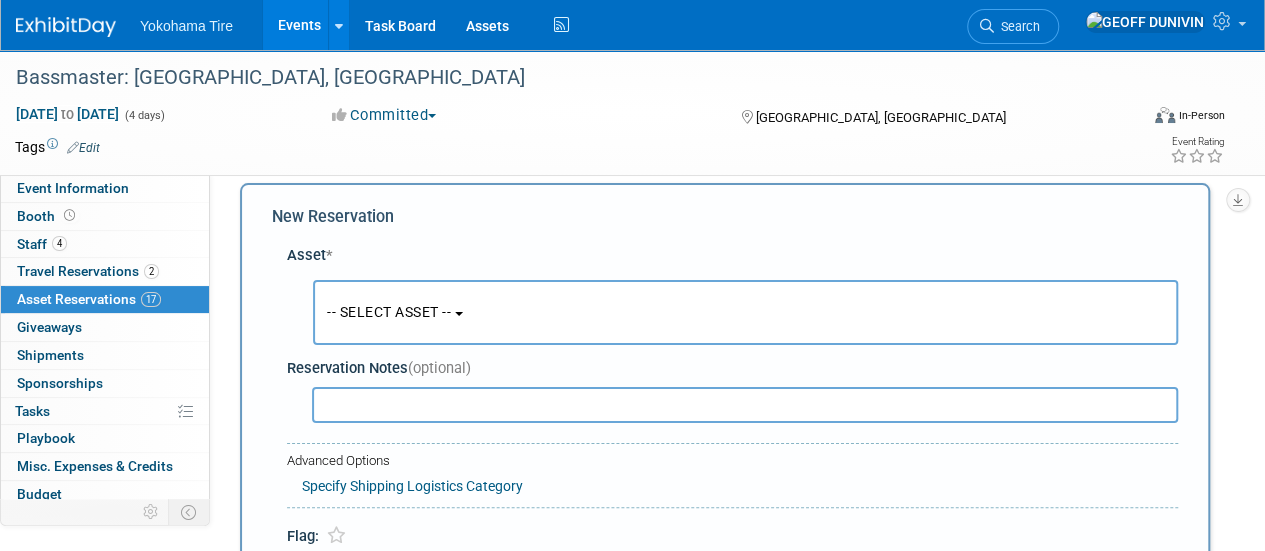 click on "-- SELECT ASSET --" at bounding box center (745, 312) 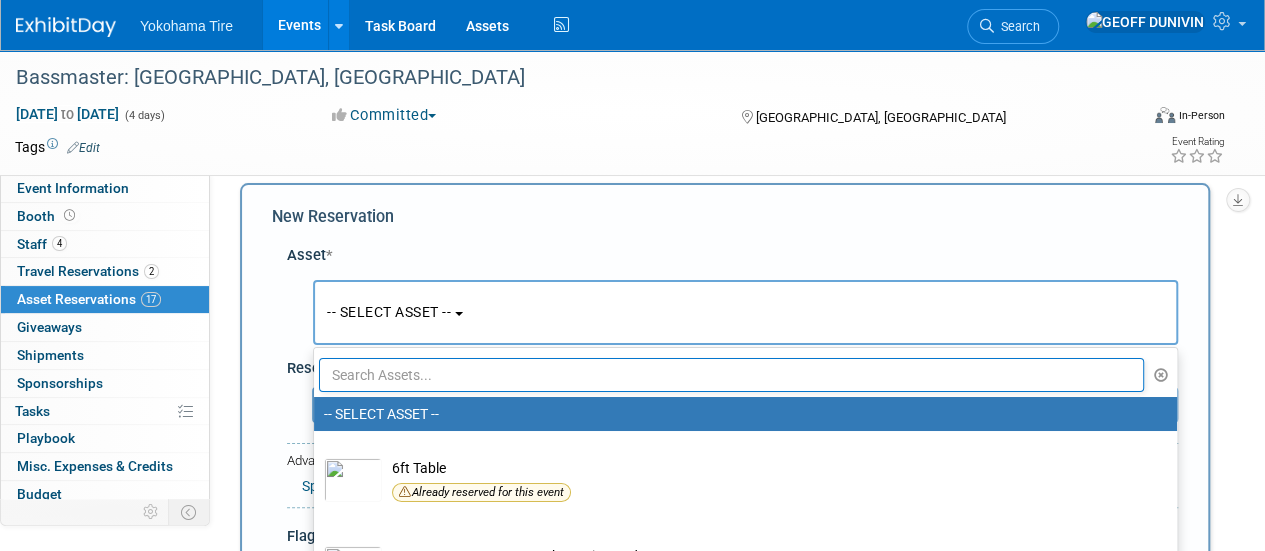 click at bounding box center [731, 375] 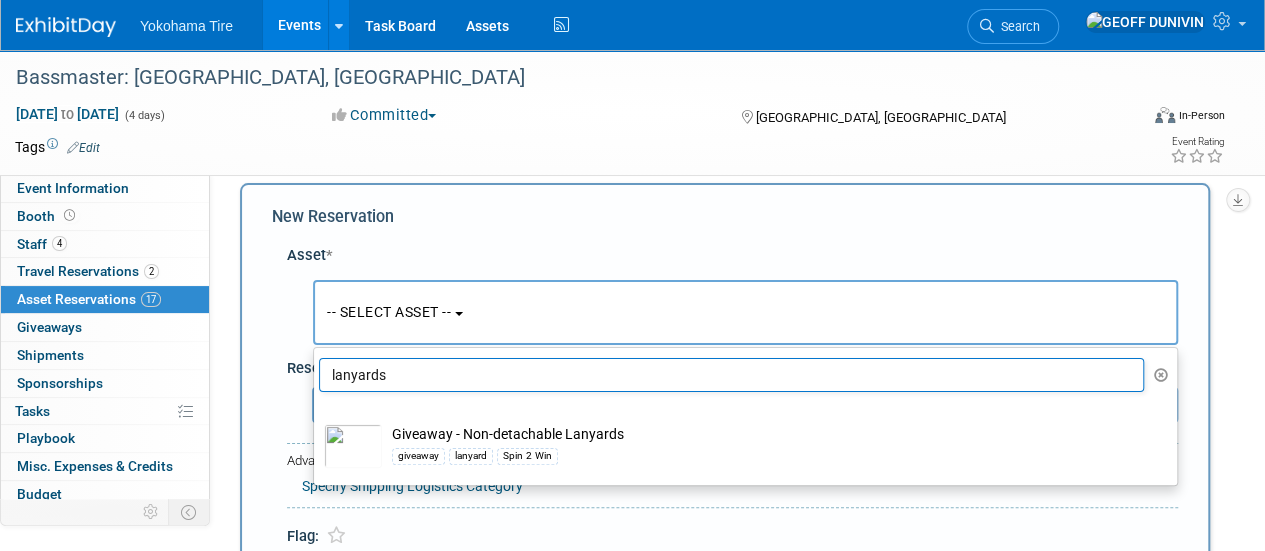 scroll, scrollTop: 71, scrollLeft: 0, axis: vertical 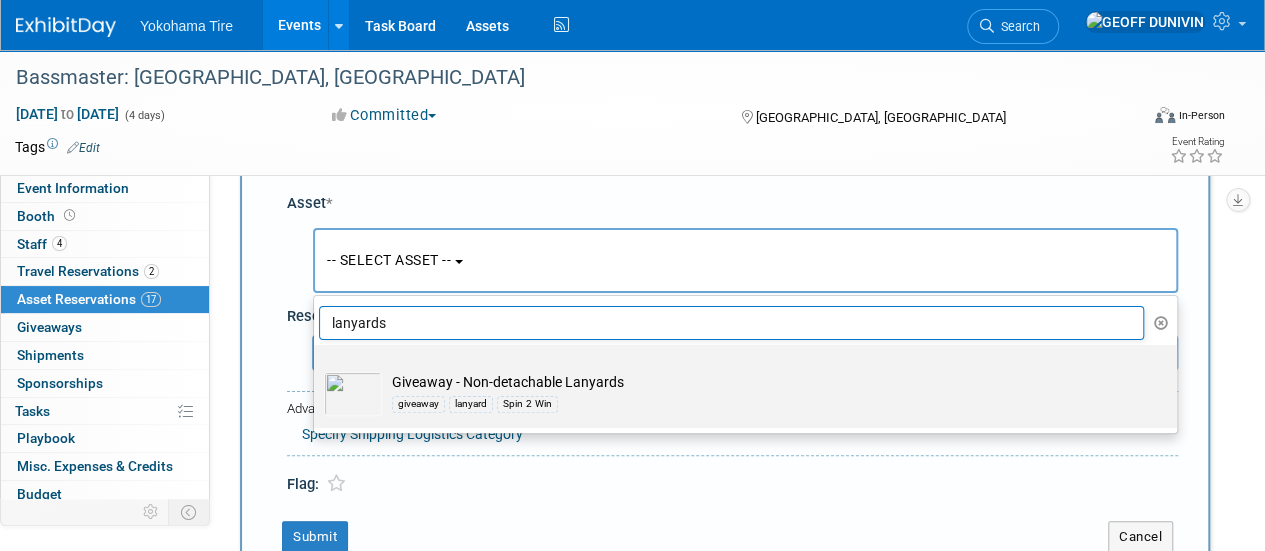 type on "lanyards" 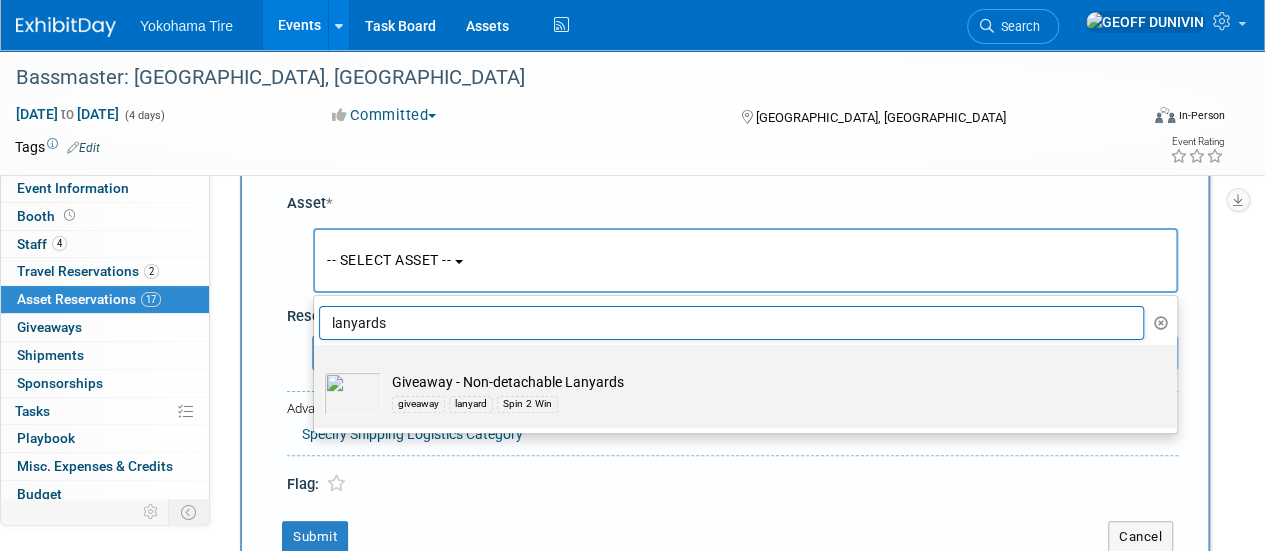 click on "Giveaway - Non-detachable Lanyards giveaway lanyard Spin 2 Win" at bounding box center [759, 394] 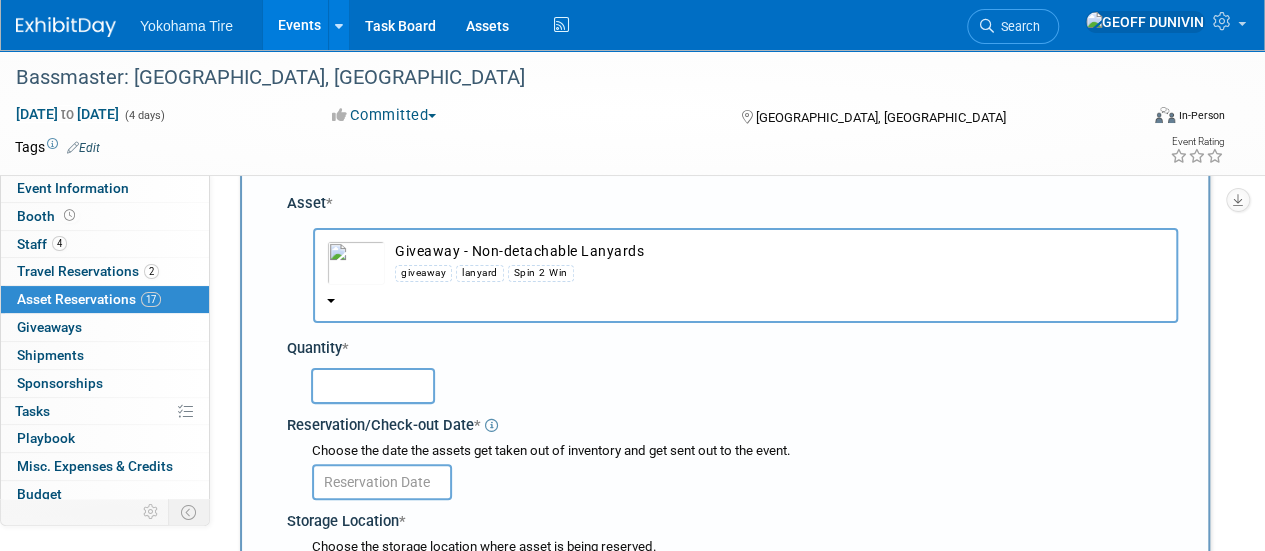 click at bounding box center [373, 386] 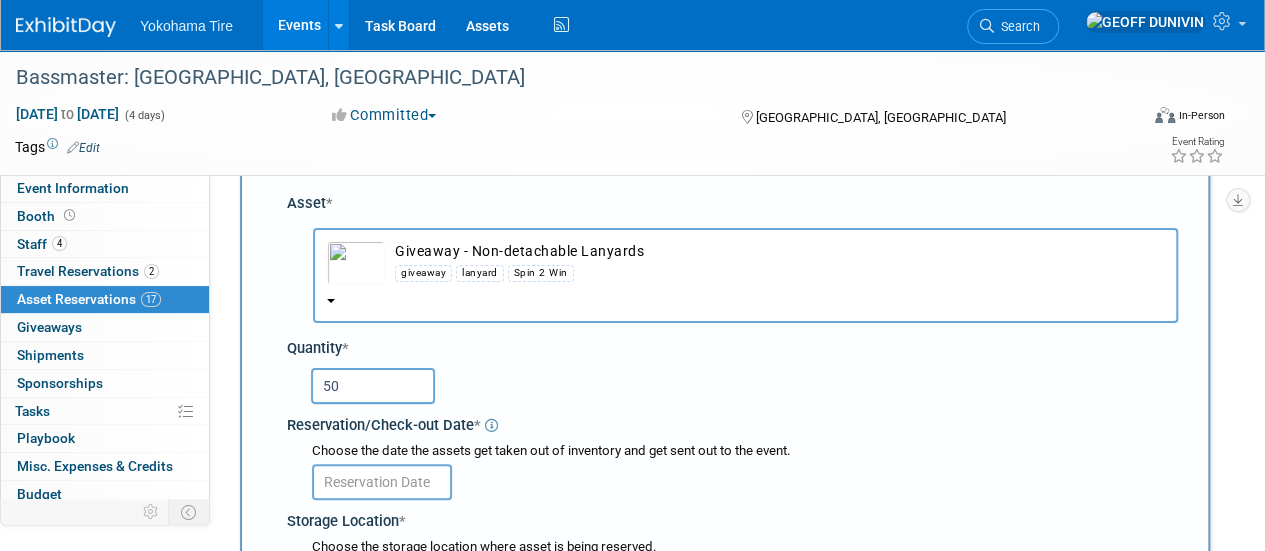 type on "50" 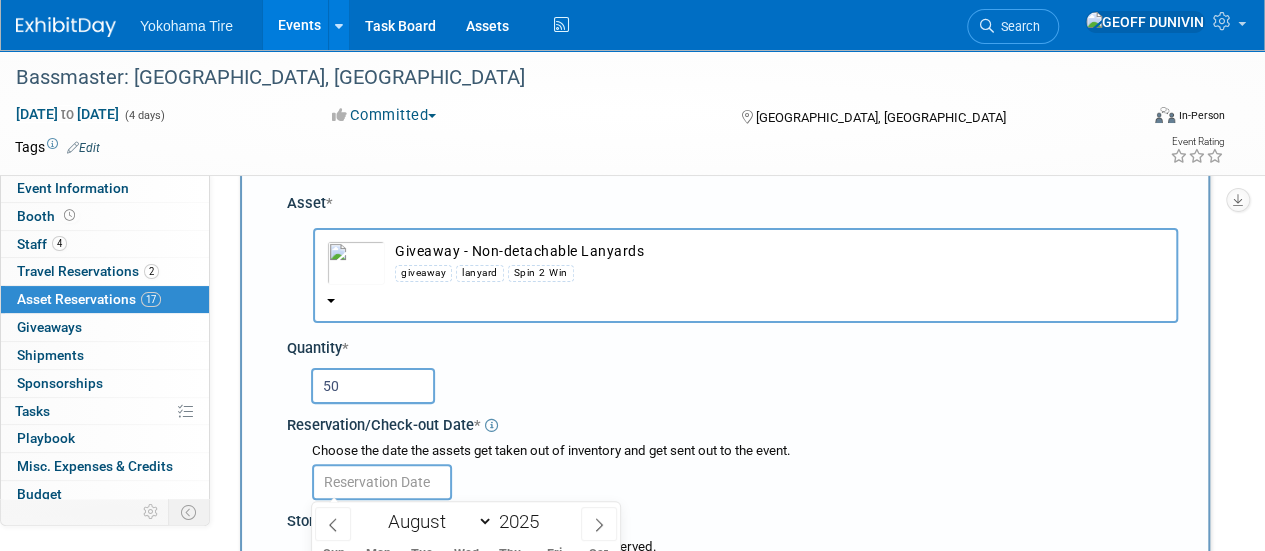 drag, startPoint x: 386, startPoint y: 477, endPoint x: 452, endPoint y: 354, distance: 139.58868 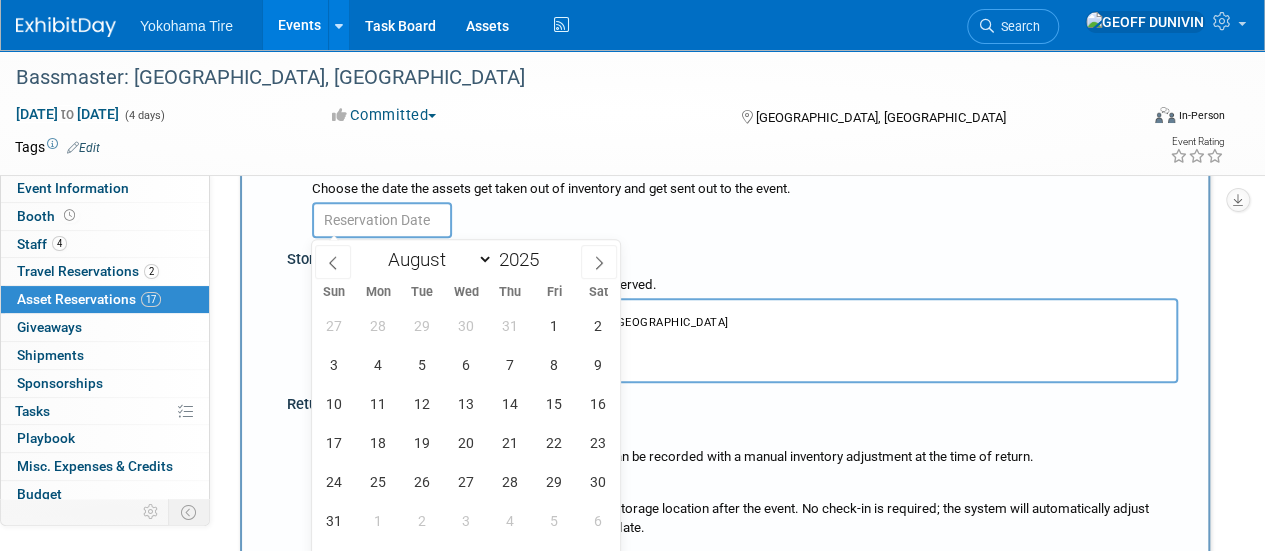 scroll, scrollTop: 335, scrollLeft: 0, axis: vertical 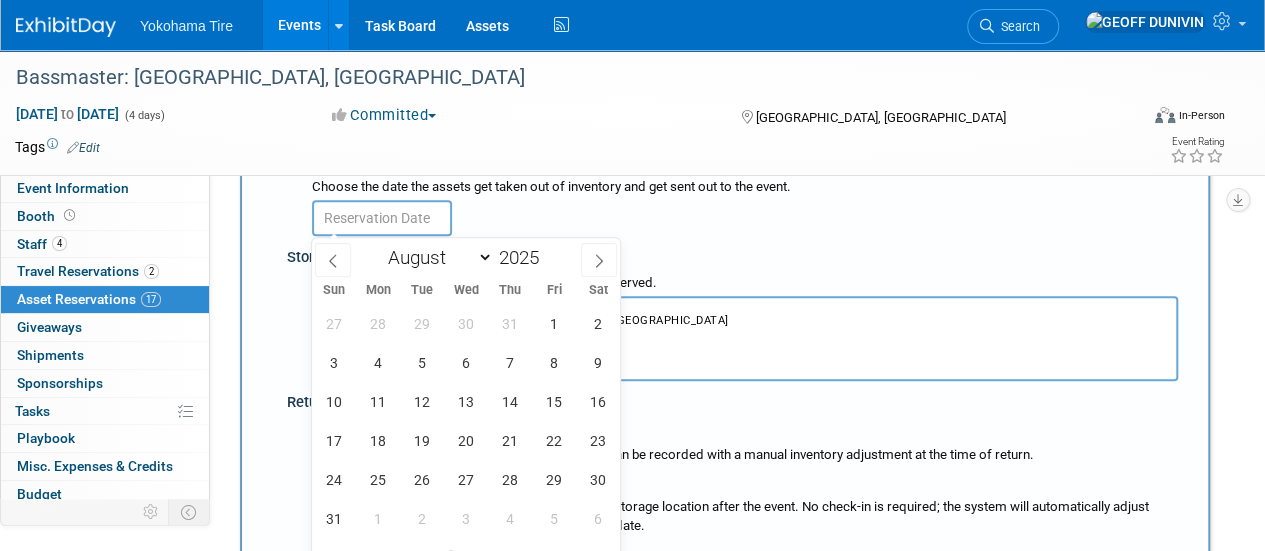 click on "Sun Mon Tue Wed Thu Fri Sat" at bounding box center [466, 290] 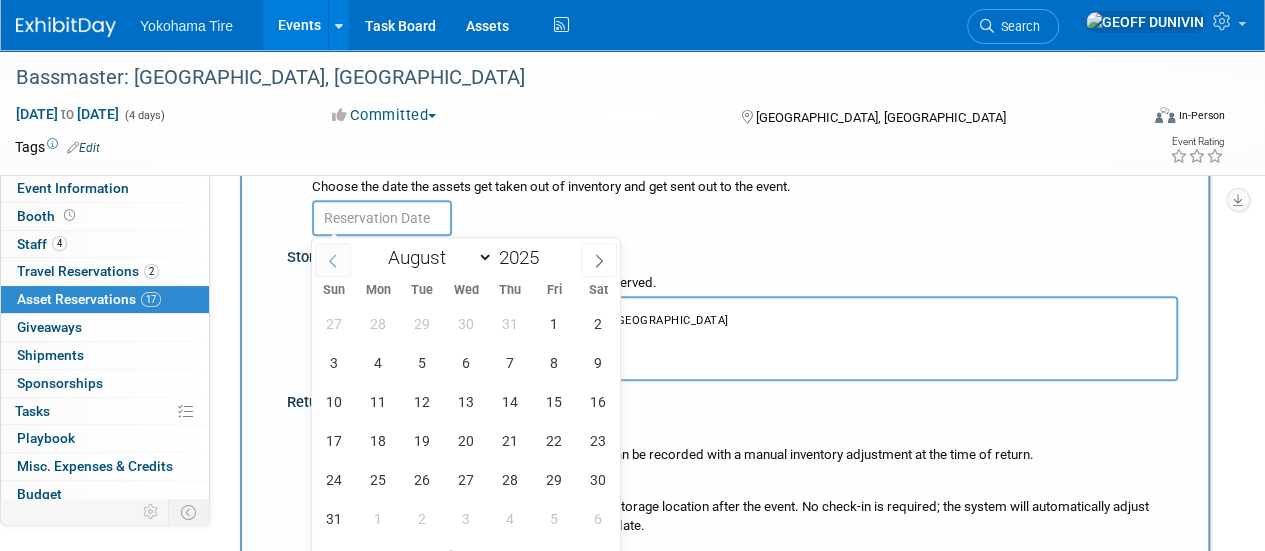 click at bounding box center (333, 260) 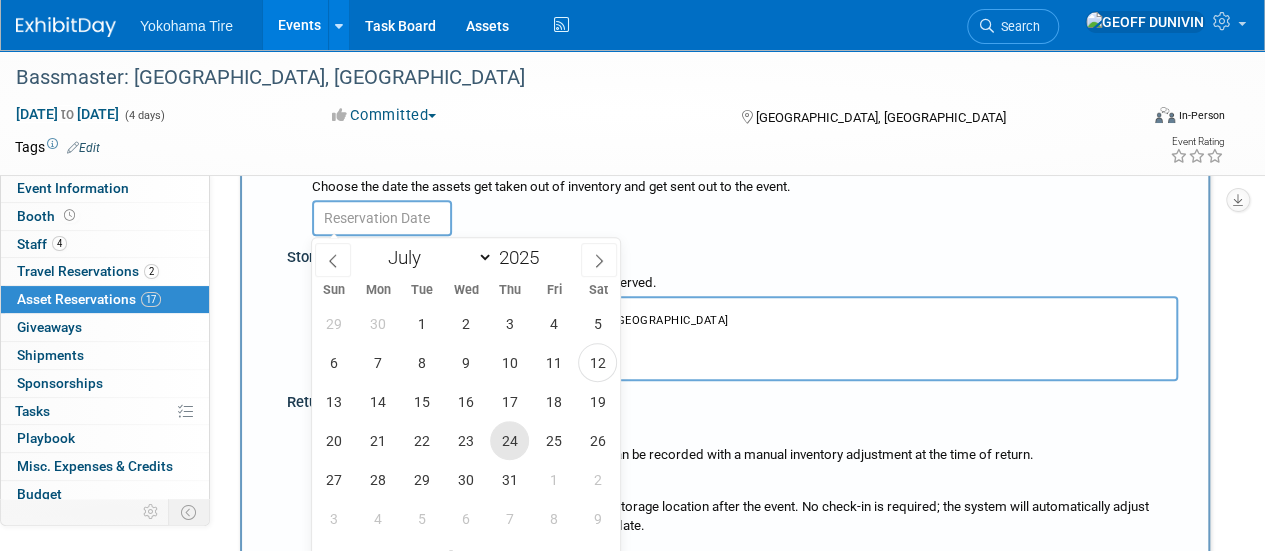 click on "24" at bounding box center [509, 440] 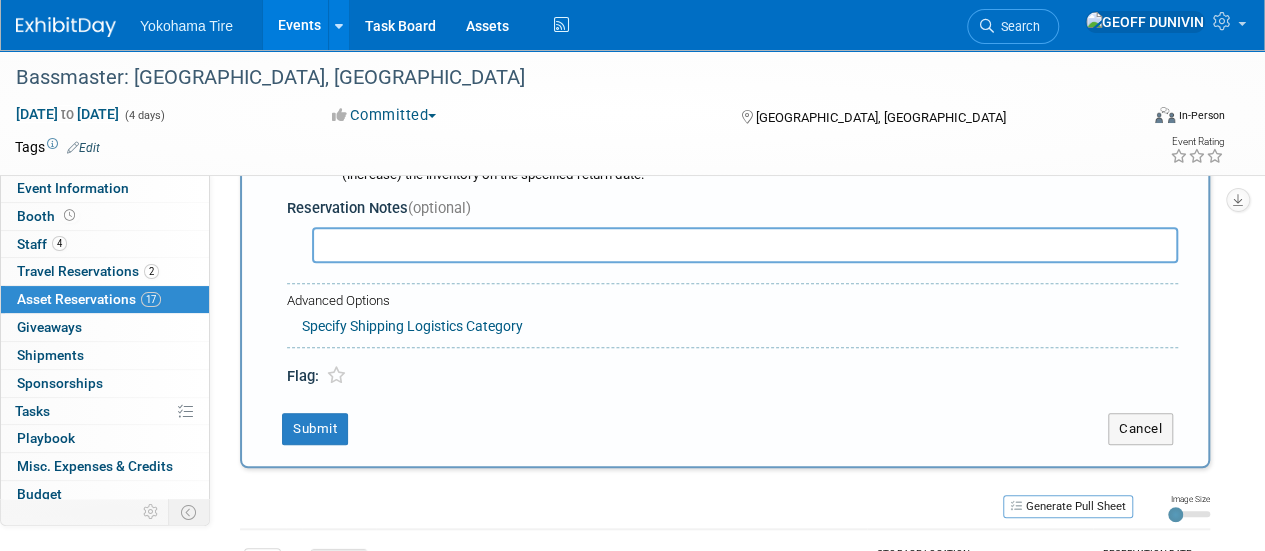 scroll, scrollTop: 689, scrollLeft: 0, axis: vertical 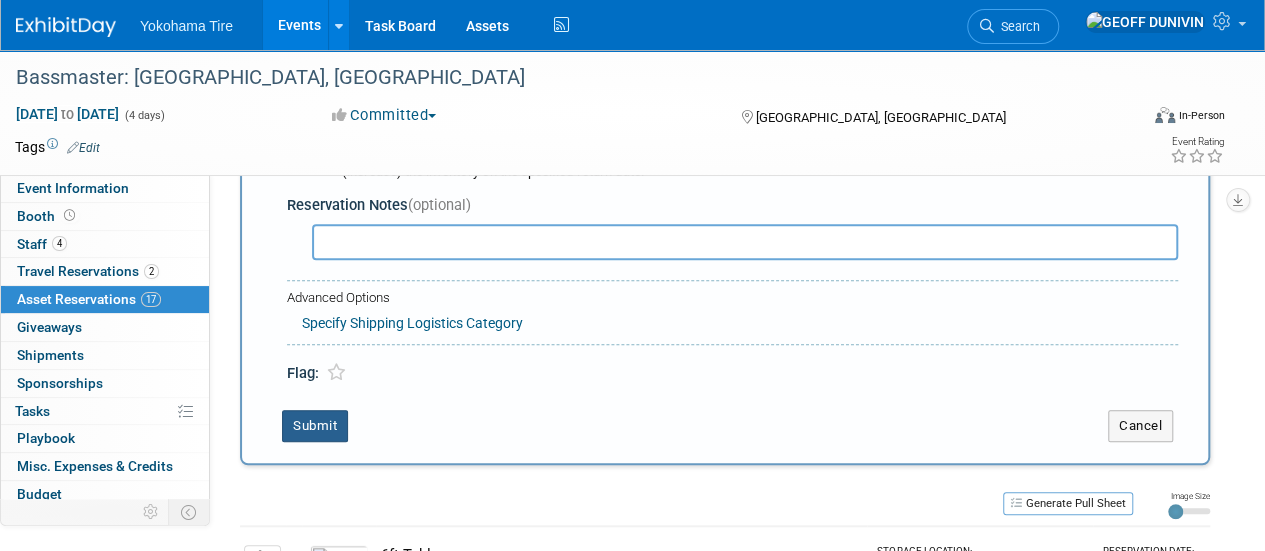 click on "Submit" at bounding box center [315, 426] 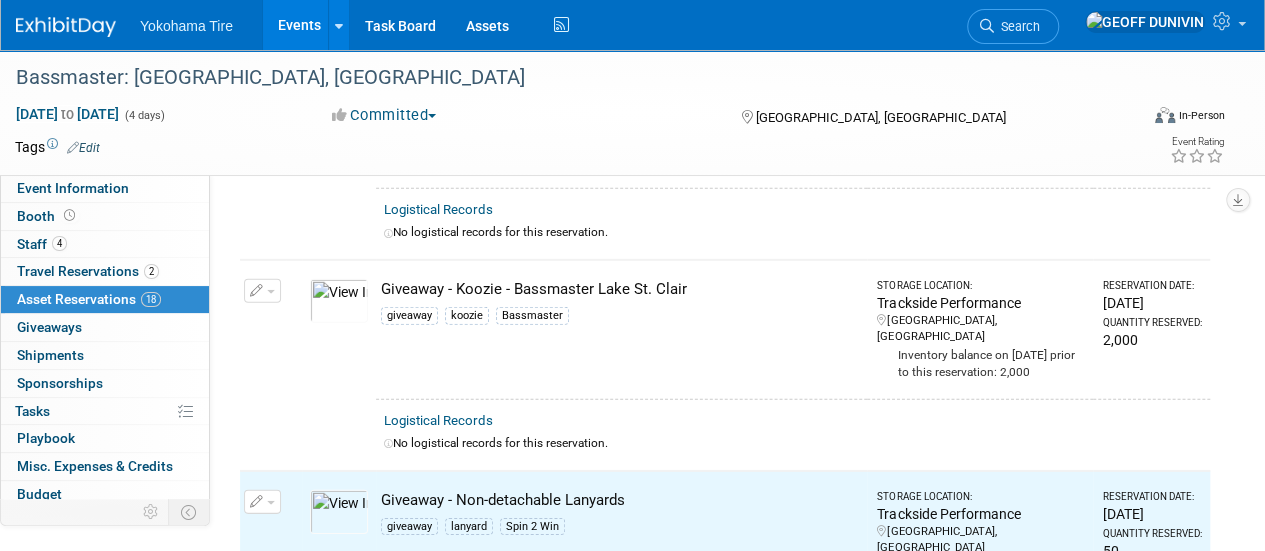 scroll, scrollTop: 2884, scrollLeft: 0, axis: vertical 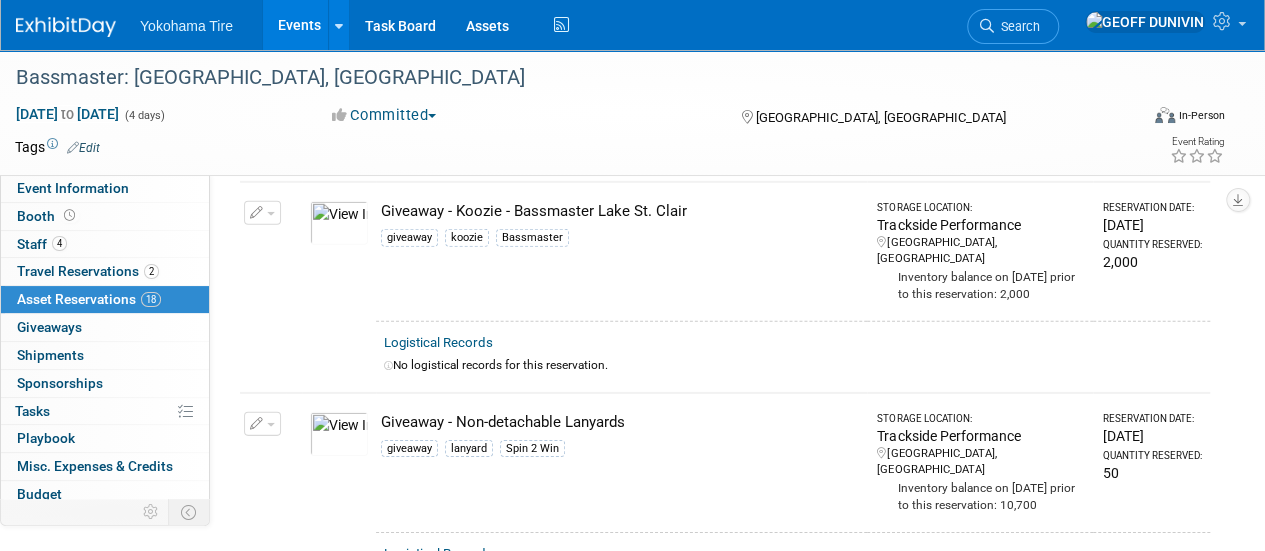 click at bounding box center [257, 424] 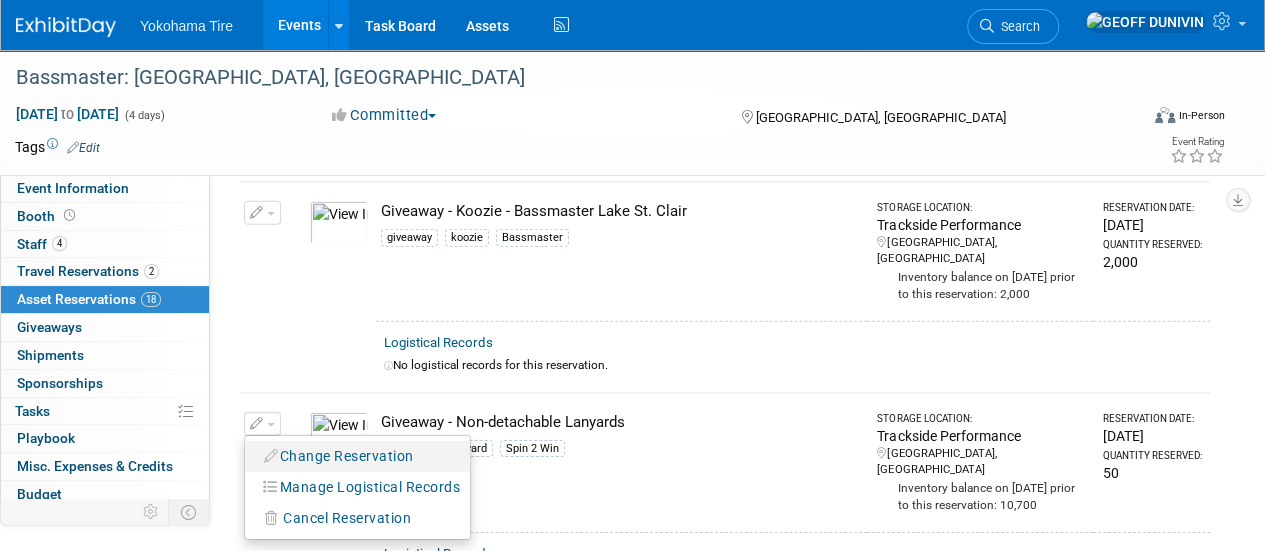 click on "Change Reservation" at bounding box center (339, 456) 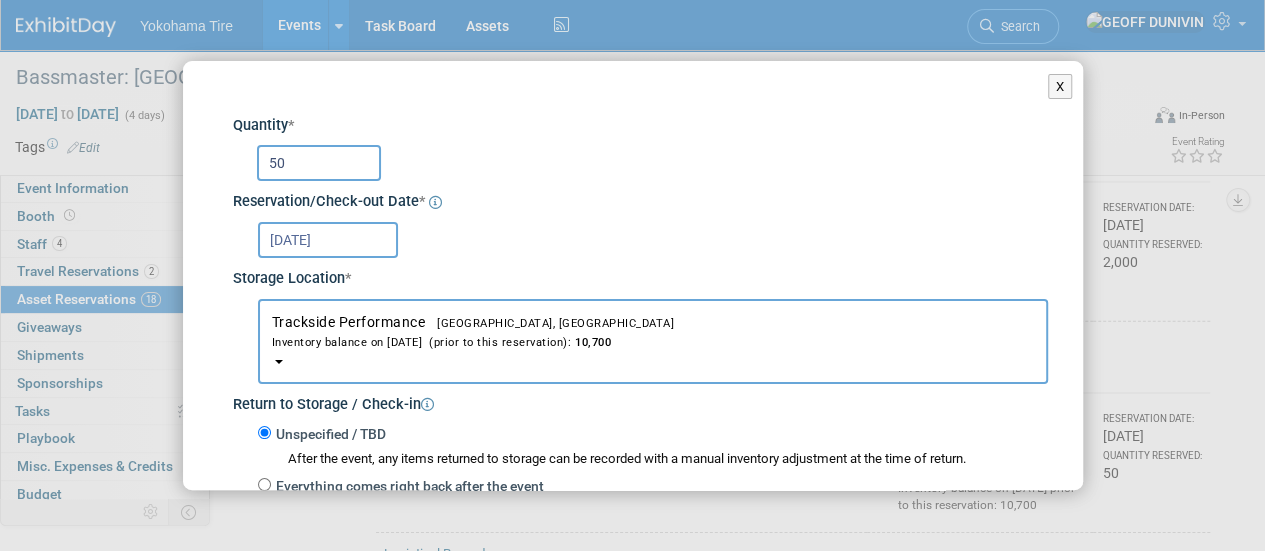scroll, scrollTop: 340, scrollLeft: 0, axis: vertical 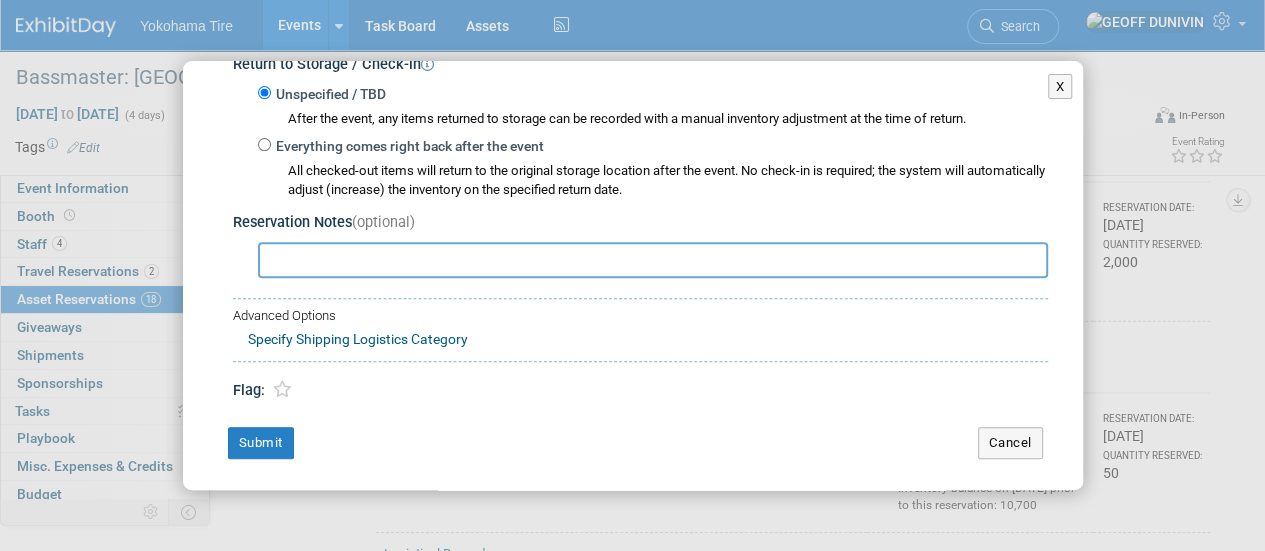 click at bounding box center [653, 260] 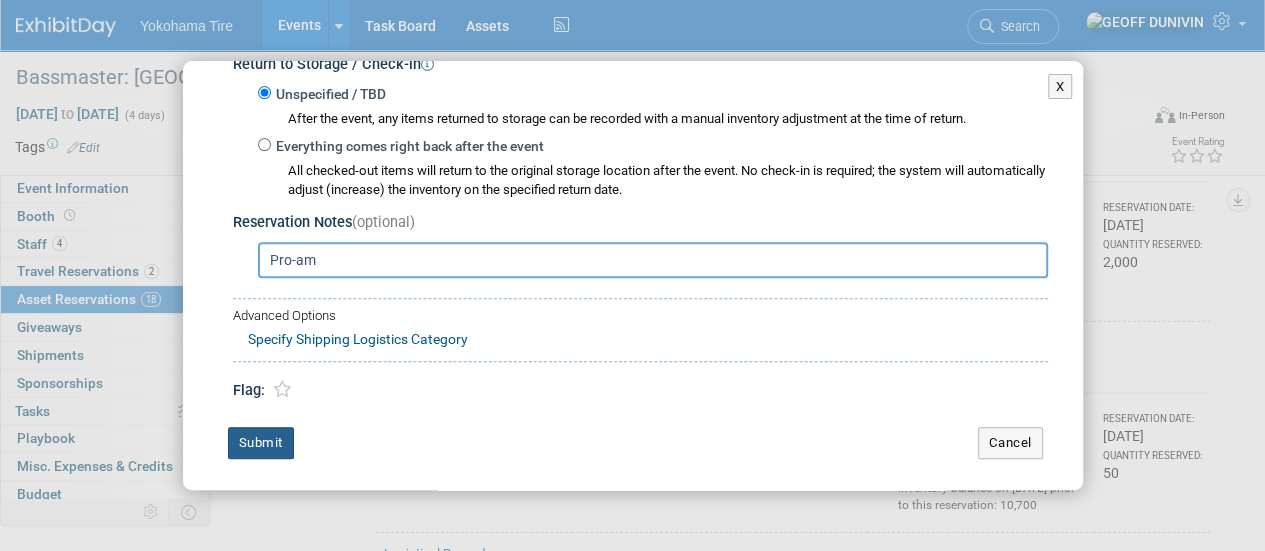 type on "Pro-am" 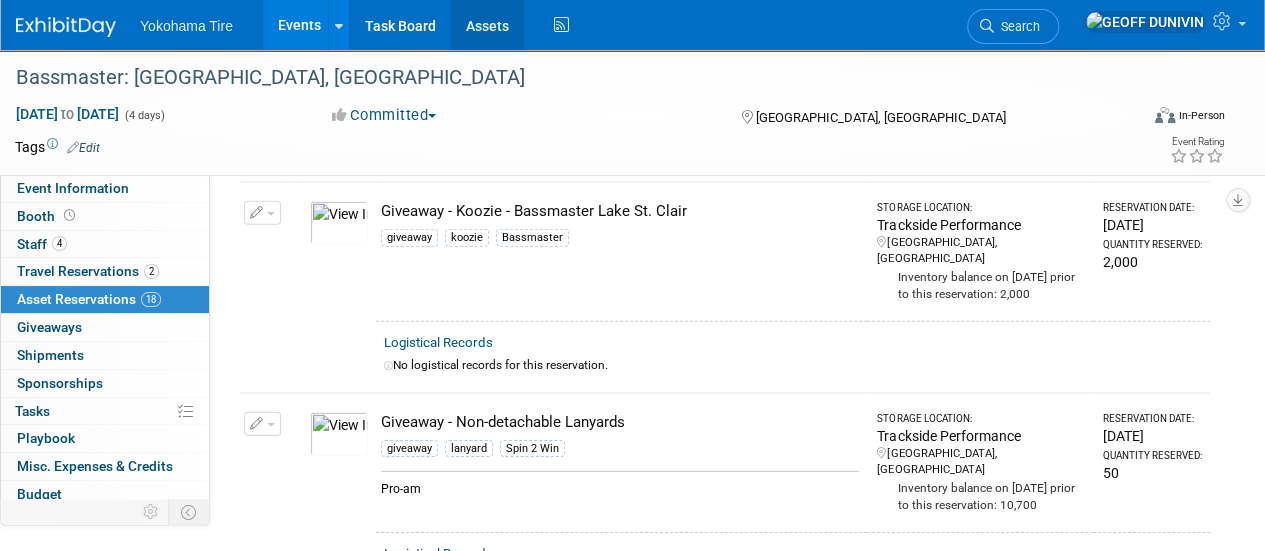 click on "Assets" at bounding box center (487, 25) 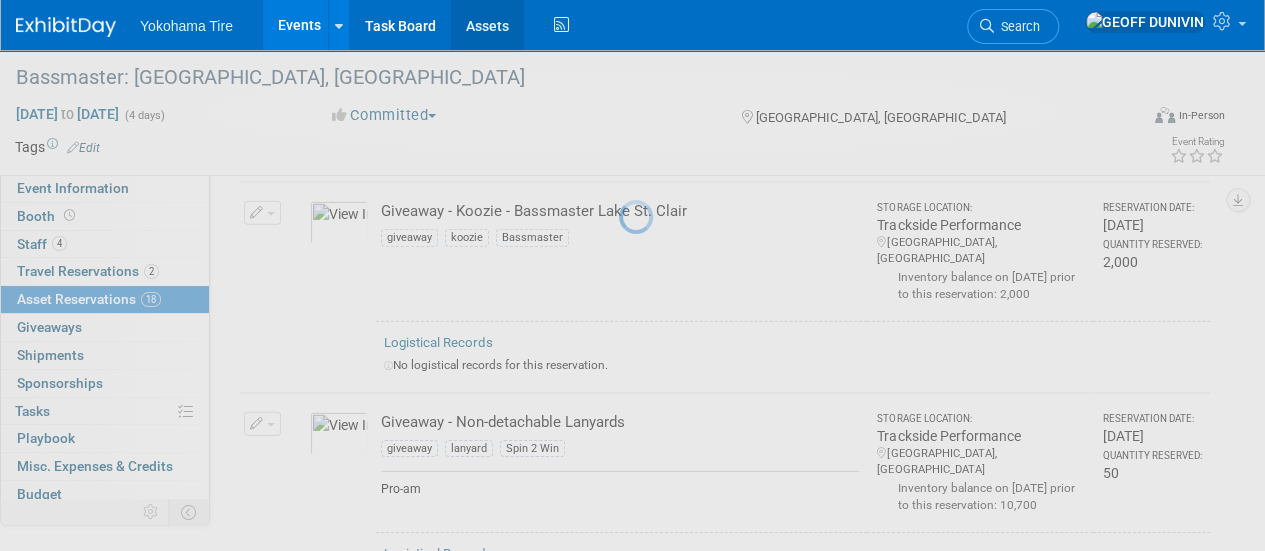 click on "Assets" at bounding box center (487, 25) 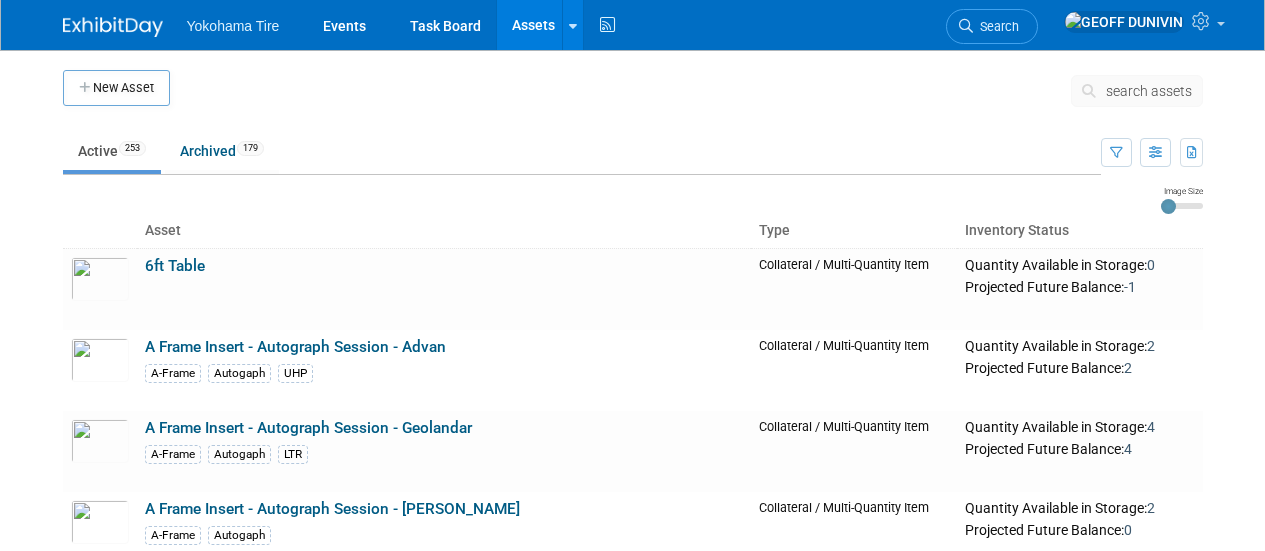scroll, scrollTop: 0, scrollLeft: 0, axis: both 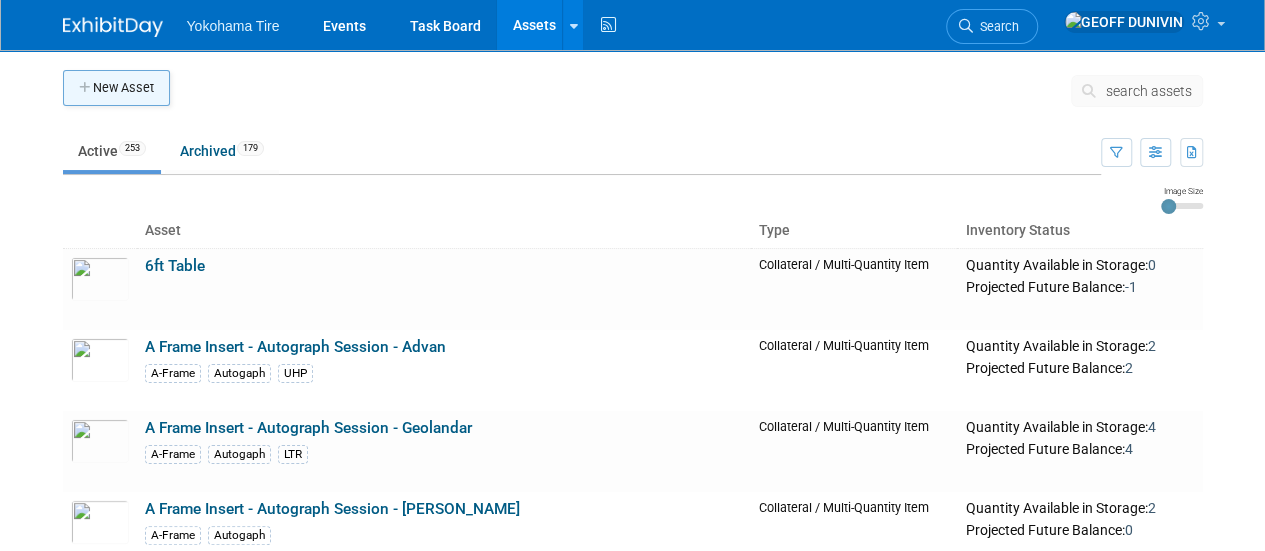click on "New Asset" at bounding box center [116, 88] 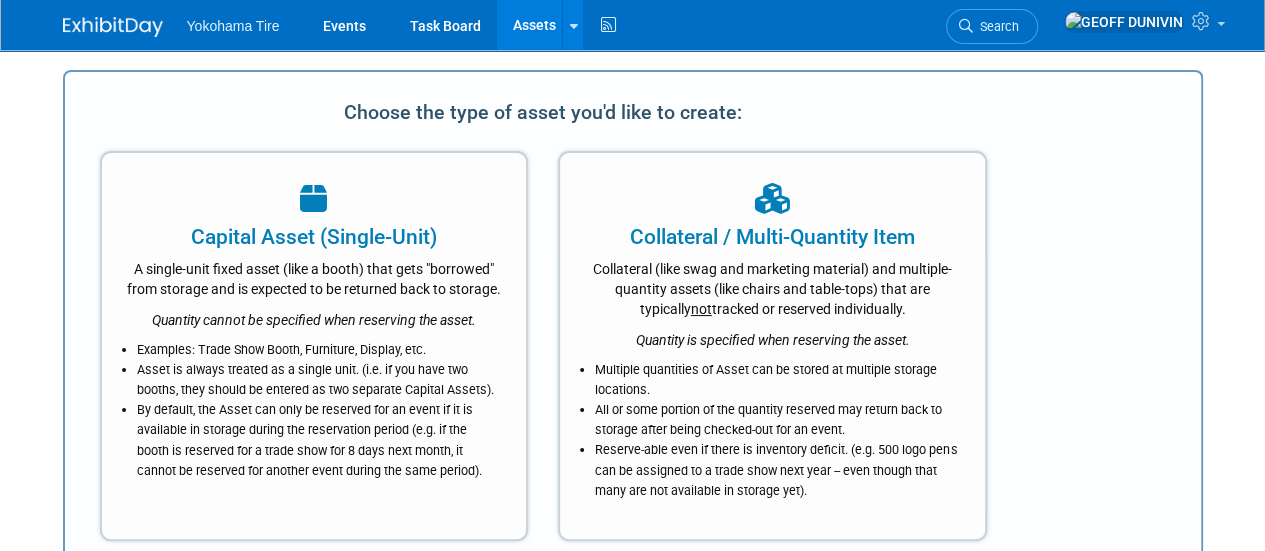 scroll, scrollTop: 0, scrollLeft: 0, axis: both 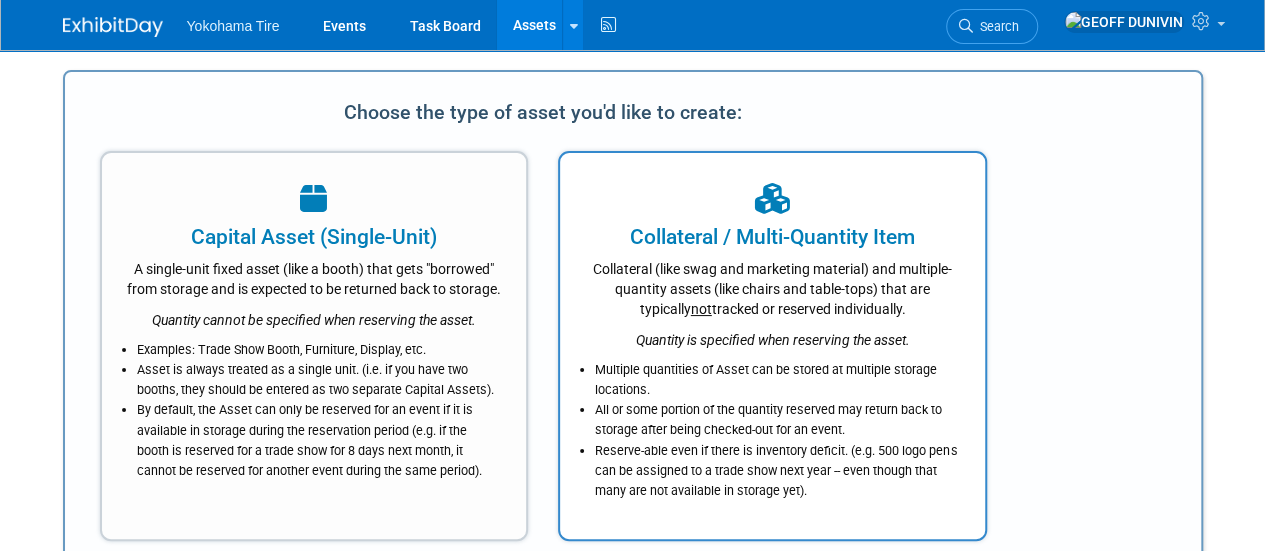 click on "Collateral (like swag and marketing material) and multiple-quantity assets (like chairs and table-tops) that are typically  not  tracked or reserved individually." at bounding box center (772, 285) 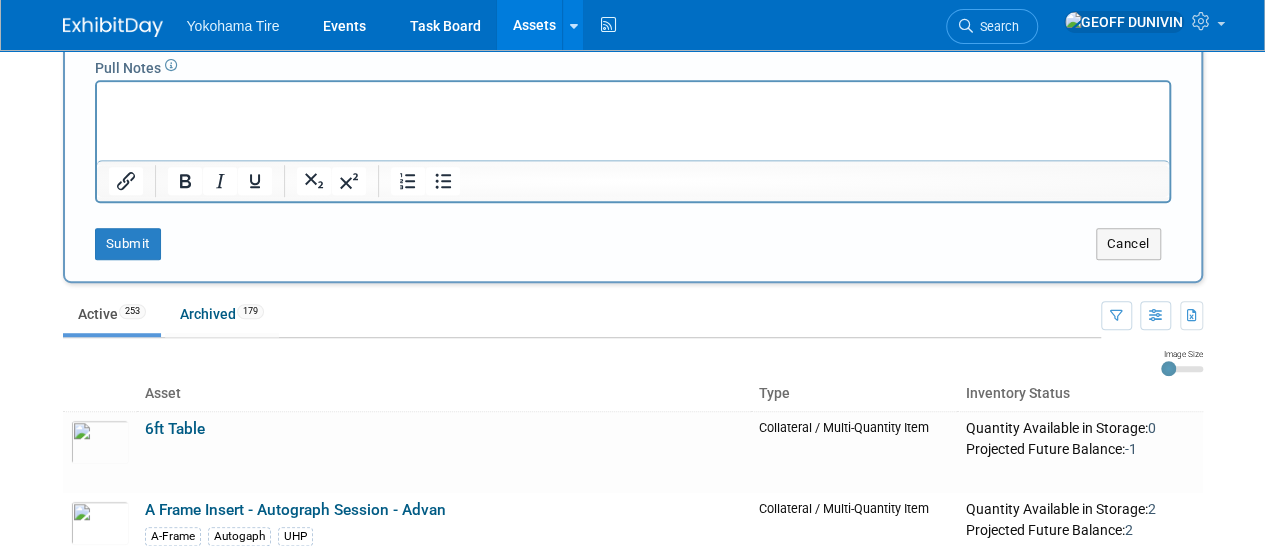 scroll, scrollTop: 543, scrollLeft: 0, axis: vertical 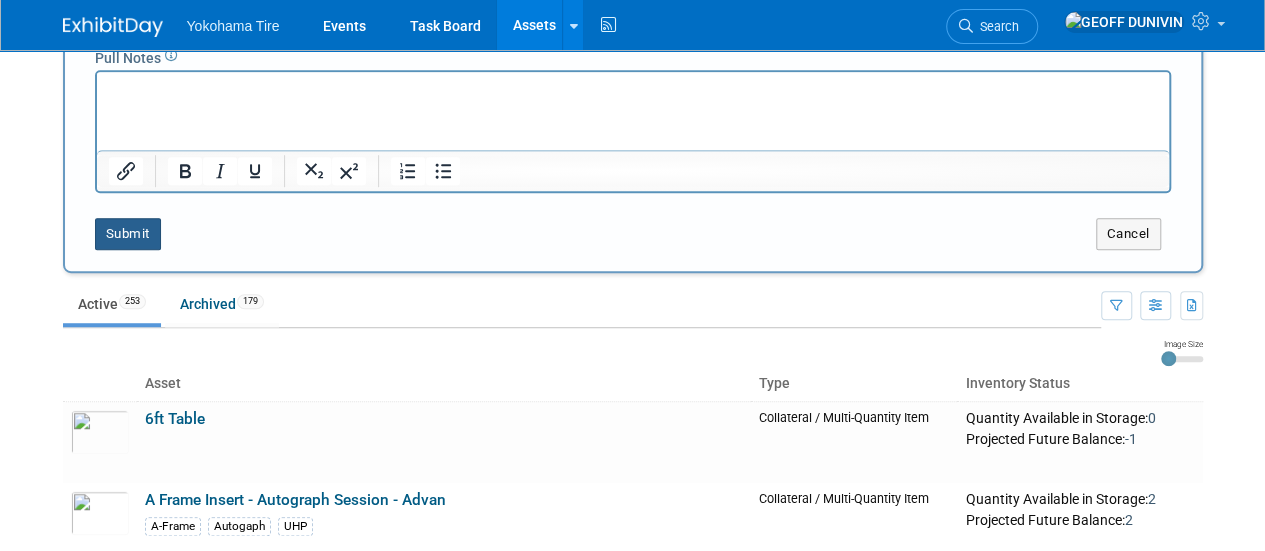 type on "Random Non-Inventory Items" 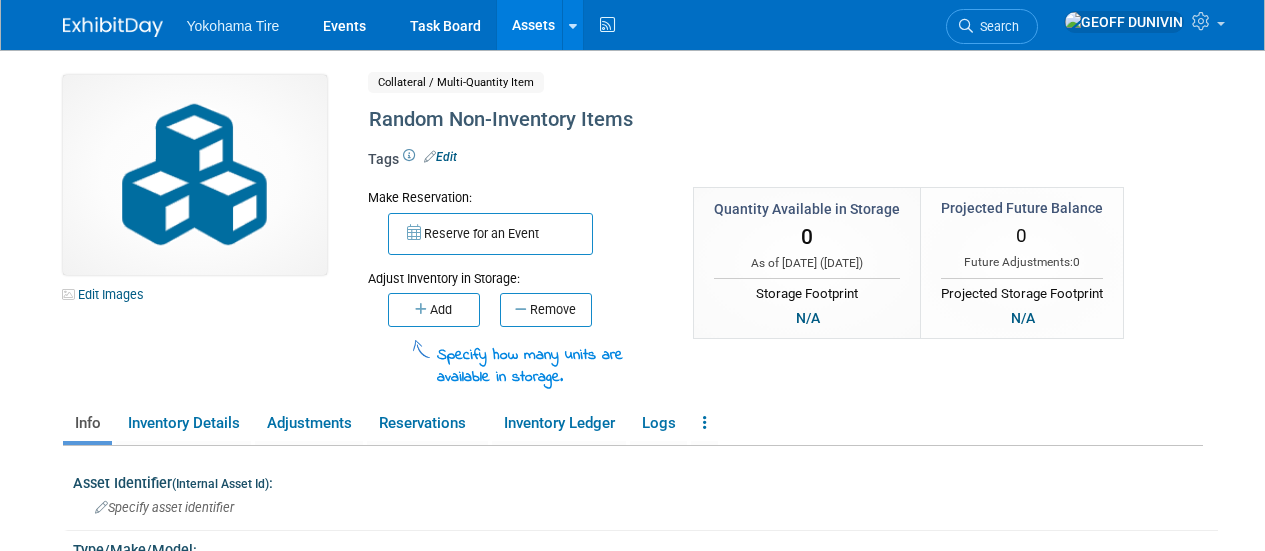 scroll, scrollTop: 0, scrollLeft: 0, axis: both 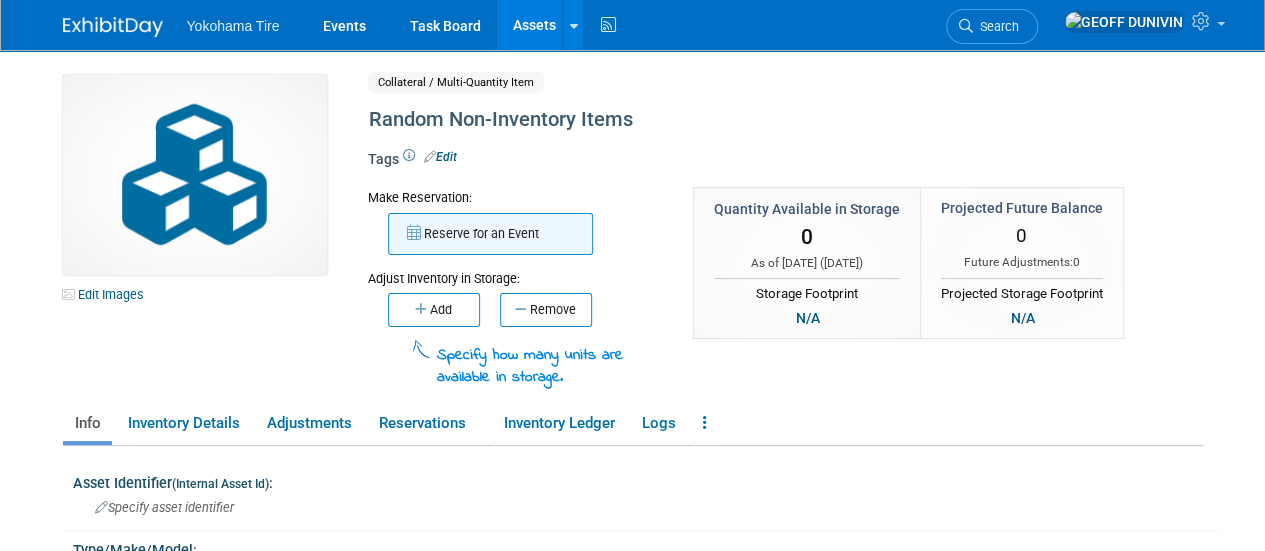 click on "Reserve for an Event" at bounding box center [490, 234] 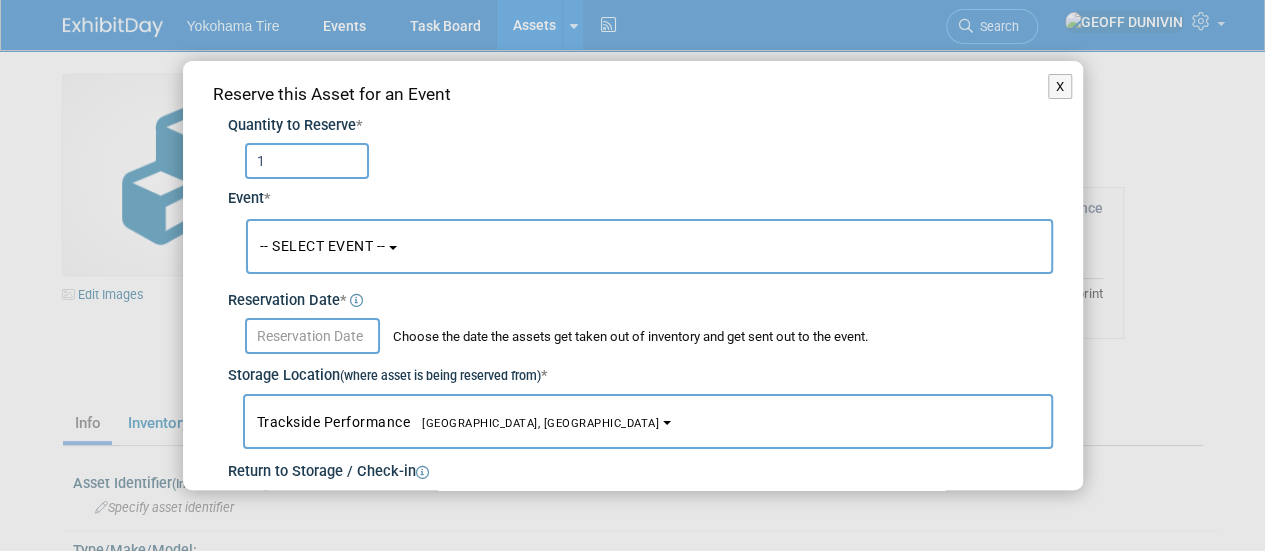 type on "1" 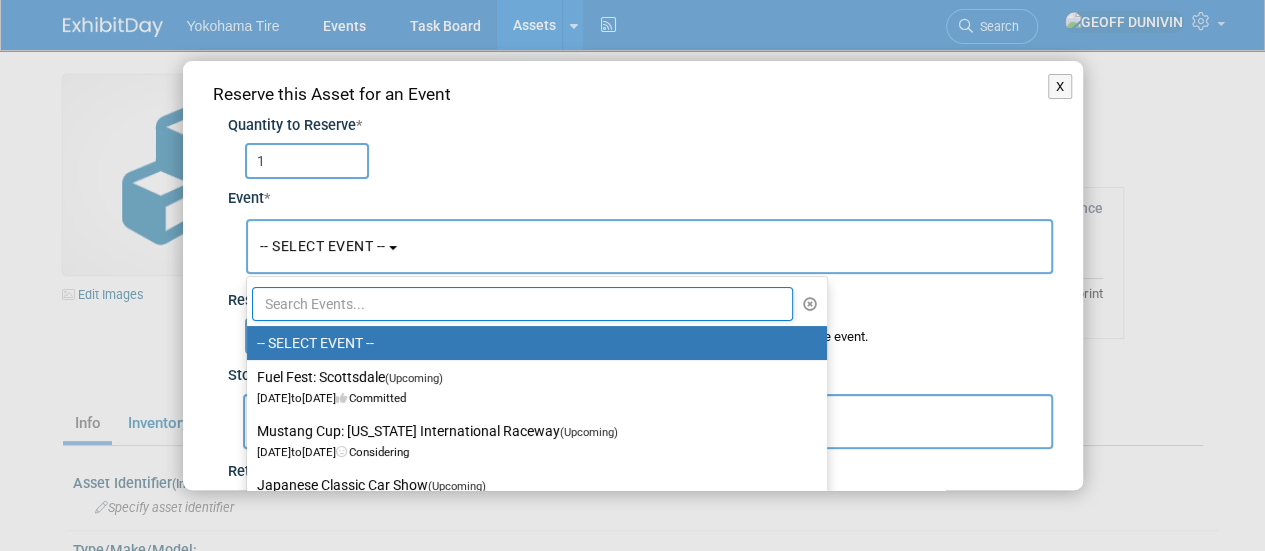 click at bounding box center (523, 304) 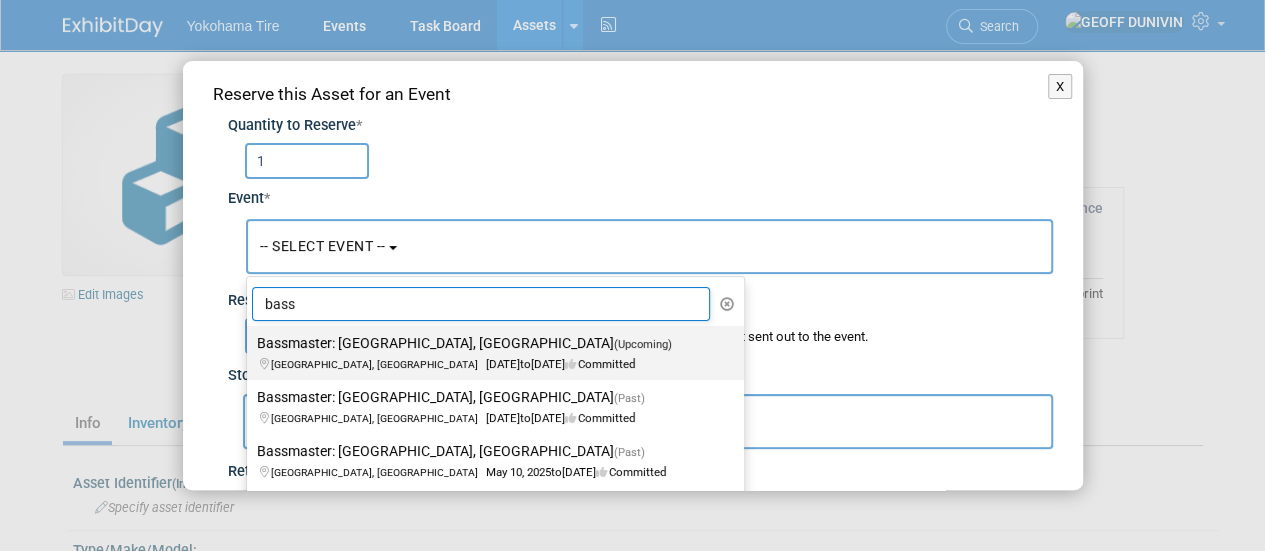 type on "bass" 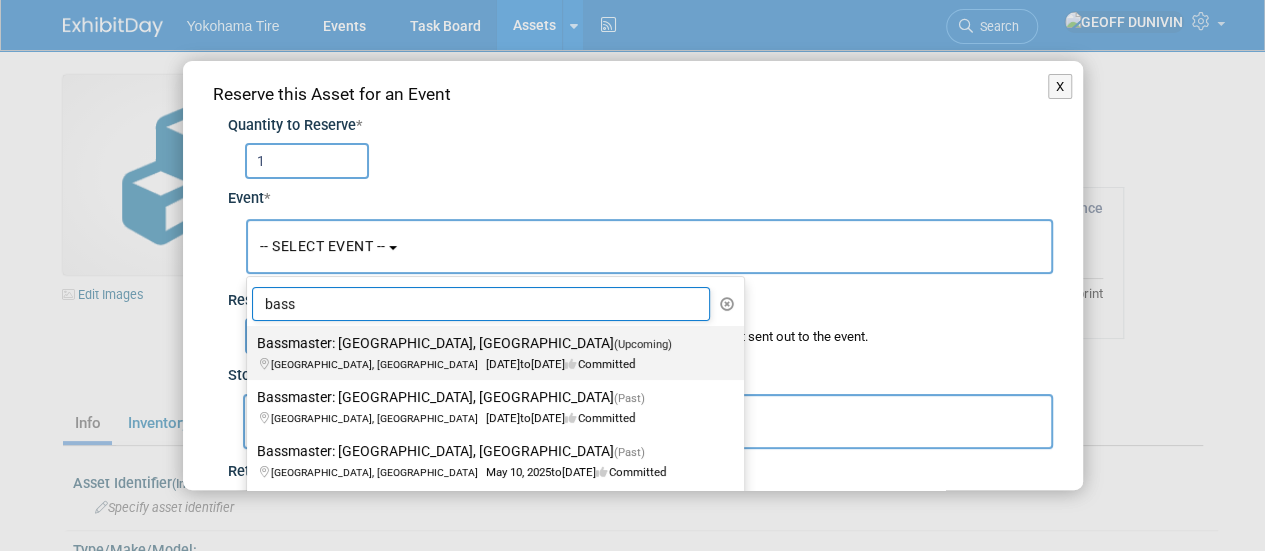 click on "Bassmaster: Macomb County, MI    (Upcoming)   New Baltimore, MI  Aug 7, 2025   to   Aug 10, 2025       Committed" at bounding box center (490, 353) 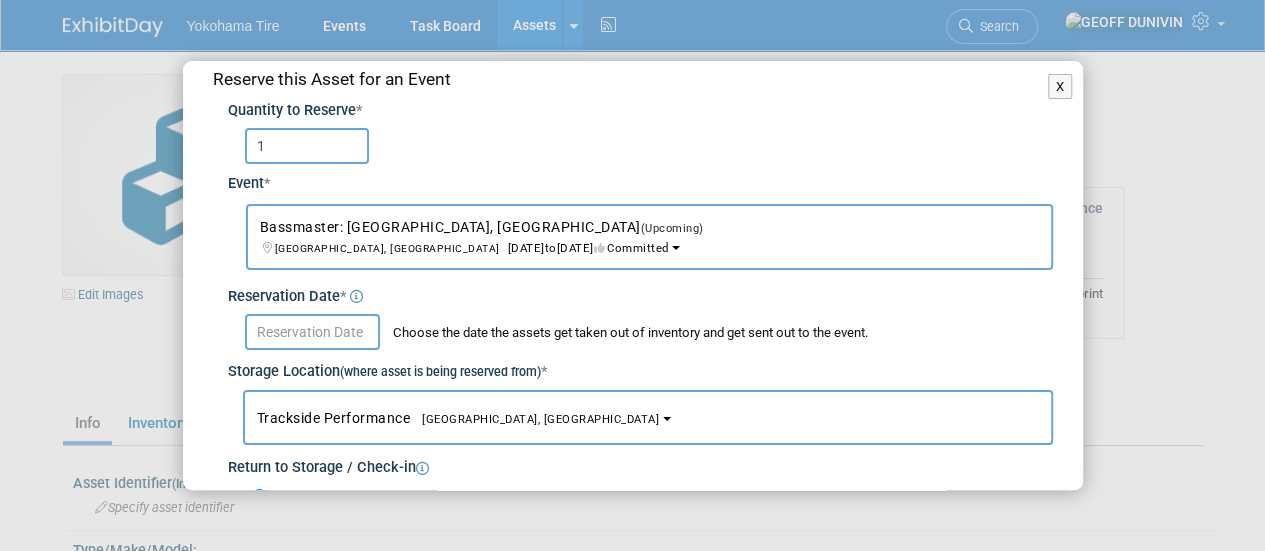 scroll, scrollTop: 16, scrollLeft: 0, axis: vertical 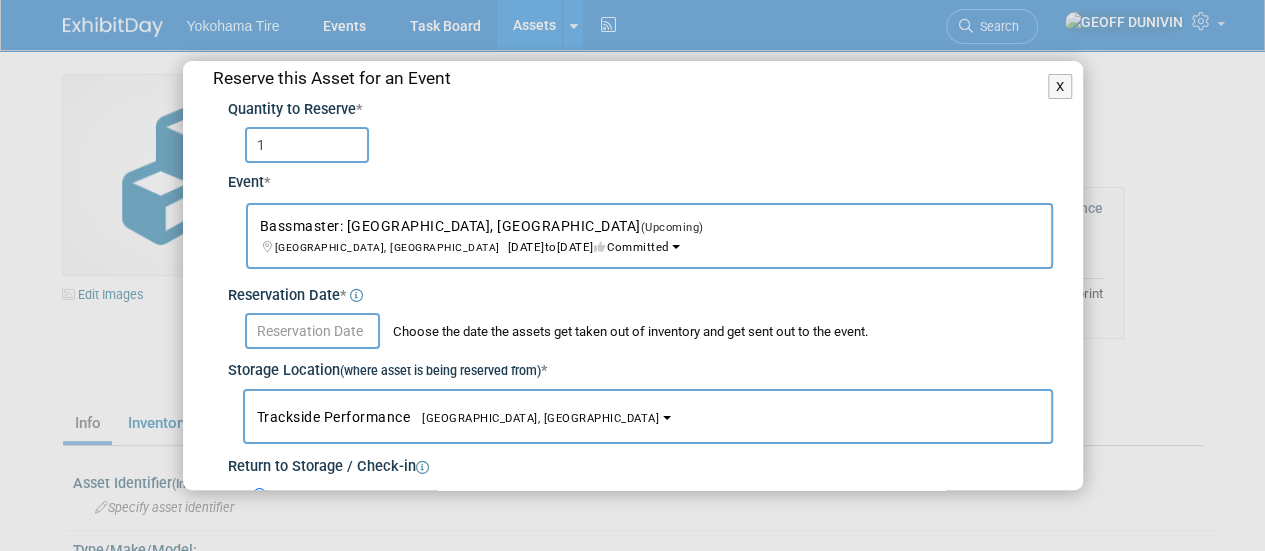 click on "Choose the date the assets get taken out of inventory and get sent out to the event." at bounding box center (640, 328) 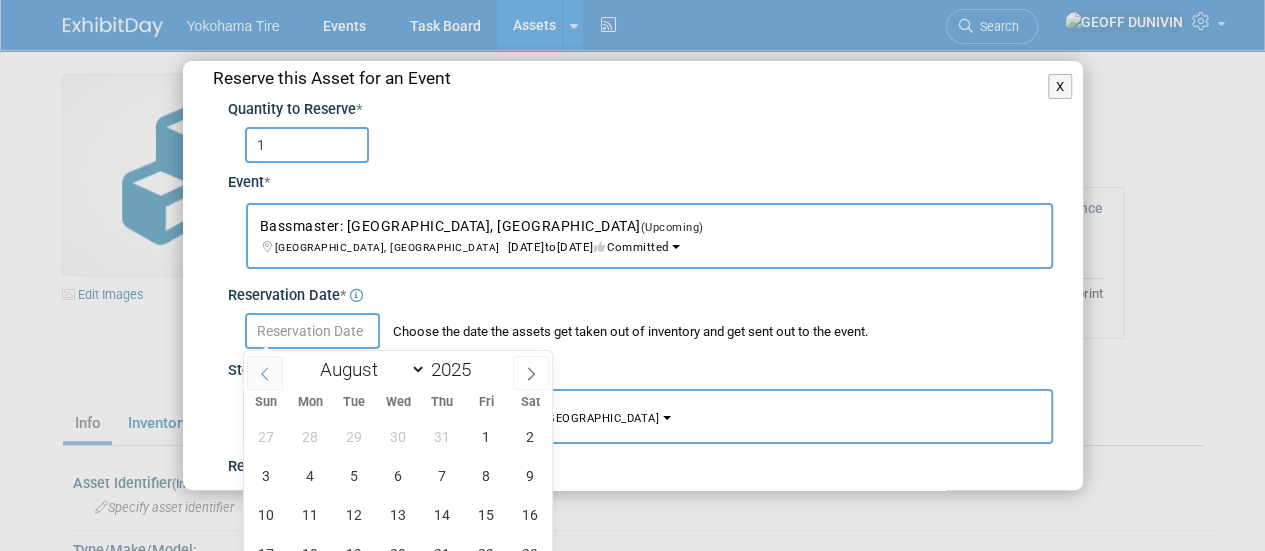 click at bounding box center (265, 373) 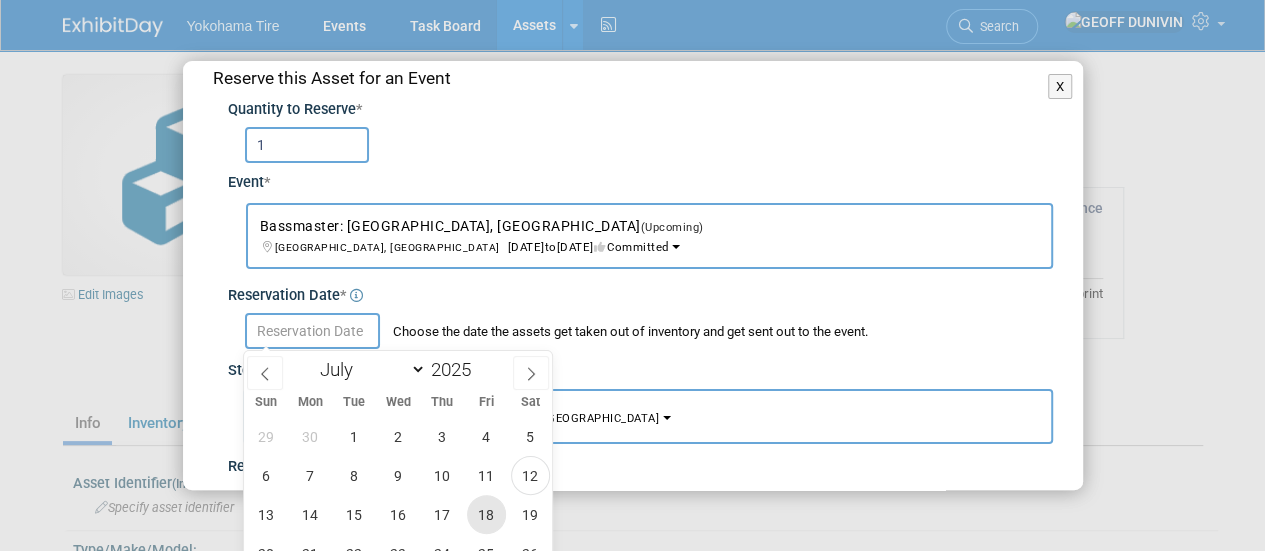 scroll, scrollTop: 67, scrollLeft: 0, axis: vertical 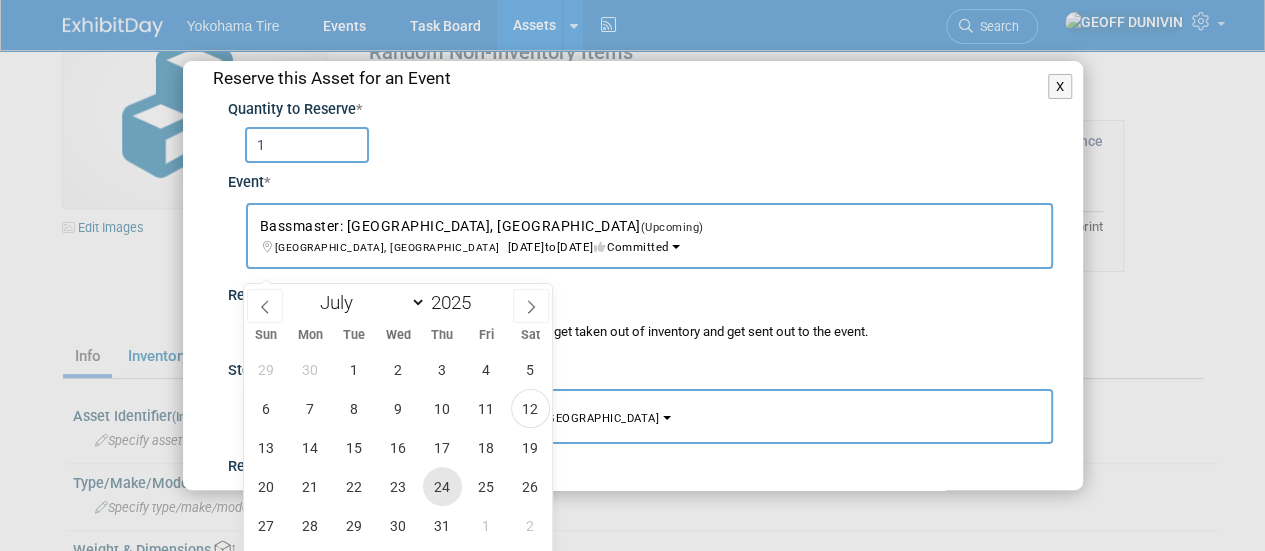 click on "24" at bounding box center (442, 486) 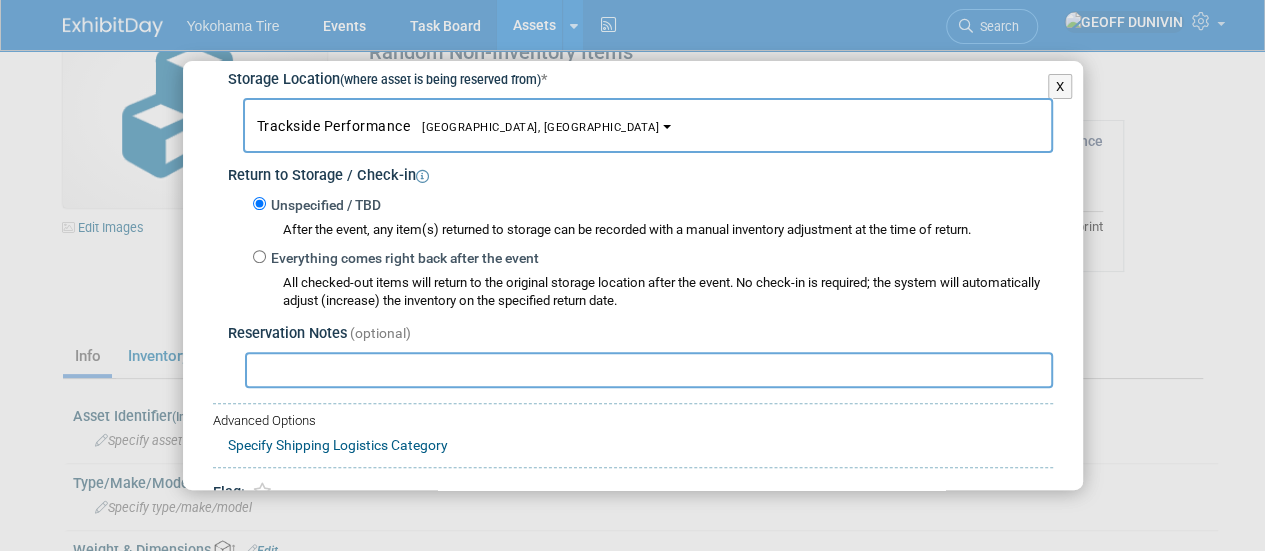 scroll, scrollTop: 308, scrollLeft: 0, axis: vertical 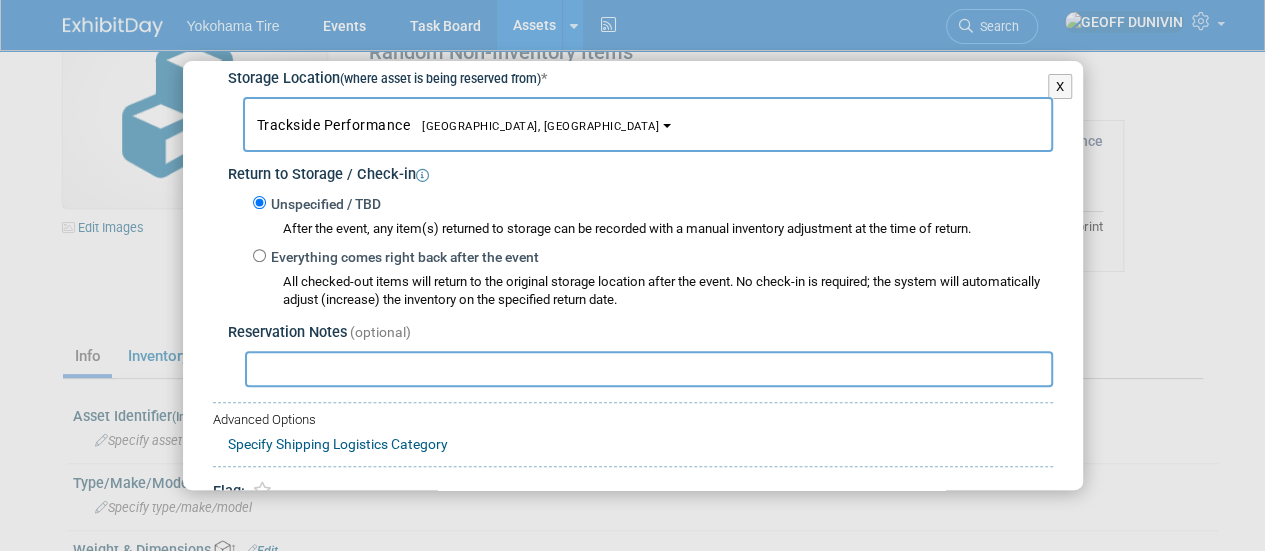 click at bounding box center [649, 369] 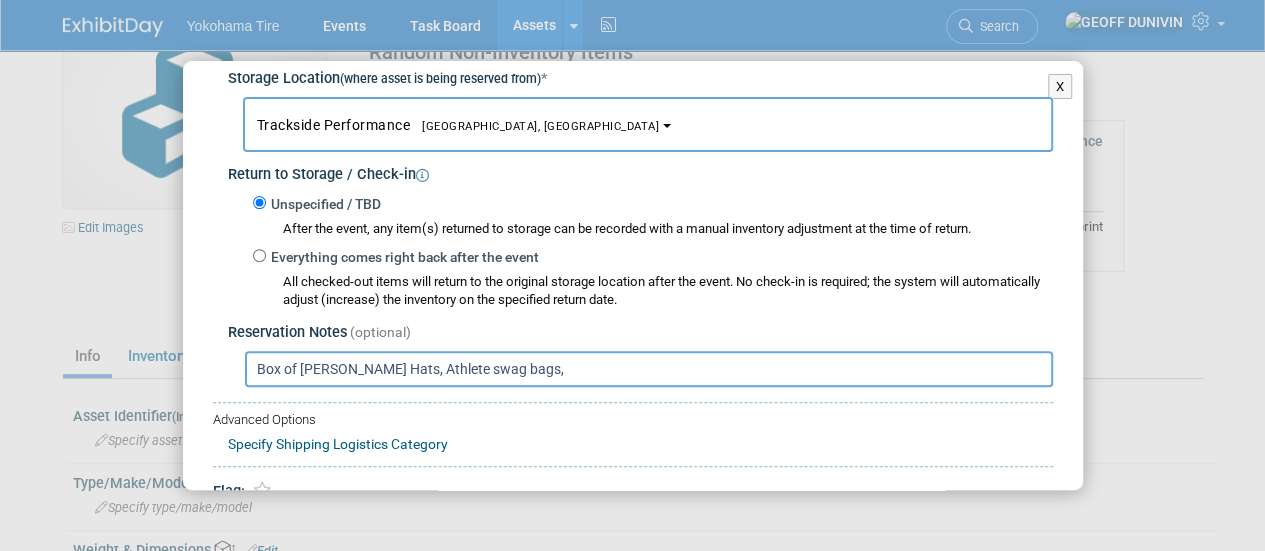 type on "Box of Melin Hats, Athlete swag bags," 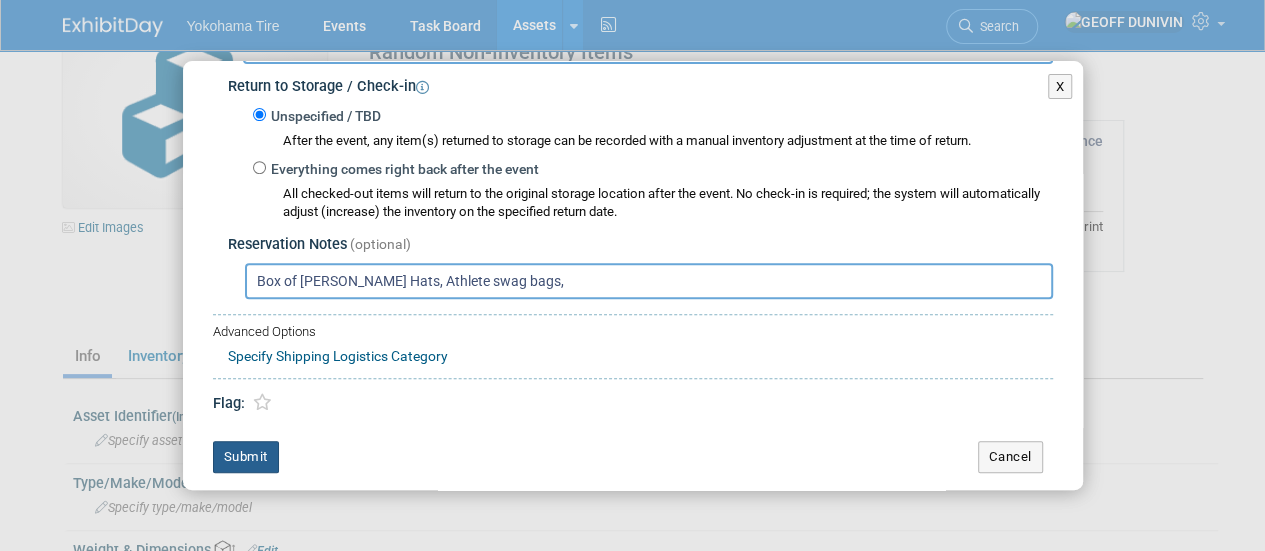 click on "Submit" at bounding box center [246, 457] 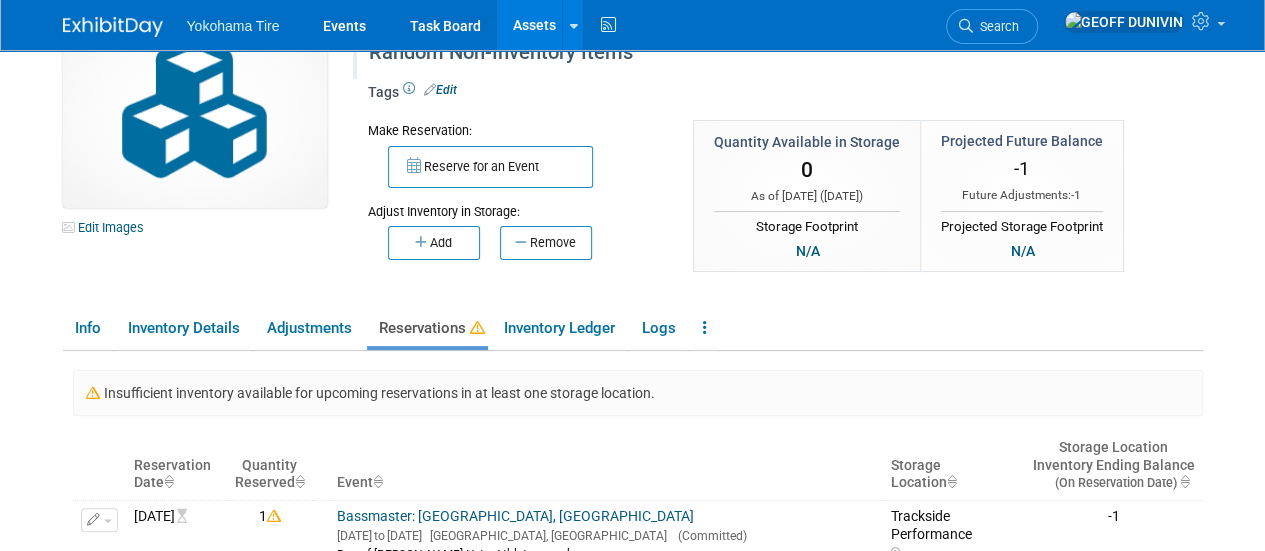 scroll, scrollTop: 0, scrollLeft: 0, axis: both 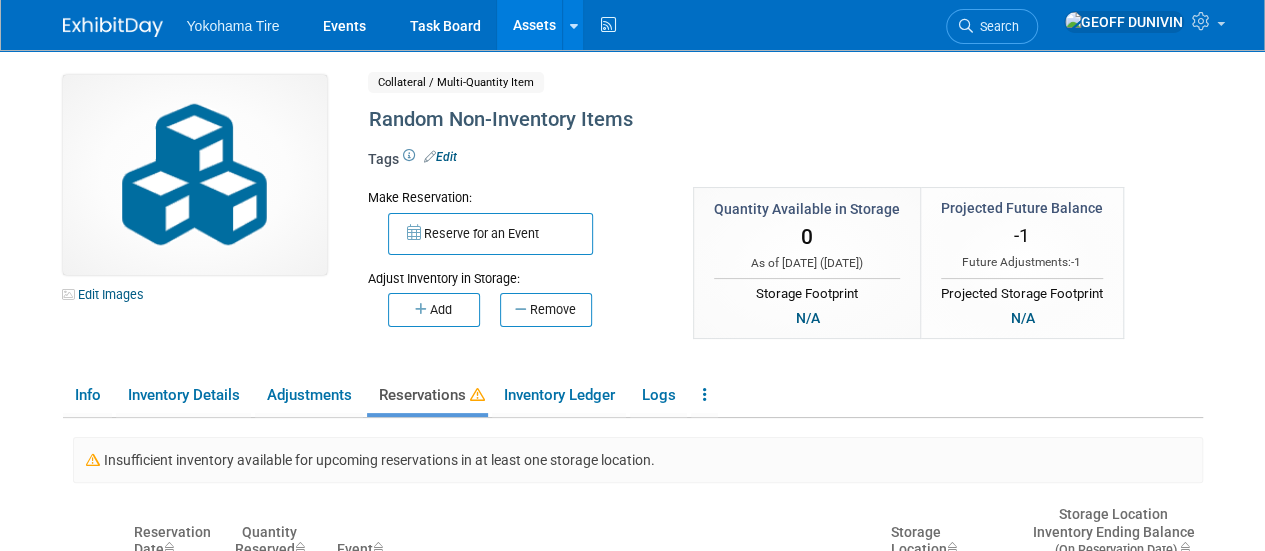 click on "Assets" at bounding box center [533, 25] 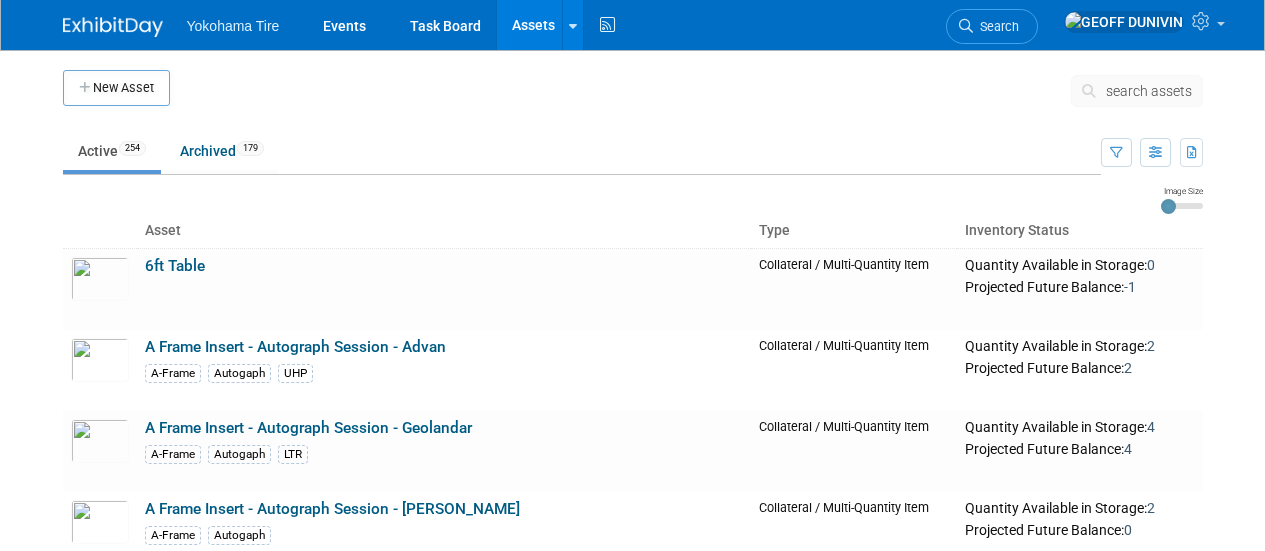 scroll, scrollTop: 0, scrollLeft: 0, axis: both 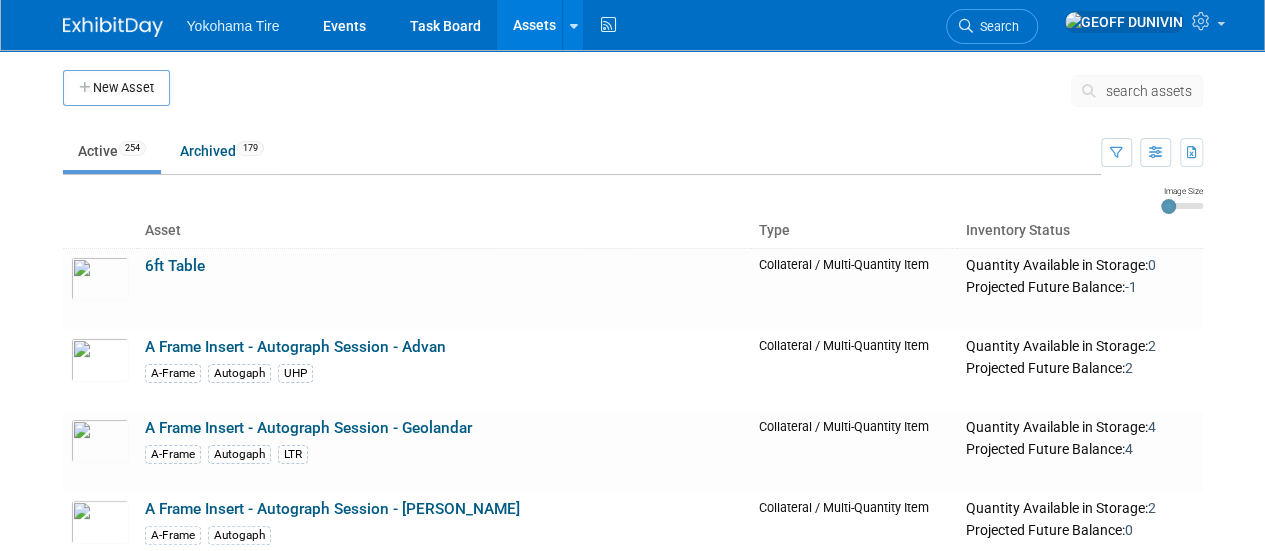 click on "search assets" at bounding box center [1149, 91] 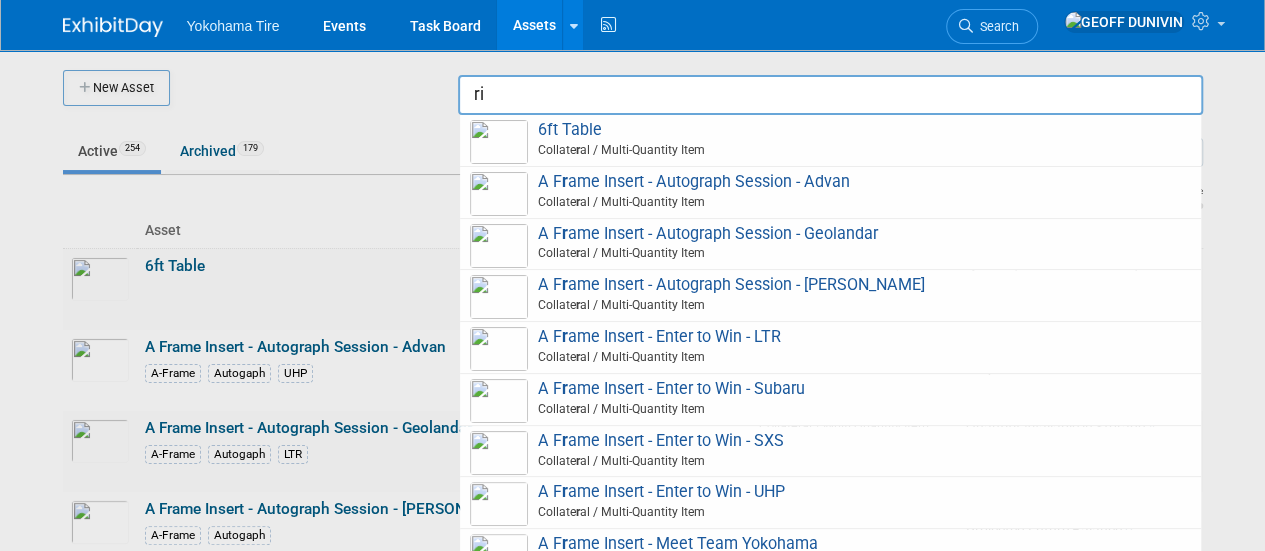 type on "r" 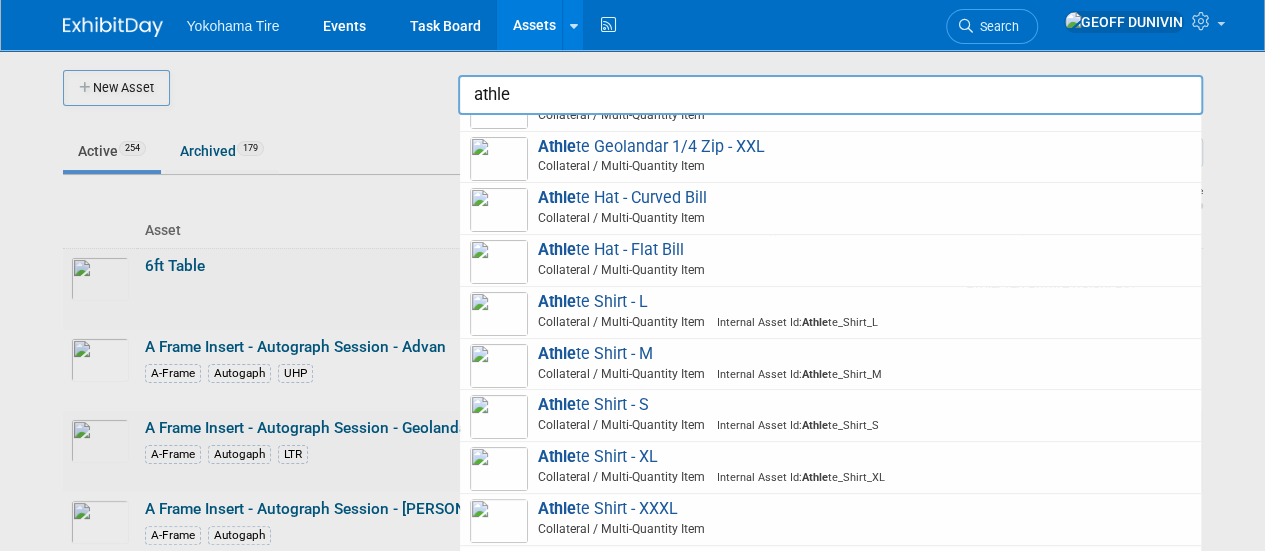 scroll, scrollTop: 968, scrollLeft: 0, axis: vertical 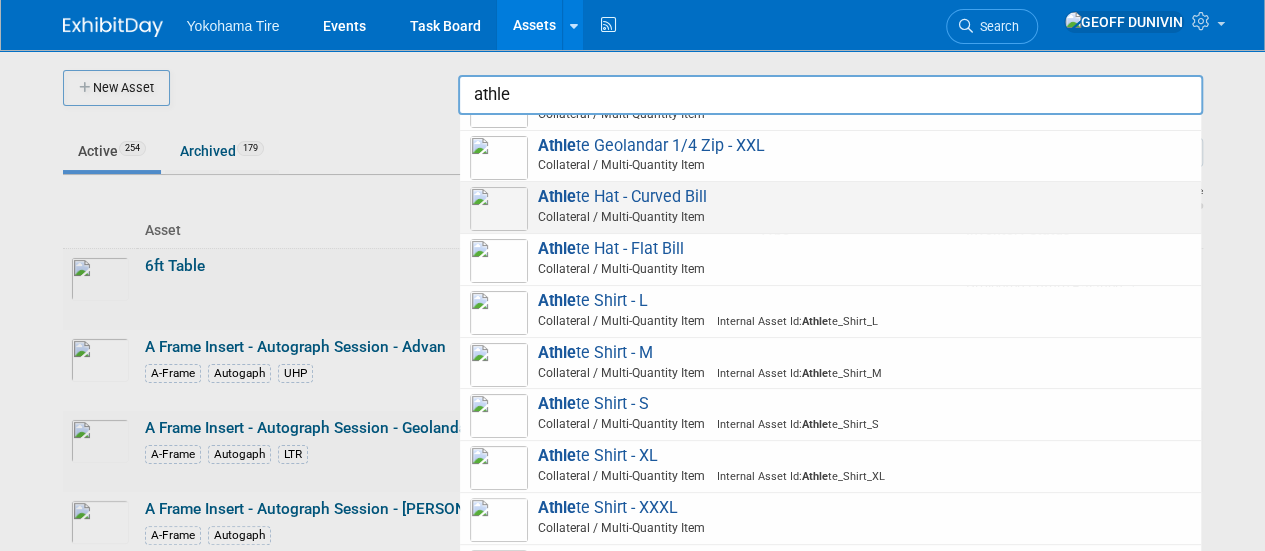 click on "Collateral / Multi-Quantity Item" at bounding box center [833, 217] 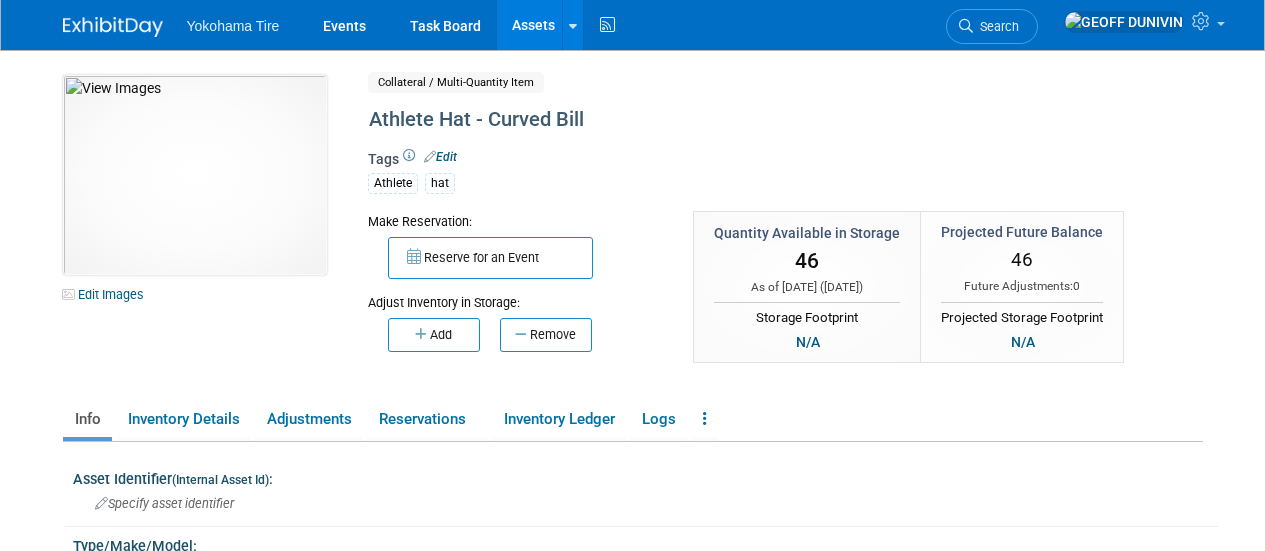 scroll, scrollTop: 0, scrollLeft: 0, axis: both 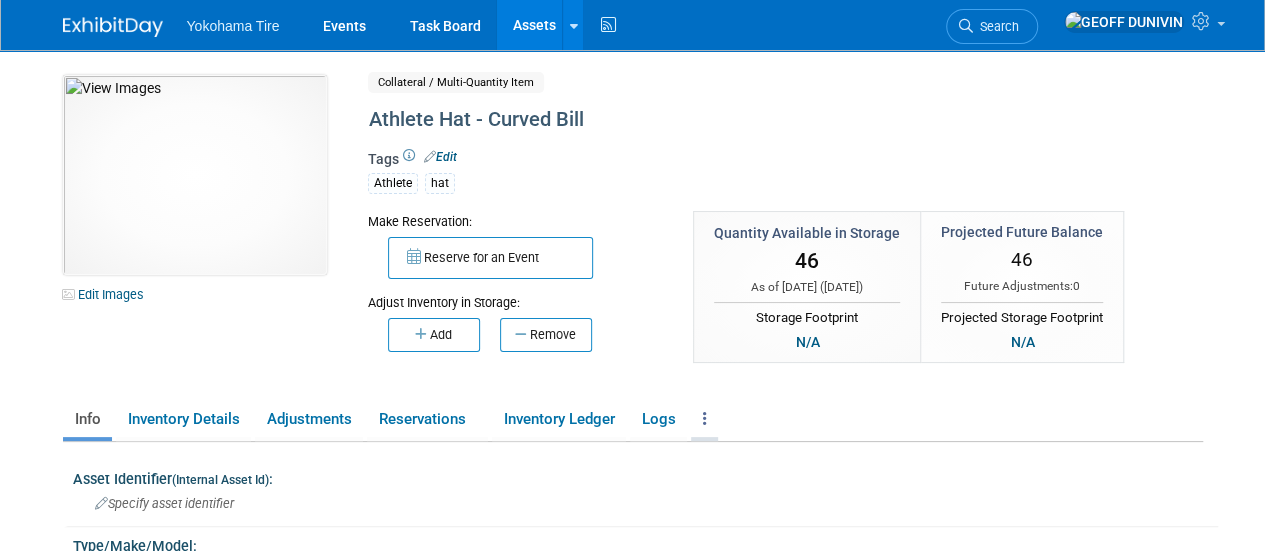 click at bounding box center [704, 419] 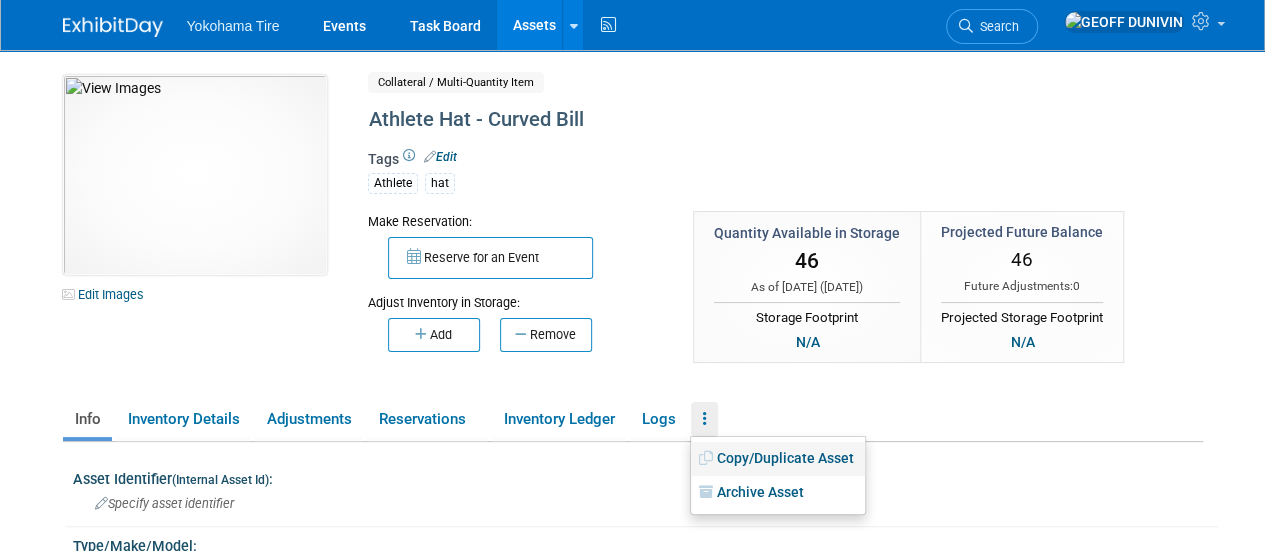 click on "Copy/Duplicate Asset" at bounding box center (778, 459) 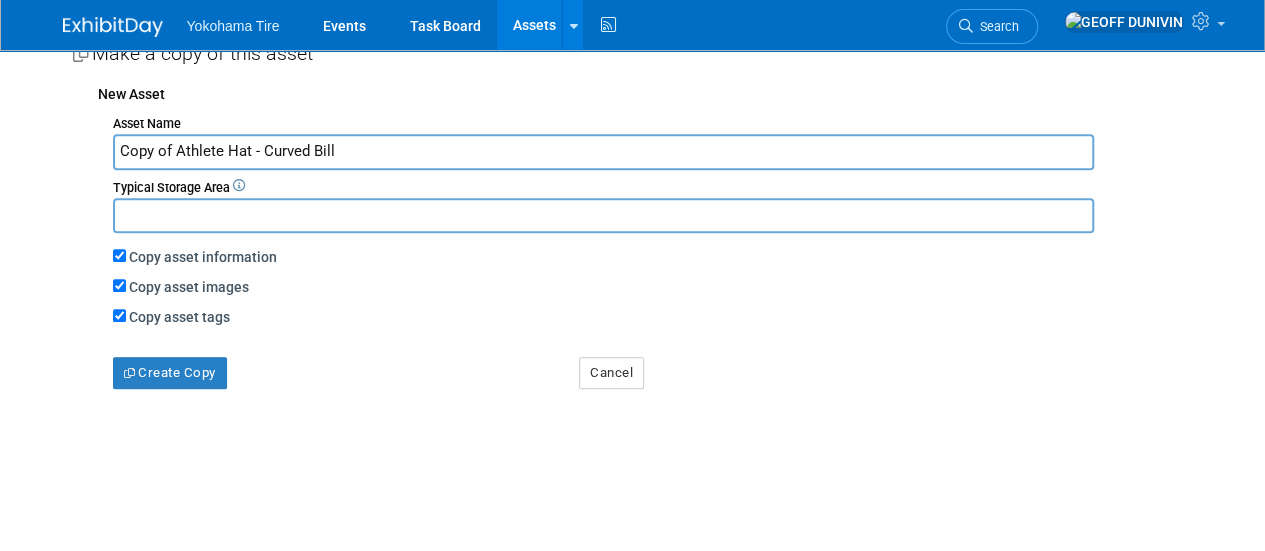 scroll, scrollTop: 425, scrollLeft: 0, axis: vertical 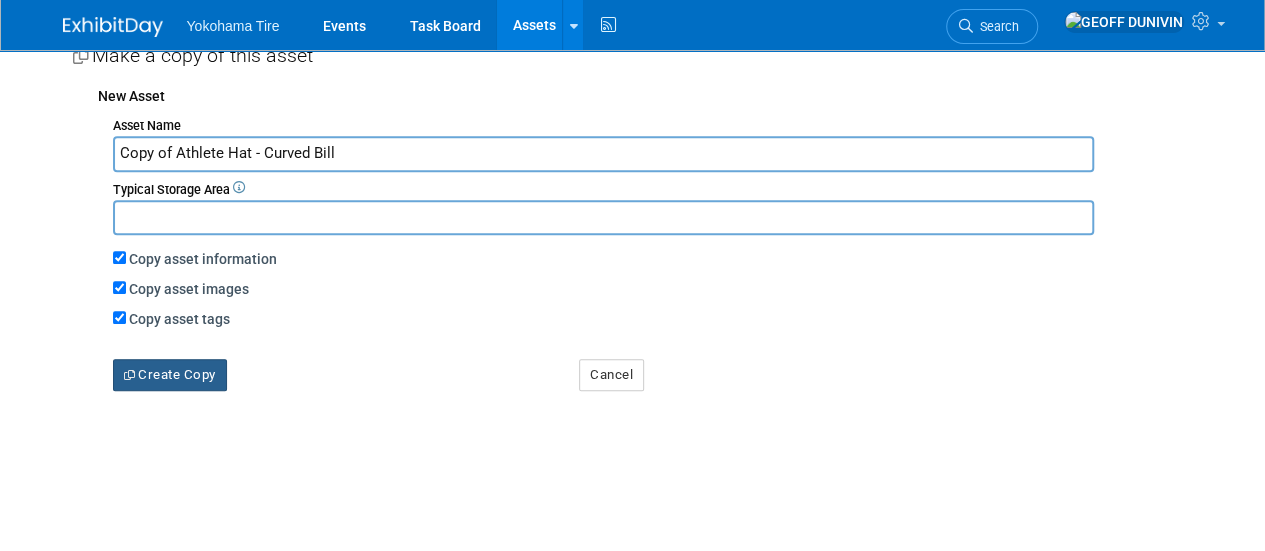 click on "Create Copy" at bounding box center [170, 375] 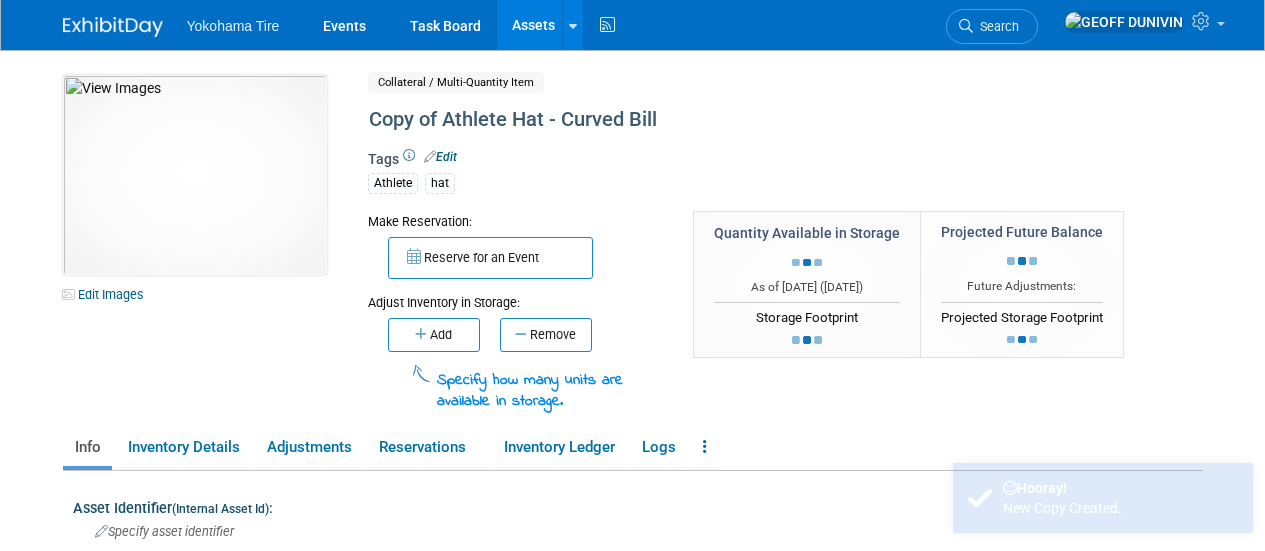 scroll, scrollTop: 0, scrollLeft: 0, axis: both 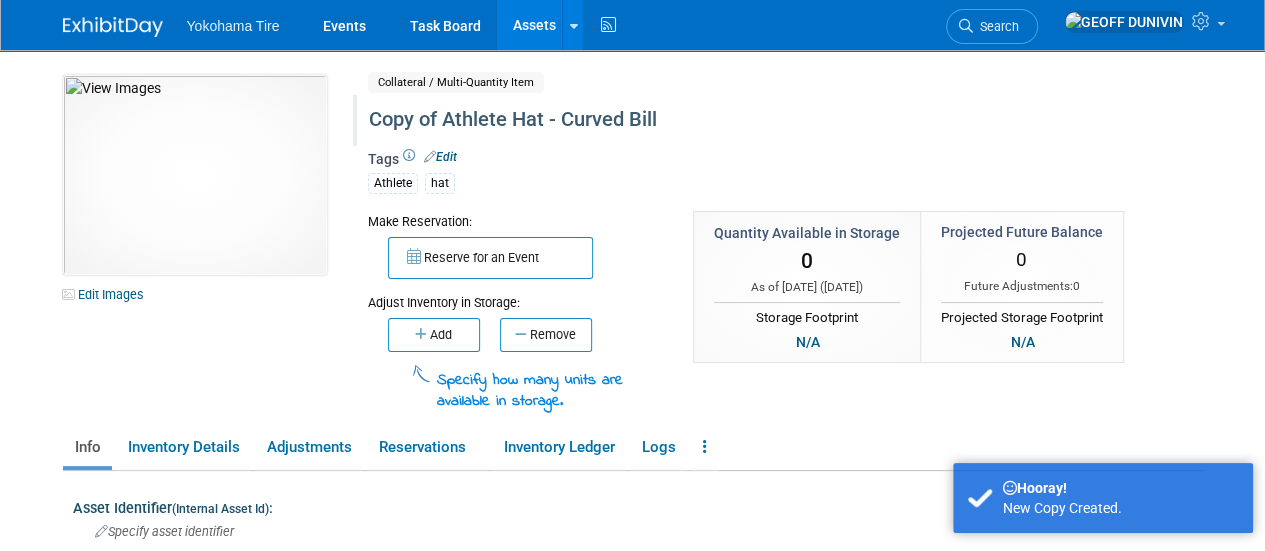 click on "Copy of Athlete Hat - Curved Bill" at bounding box center (740, 120) 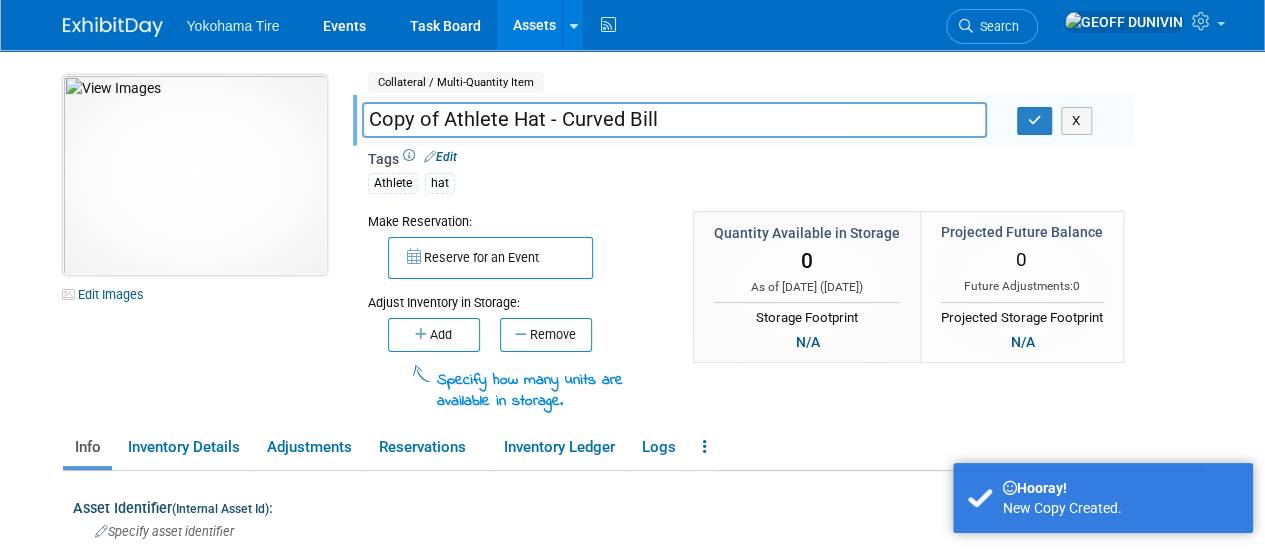 drag, startPoint x: 502, startPoint y: 119, endPoint x: 285, endPoint y: 115, distance: 217.03687 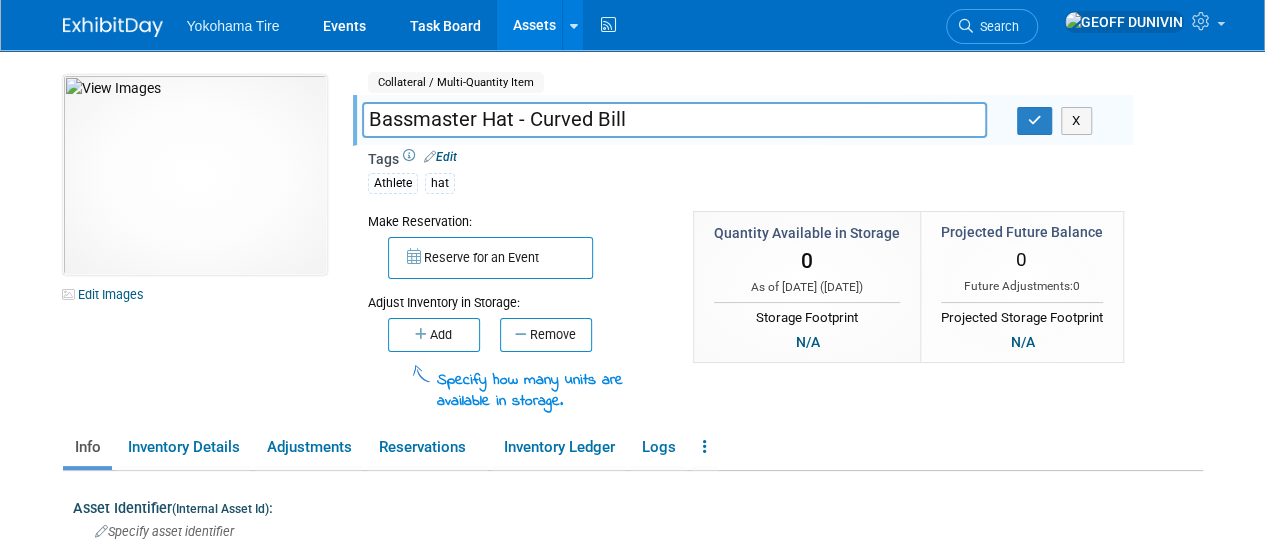 drag, startPoint x: 663, startPoint y: 111, endPoint x: 528, endPoint y: 127, distance: 135.94484 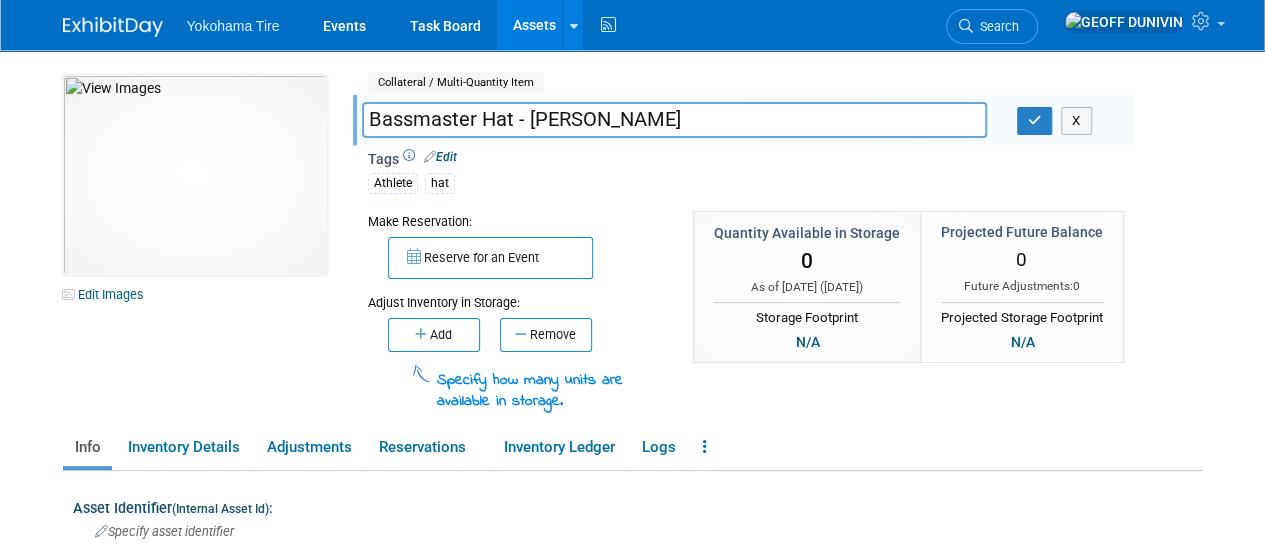 type on "Bassmaster Hat - [PERSON_NAME]" 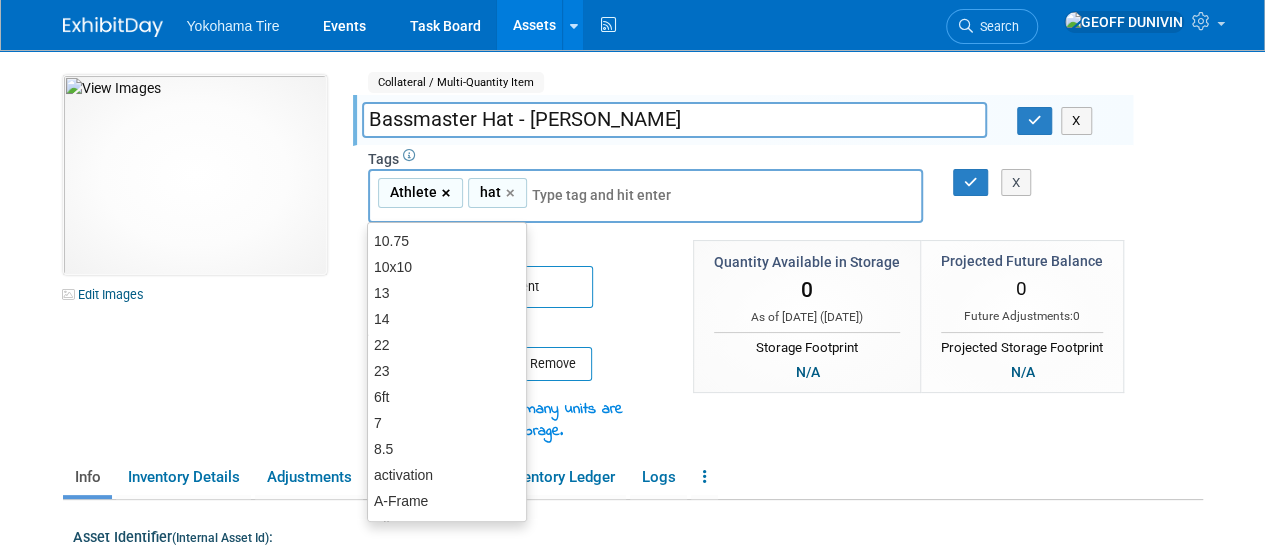 click on "×" at bounding box center (448, 193) 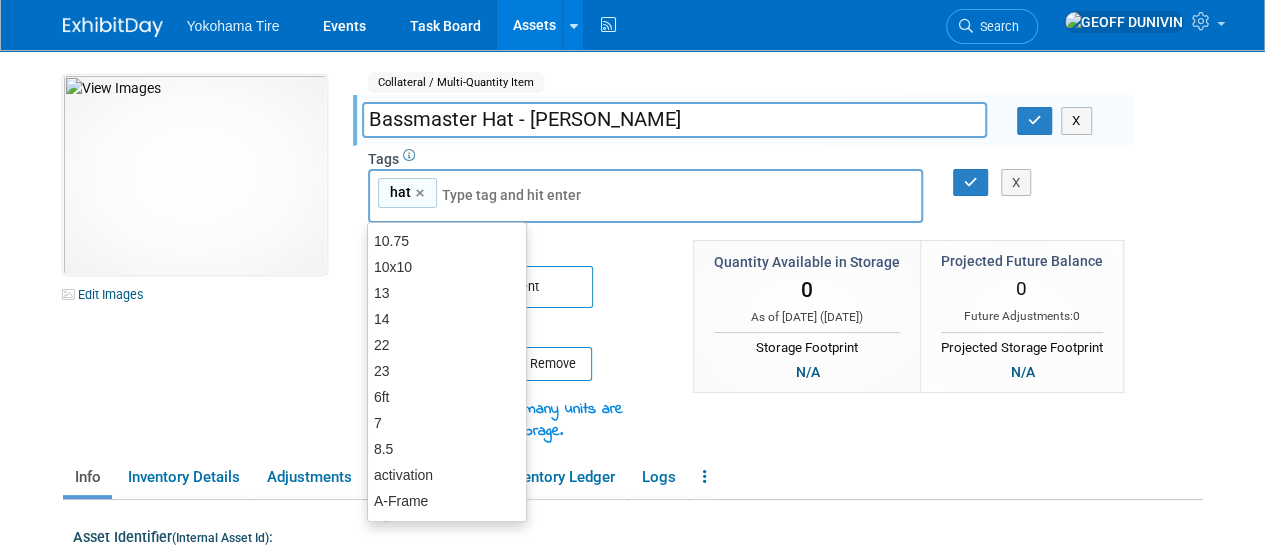 click at bounding box center (582, 195) 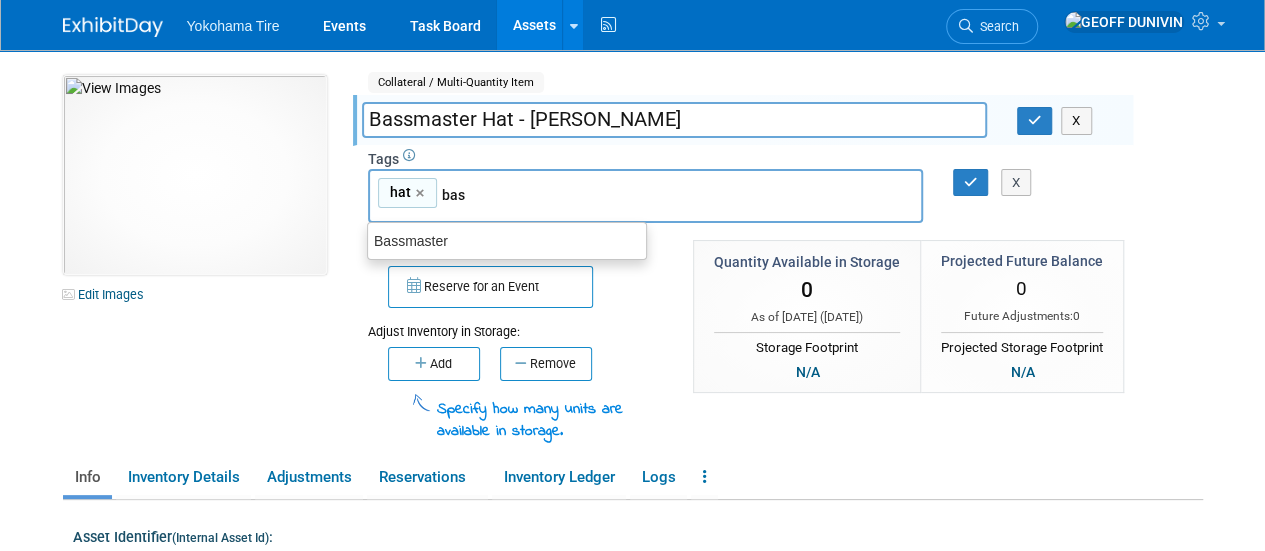 type on "bass" 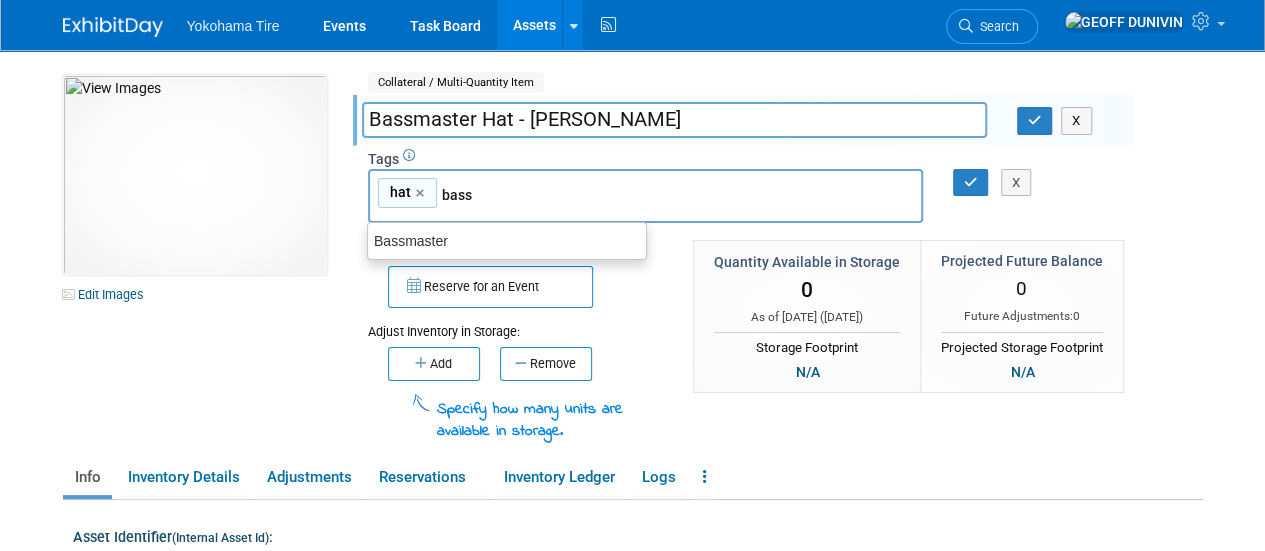 click on "Bassmaster" at bounding box center (507, 241) 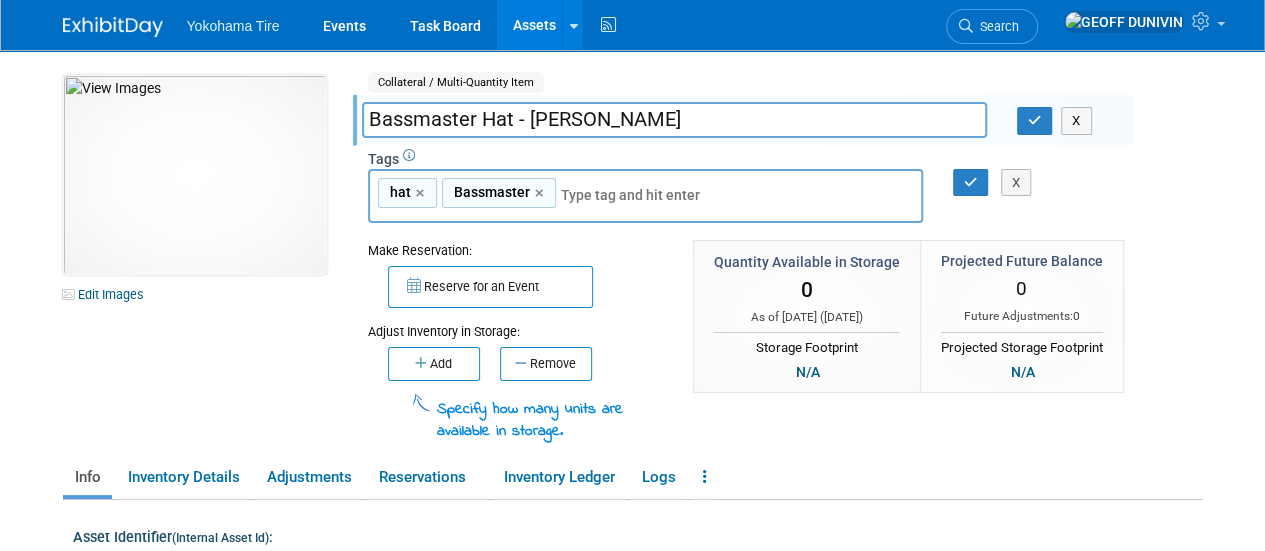 click on "Reserve for an Event" at bounding box center (515, 284) 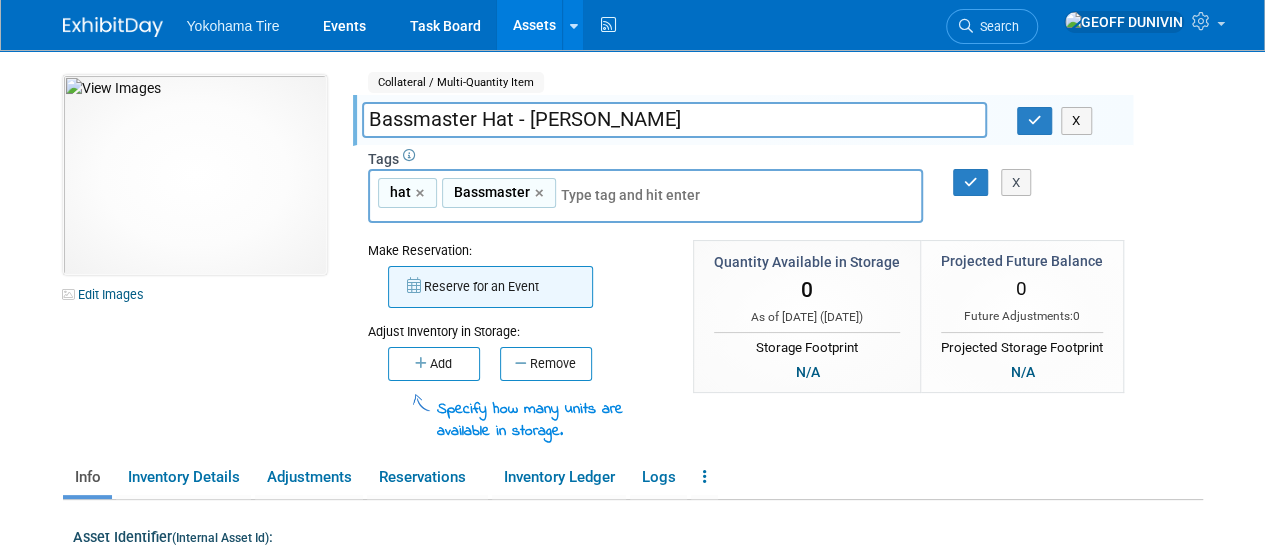 click on "Reserve for an Event" at bounding box center (490, 287) 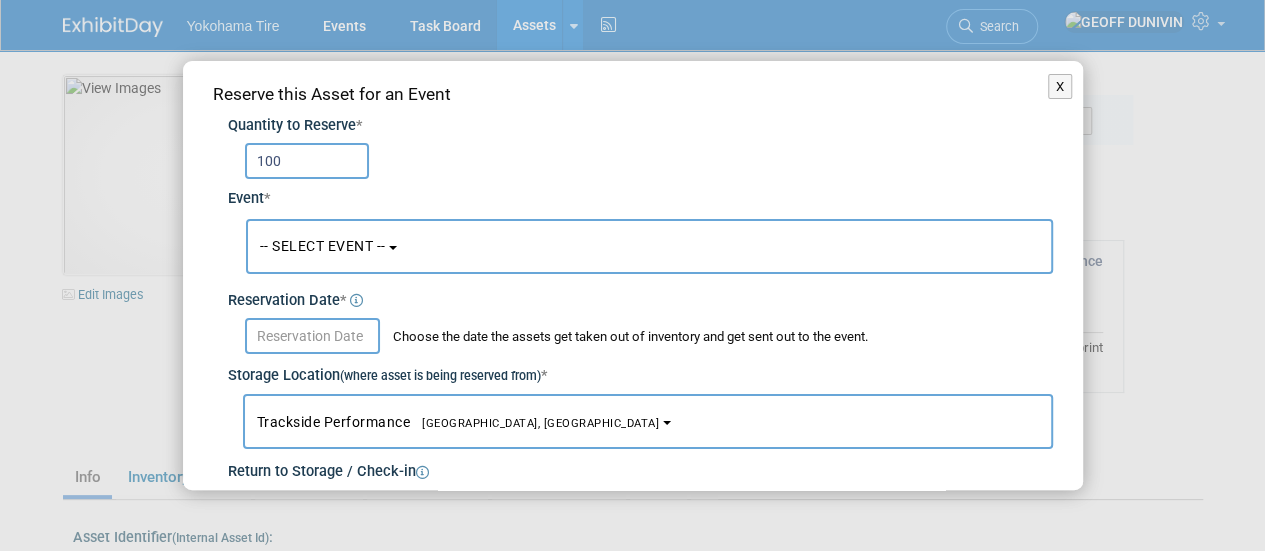 type on "100" 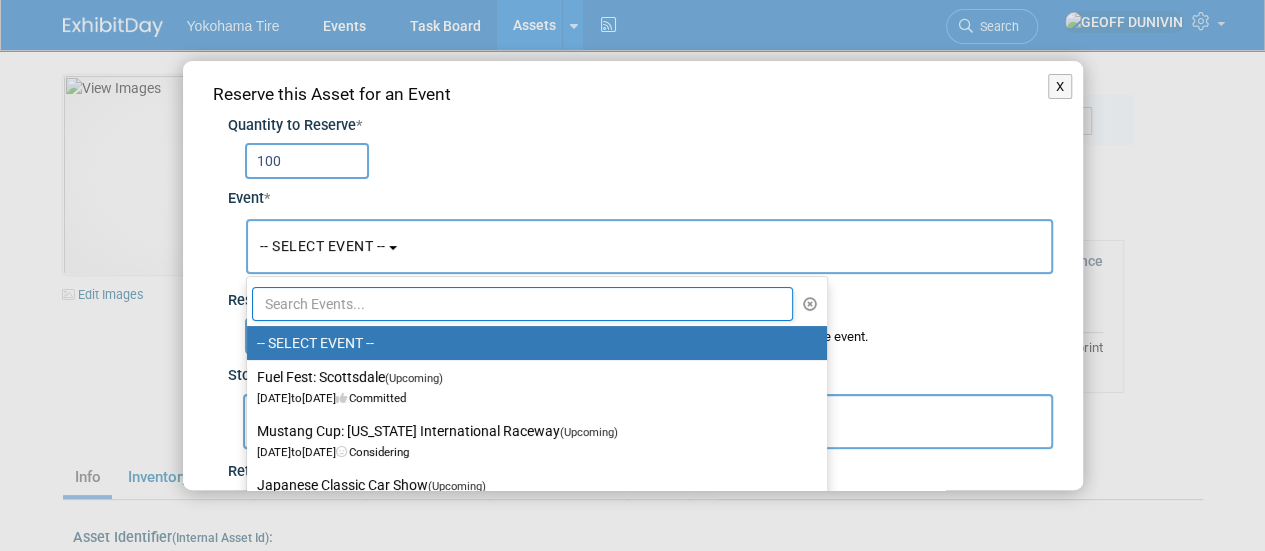 click at bounding box center [523, 304] 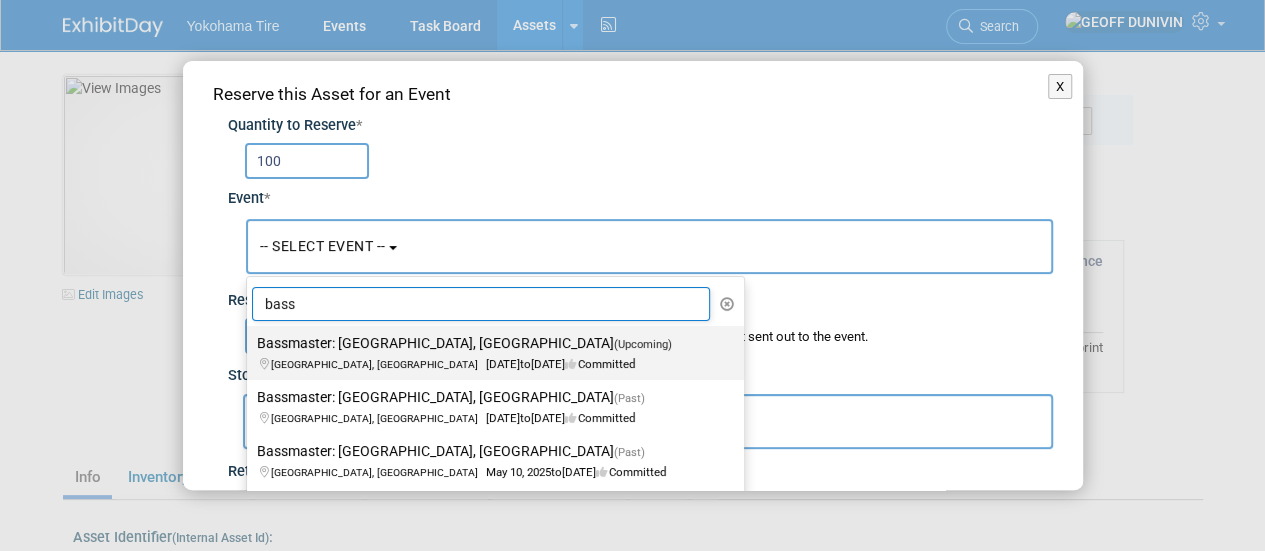 type on "bass" 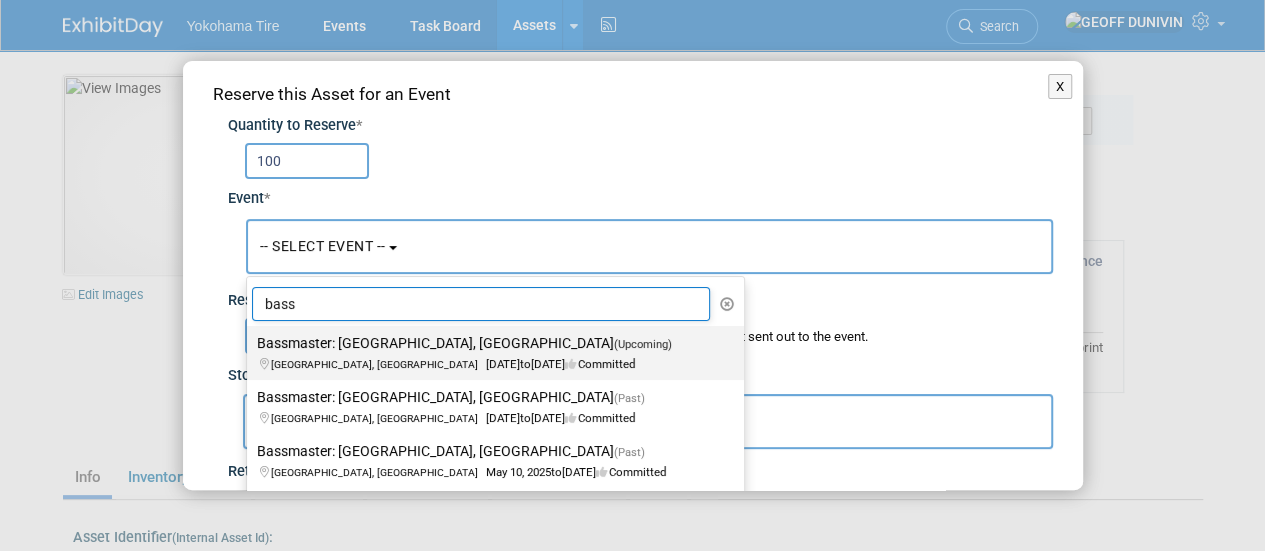 click on "Bassmaster: Macomb County, MI    (Upcoming)   New Baltimore, MI  Aug 7, 2025   to   Aug 10, 2025       Committed" at bounding box center (490, 353) 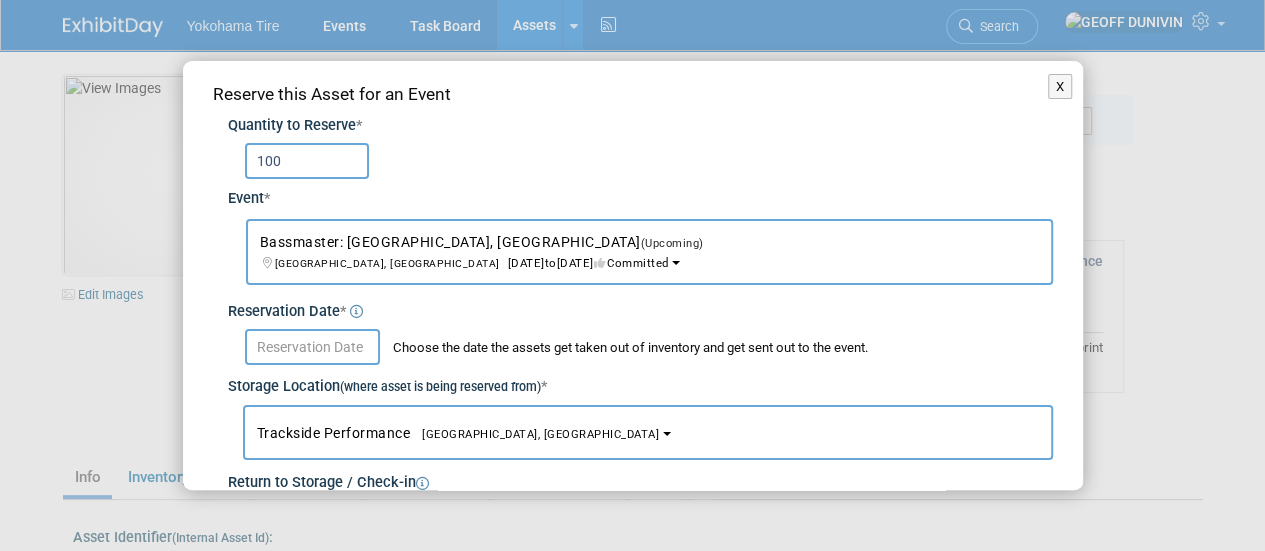 click at bounding box center [312, 347] 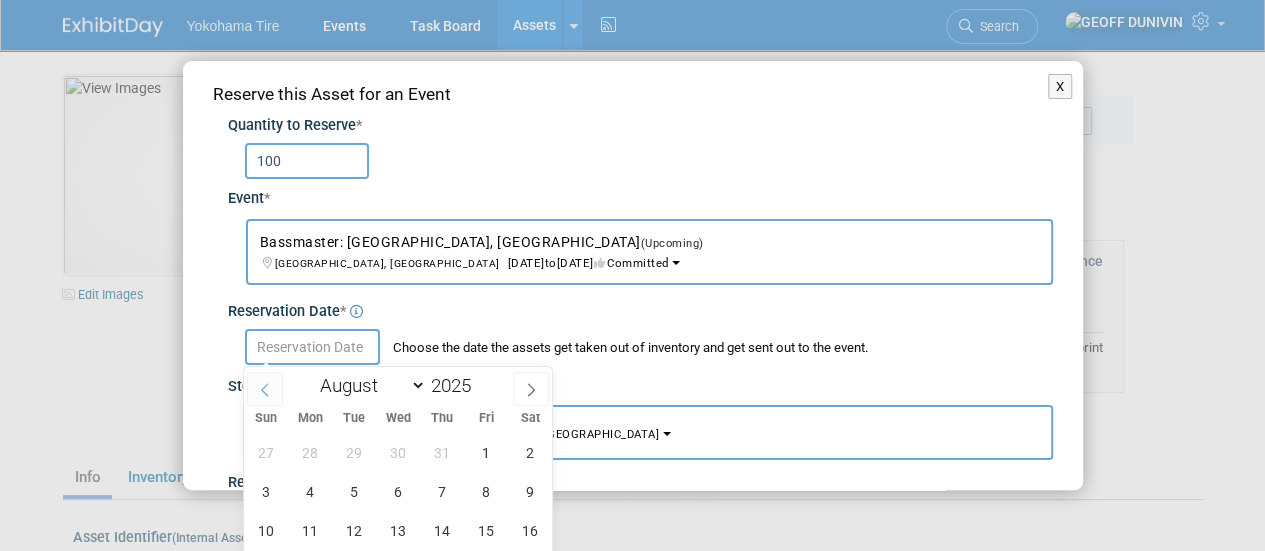 click at bounding box center [265, 389] 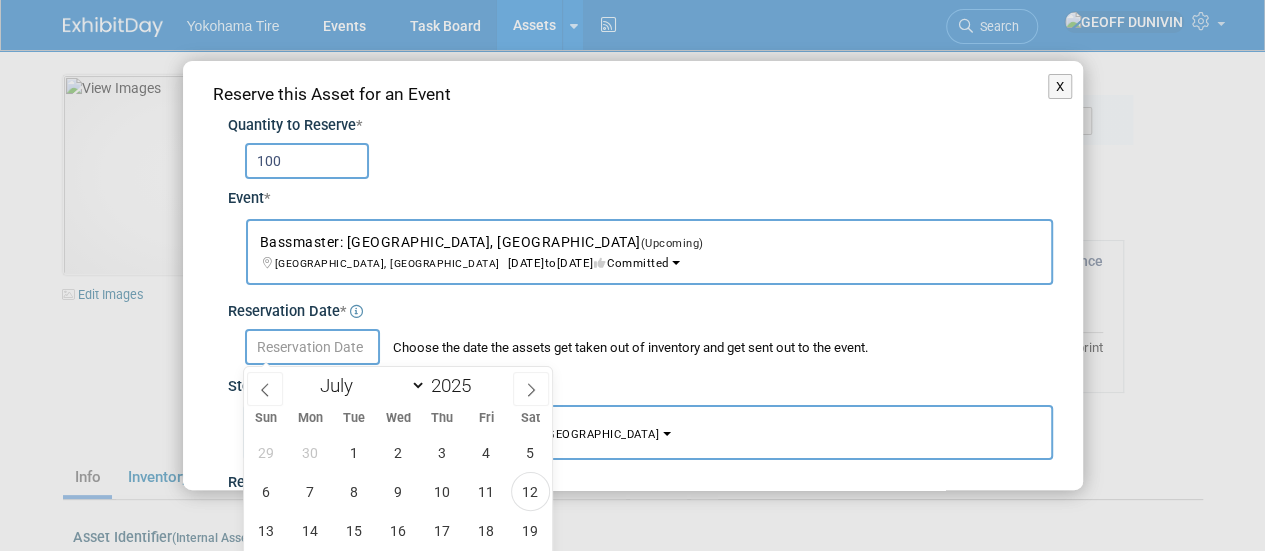 scroll, scrollTop: 88, scrollLeft: 0, axis: vertical 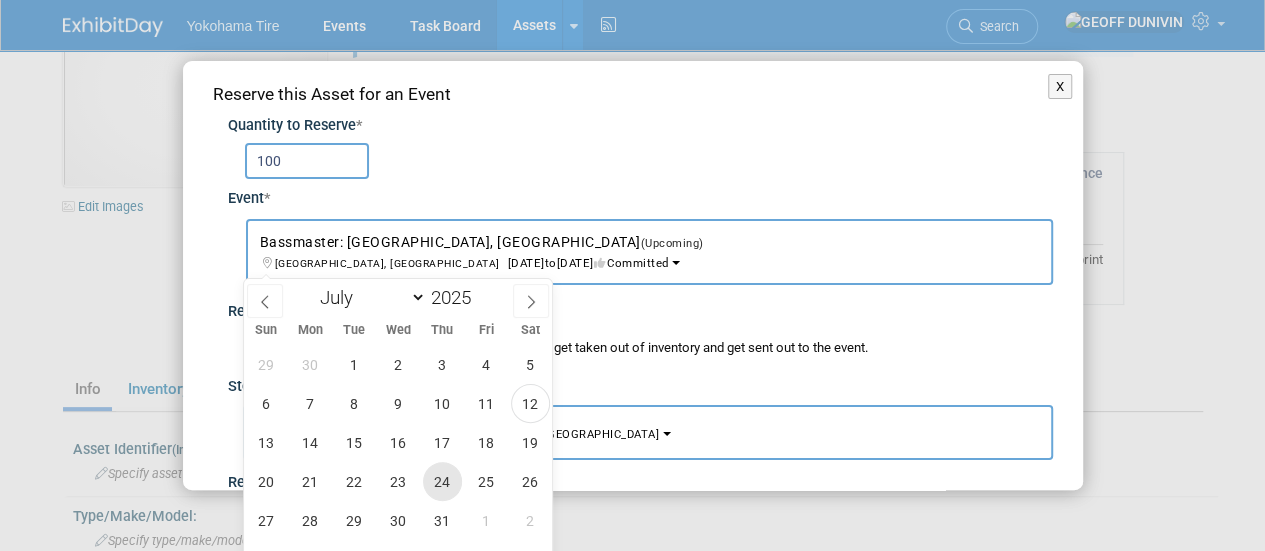 click on "24" at bounding box center (442, 481) 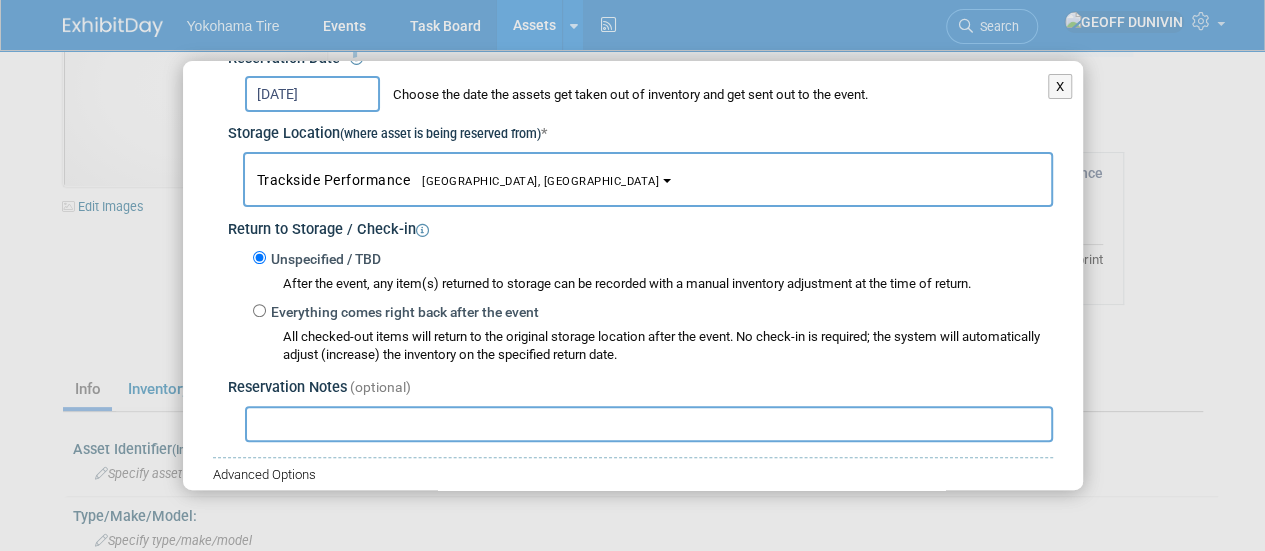 scroll, scrollTop: 396, scrollLeft: 0, axis: vertical 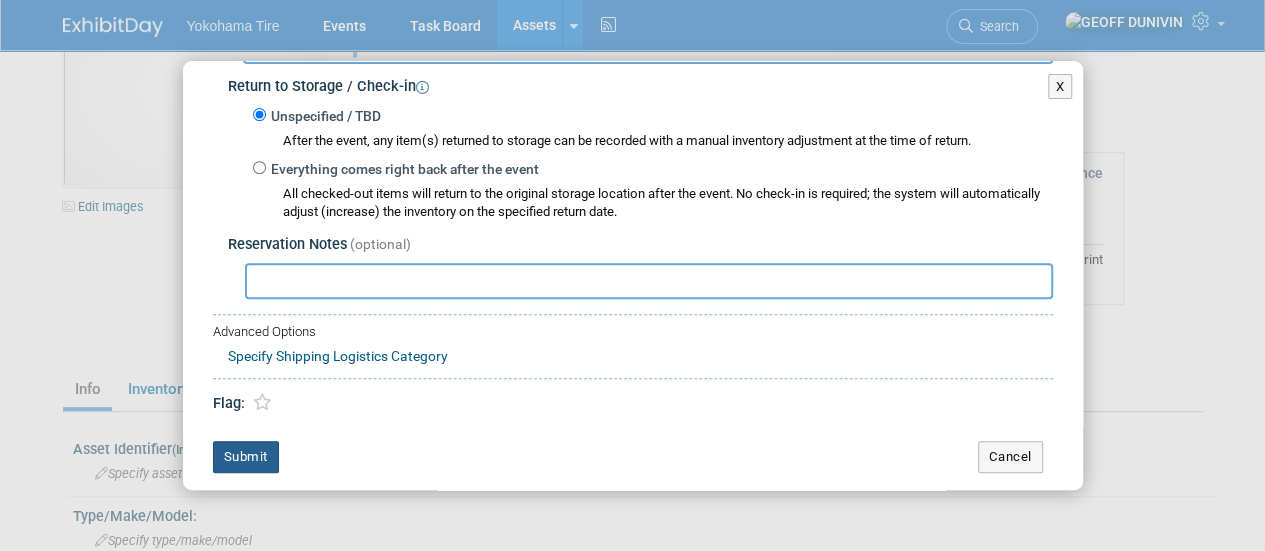 click on "Submit" at bounding box center [246, 457] 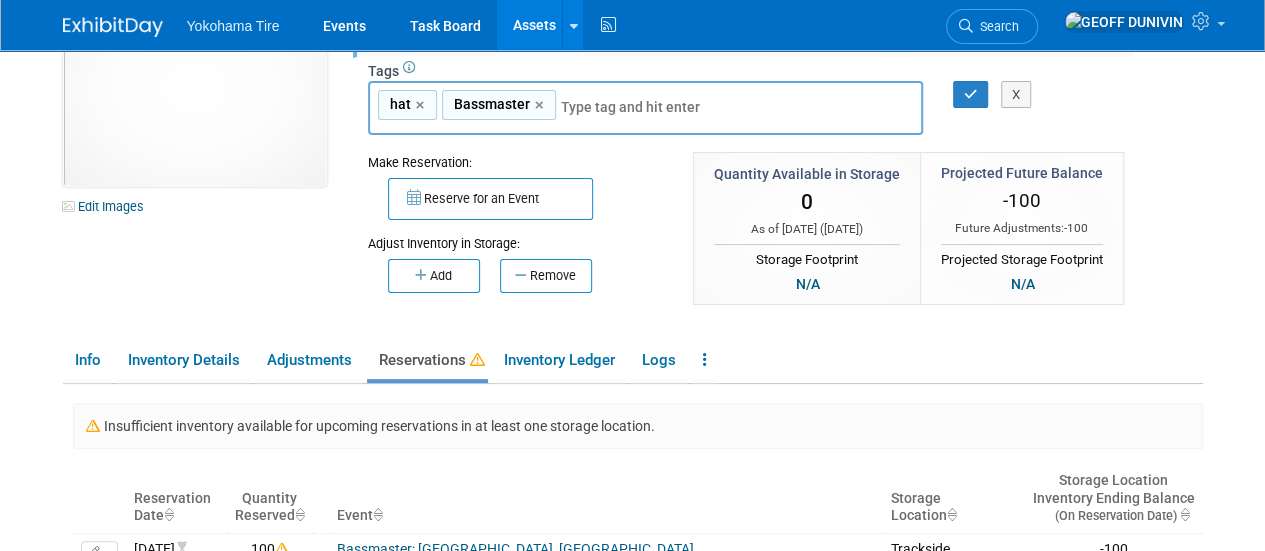 scroll, scrollTop: 0, scrollLeft: 0, axis: both 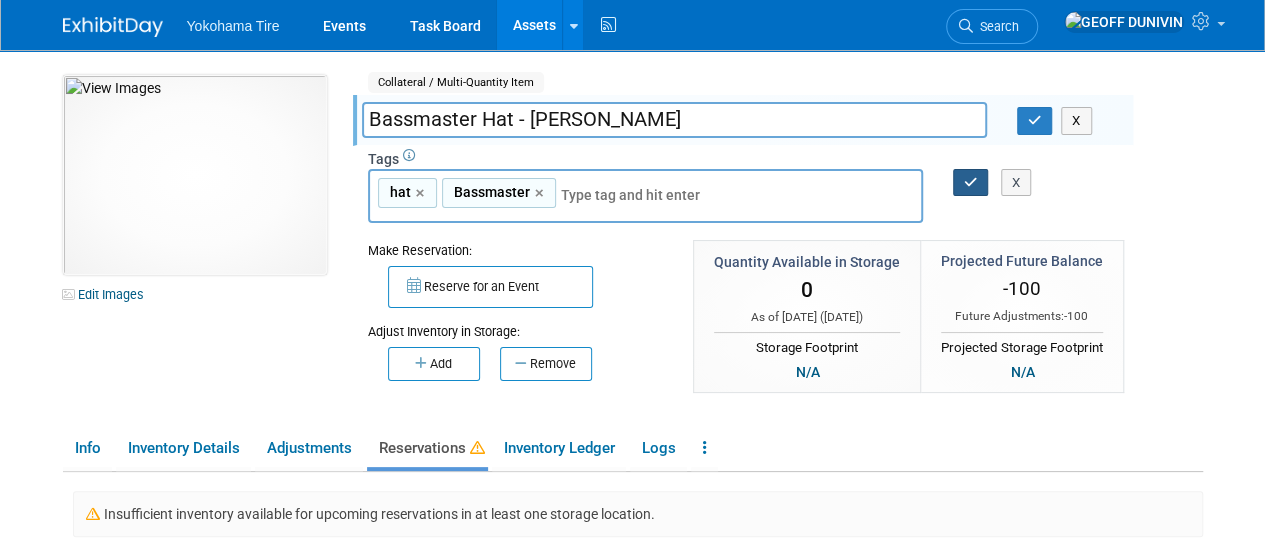 click at bounding box center [971, 182] 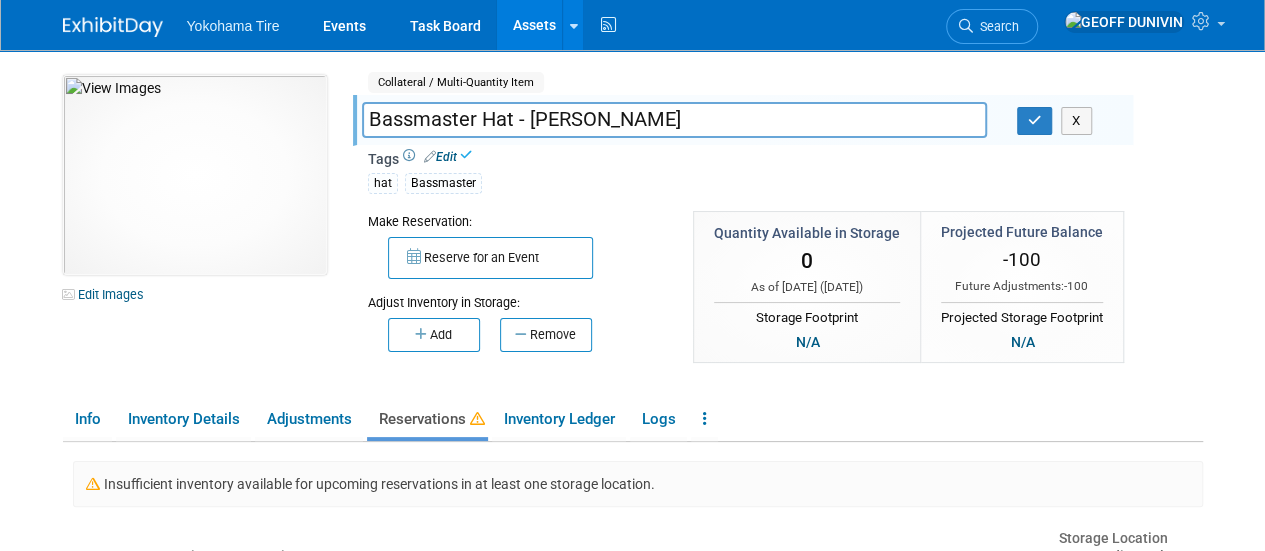 click at bounding box center (747, 102) 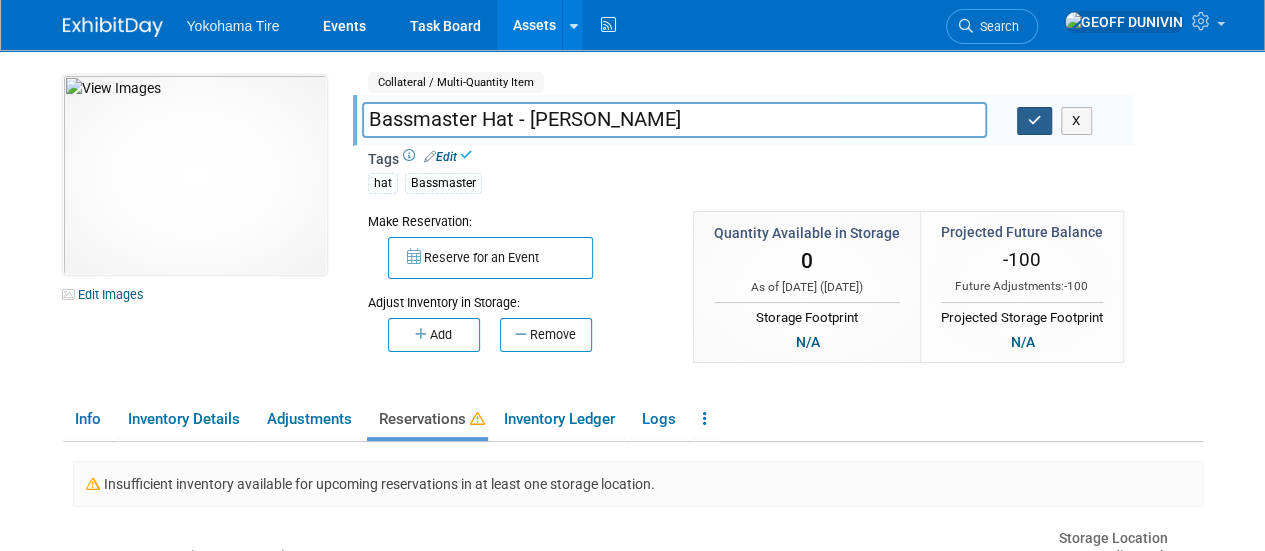 click at bounding box center [1035, 121] 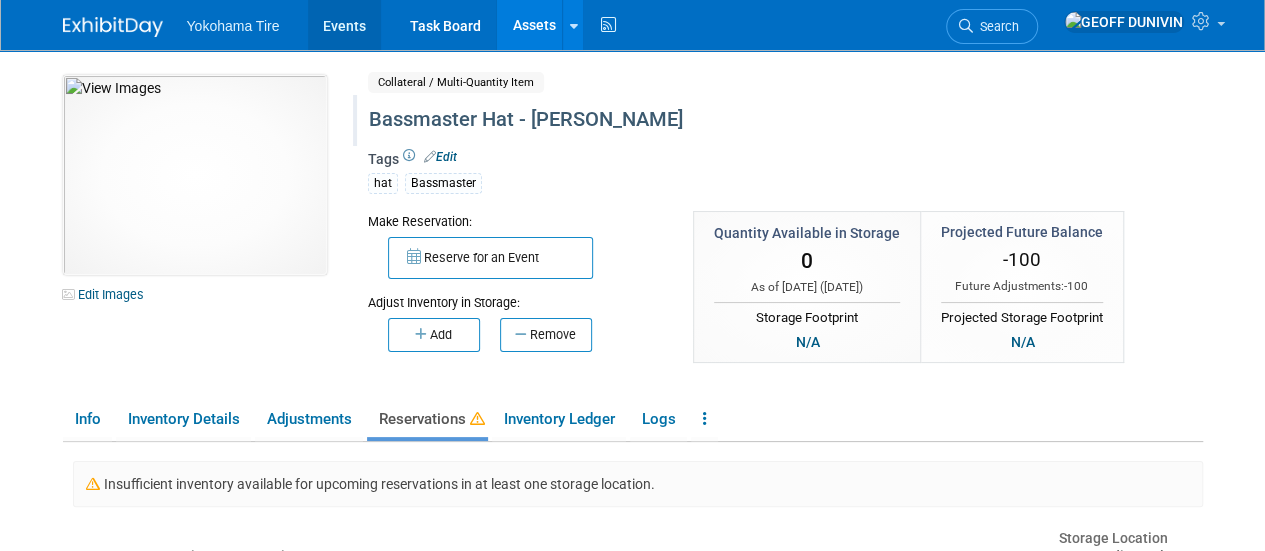 click on "Events" at bounding box center [344, 25] 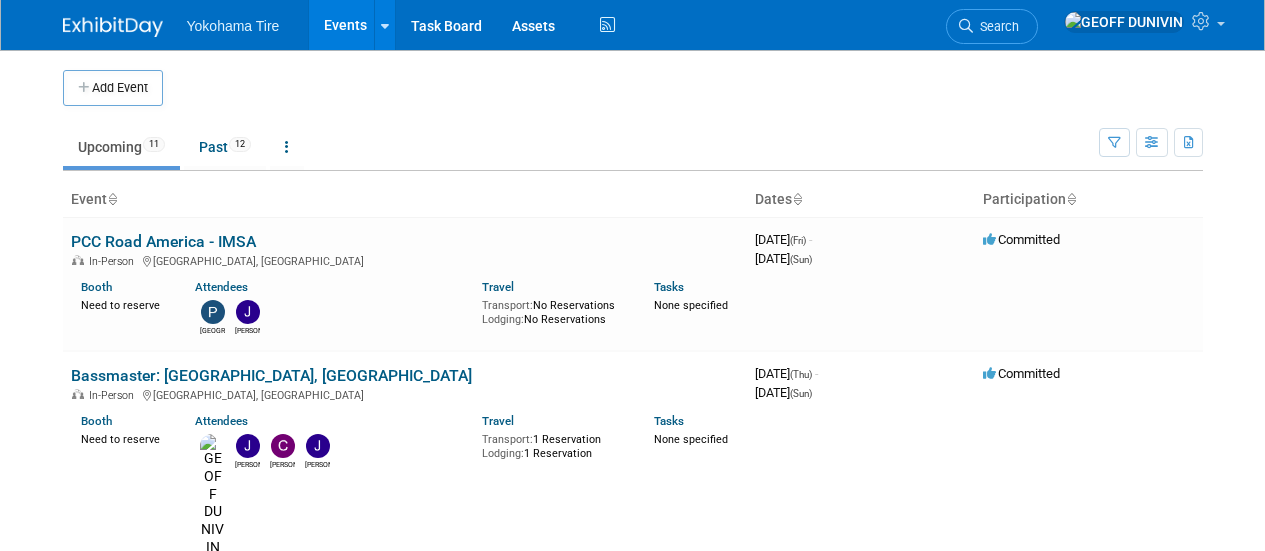 scroll, scrollTop: 0, scrollLeft: 0, axis: both 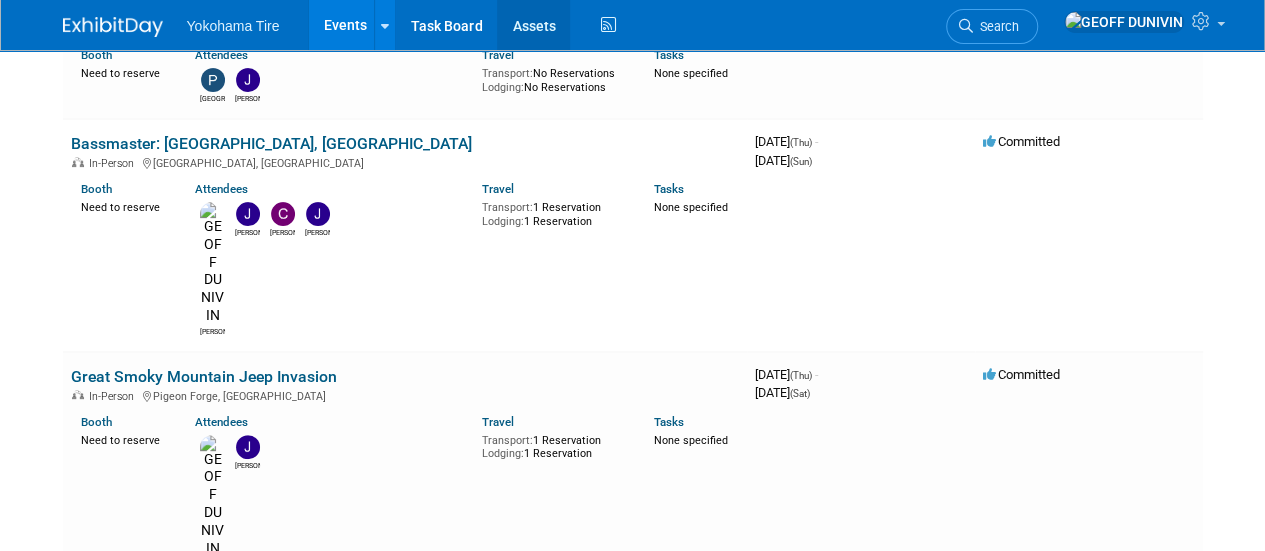 click on "Assets" at bounding box center [533, 25] 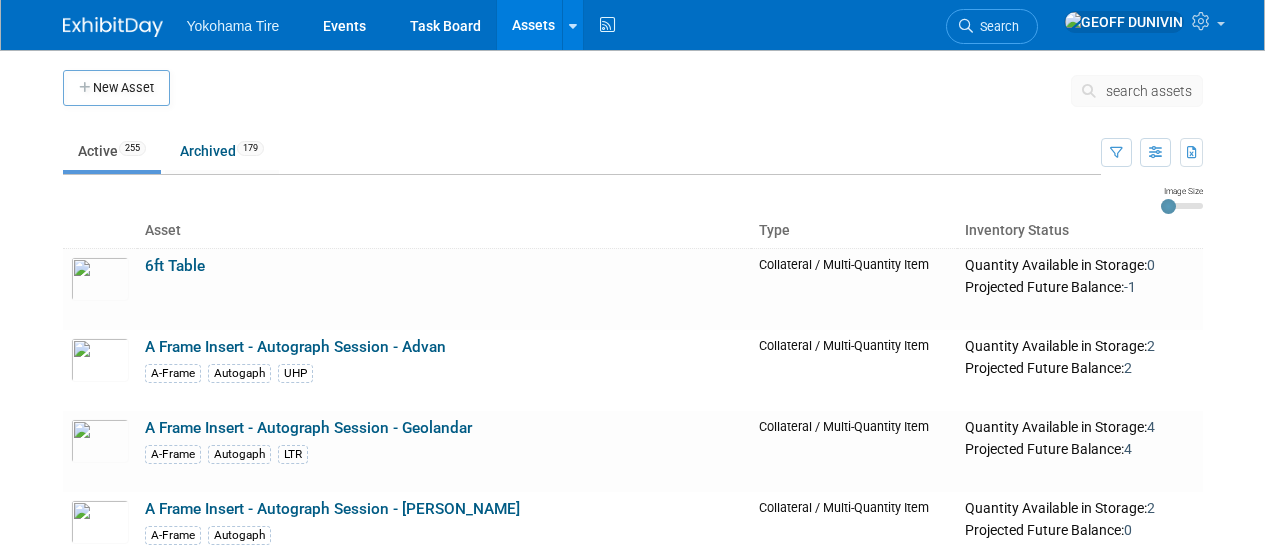 scroll, scrollTop: 0, scrollLeft: 0, axis: both 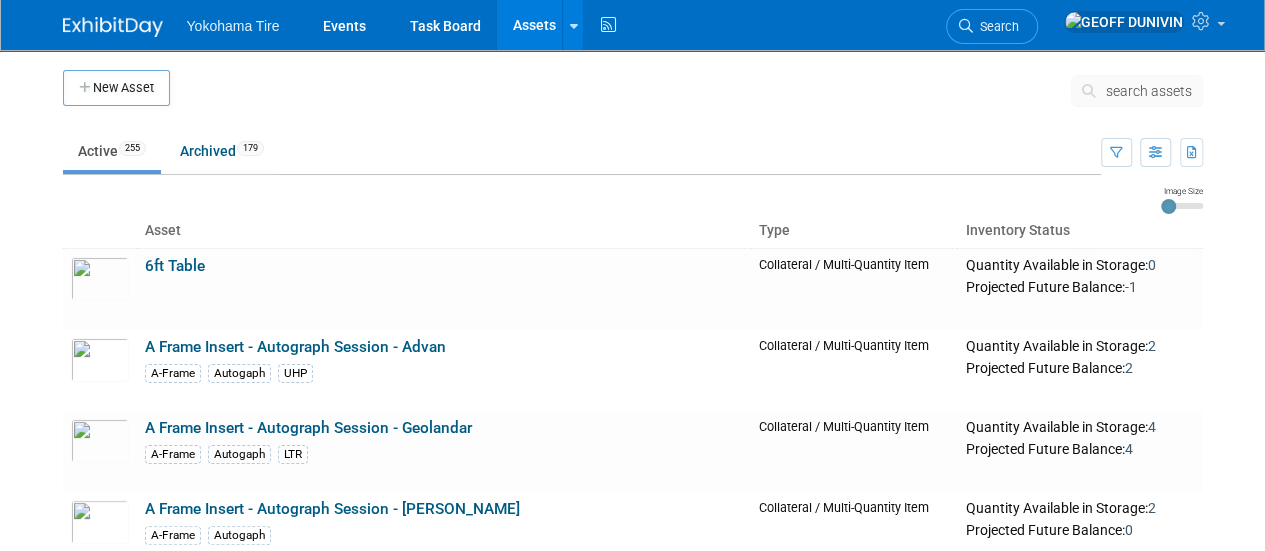 click on "search assets" at bounding box center [1137, 91] 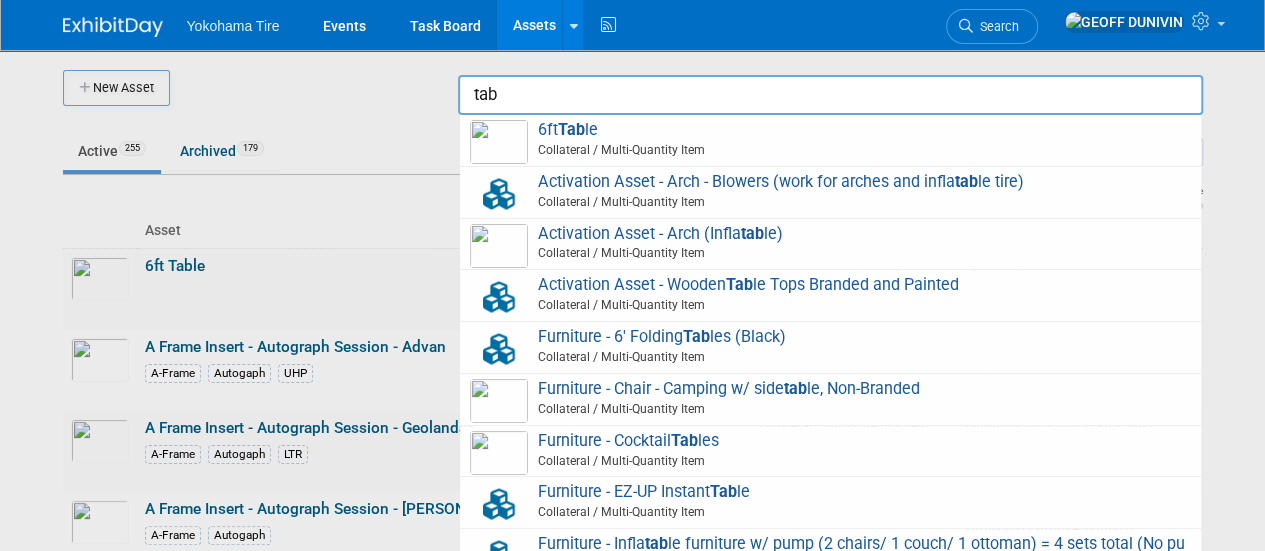 type on "tab" 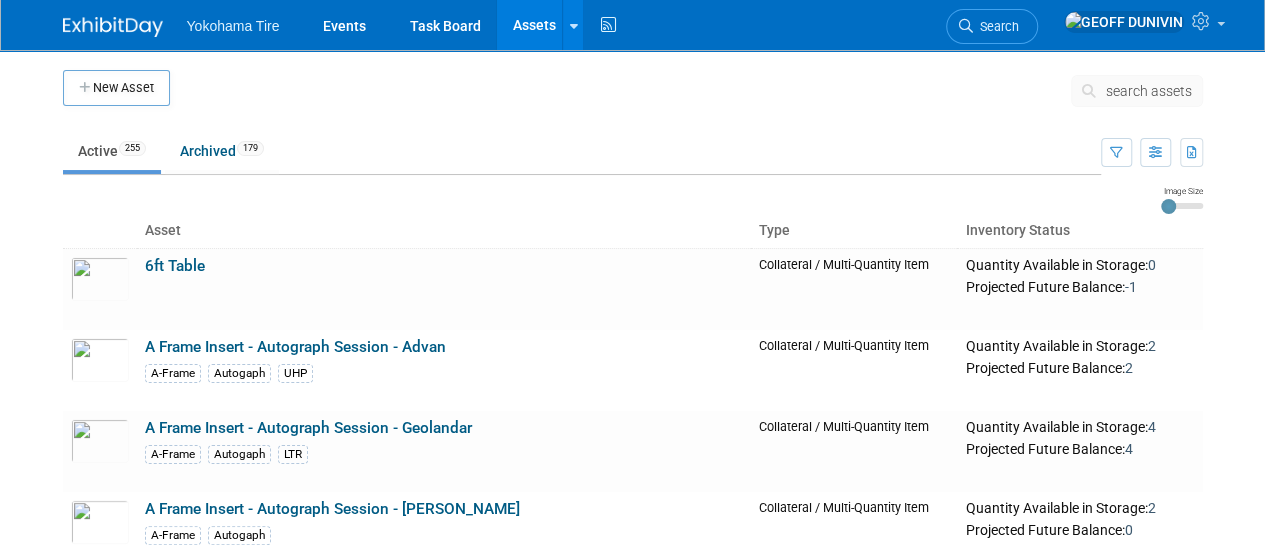 click on "6ft Table" at bounding box center [175, 266] 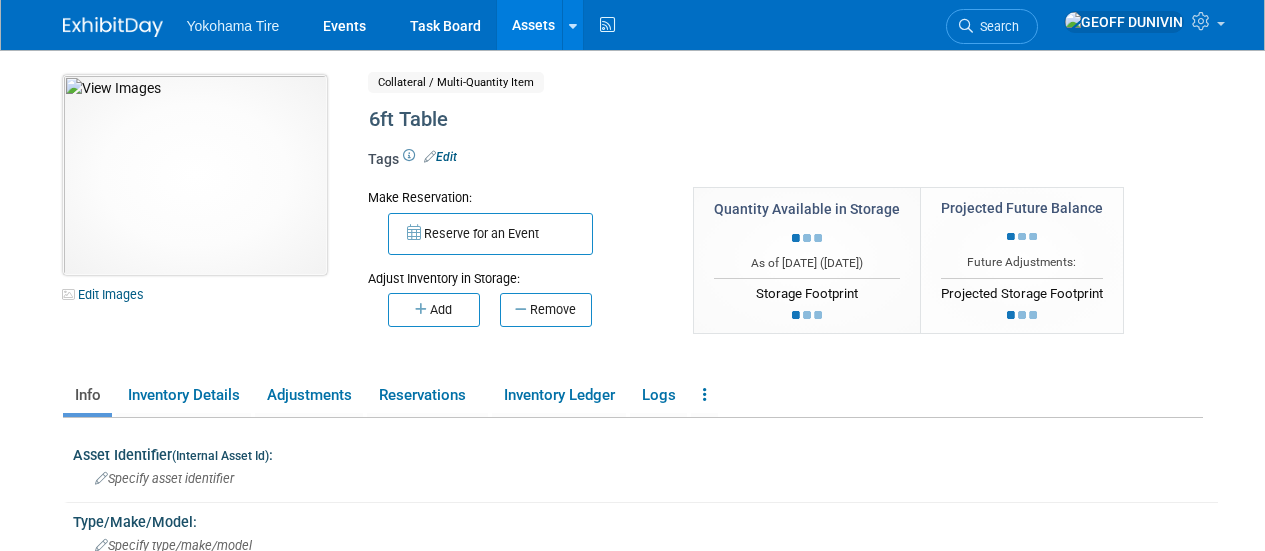 scroll, scrollTop: 0, scrollLeft: 0, axis: both 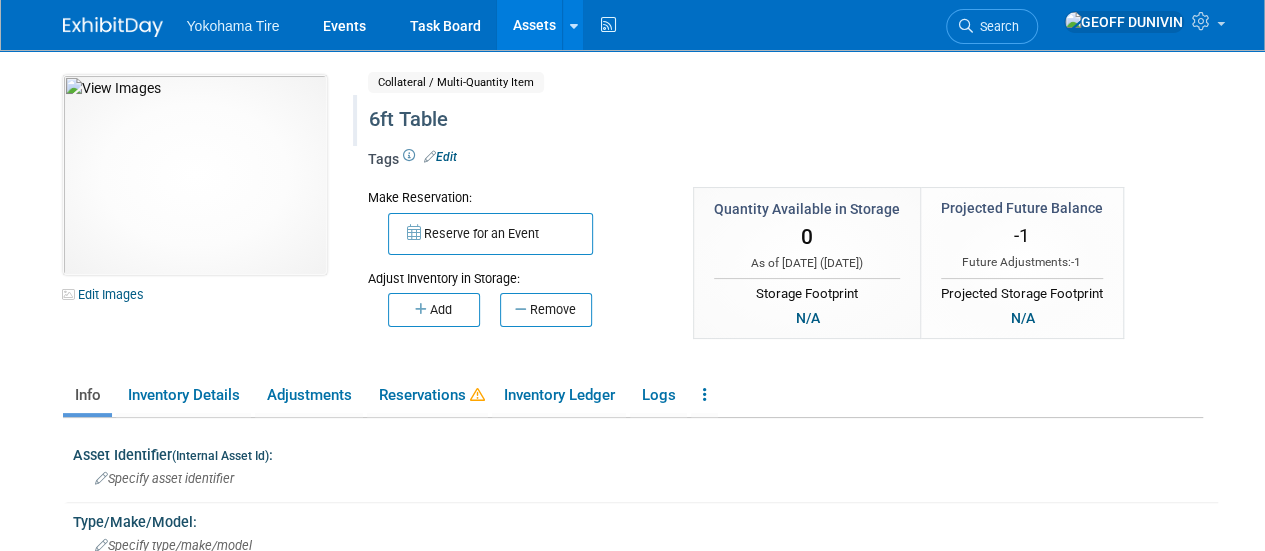 click on "6ft Table" at bounding box center (740, 120) 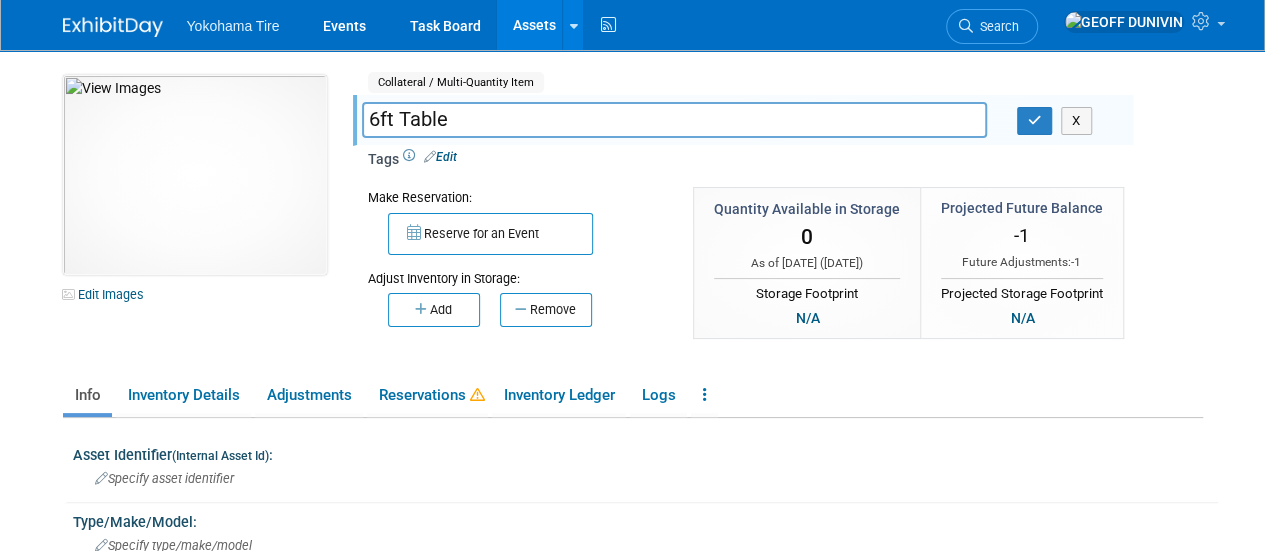 click on "6ft Table" at bounding box center (674, 119) 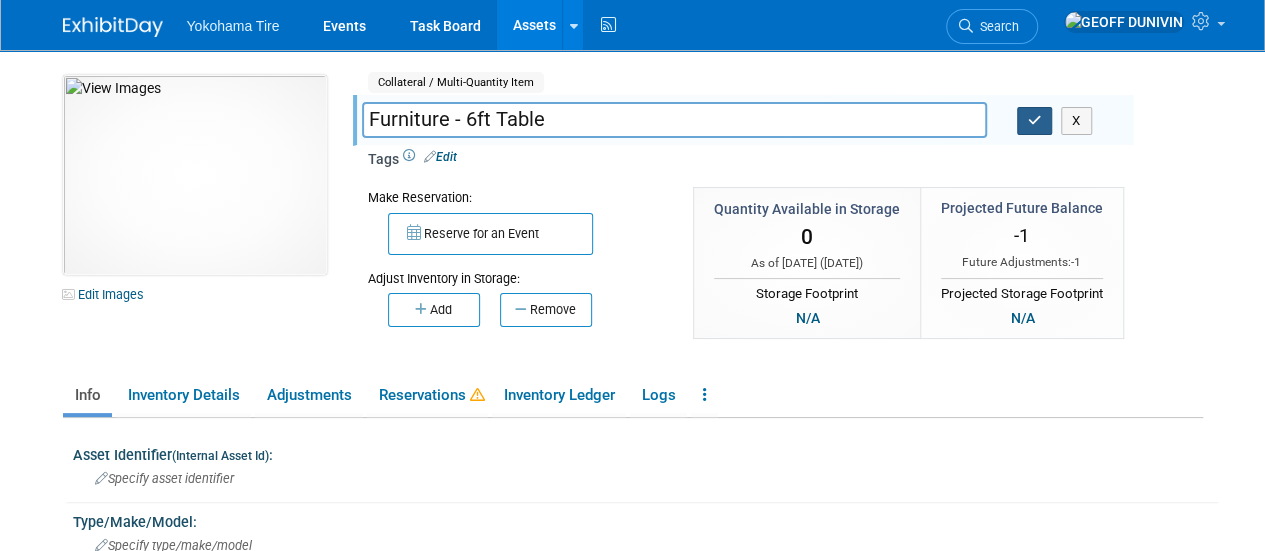 type on "Furniture - 6ft Table" 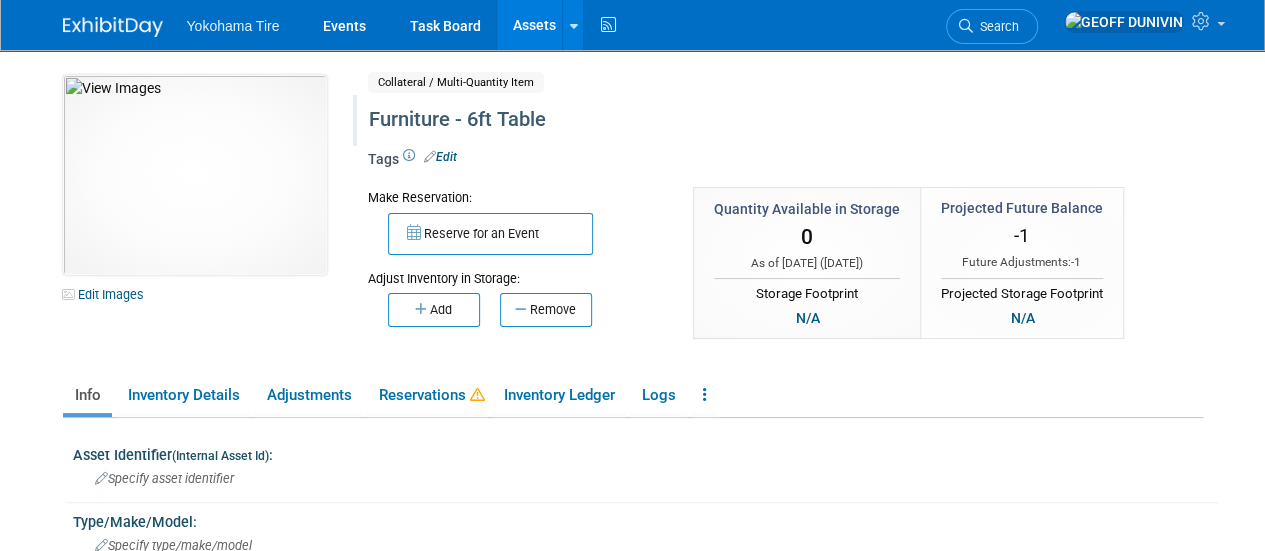 click on "Assets" at bounding box center (533, 25) 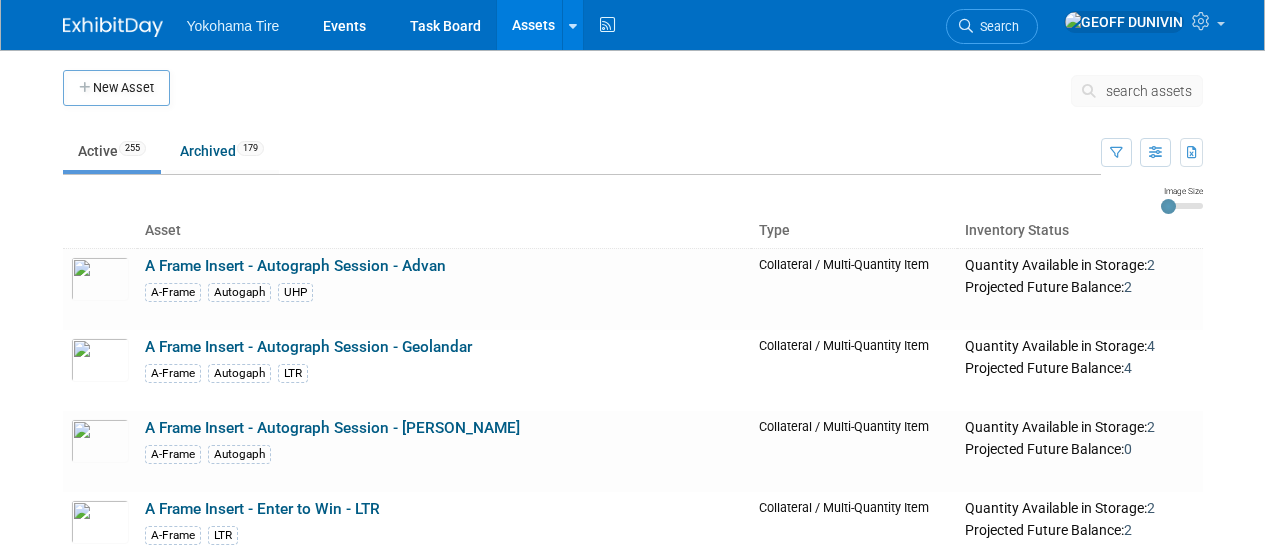scroll, scrollTop: 0, scrollLeft: 0, axis: both 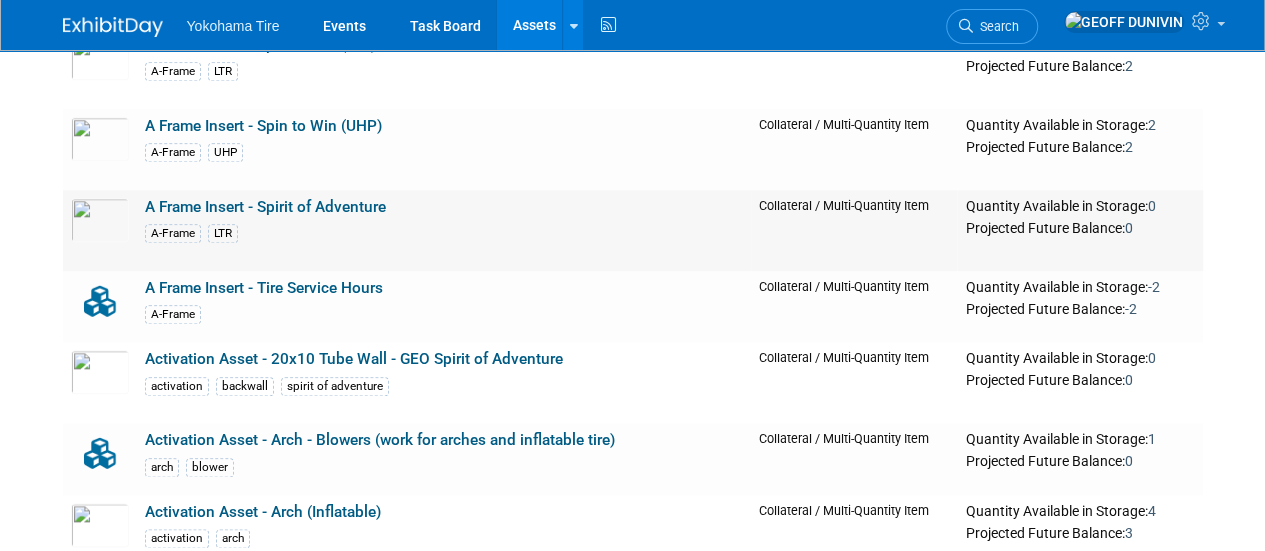 click on "A Frame Insert - Spirit of Adventure" at bounding box center (265, 207) 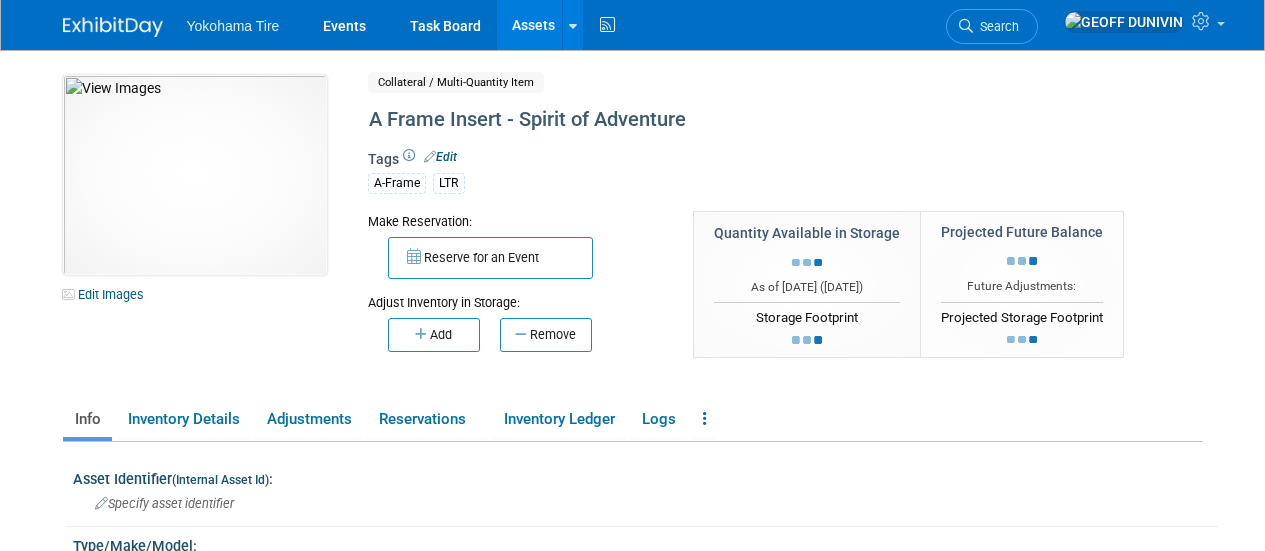 scroll, scrollTop: 0, scrollLeft: 0, axis: both 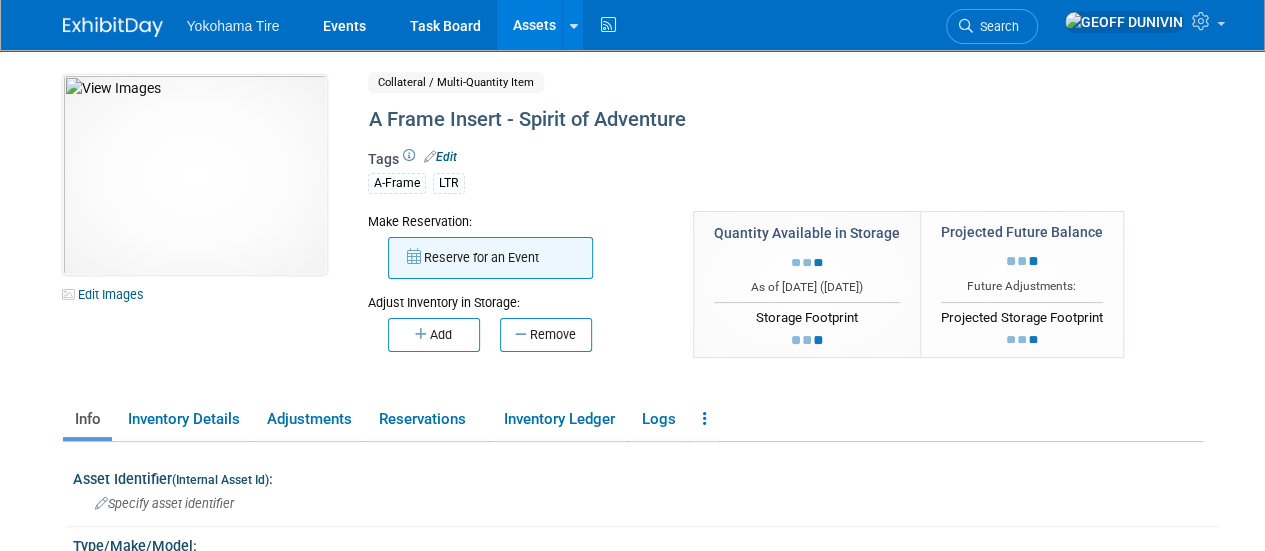 click on "Reserve for an Event" at bounding box center [490, 258] 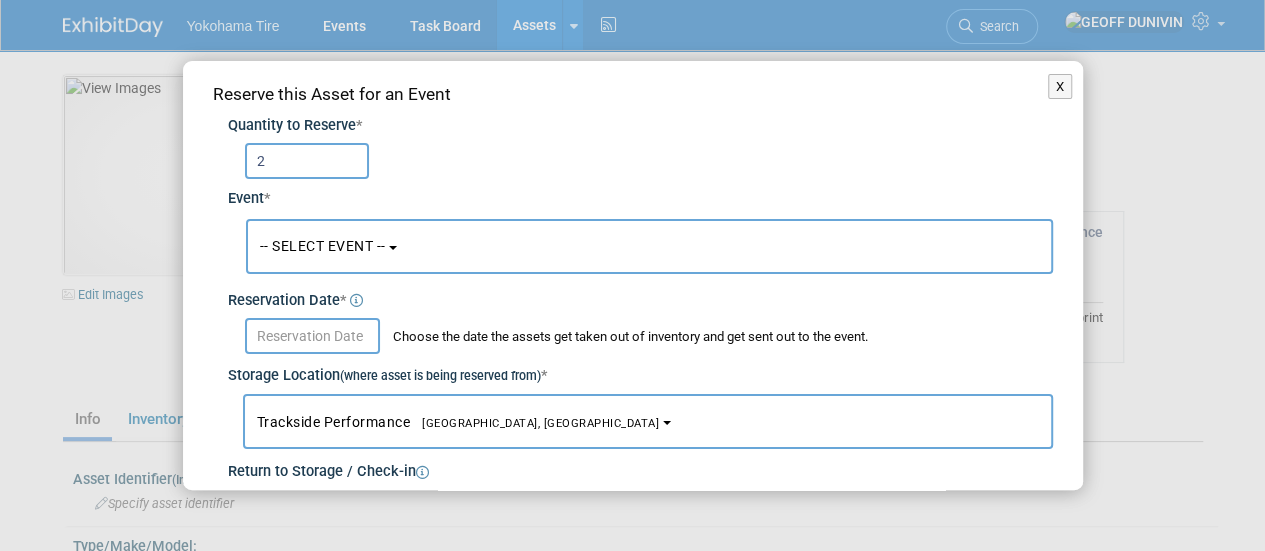 type on "2" 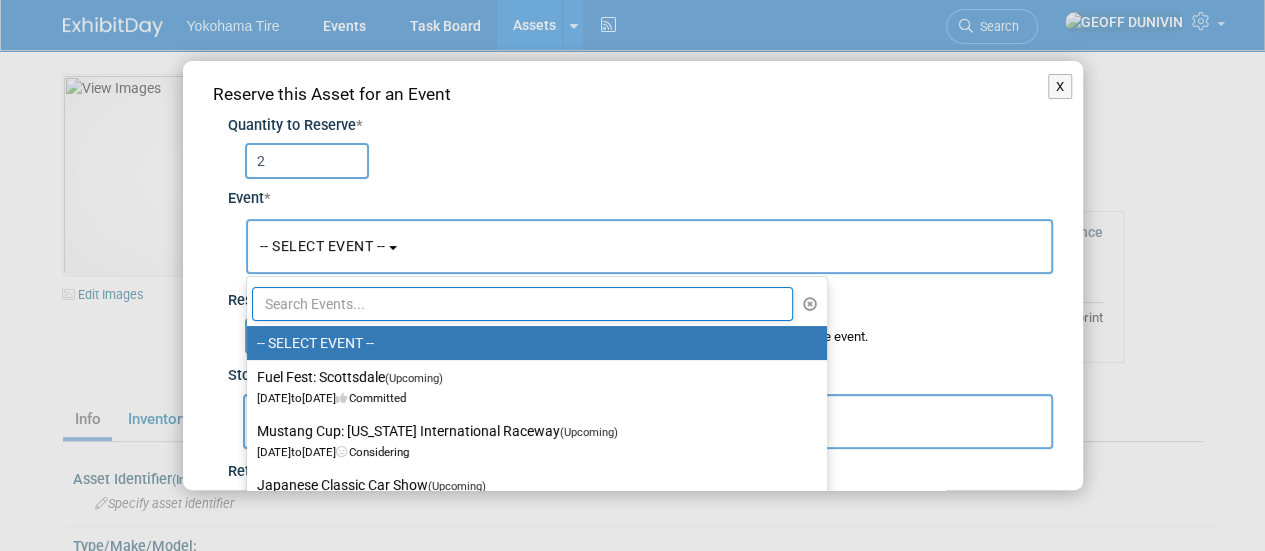 click at bounding box center [523, 304] 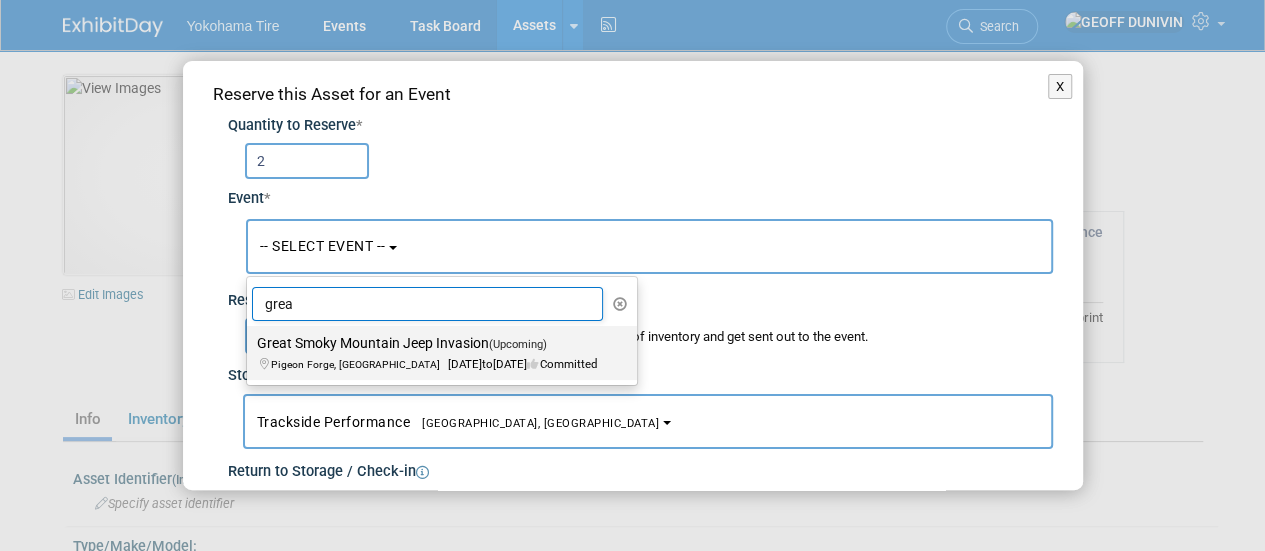 type on "grea" 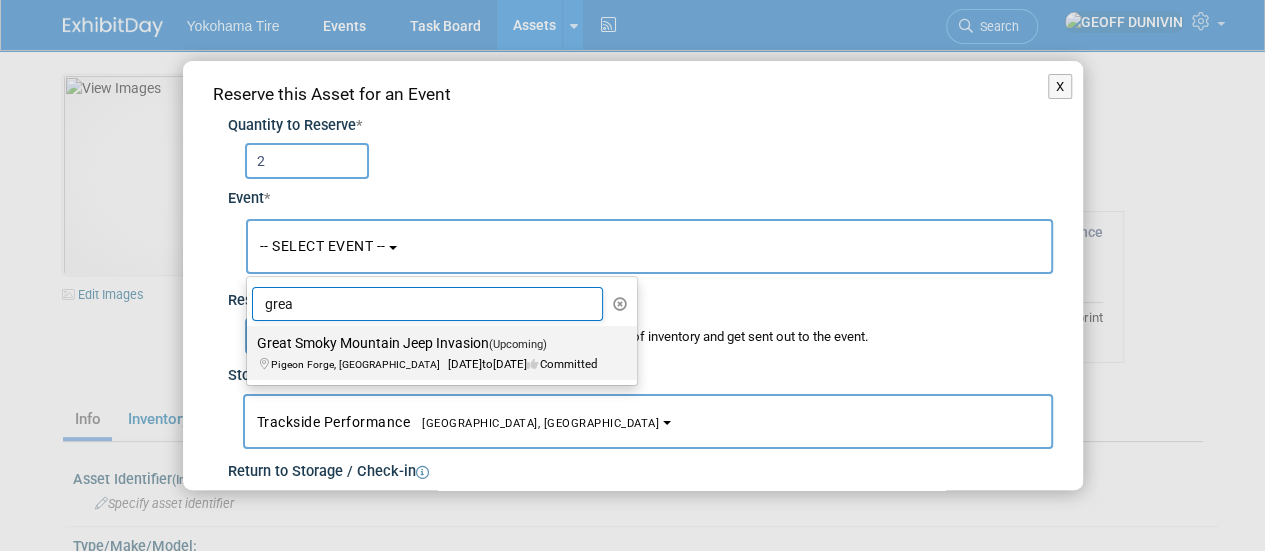 click on "Great Smoky Mountain Jeep Invasion    (Upcoming)   Pigeon Forge, [GEOGRAPHIC_DATA]  [DATE]   to   [DATE]       Committed" at bounding box center (437, 353) 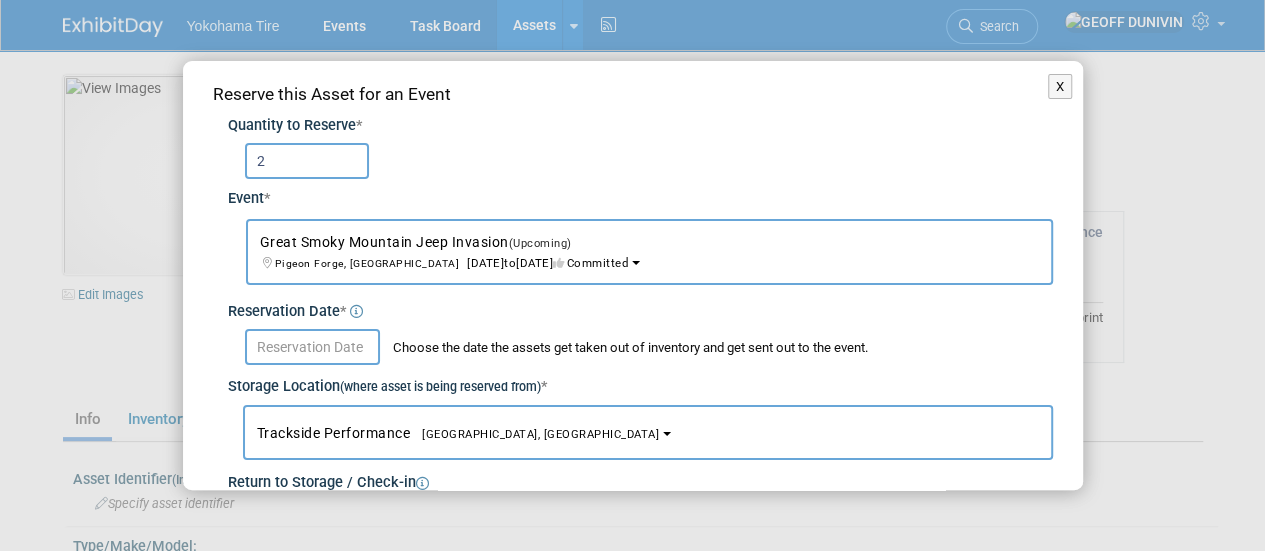 scroll, scrollTop: 11, scrollLeft: 0, axis: vertical 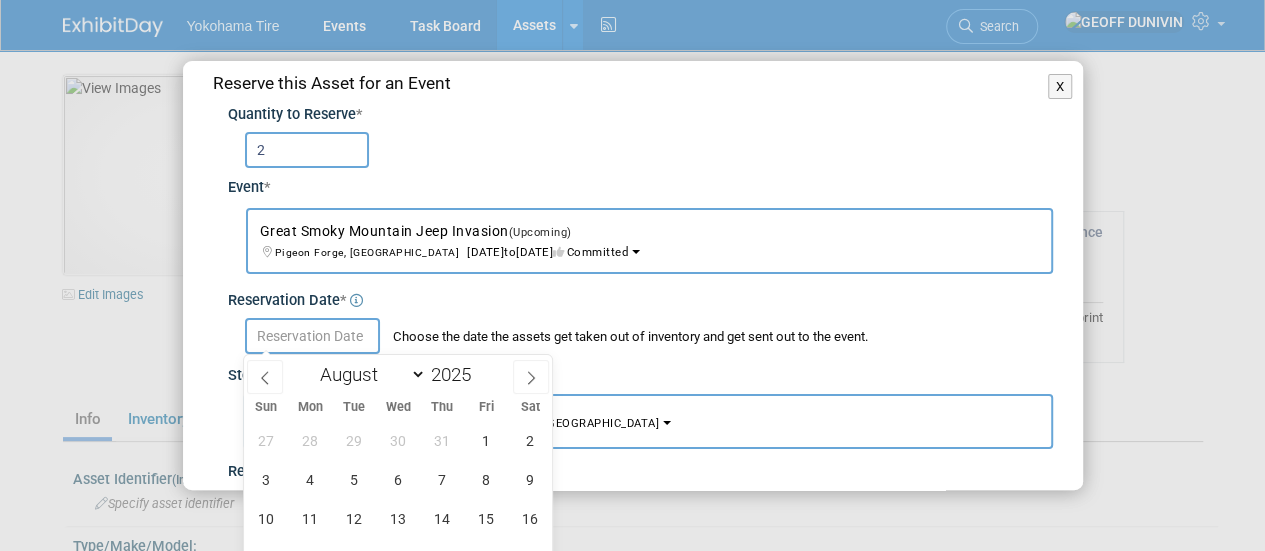 click at bounding box center [312, 336] 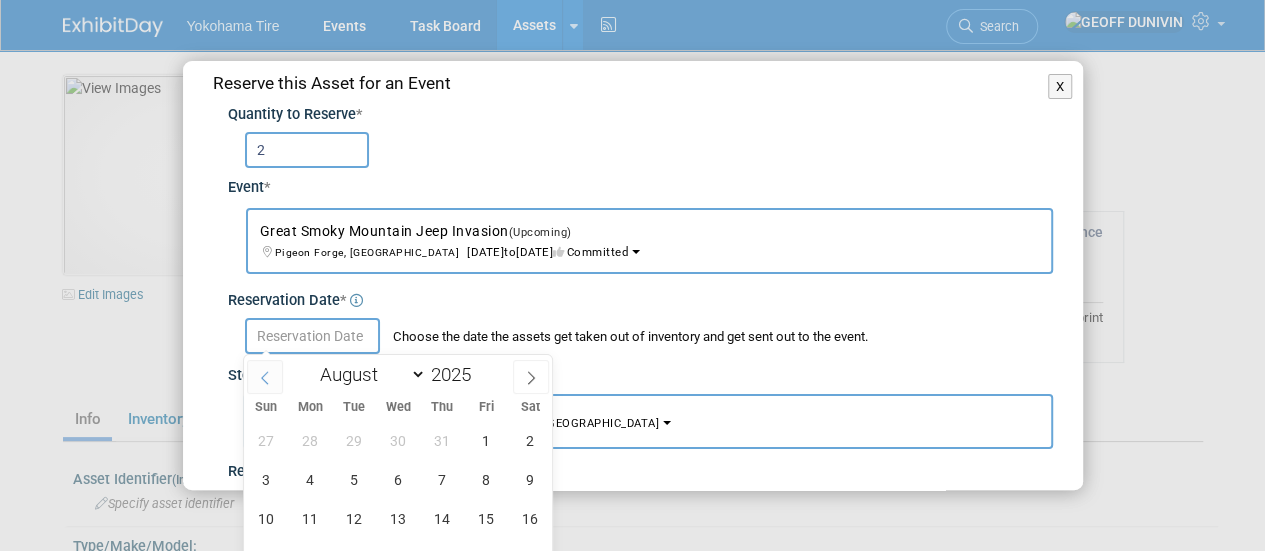 click 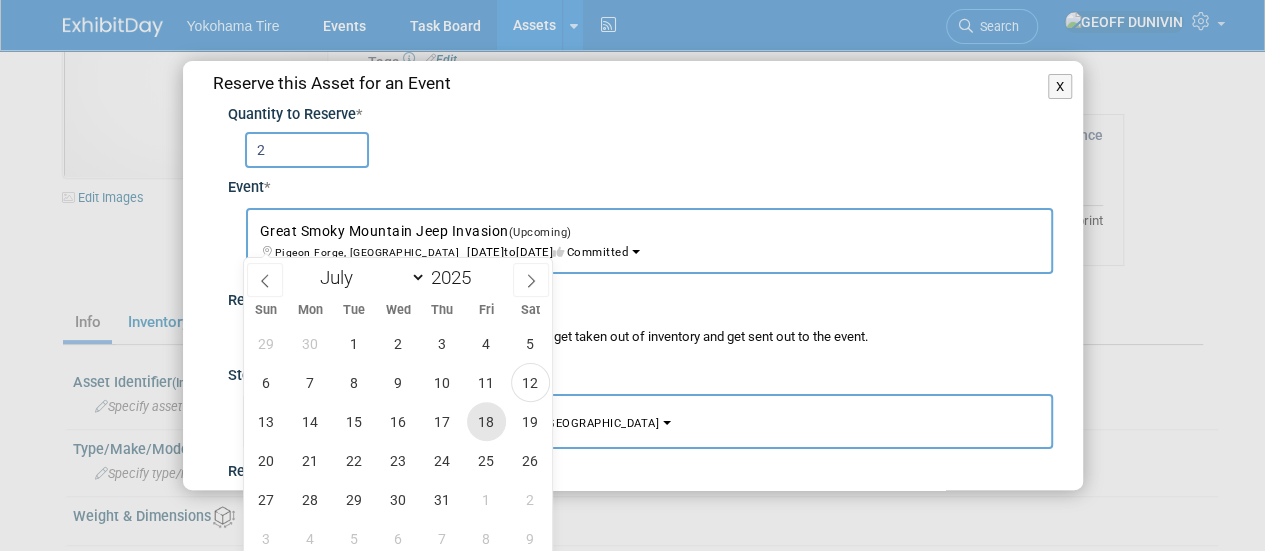 scroll, scrollTop: 98, scrollLeft: 0, axis: vertical 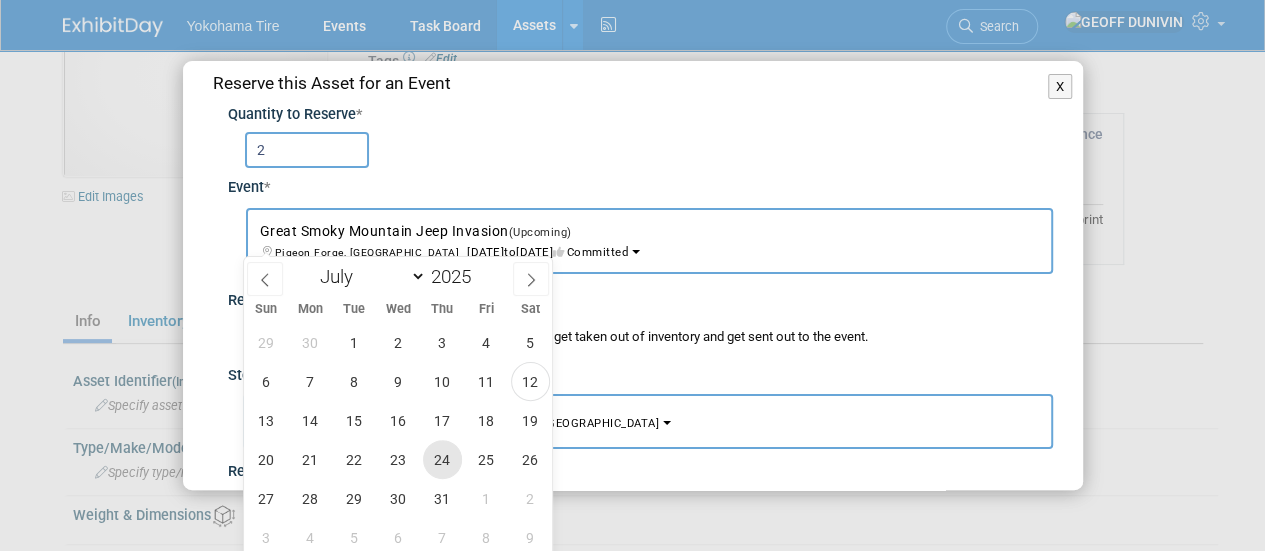 click on "24" at bounding box center (442, 459) 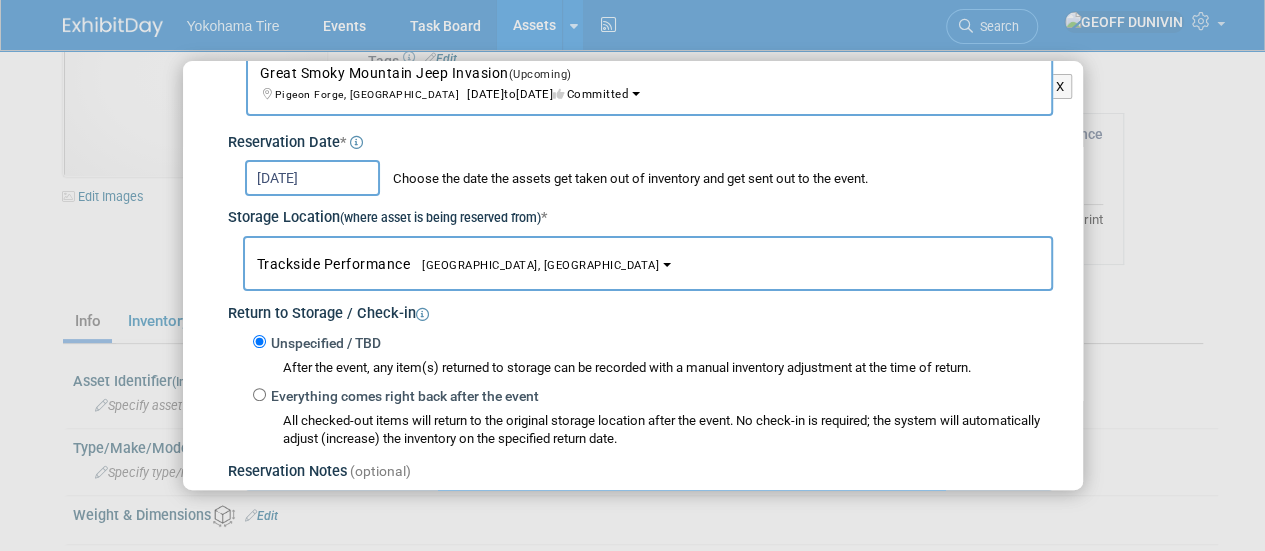 scroll, scrollTop: 396, scrollLeft: 0, axis: vertical 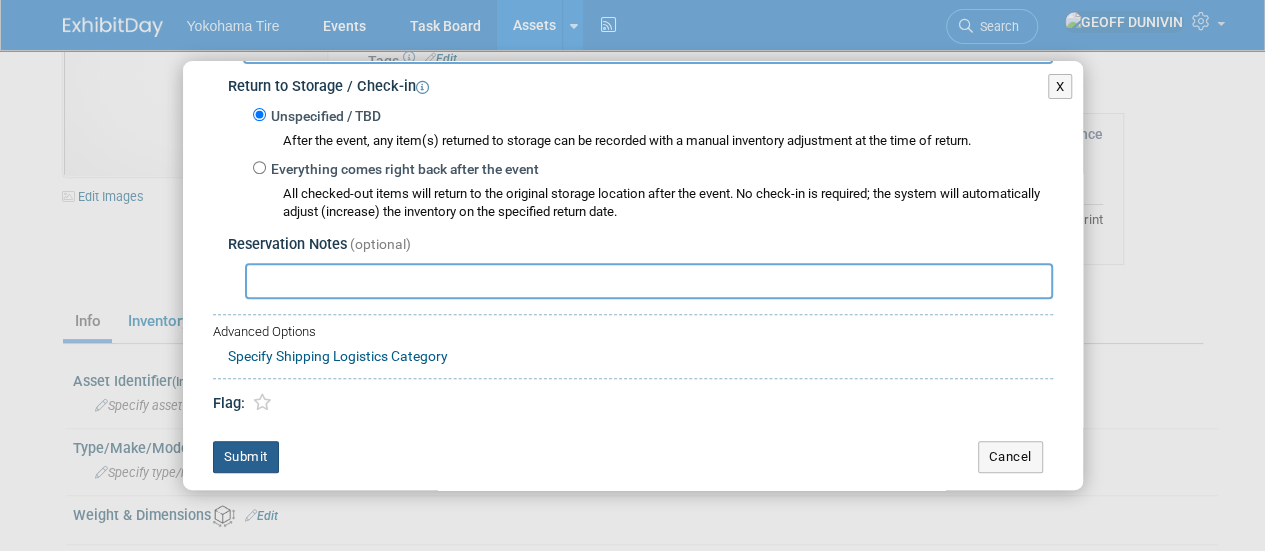 click on "Submit" at bounding box center [246, 457] 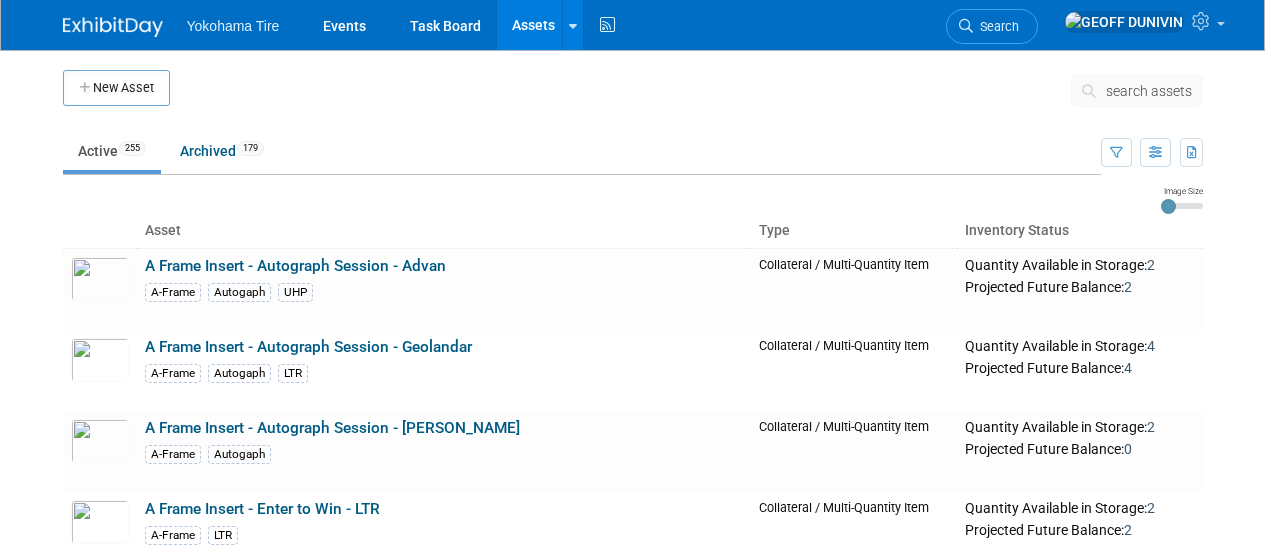 scroll, scrollTop: 1133, scrollLeft: 0, axis: vertical 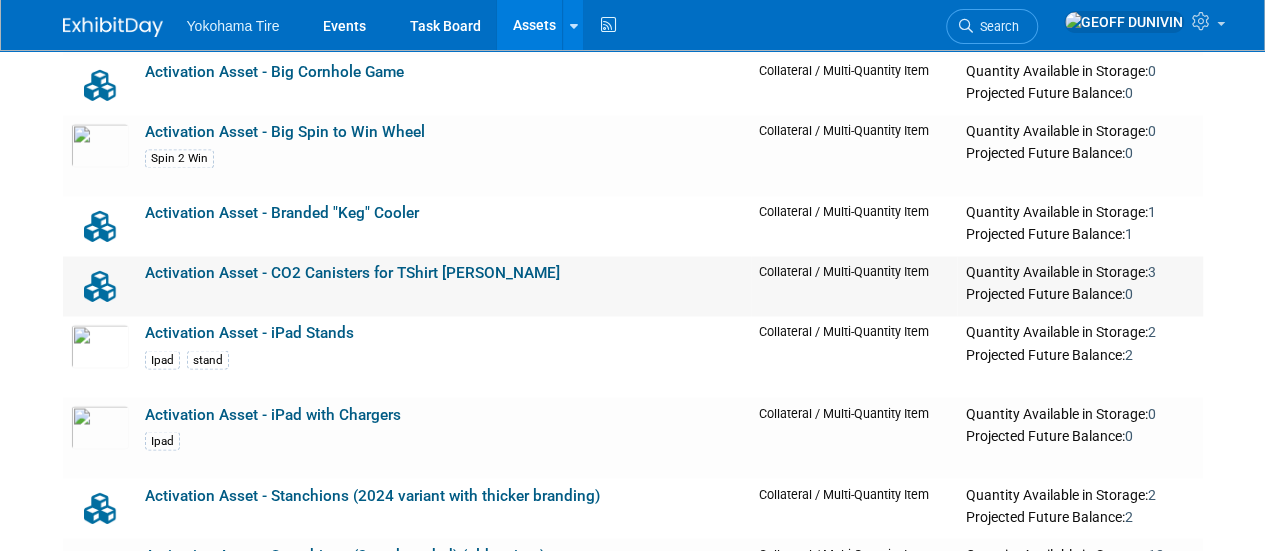 click on "Activation Asset - CO2 Canisters for TShirt [PERSON_NAME]" at bounding box center (352, 273) 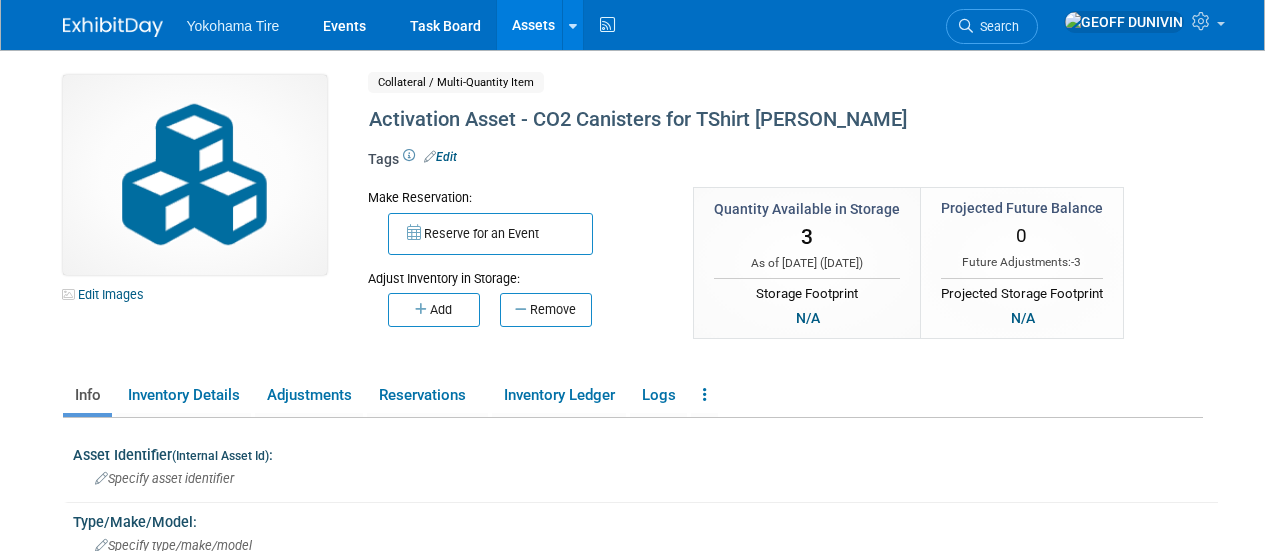 scroll, scrollTop: 0, scrollLeft: 0, axis: both 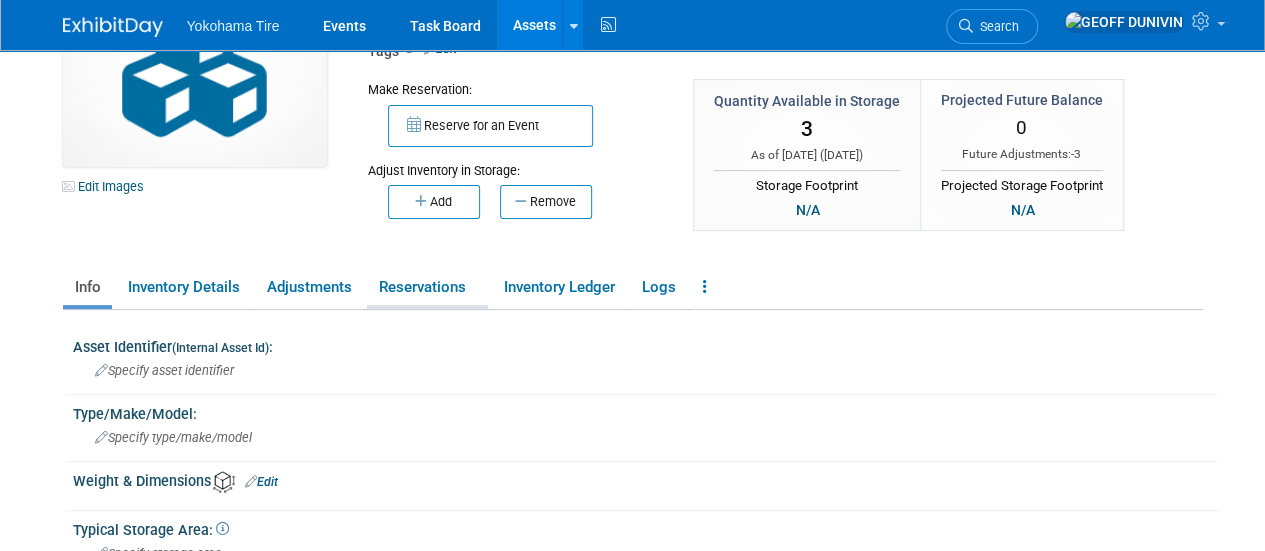 click on "Reservations" at bounding box center [427, 287] 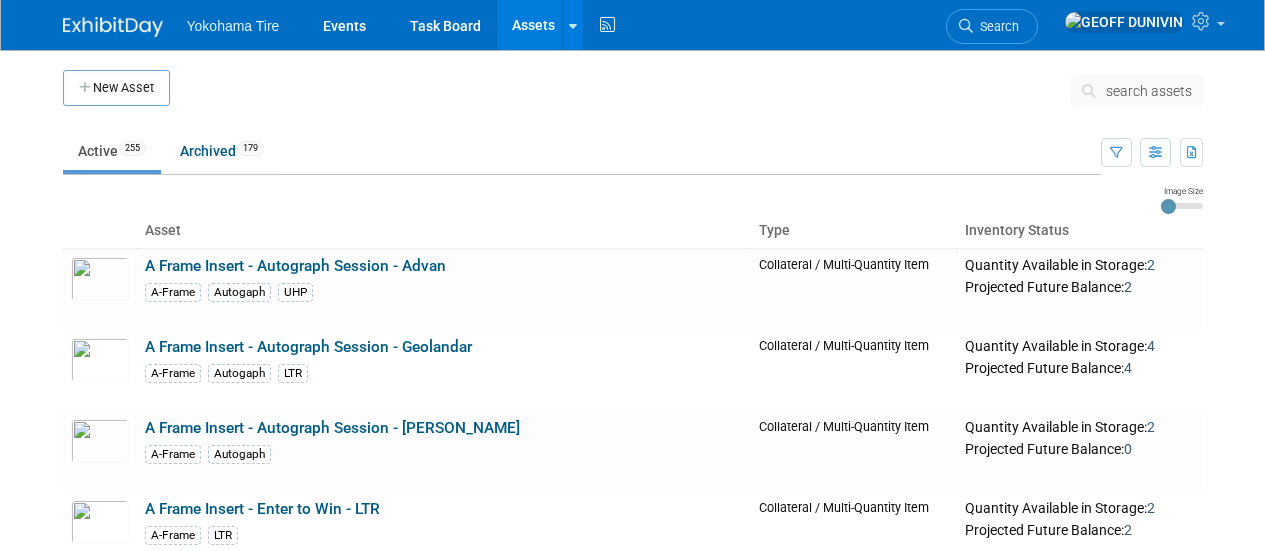 scroll, scrollTop: 1552, scrollLeft: 0, axis: vertical 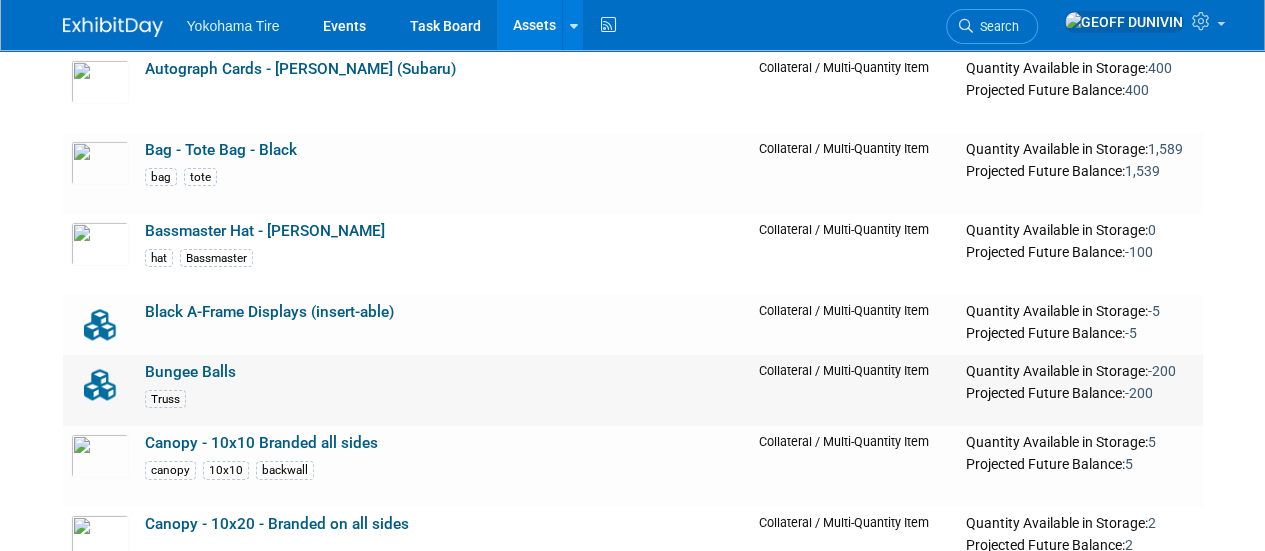 click on "Bungee Balls" at bounding box center [190, 372] 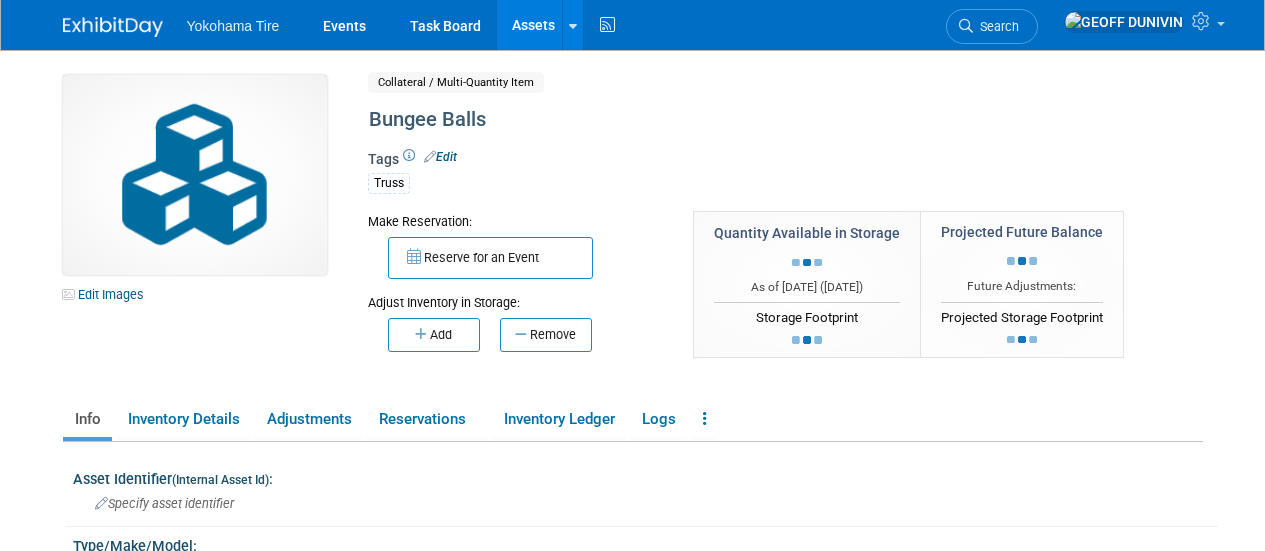 scroll, scrollTop: 0, scrollLeft: 0, axis: both 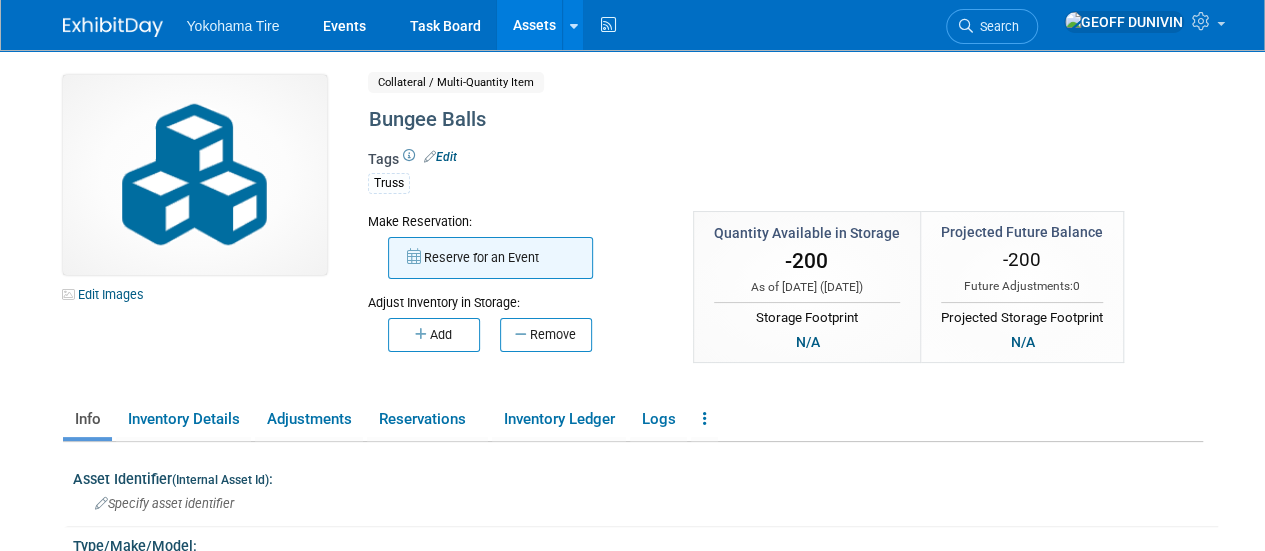 click on "Reserve for an Event" at bounding box center (490, 258) 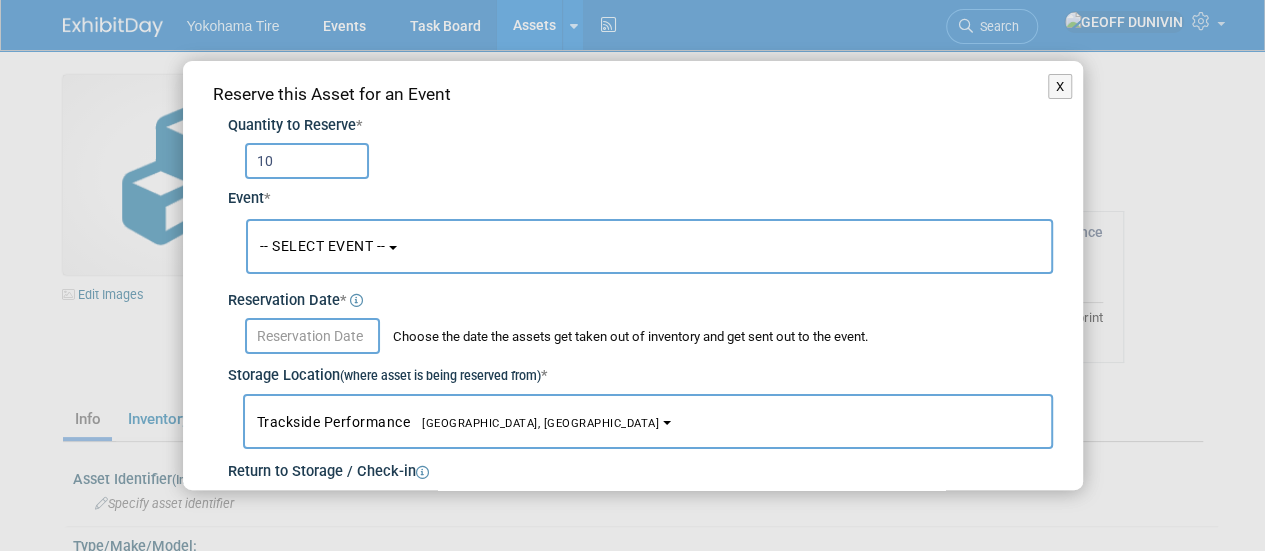 type on "1" 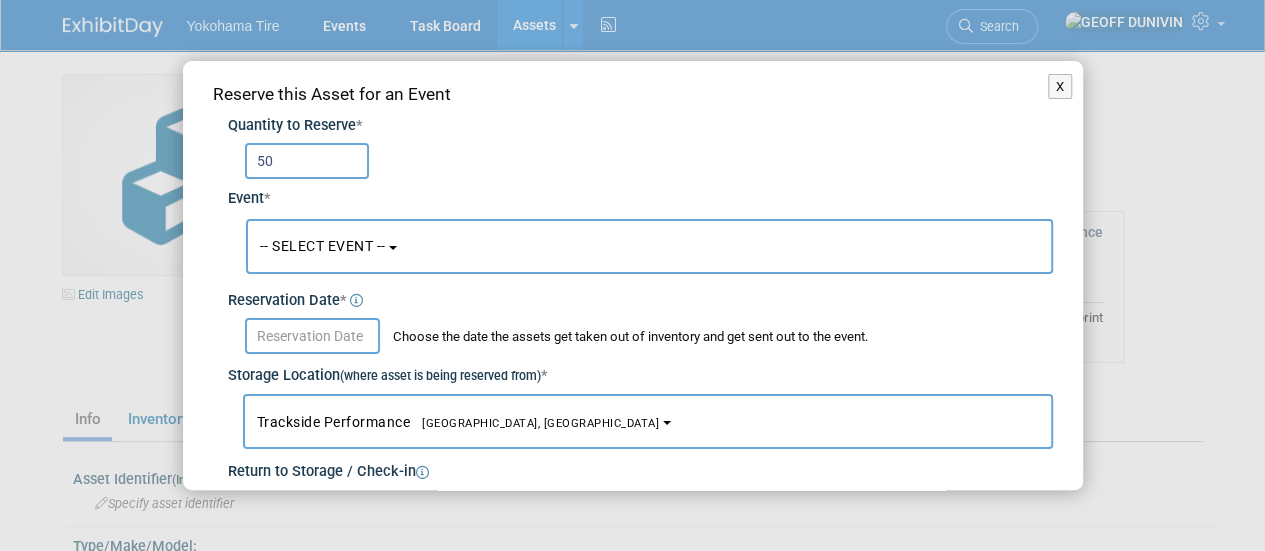 type on "50" 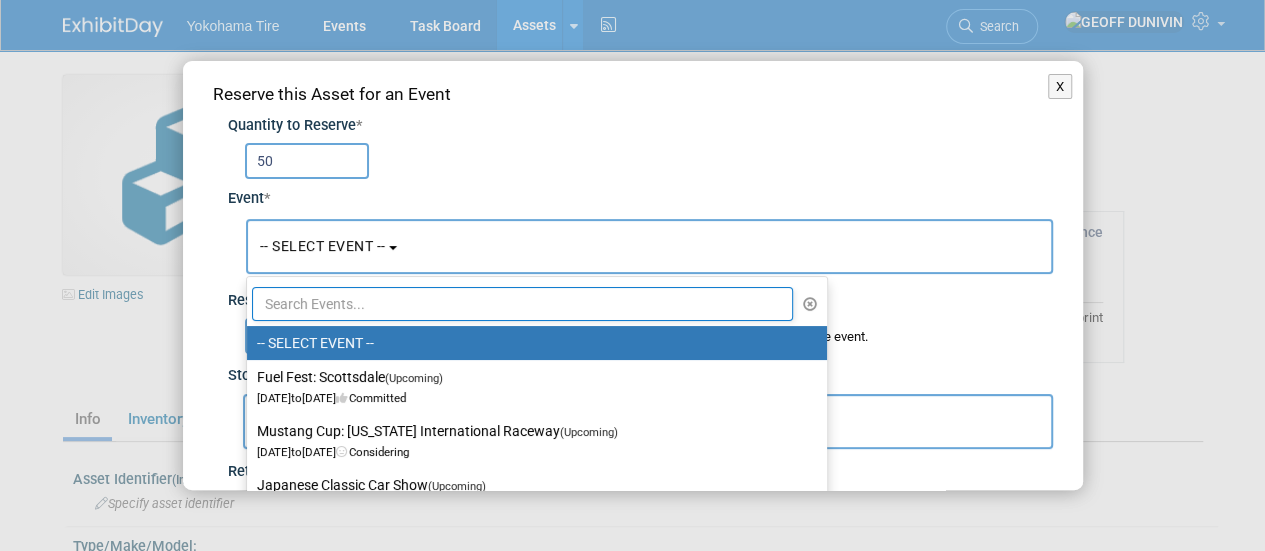 click at bounding box center (523, 304) 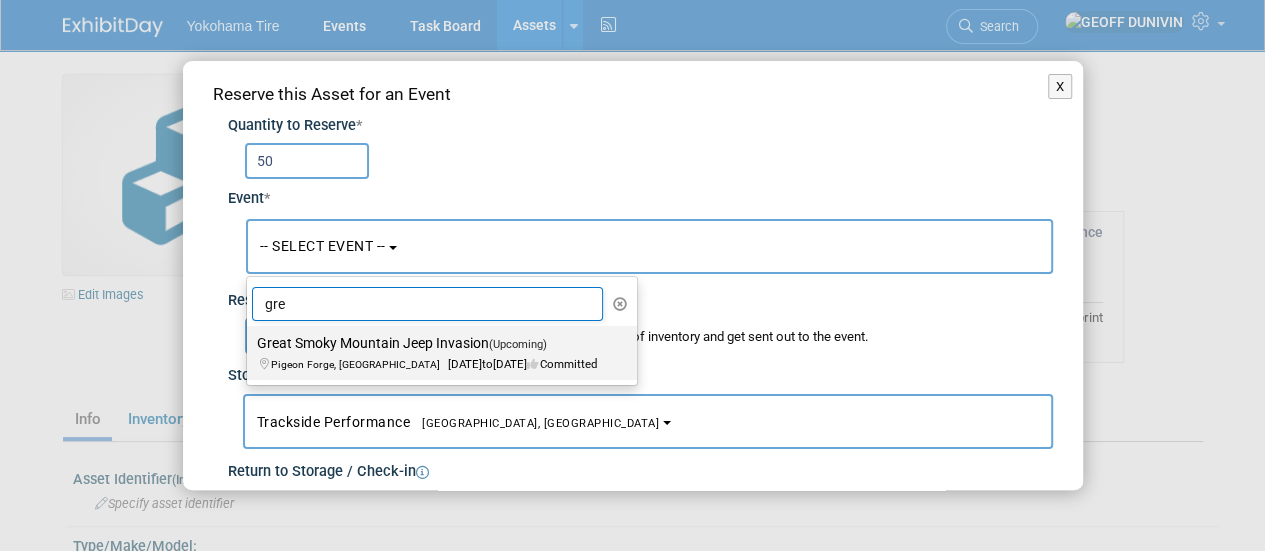 type on "gre" 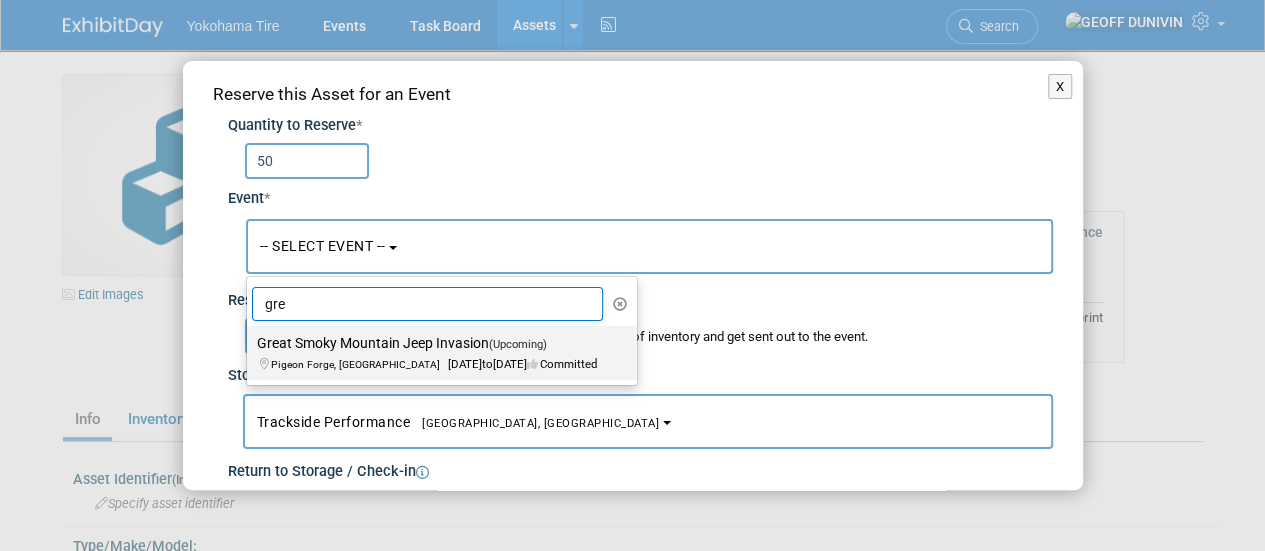 click on "Great Smoky Mountain Jeep Invasion    (Upcoming)   Pigeon Forge, TN  Aug 21, 2025   to   Aug 23, 2025       Committed" at bounding box center (437, 353) 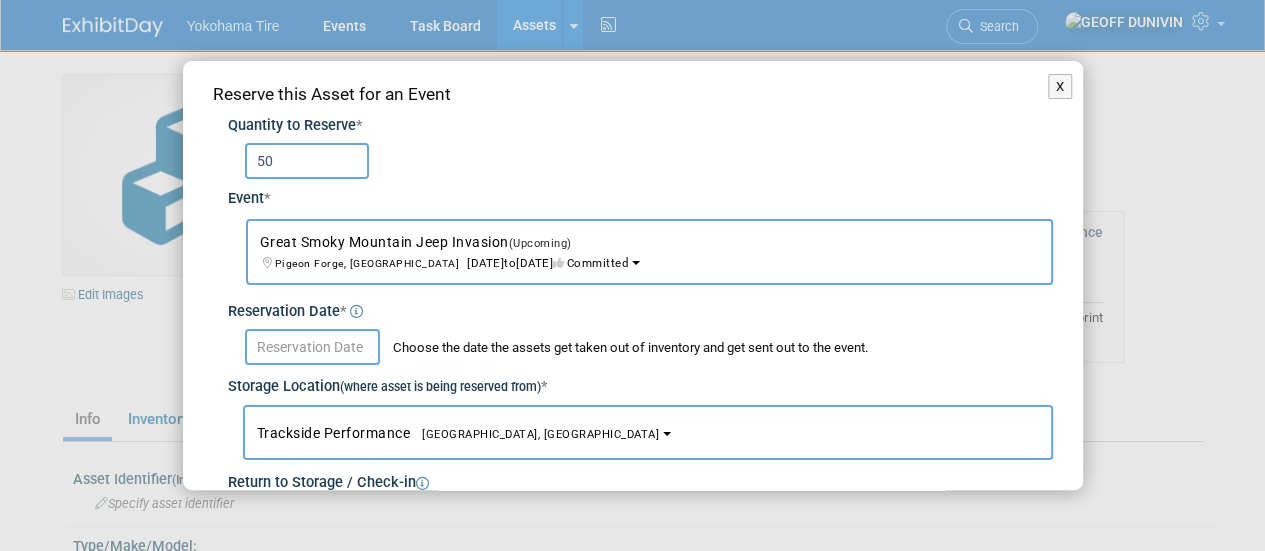 click at bounding box center [312, 347] 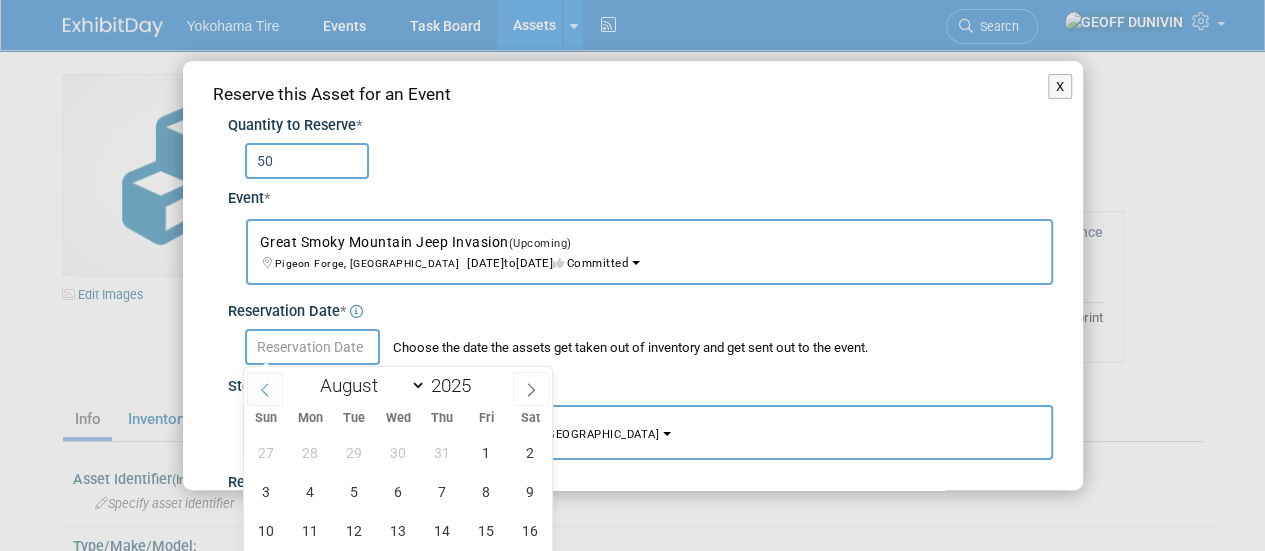 click 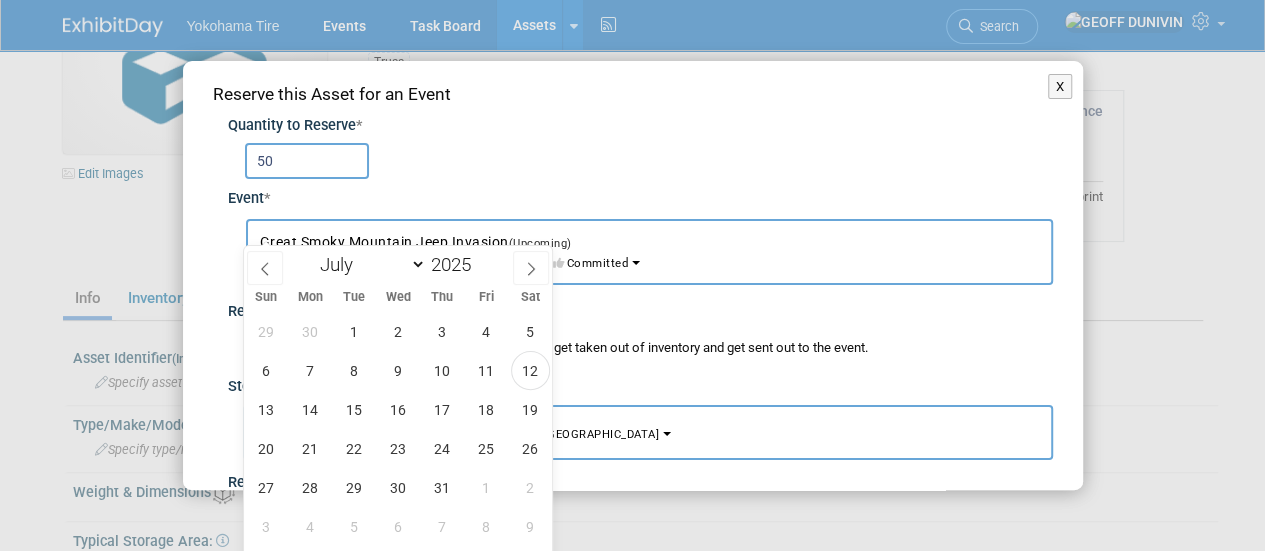 scroll, scrollTop: 122, scrollLeft: 0, axis: vertical 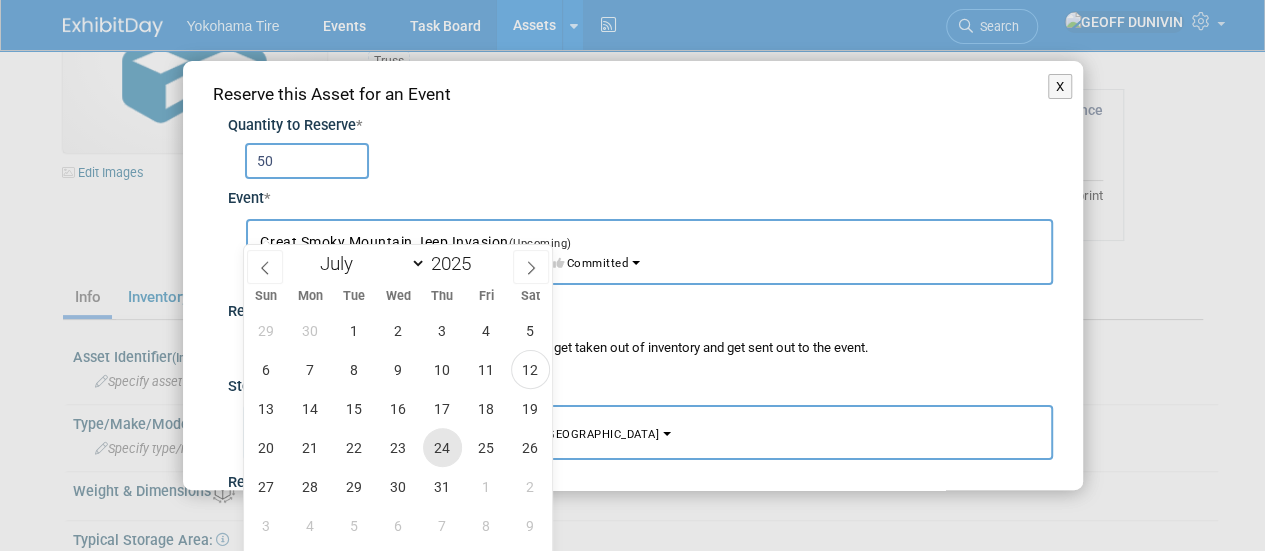 click on "24" at bounding box center [442, 447] 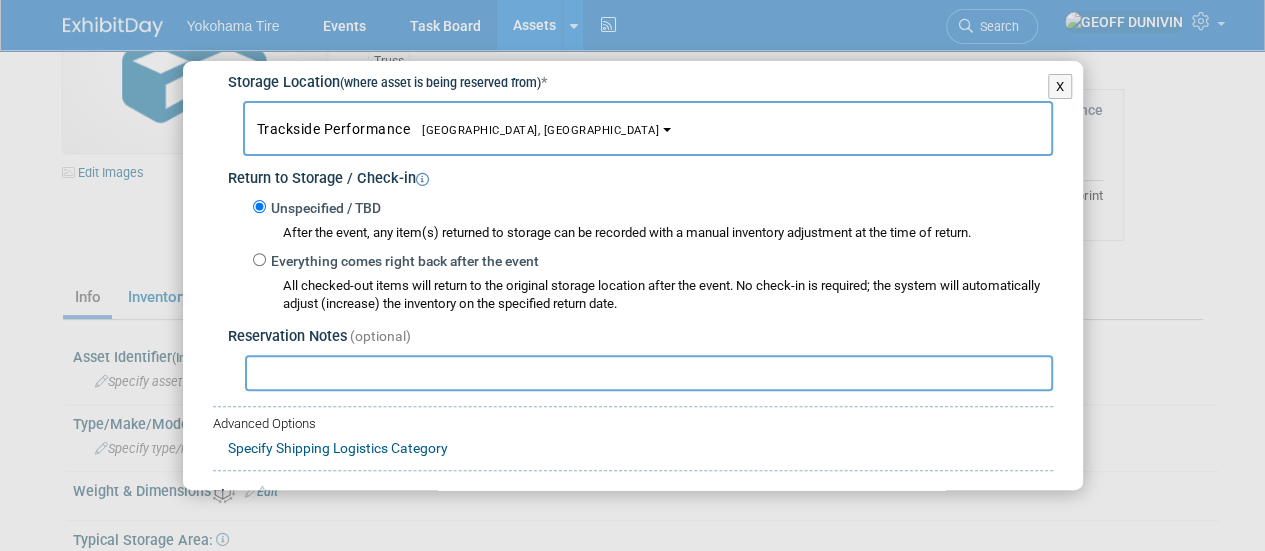scroll, scrollTop: 396, scrollLeft: 0, axis: vertical 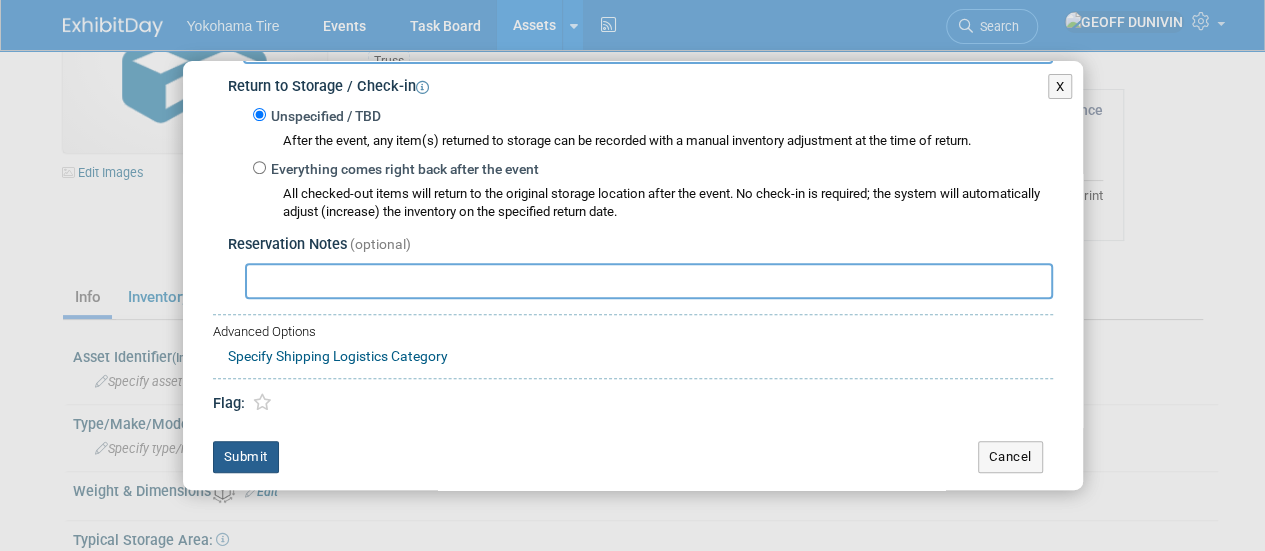 click on "Submit" at bounding box center (246, 457) 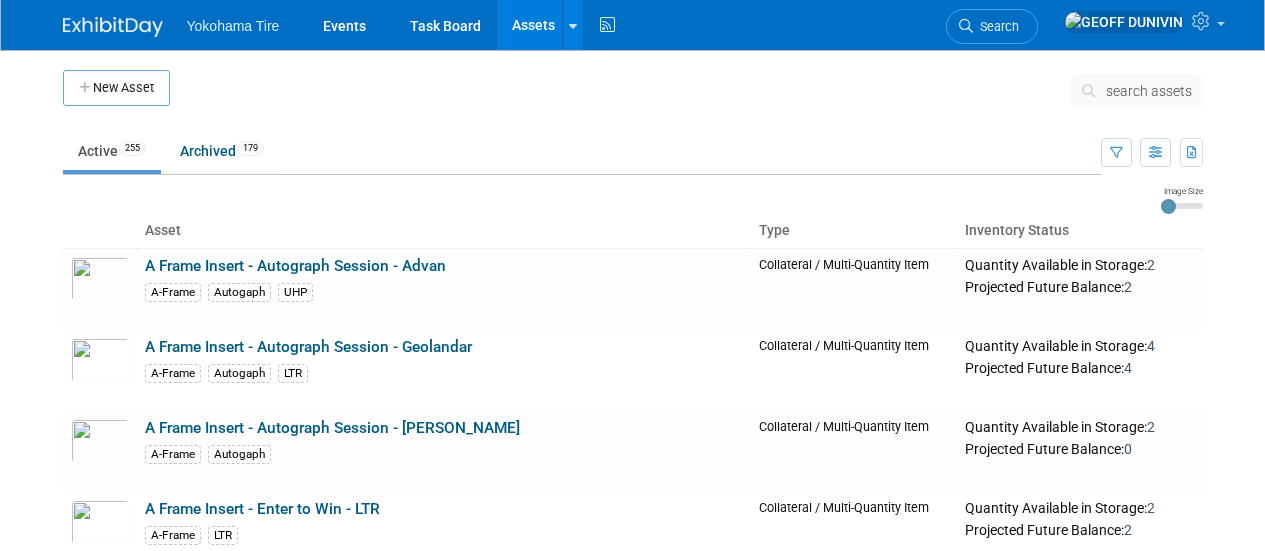 scroll, scrollTop: 7019, scrollLeft: 0, axis: vertical 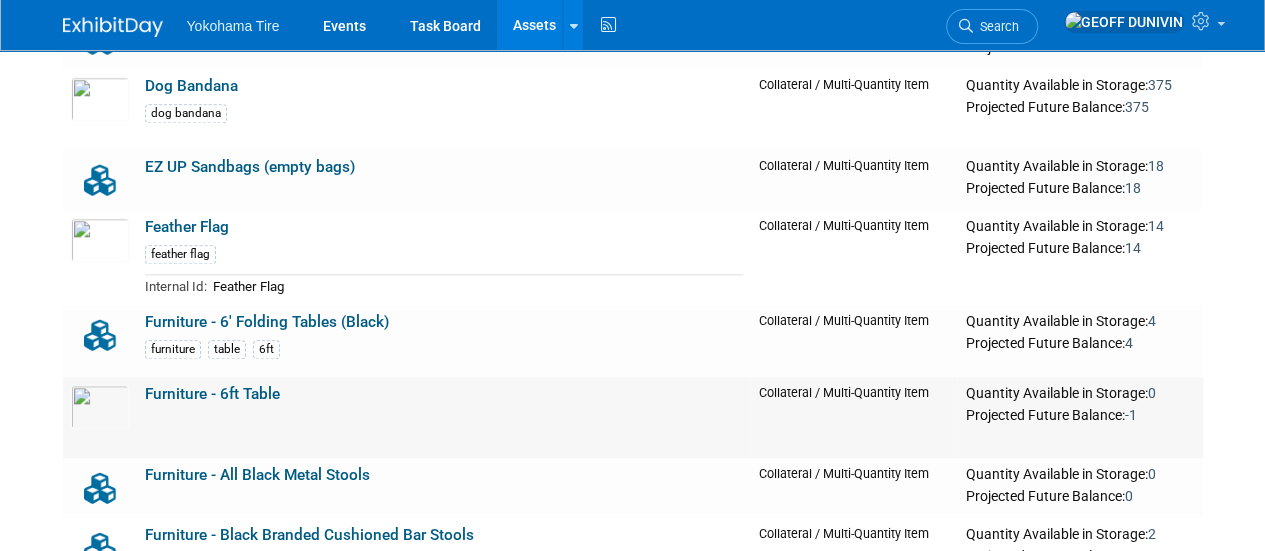 click on "Furniture - 6ft Table" at bounding box center [212, 394] 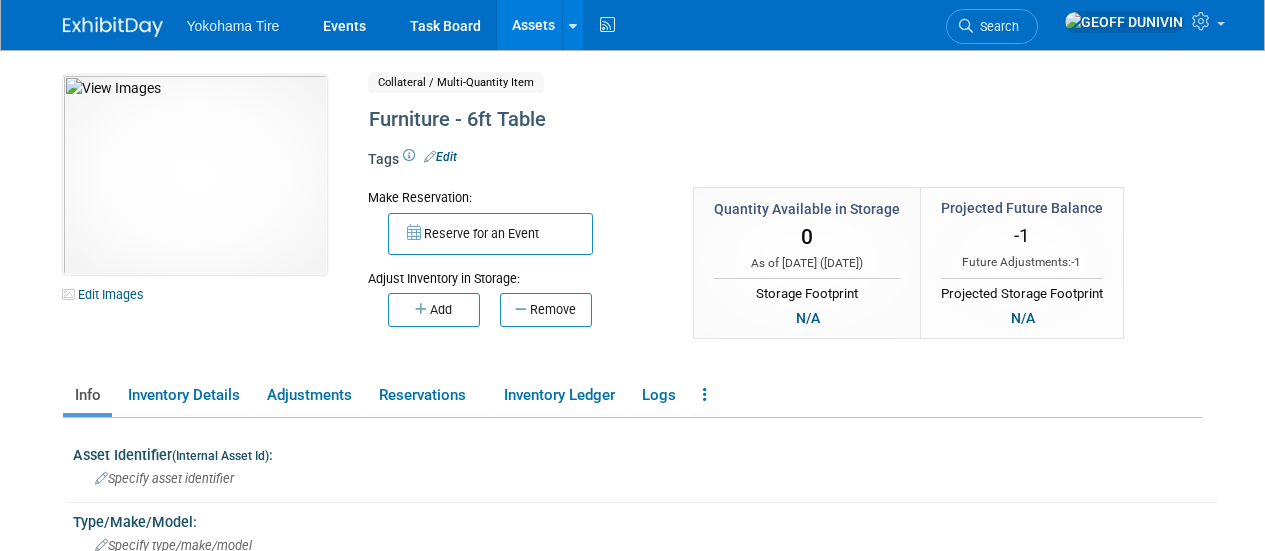 scroll, scrollTop: 0, scrollLeft: 0, axis: both 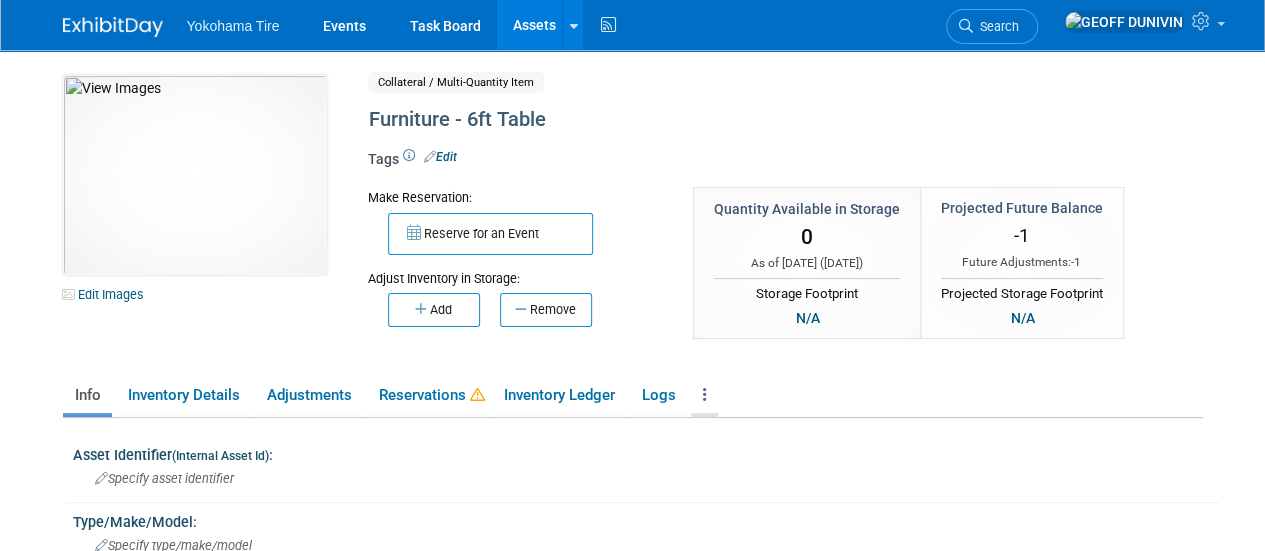 click at bounding box center [705, 394] 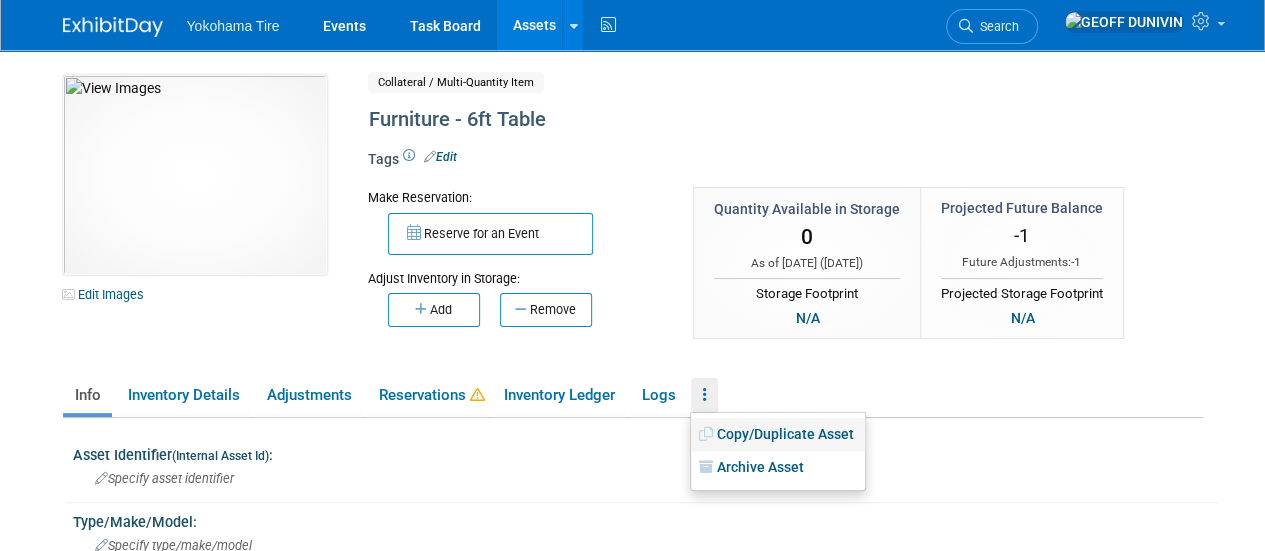 click on "Copy/Duplicate Asset" at bounding box center (778, 435) 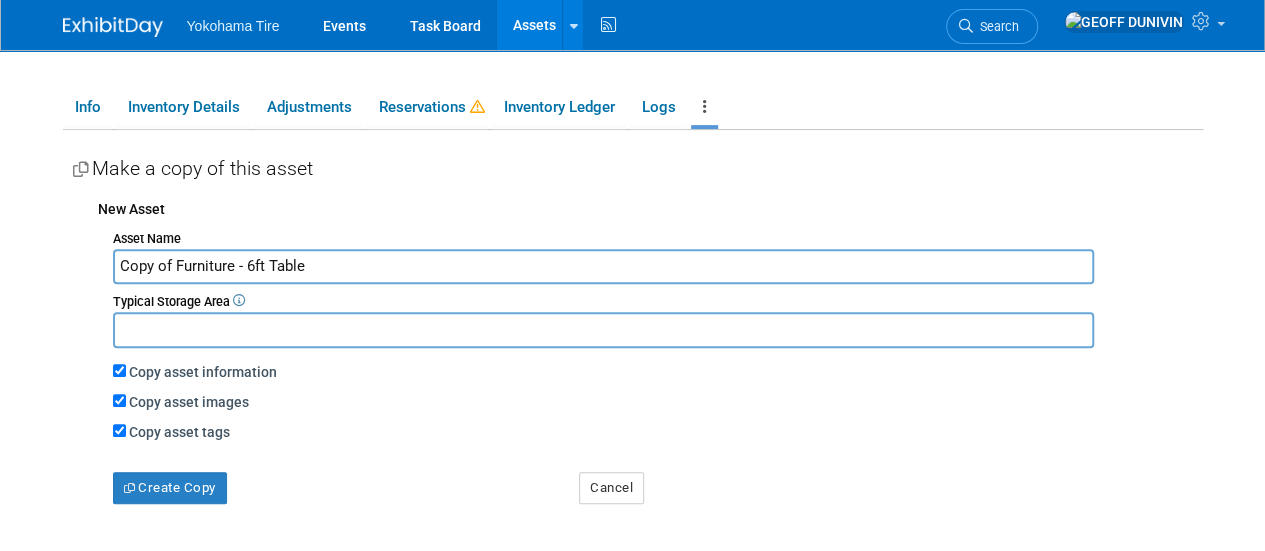 scroll, scrollTop: 324, scrollLeft: 0, axis: vertical 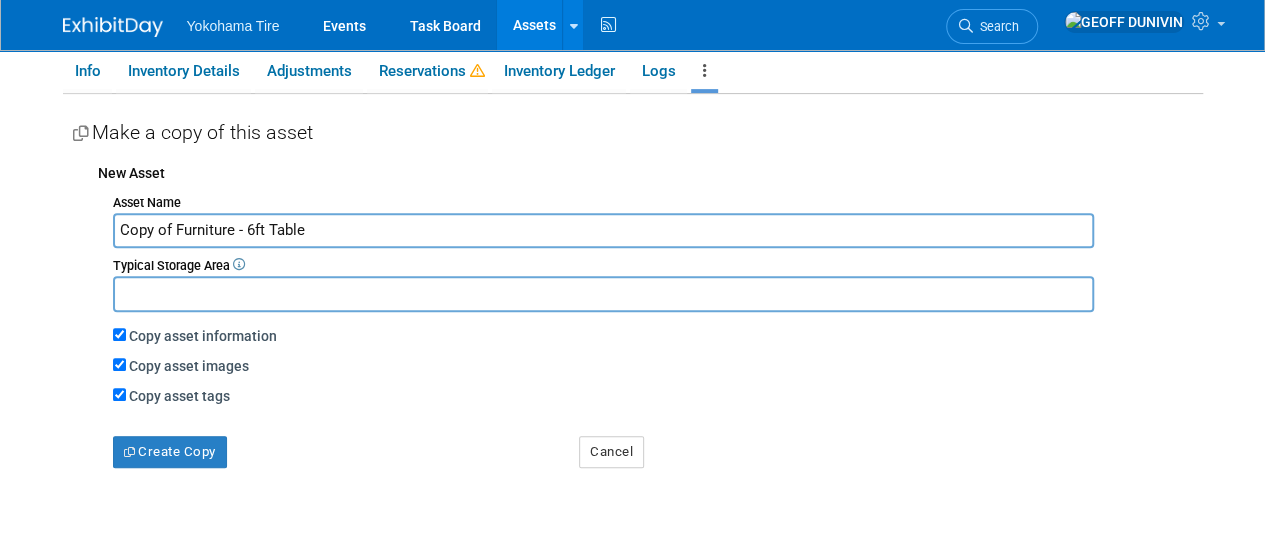 click at bounding box center (704, 71) 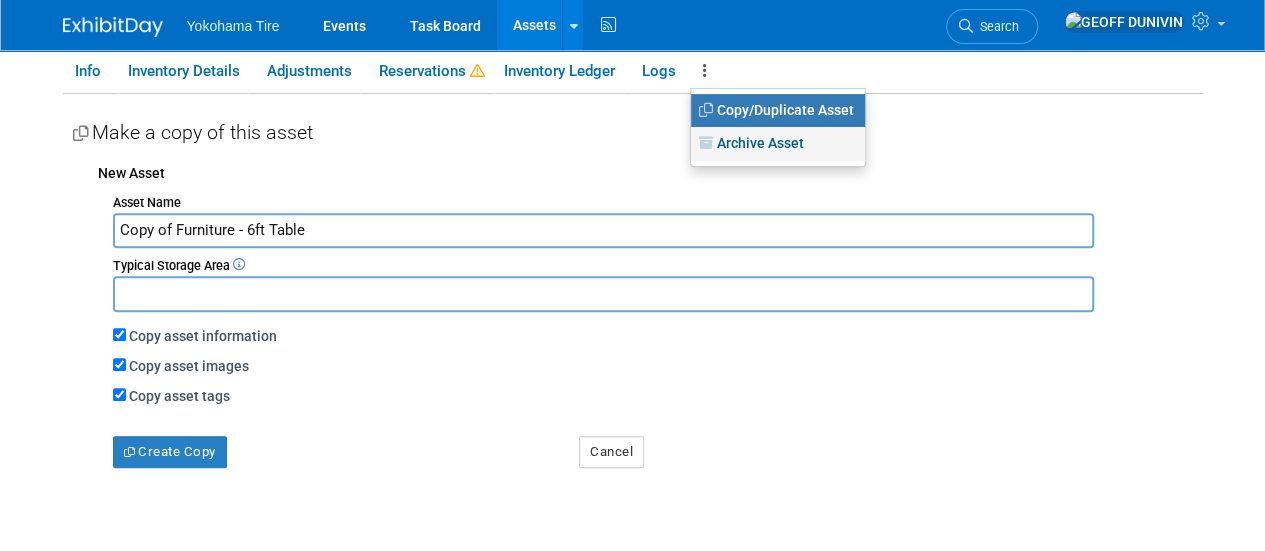 click on "Archive Asset" at bounding box center [778, 144] 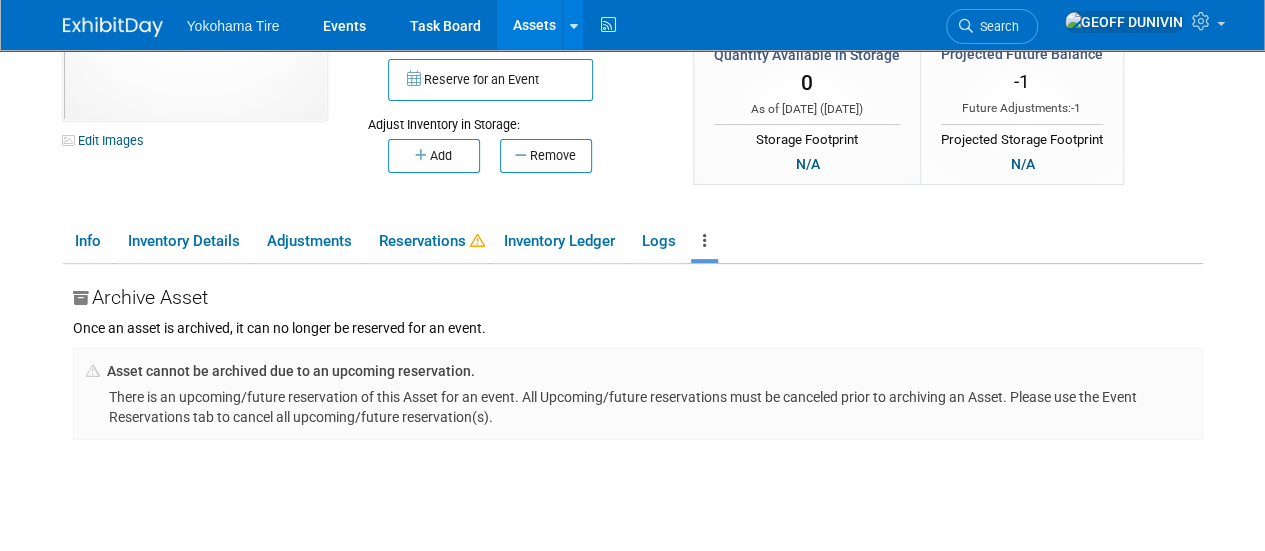 scroll, scrollTop: 152, scrollLeft: 0, axis: vertical 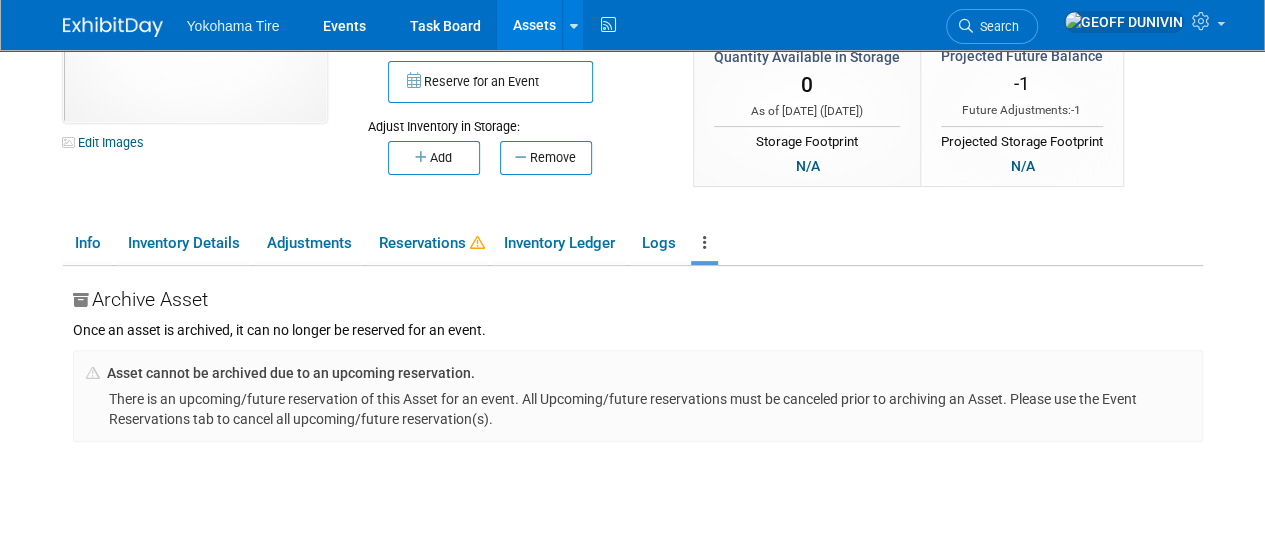 click on "10050748-10728359-72032d67-0ebb-4ef1-9035-6a9631b5b95d.jpg
Edit Images
Collateral / Multi-Quantity Item
Shared
Furniture - 6ft Table
Furniture - 6ft Table X 0" at bounding box center [633, 344] 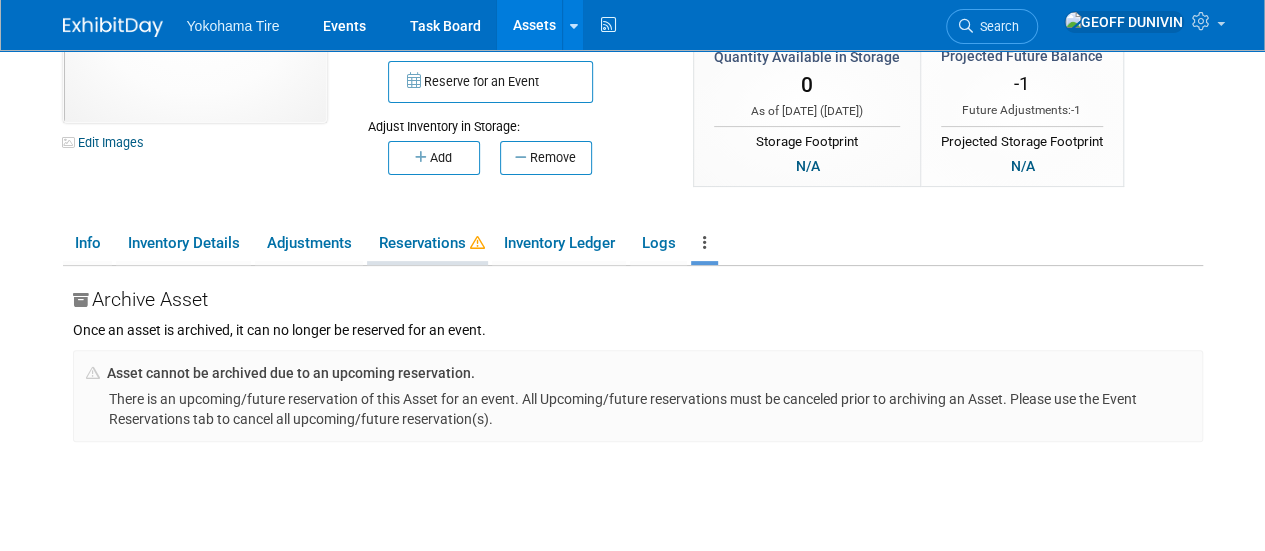 click on "Reservations" at bounding box center (427, 243) 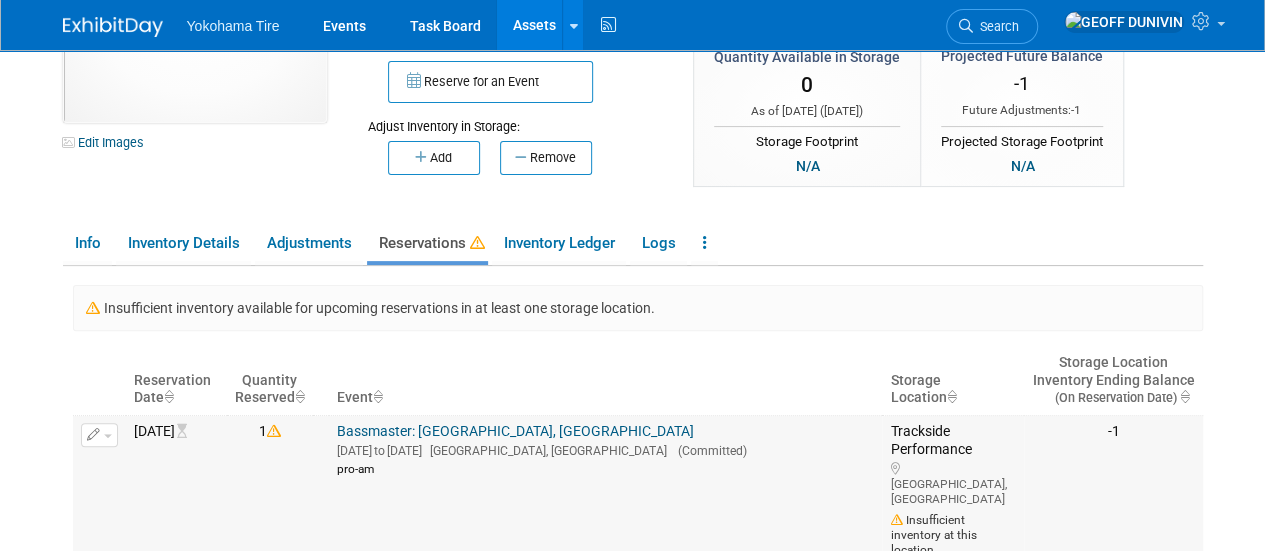 click at bounding box center [99, 435] 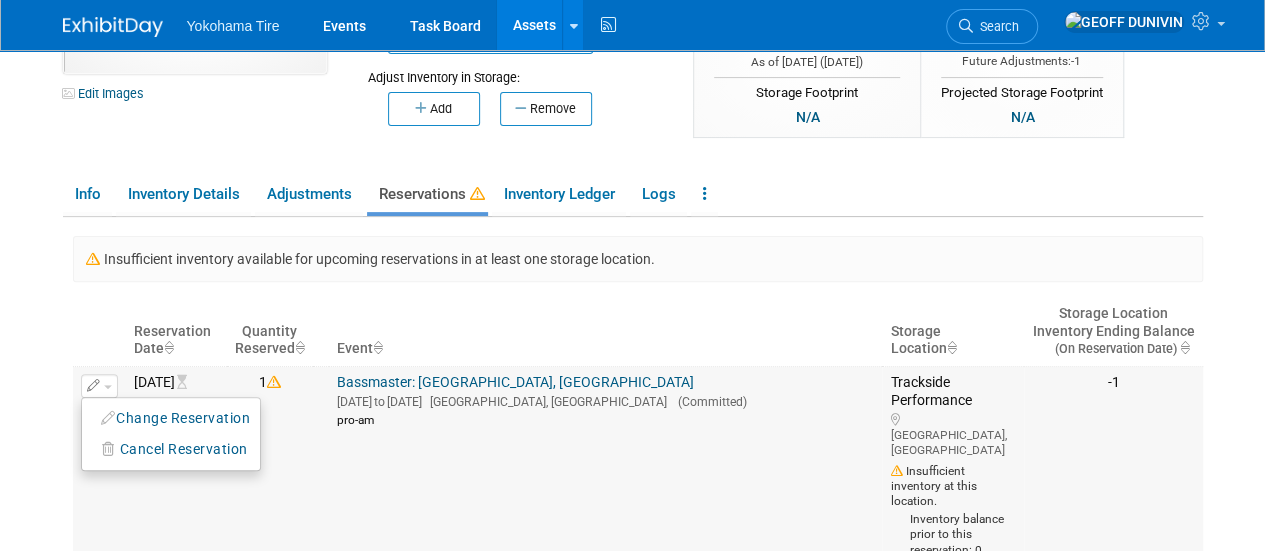 scroll, scrollTop: 202, scrollLeft: 0, axis: vertical 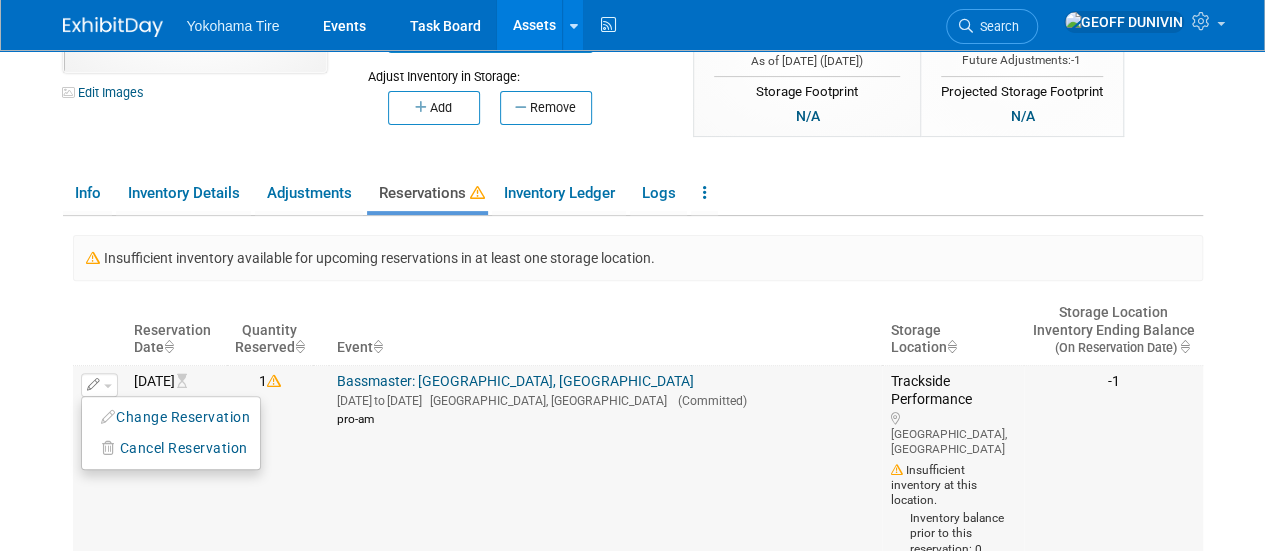 click at bounding box center [109, 448] 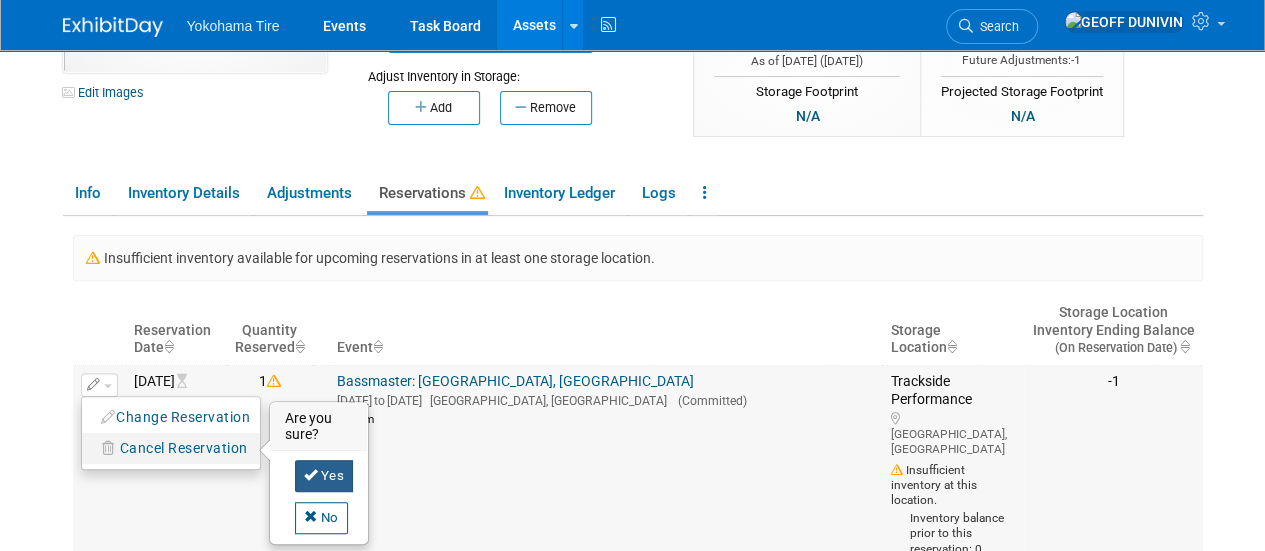 click on "Yes" at bounding box center [324, 476] 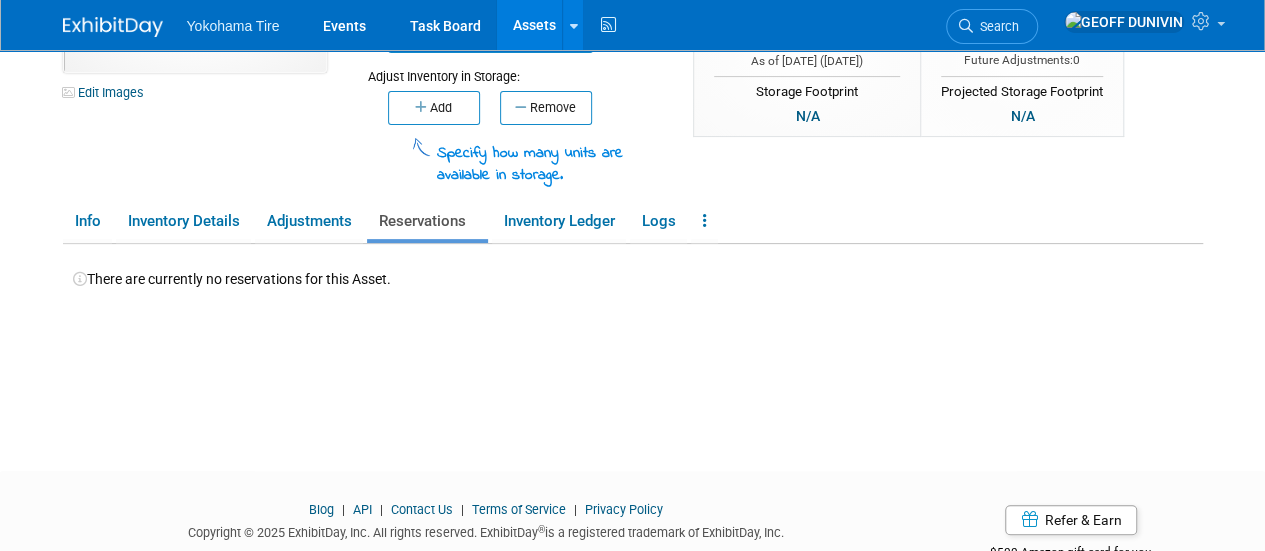 click on "Info
Inventory Details
Adjustments
Reservations
Inventory Ledger
Logs
Copy/Duplicate Asset
Archive Asset" at bounding box center (633, 223) 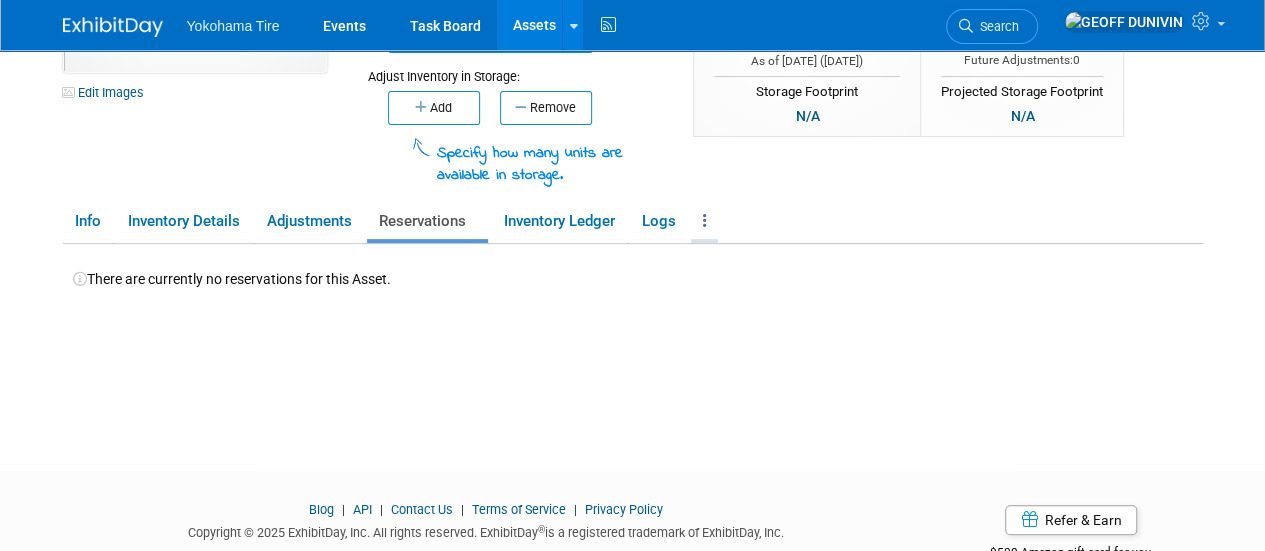 click at bounding box center (705, 220) 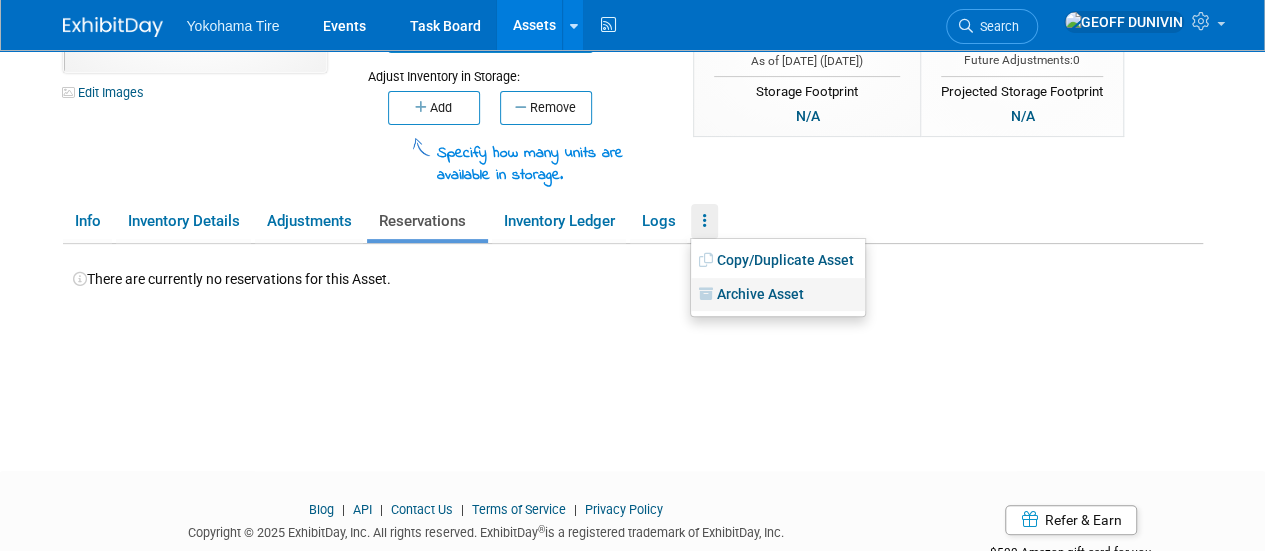 click on "Archive Asset" at bounding box center (778, 295) 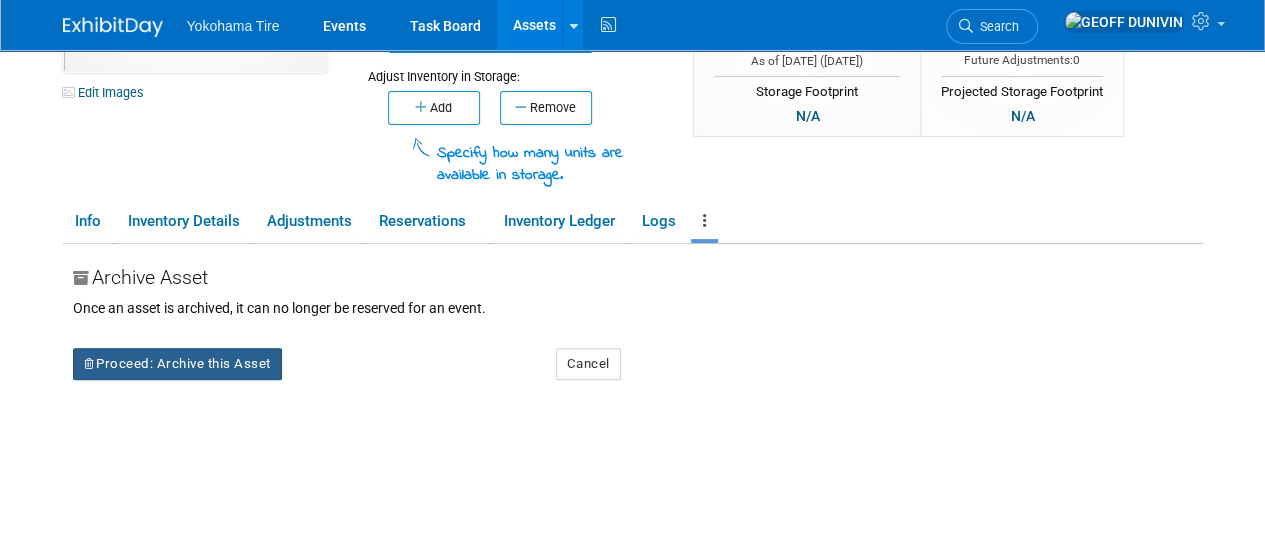 click on "Proceed: Archive this Asset" at bounding box center (177, 364) 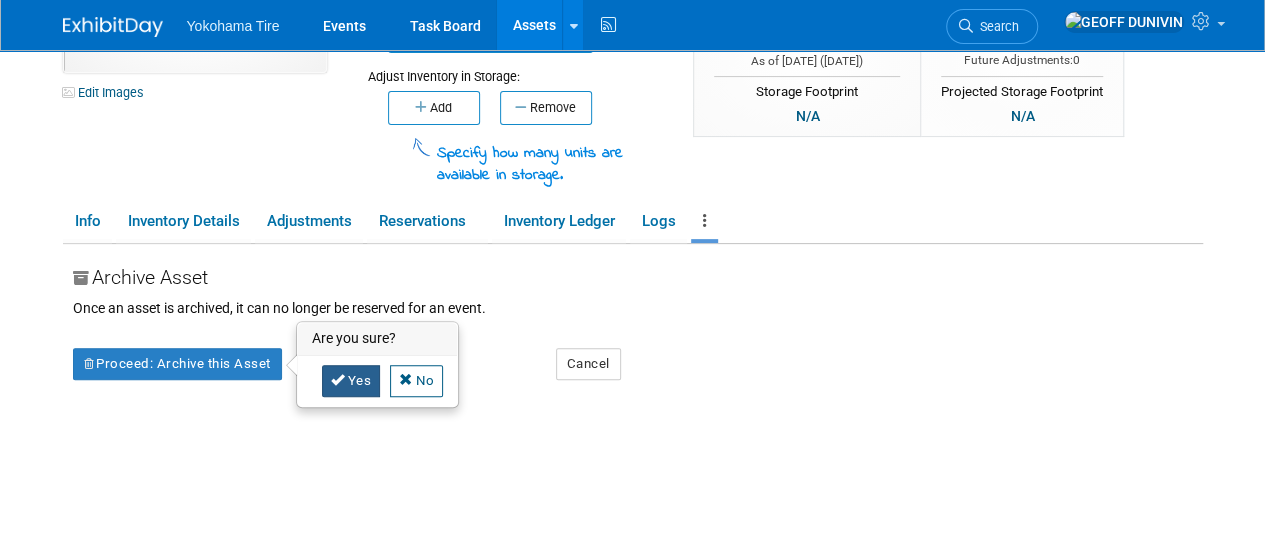 click on "Yes" at bounding box center (351, 381) 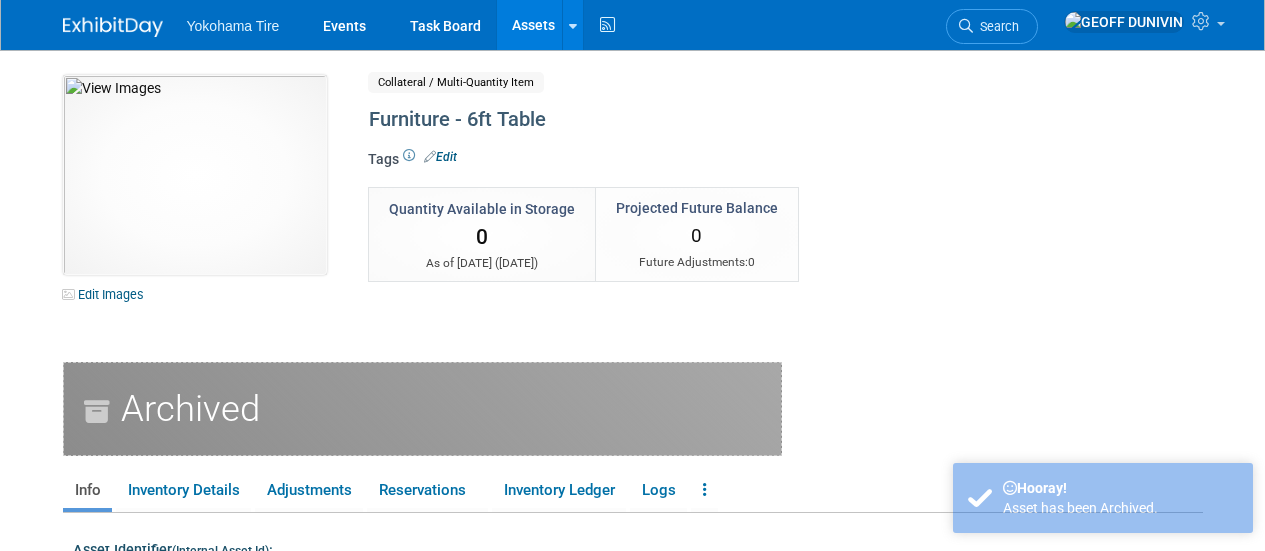 scroll, scrollTop: 0, scrollLeft: 0, axis: both 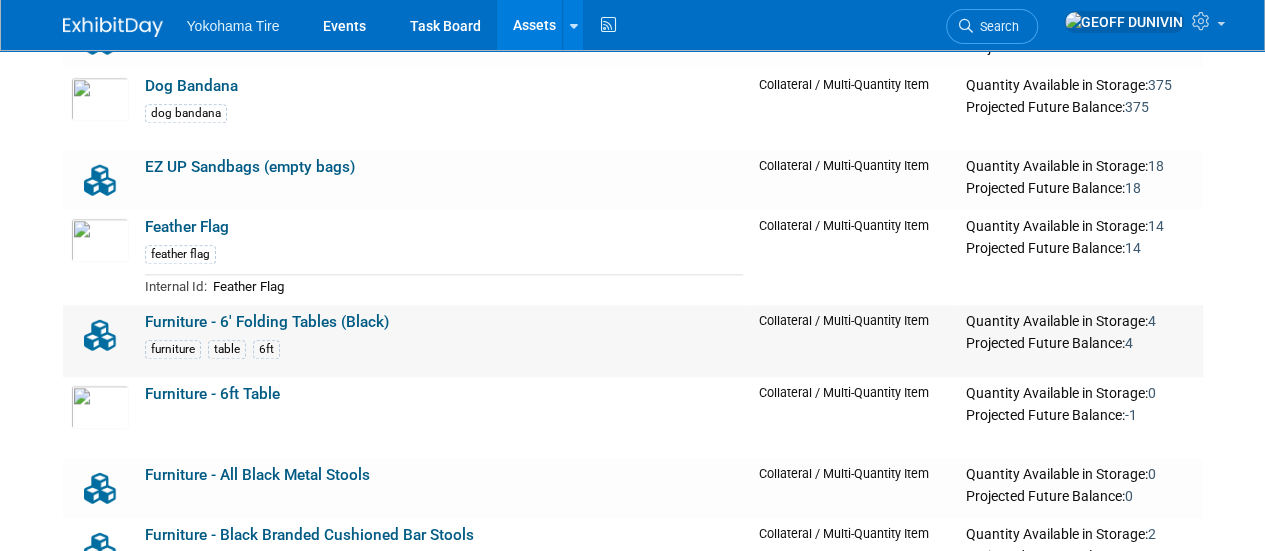 click on "Furniture - 6' Folding Tables (Black)" at bounding box center [267, 322] 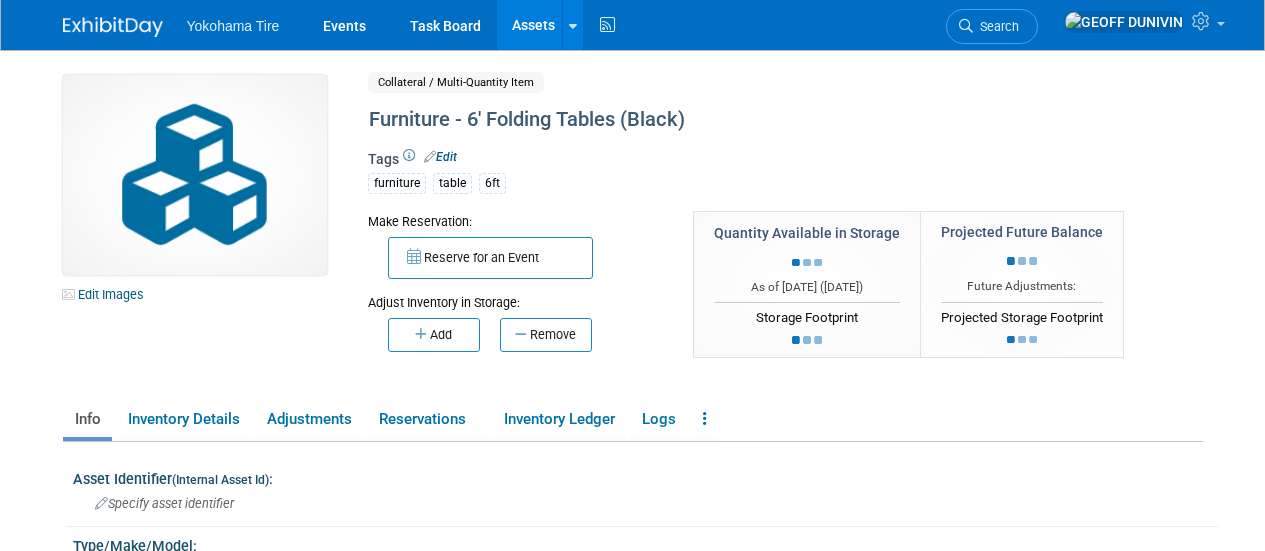 scroll, scrollTop: 0, scrollLeft: 0, axis: both 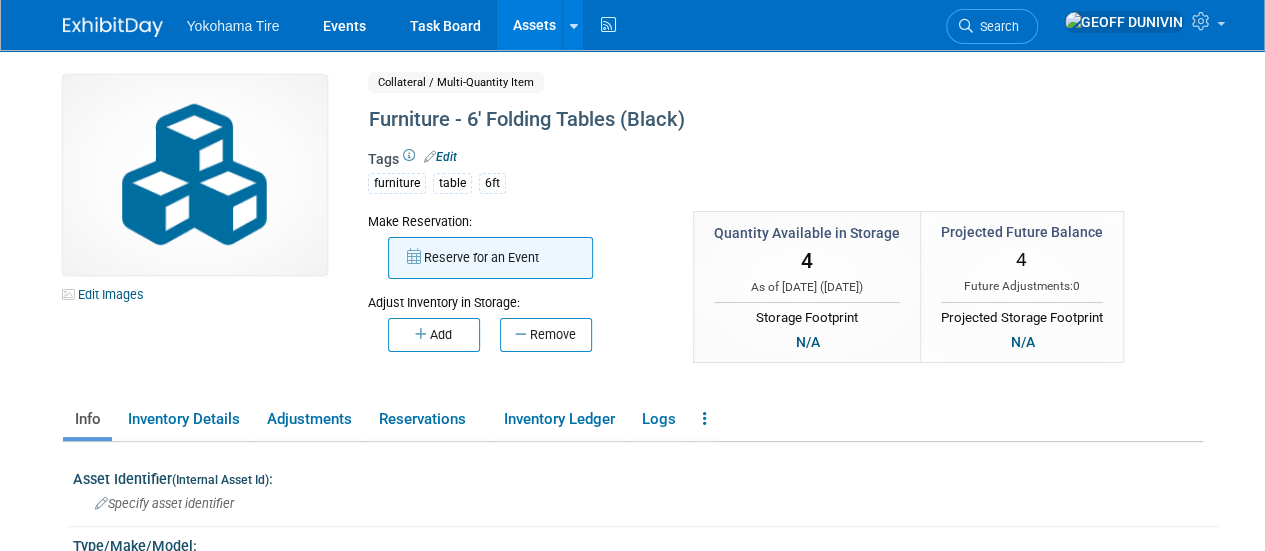 click on "Reserve for an Event" at bounding box center (490, 258) 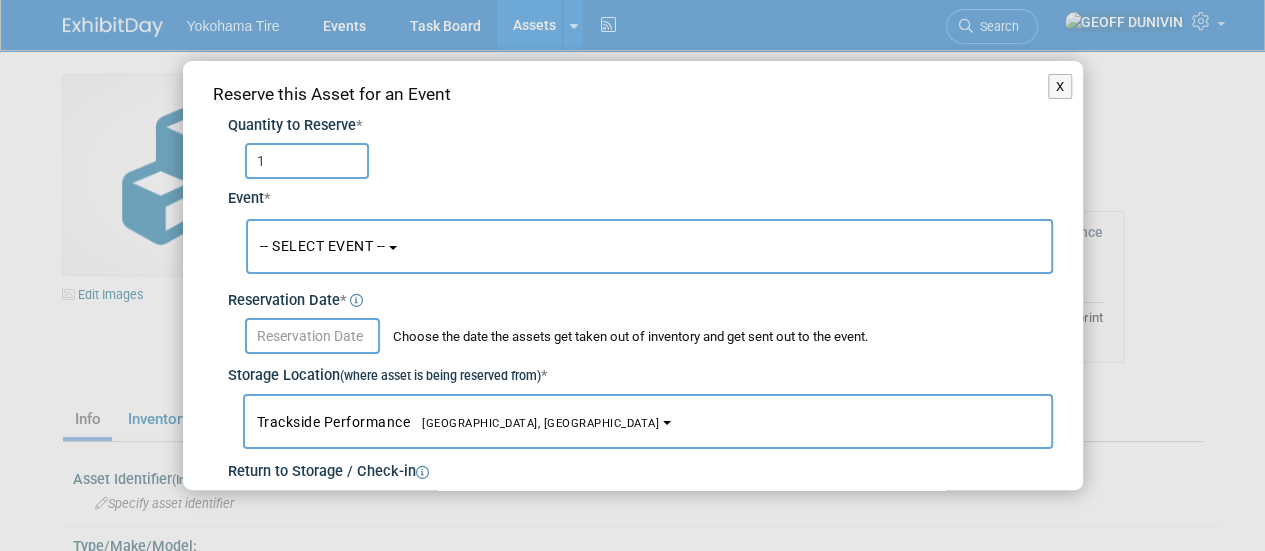 type on "1" 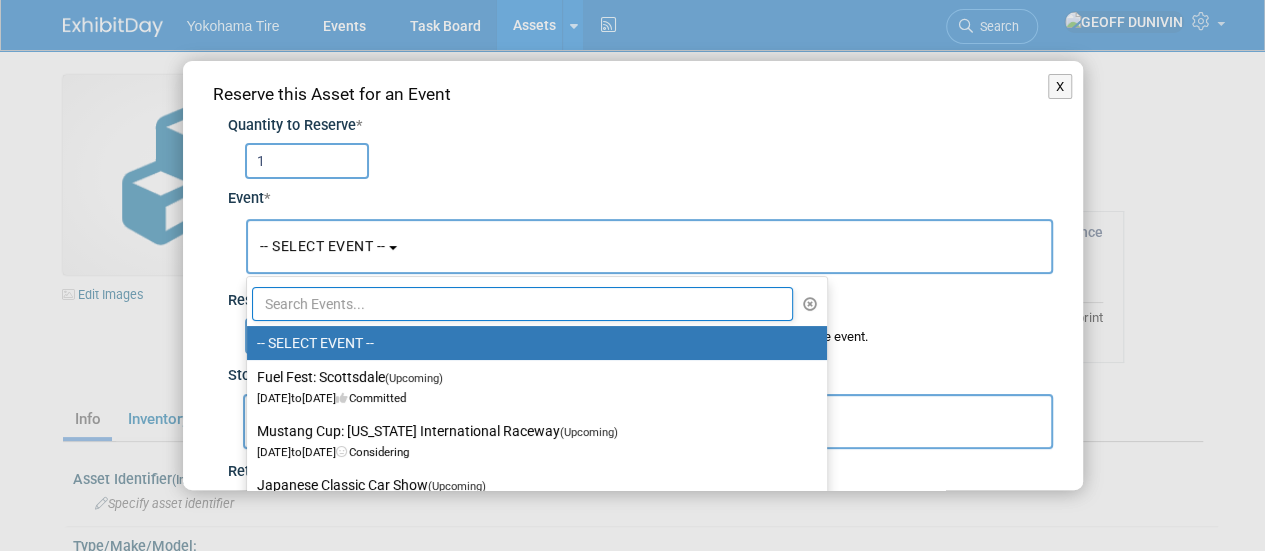 click at bounding box center [523, 304] 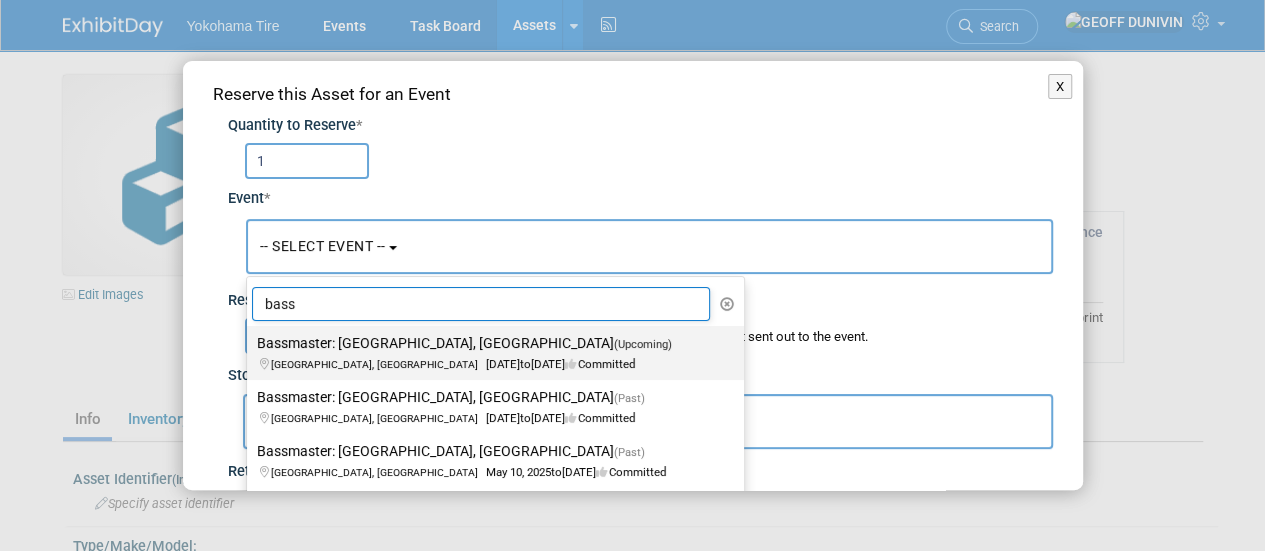type on "bass" 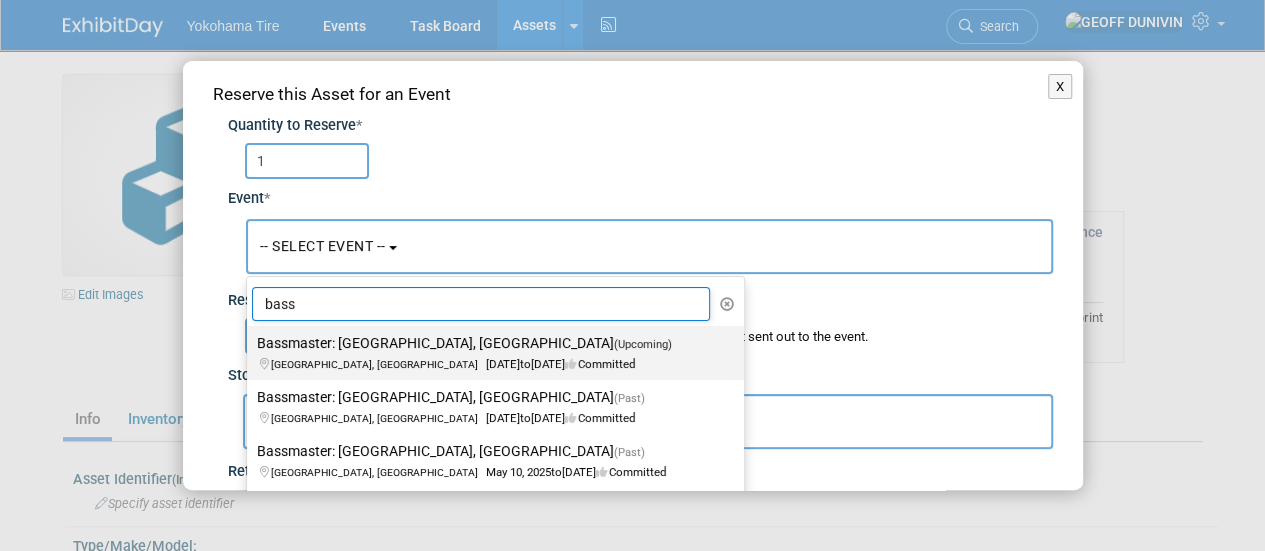 click on "Bassmaster: Macomb County, MI    (Upcoming)   New Baltimore, MI  Aug 7, 2025   to   Aug 10, 2025       Committed" at bounding box center (490, 353) 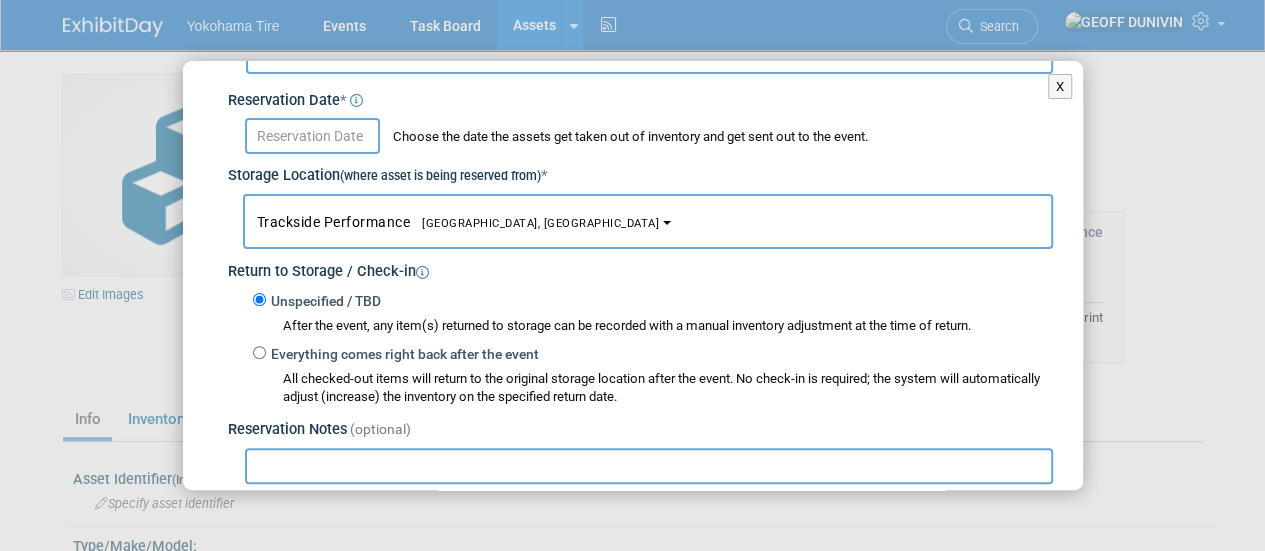 scroll, scrollTop: 180, scrollLeft: 0, axis: vertical 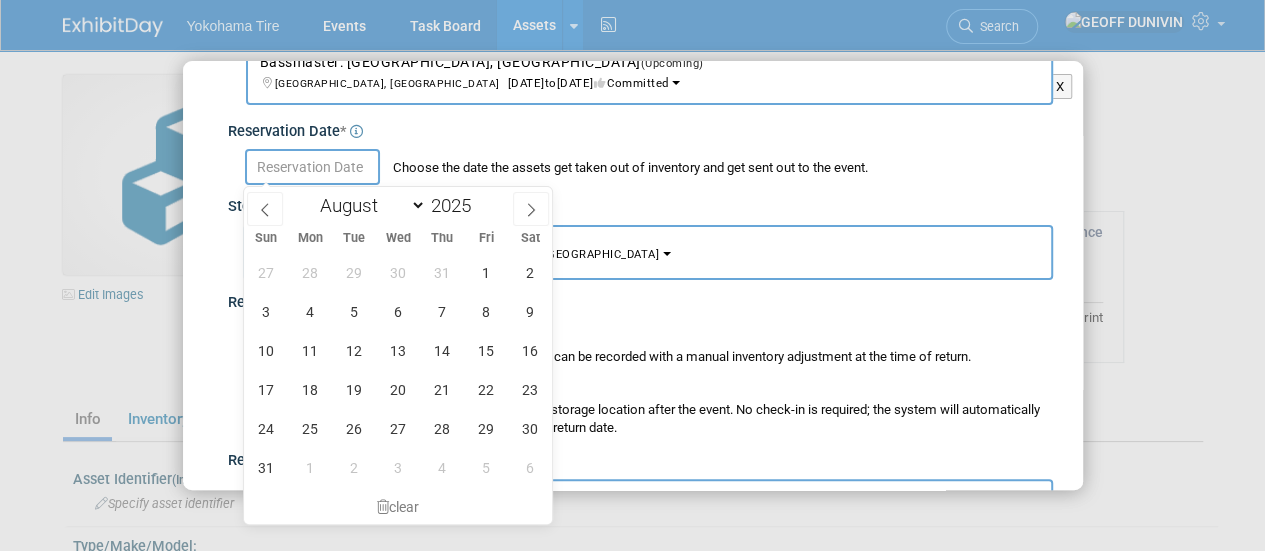 click on "Yokohama Tire
Events
Task Board
Assets
New Asset
..." at bounding box center [632, 275] 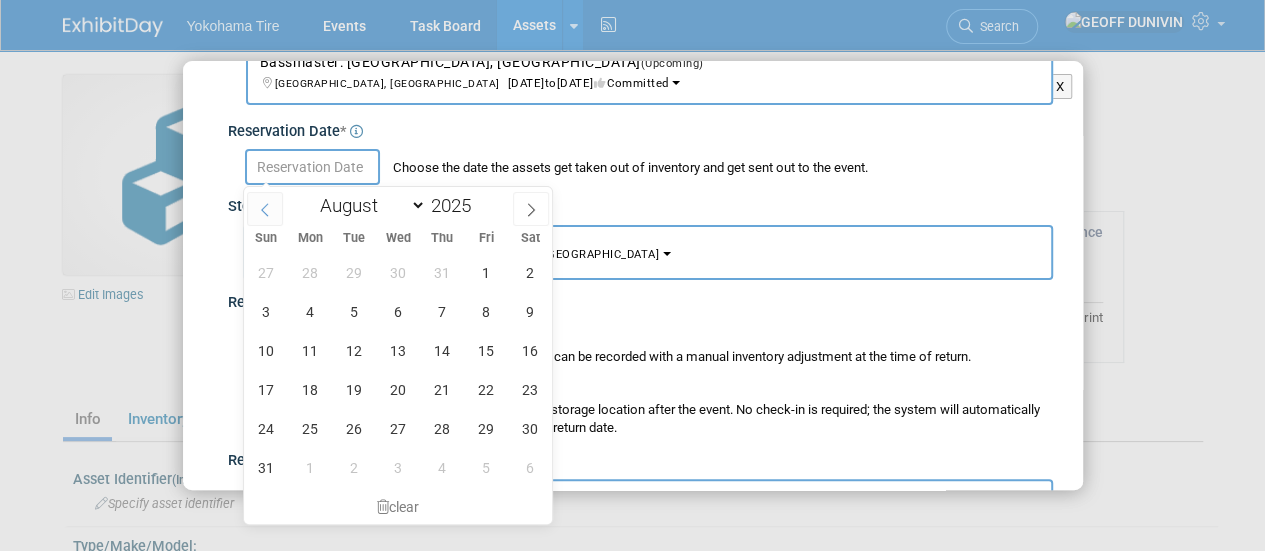 click at bounding box center [265, 209] 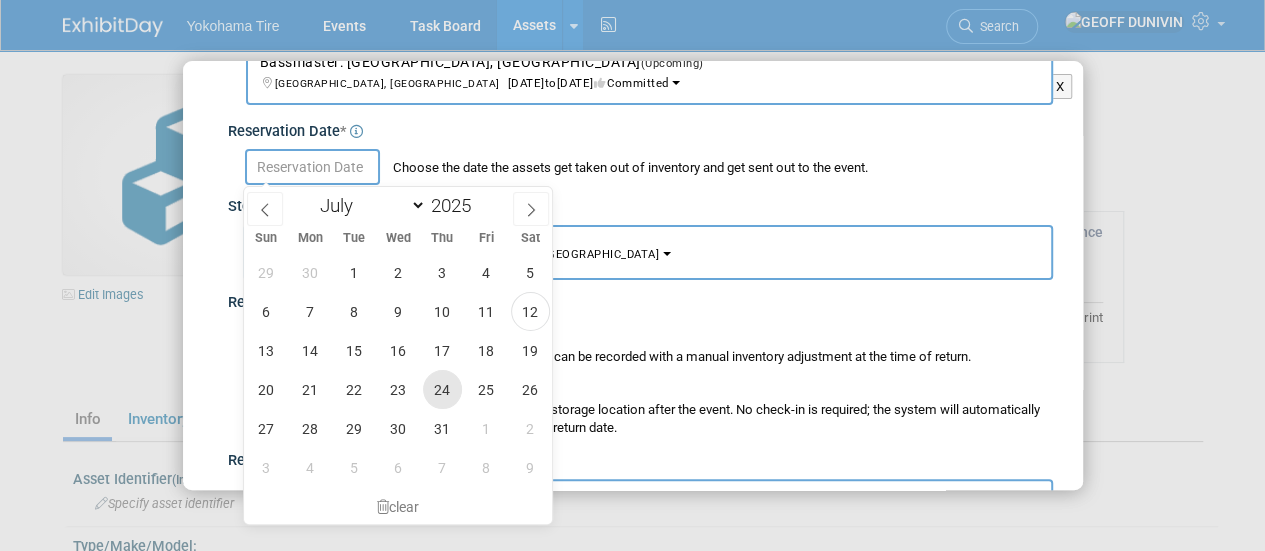 click on "24" at bounding box center (442, 389) 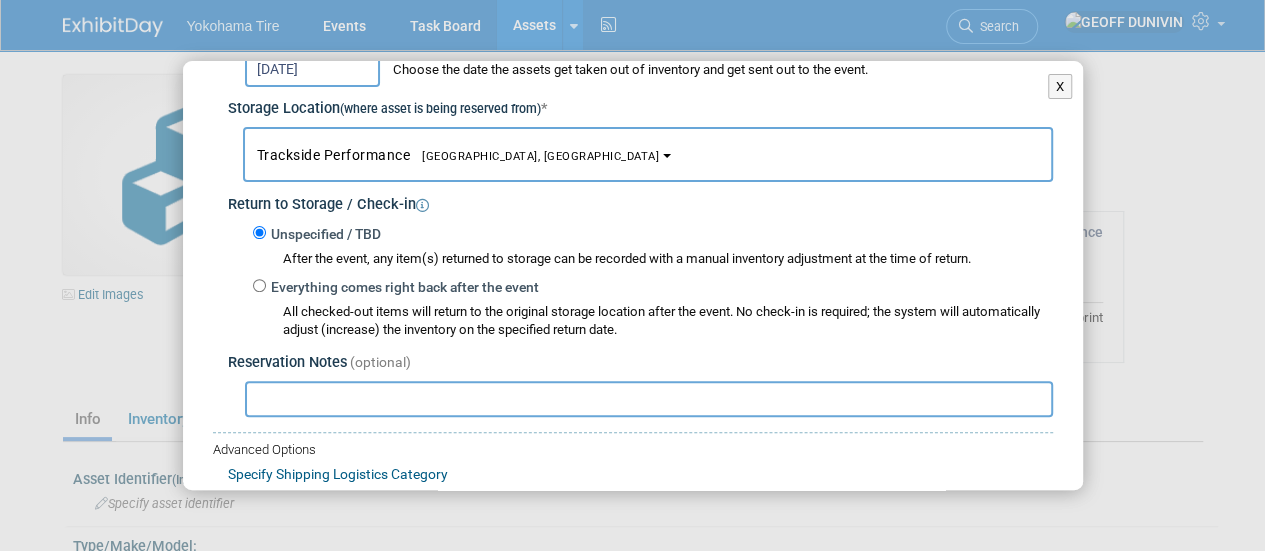 scroll, scrollTop: 368, scrollLeft: 0, axis: vertical 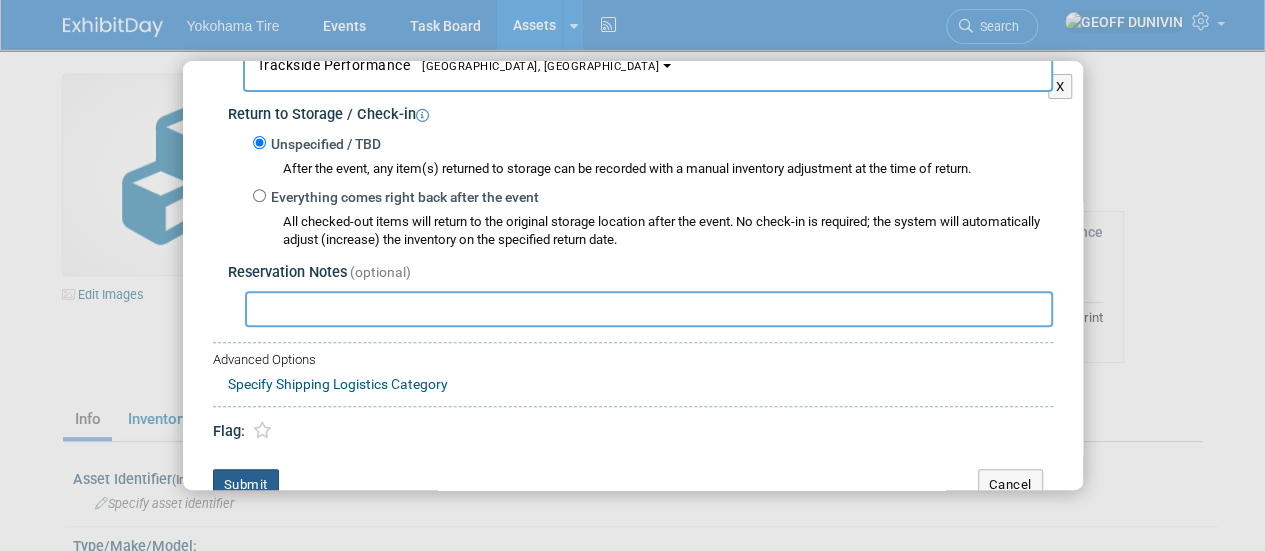 click on "Submit" at bounding box center [246, 485] 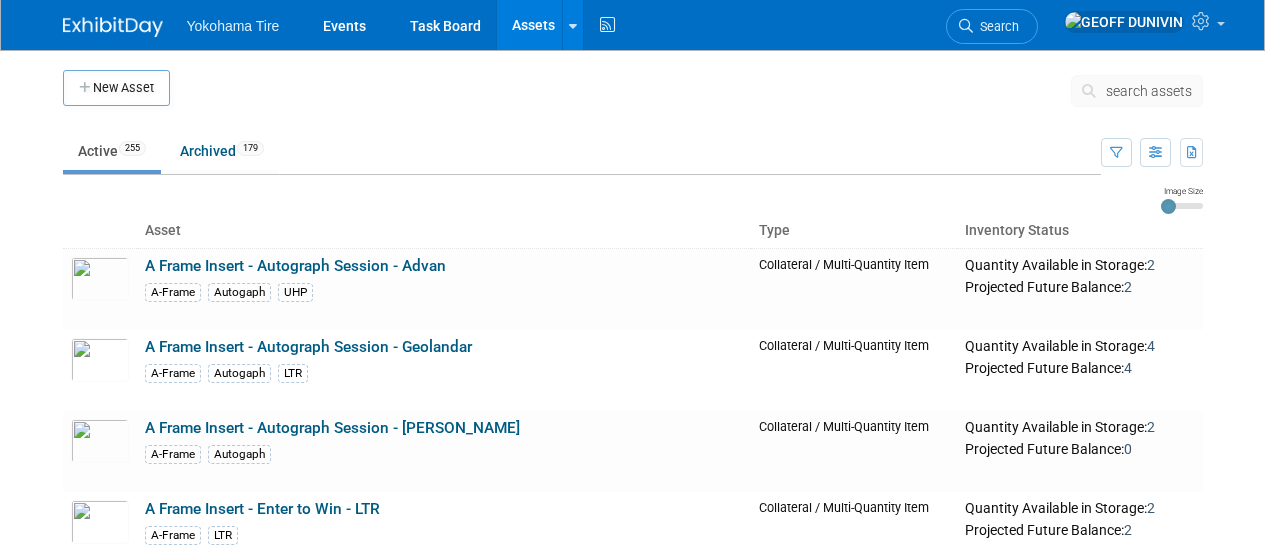 scroll, scrollTop: 12440, scrollLeft: 0, axis: vertical 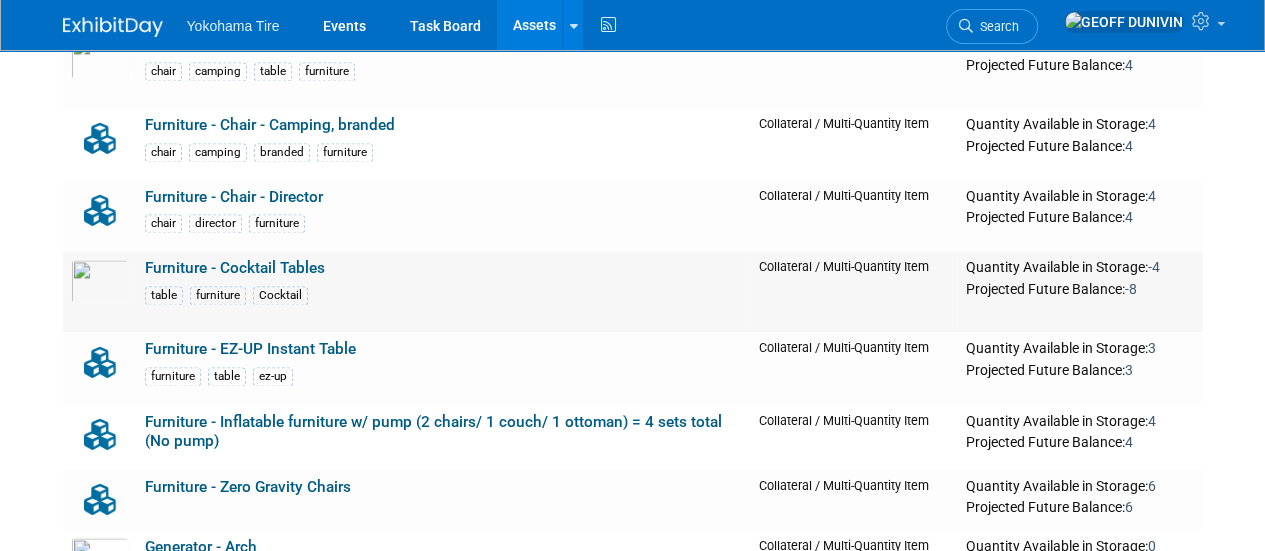 click on "Furniture - Cocktail Tables
table
furniture
Cocktail" at bounding box center (444, 291) 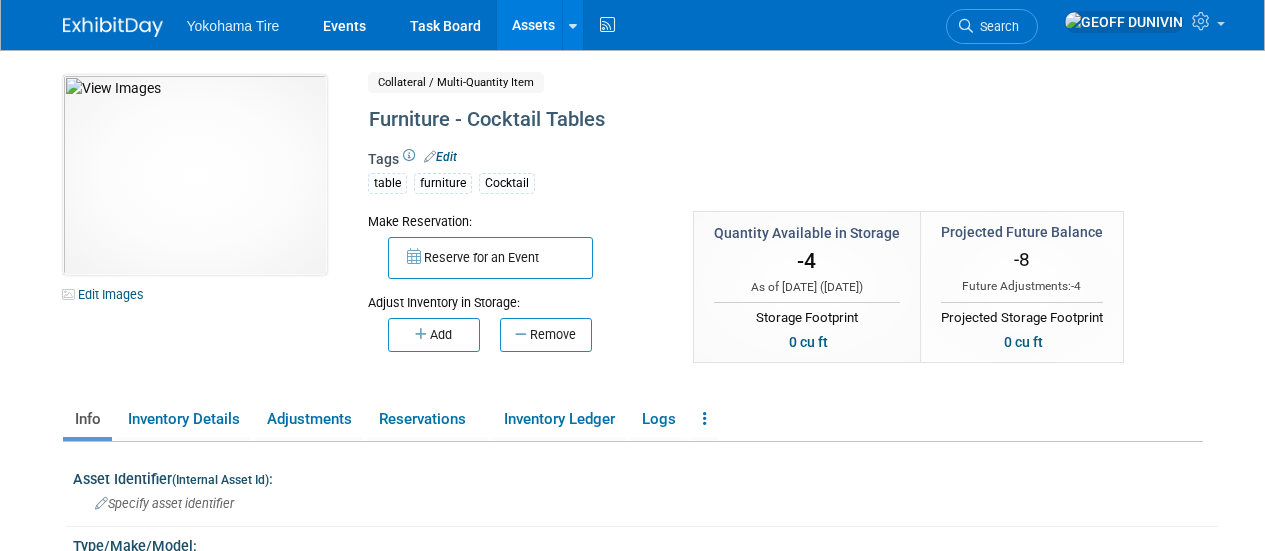 scroll, scrollTop: 0, scrollLeft: 0, axis: both 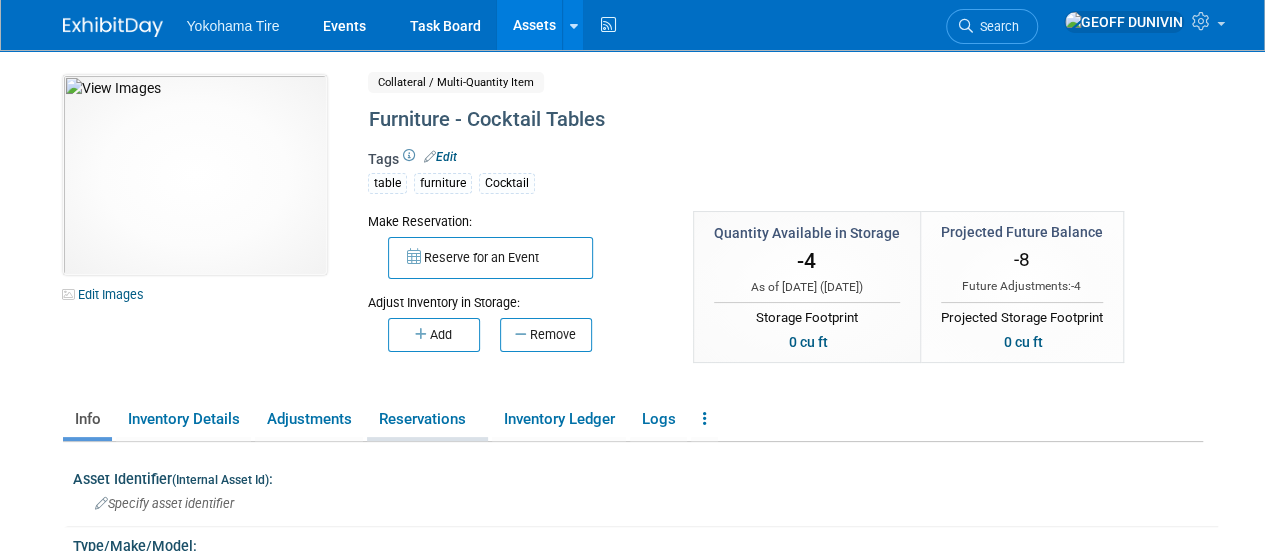 click on "Reservations" at bounding box center [427, 419] 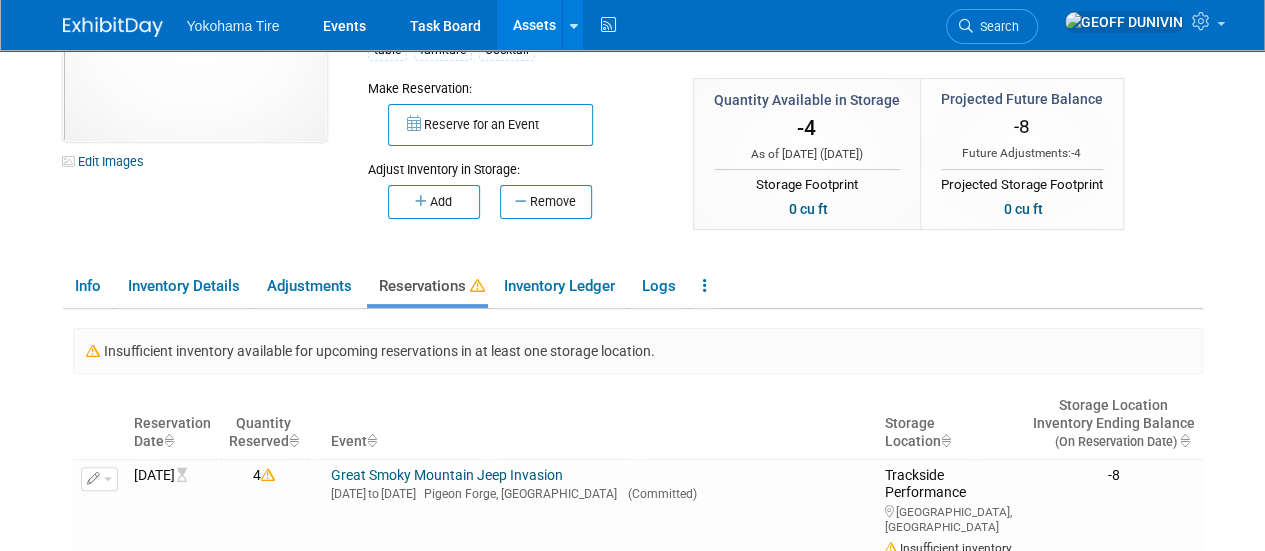 scroll, scrollTop: 130, scrollLeft: 0, axis: vertical 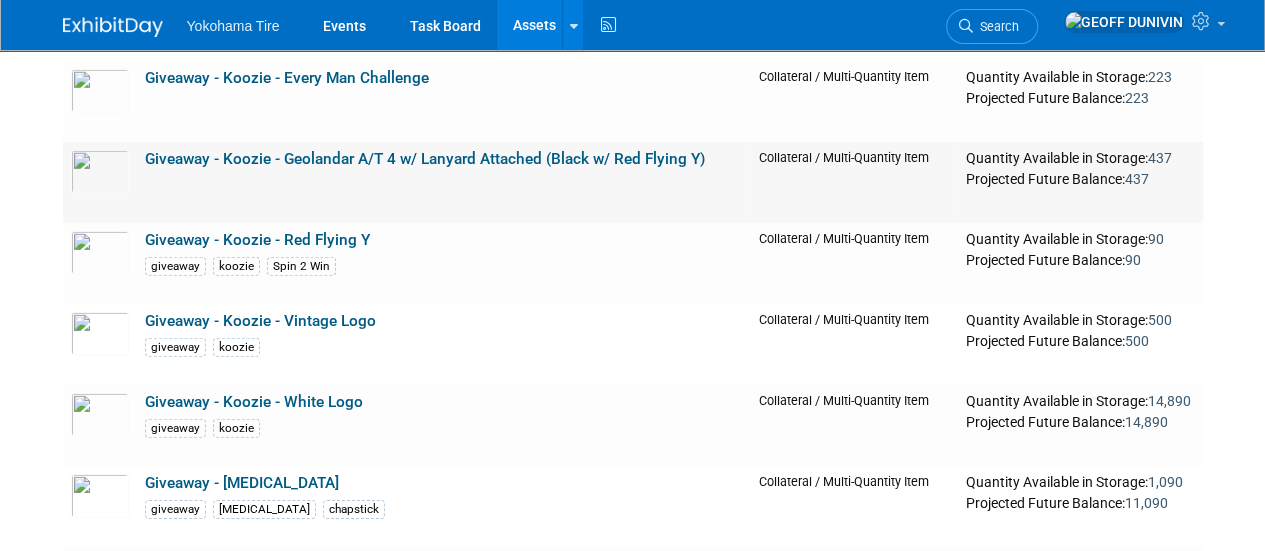 click on "Giveaway - Koozie - Geolandar A/T 4 w/ Lanyard Attached (Black w/ Red Flying Y)" at bounding box center [425, 159] 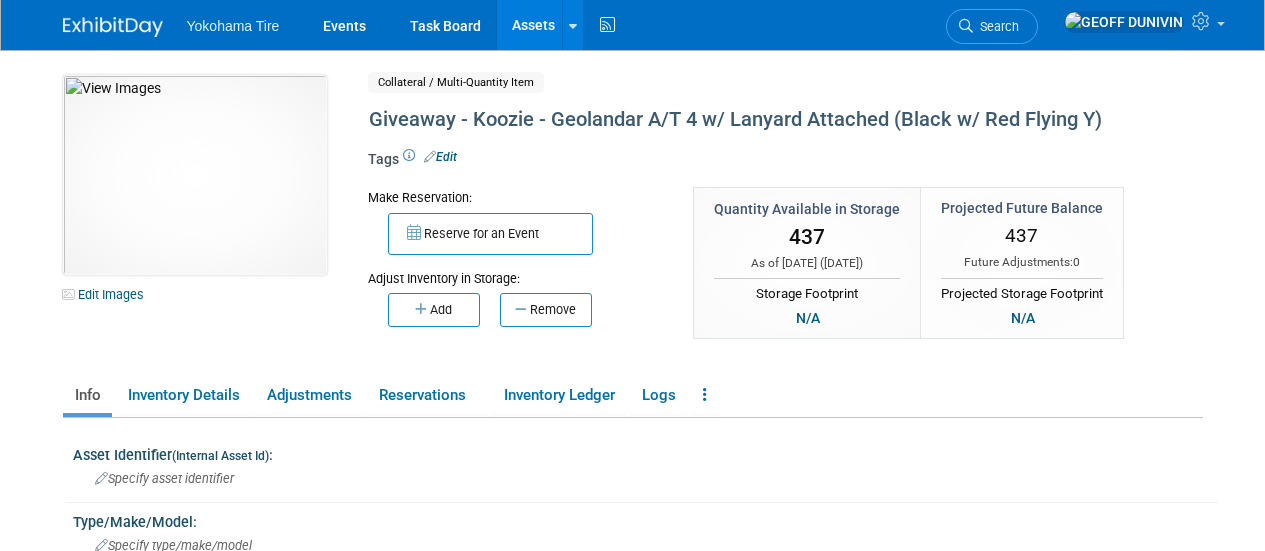 scroll, scrollTop: 0, scrollLeft: 0, axis: both 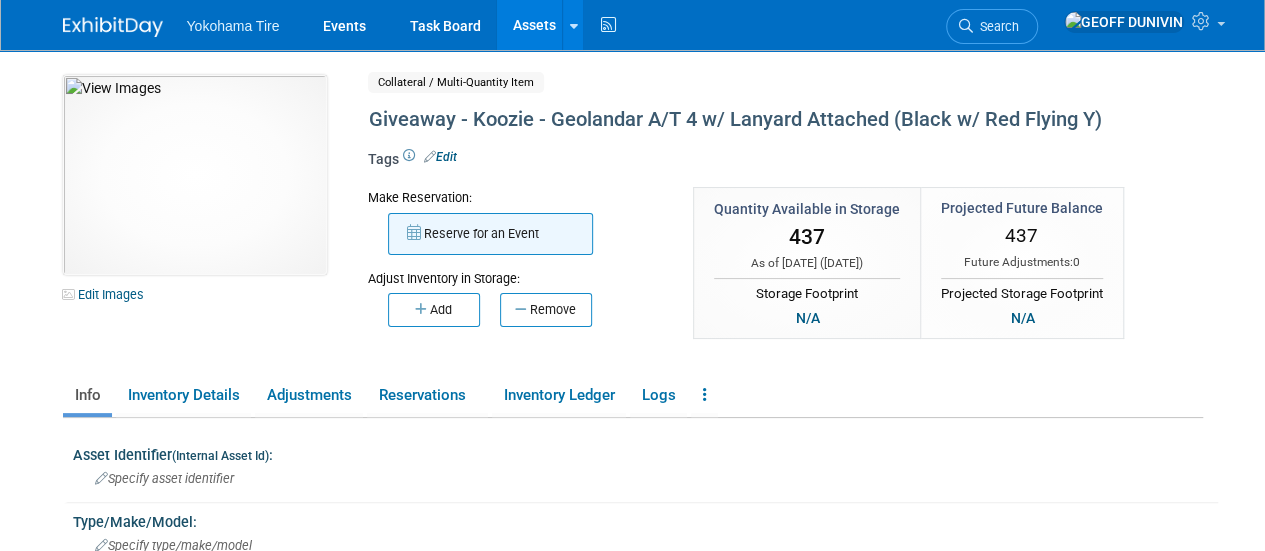 click on "Reserve for an Event" at bounding box center (490, 234) 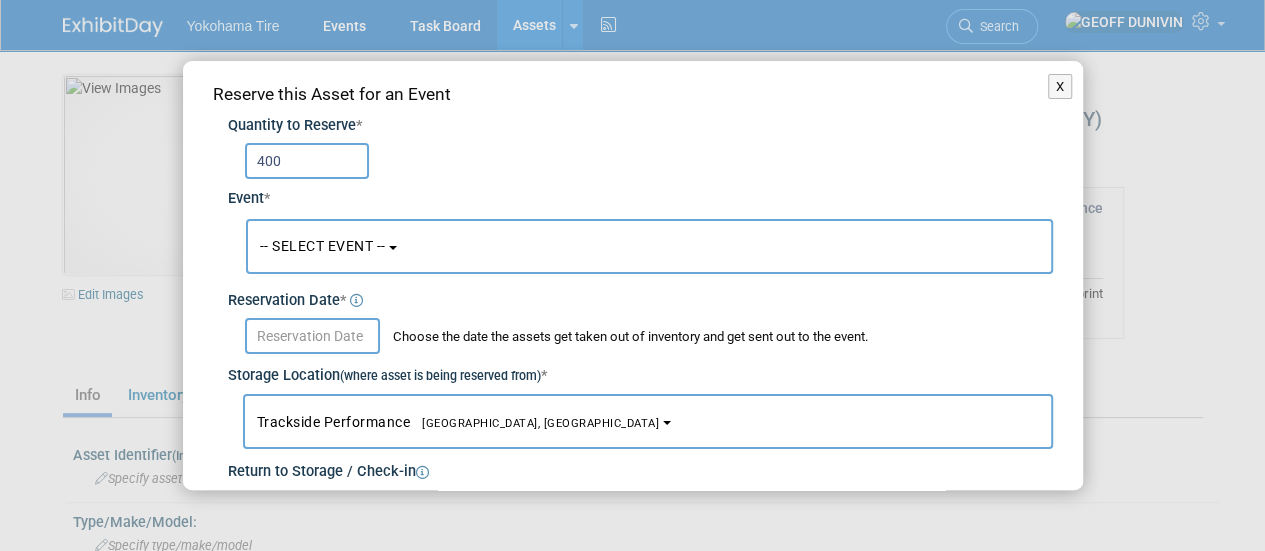 type on "400" 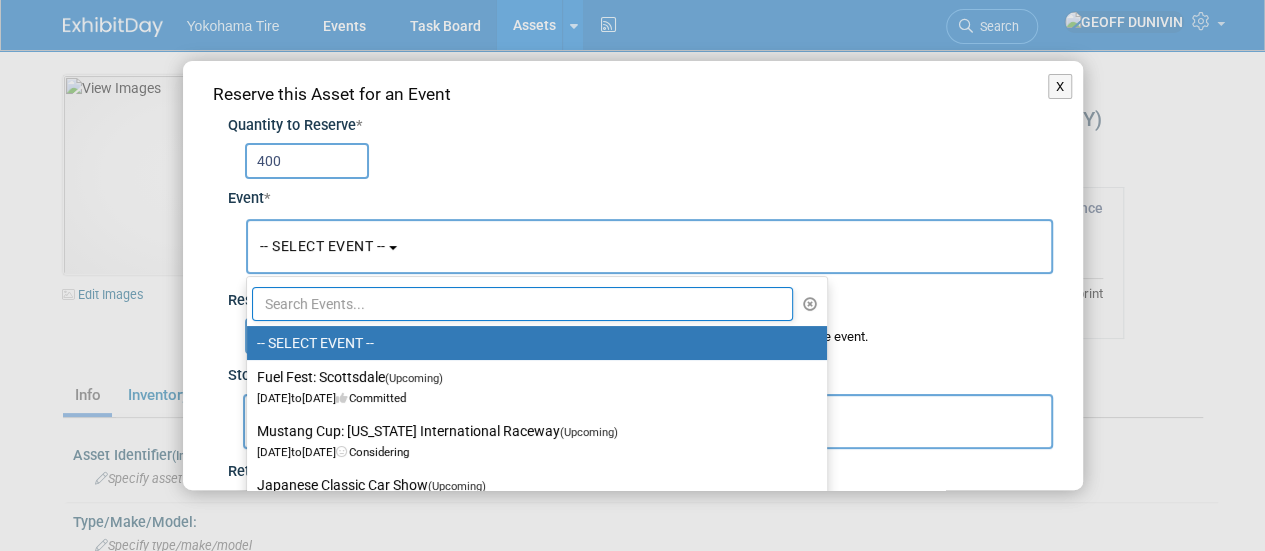 click at bounding box center (523, 304) 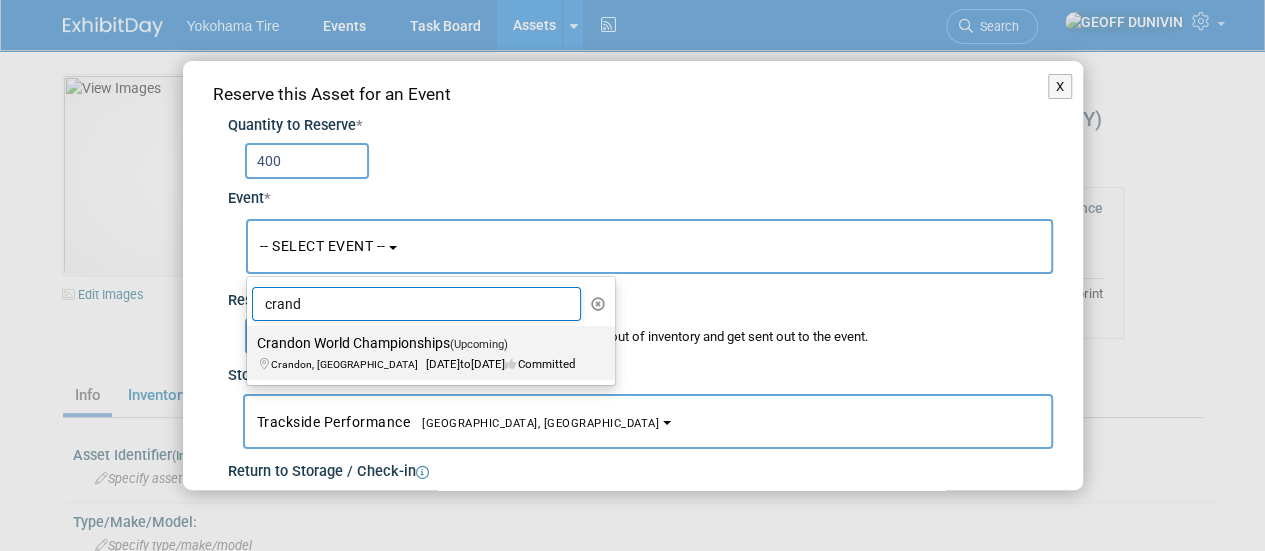 type on "crand" 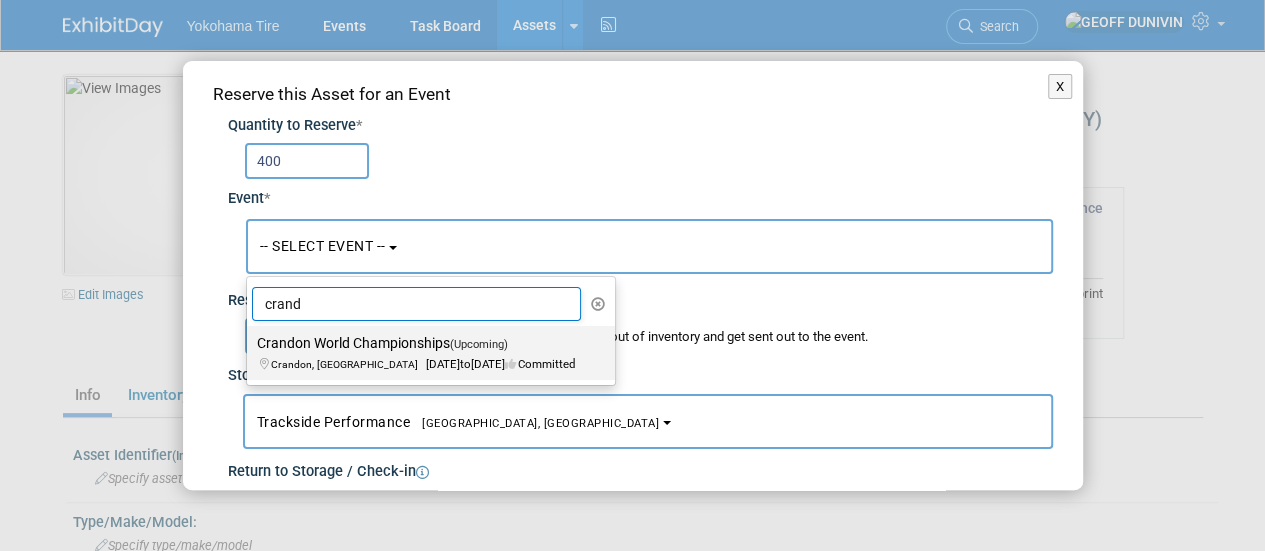 click on "Crandon World Championships    (Upcoming)   Crandon, WI  Aug 28, 2025   to   Aug 30, 2025       Committed" at bounding box center [426, 353] 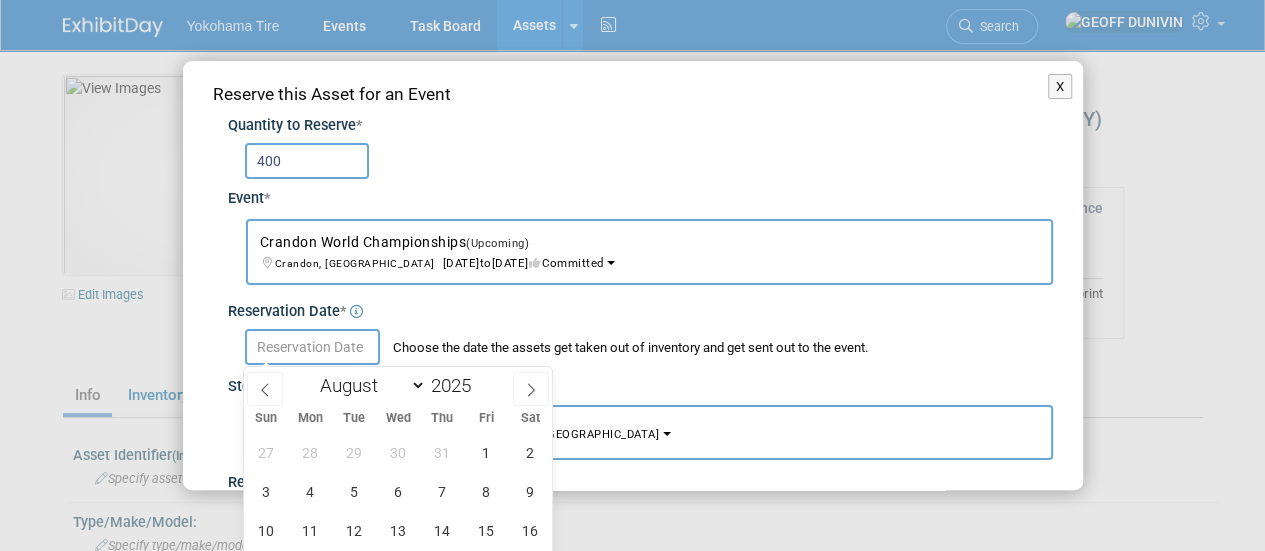 click at bounding box center (312, 347) 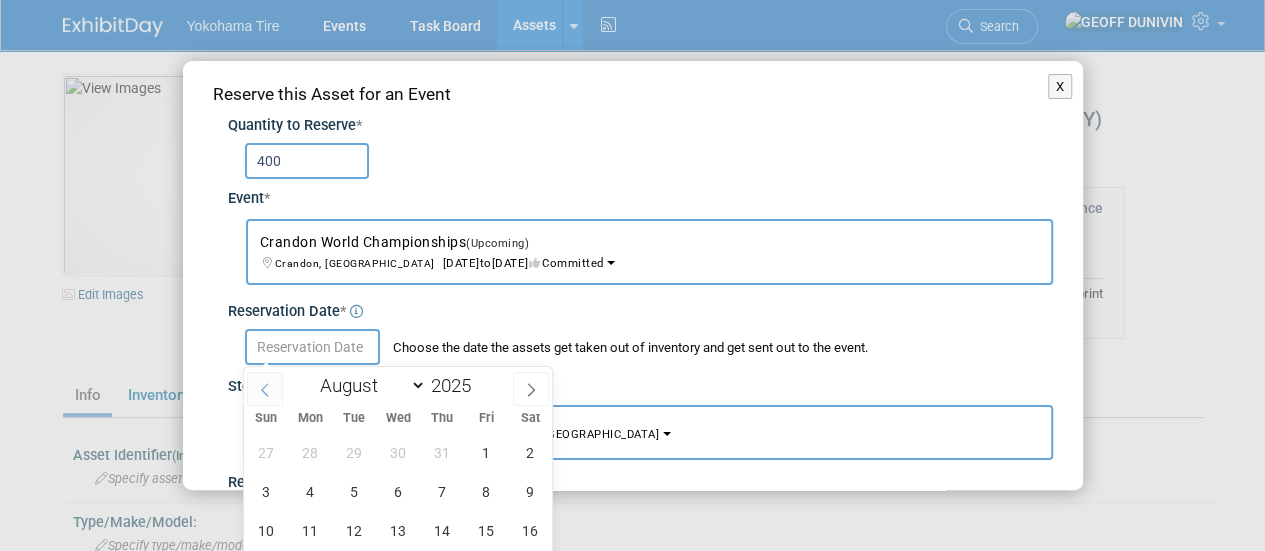 click at bounding box center (265, 389) 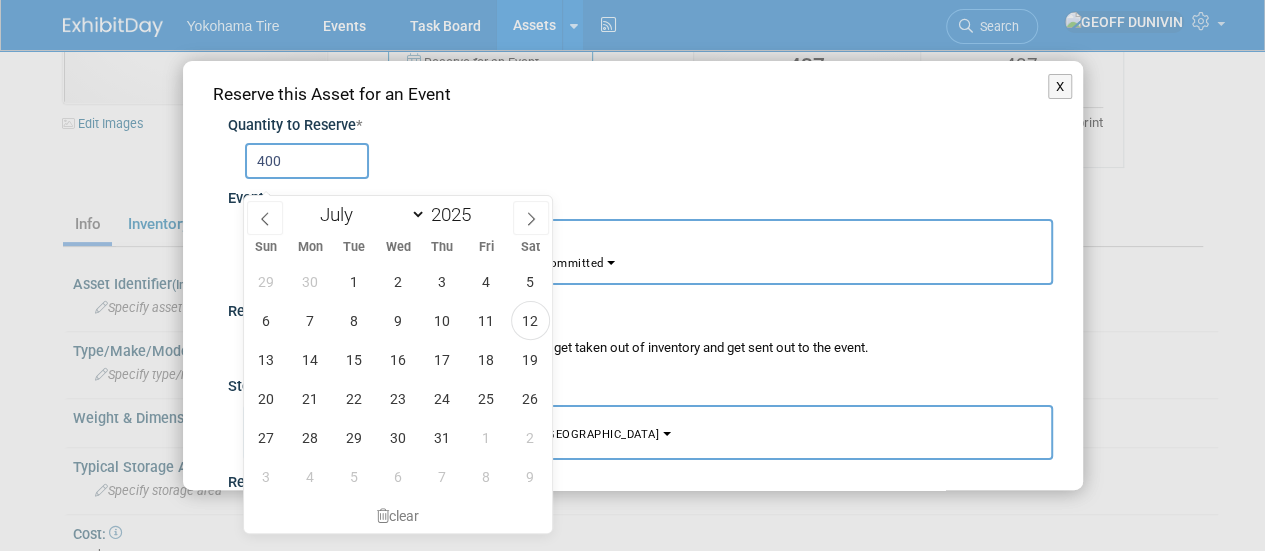 scroll, scrollTop: 172, scrollLeft: 0, axis: vertical 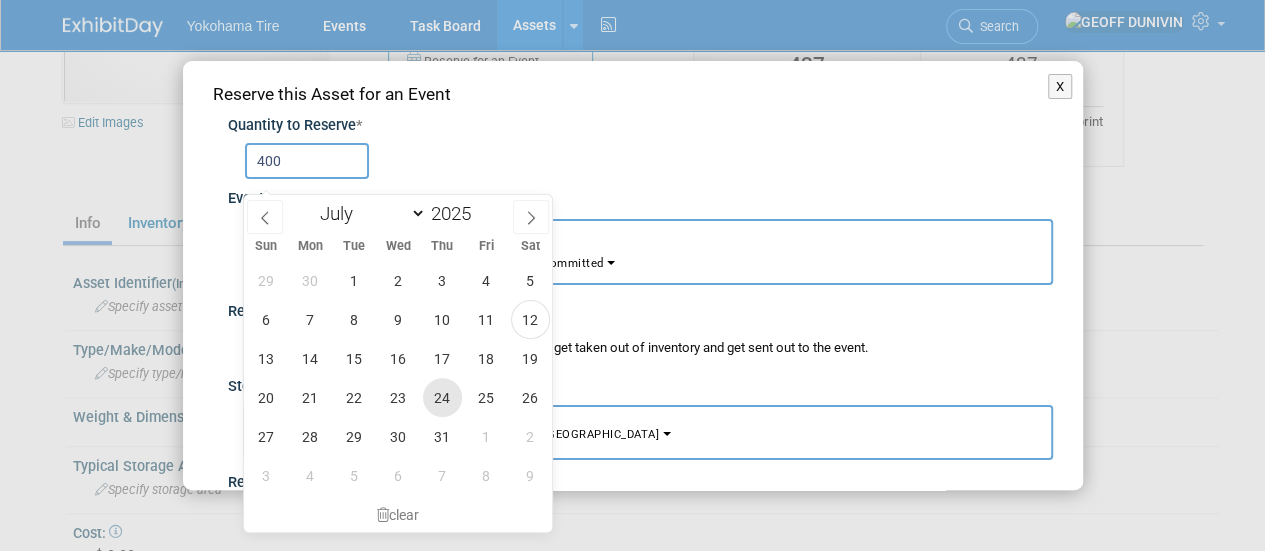 click on "24" at bounding box center (442, 397) 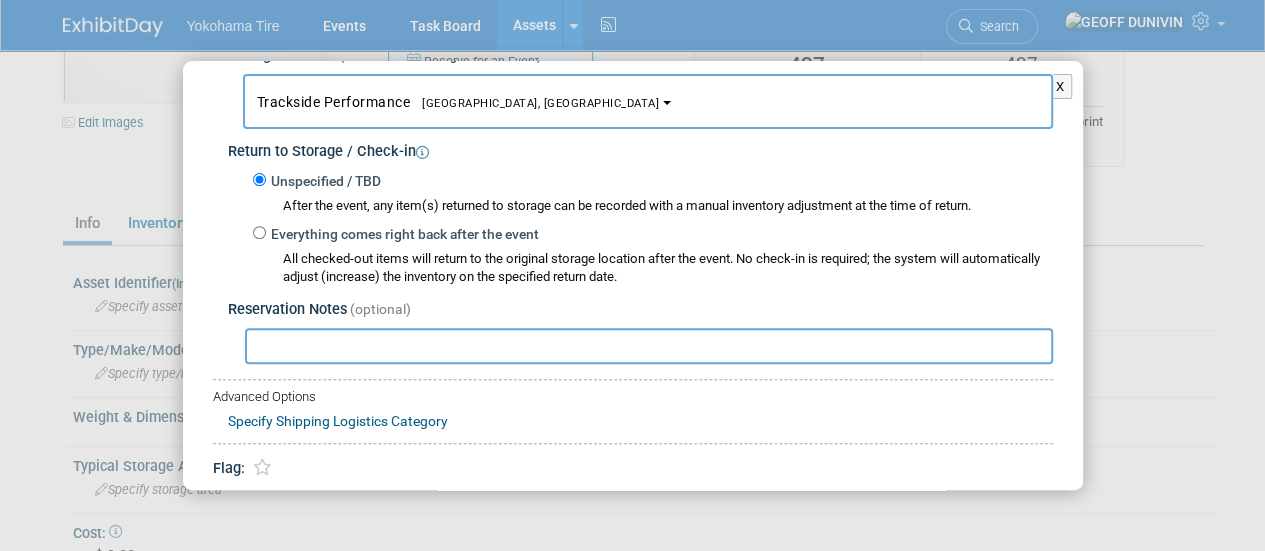scroll, scrollTop: 396, scrollLeft: 0, axis: vertical 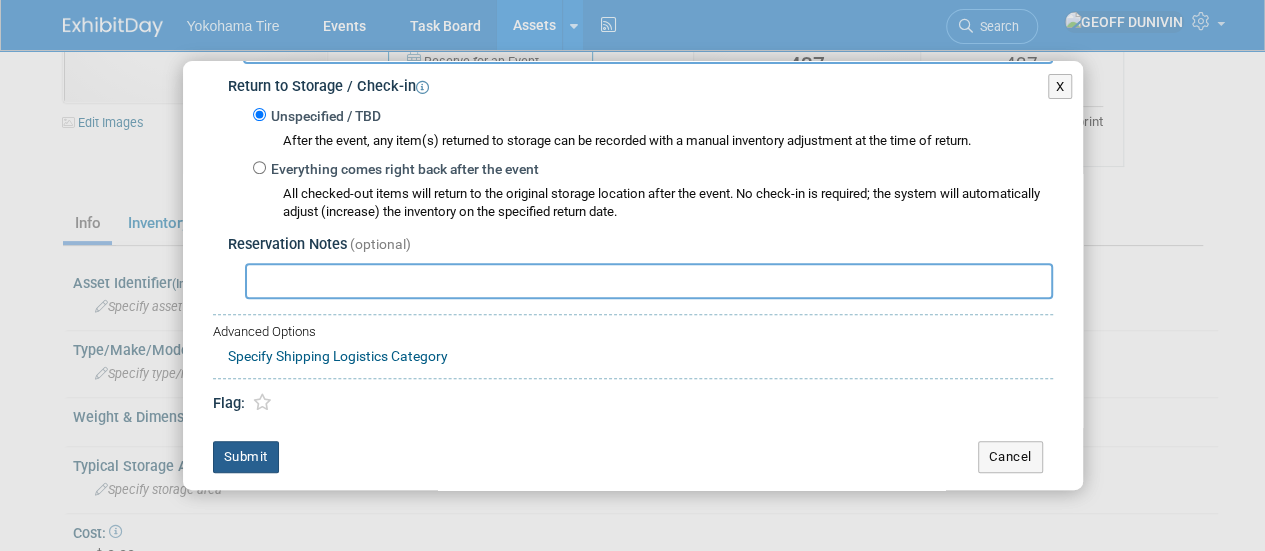 click on "Submit" at bounding box center (246, 457) 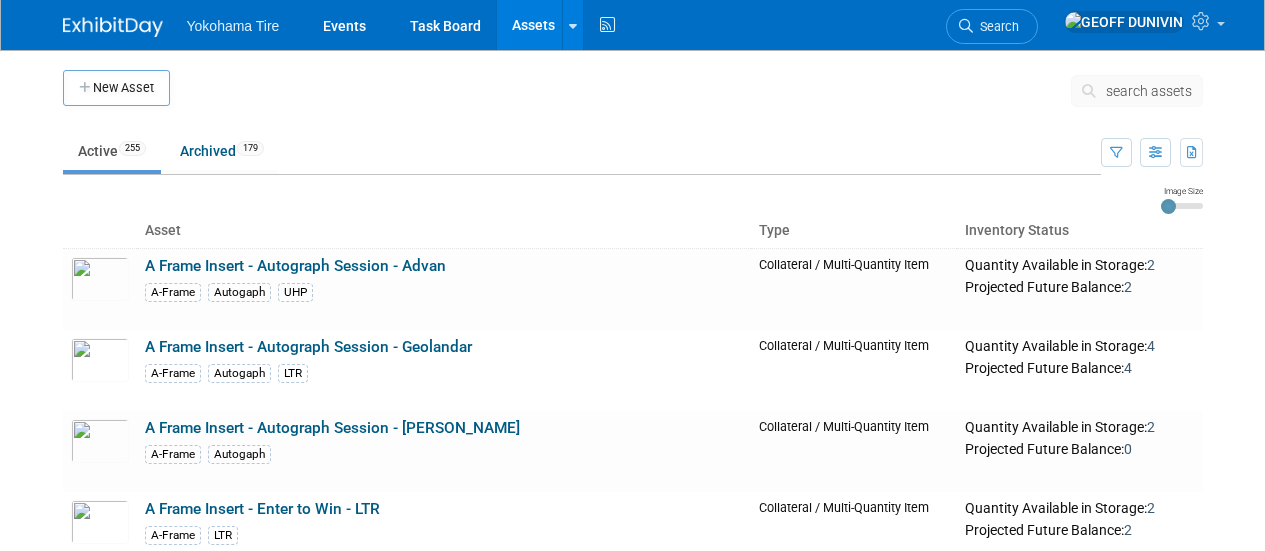 scroll, scrollTop: 14246, scrollLeft: 0, axis: vertical 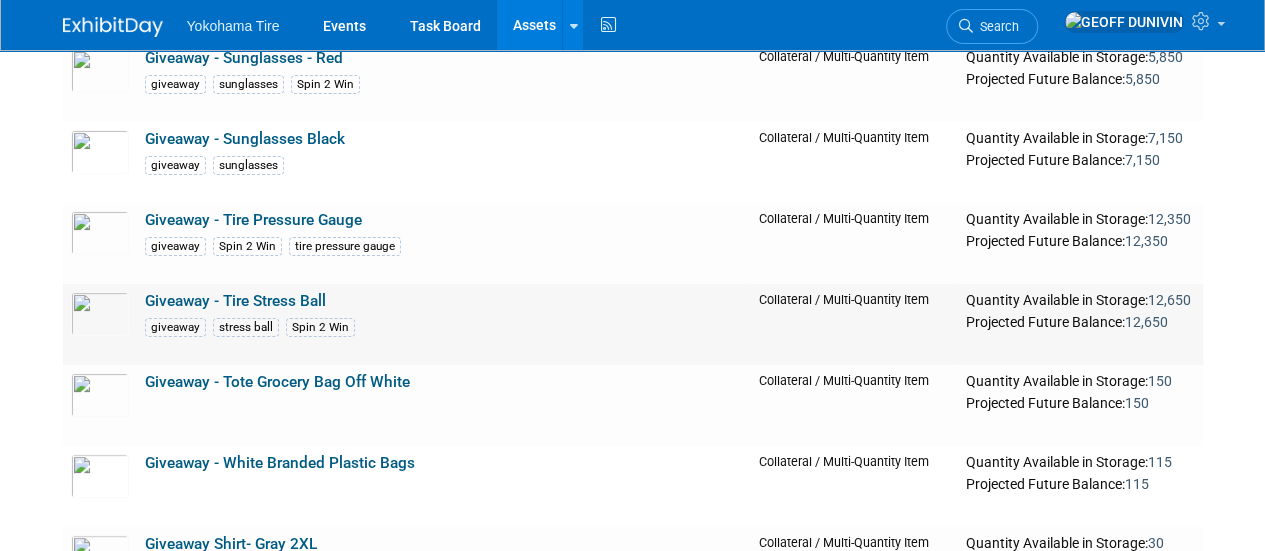 click on "Giveaway - Tire Stress Ball" at bounding box center [235, 301] 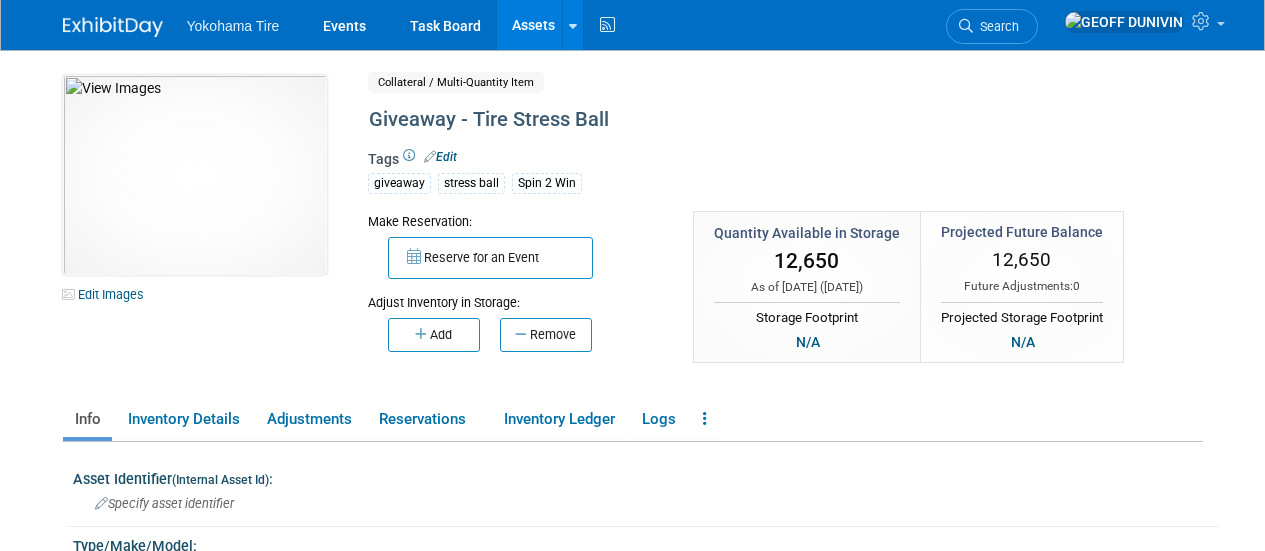 scroll, scrollTop: 0, scrollLeft: 0, axis: both 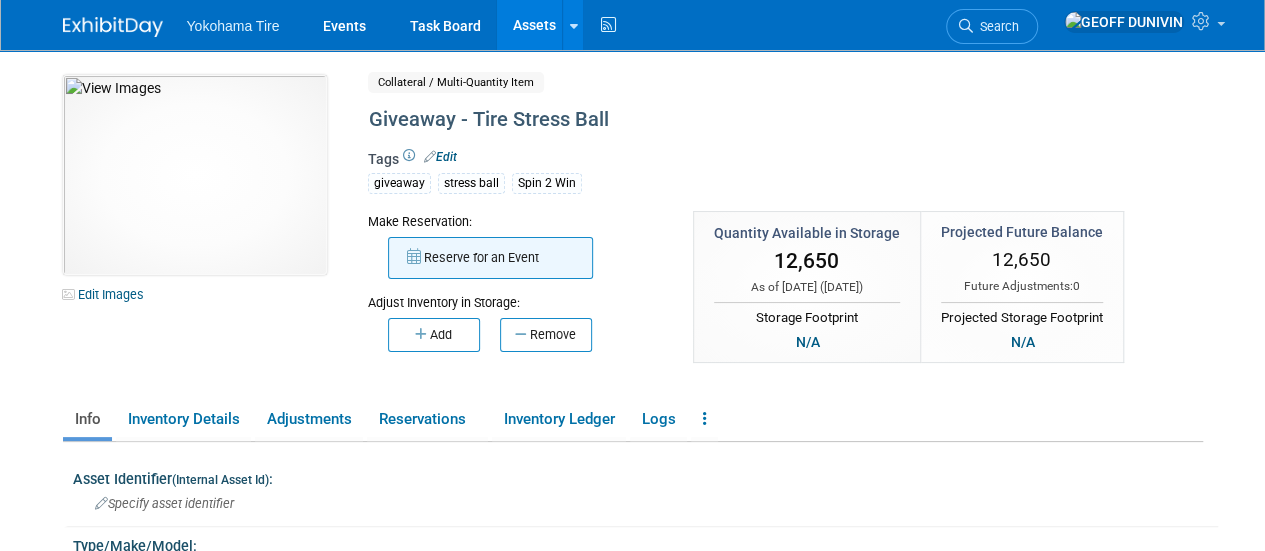 click on "Reserve for an Event" at bounding box center [490, 258] 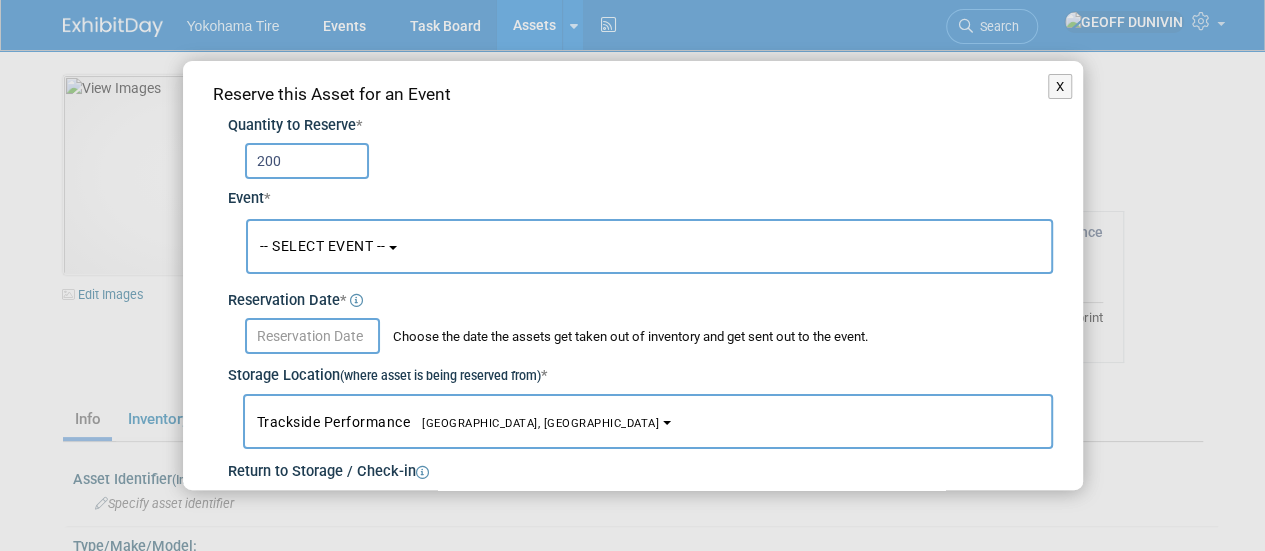 type on "200" 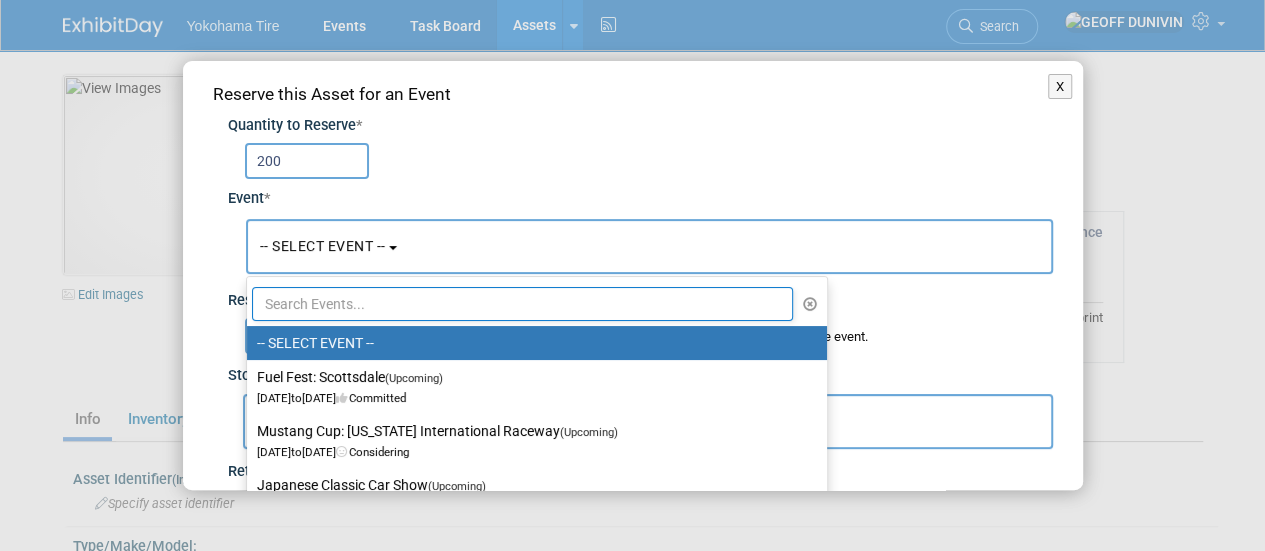 click at bounding box center [523, 304] 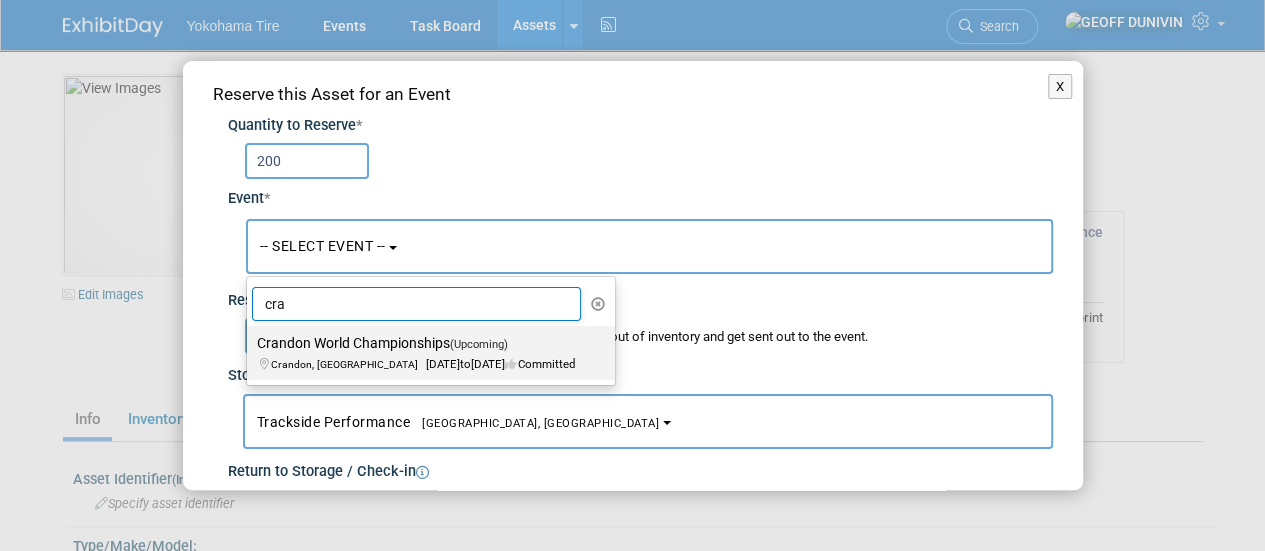 type on "cra" 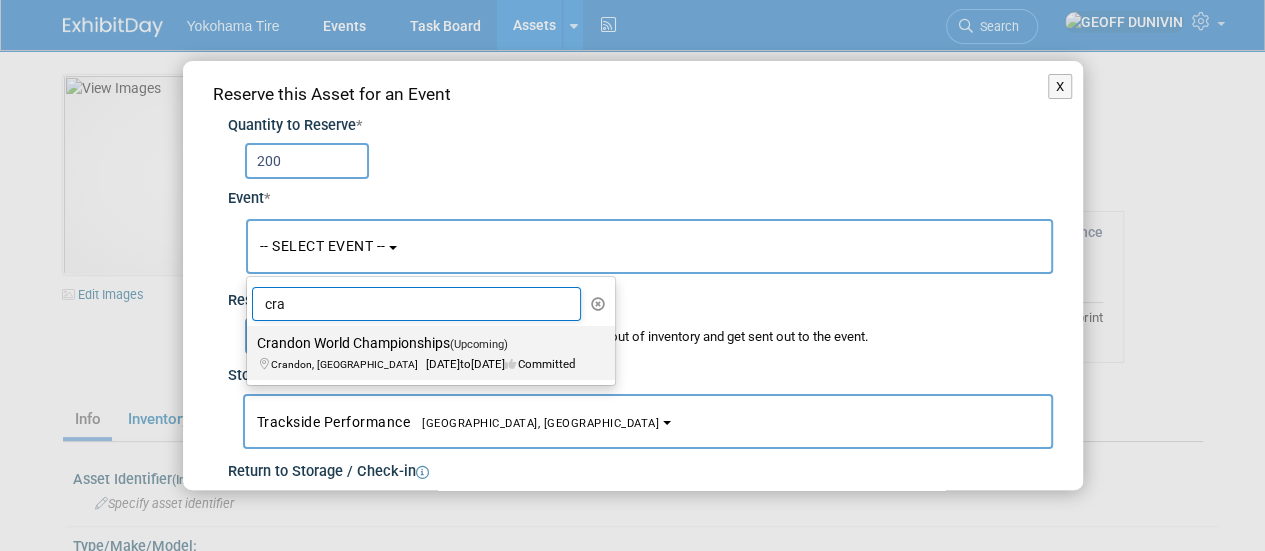 click on "Crandon World Championships    (Upcoming)   [PERSON_NAME], [GEOGRAPHIC_DATA]  [DATE]   to   [DATE]       Committed" at bounding box center (426, 353) 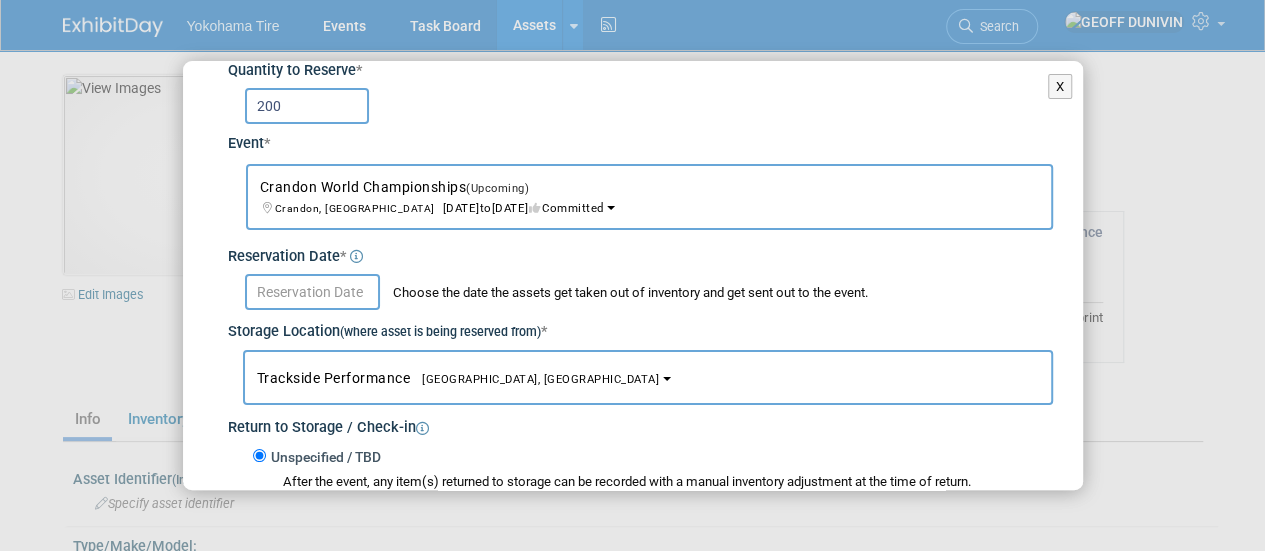 scroll, scrollTop: 56, scrollLeft: 0, axis: vertical 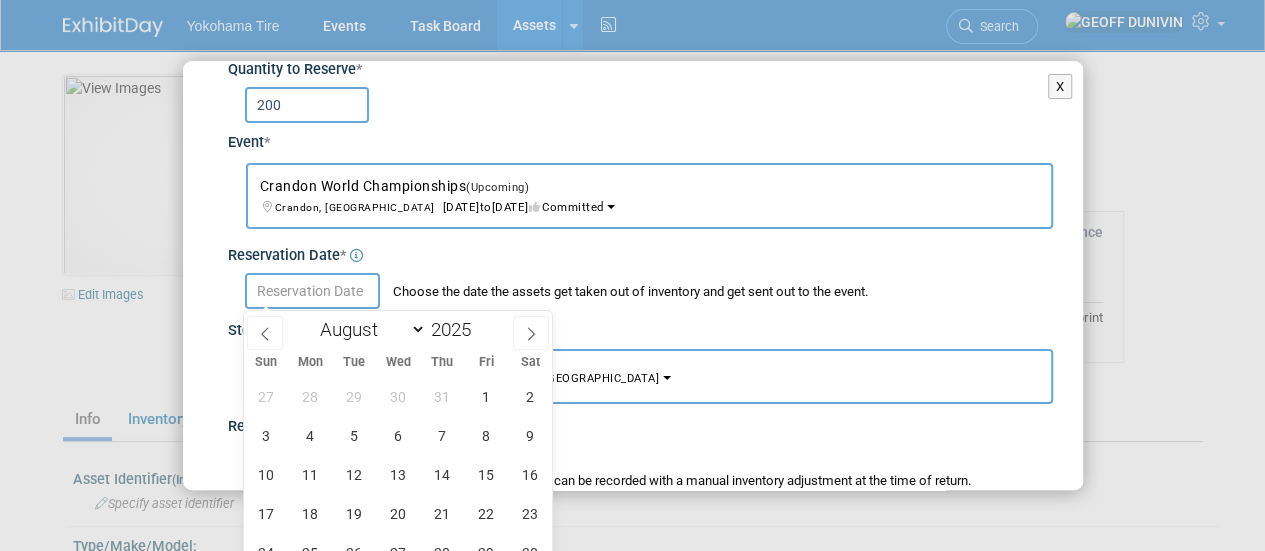 click at bounding box center (312, 291) 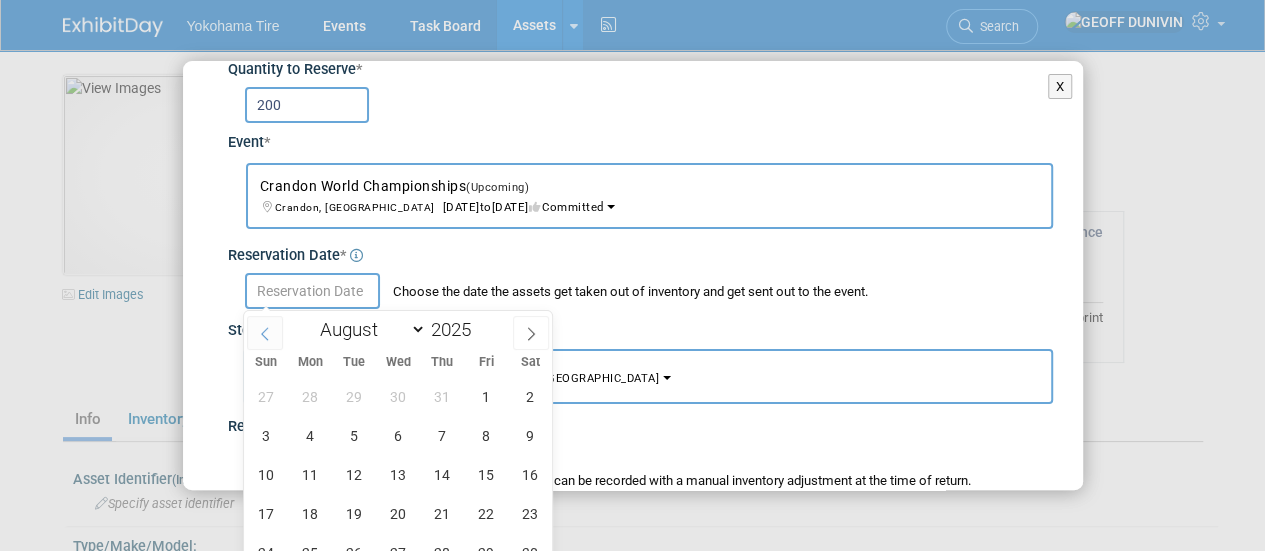 click at bounding box center (265, 333) 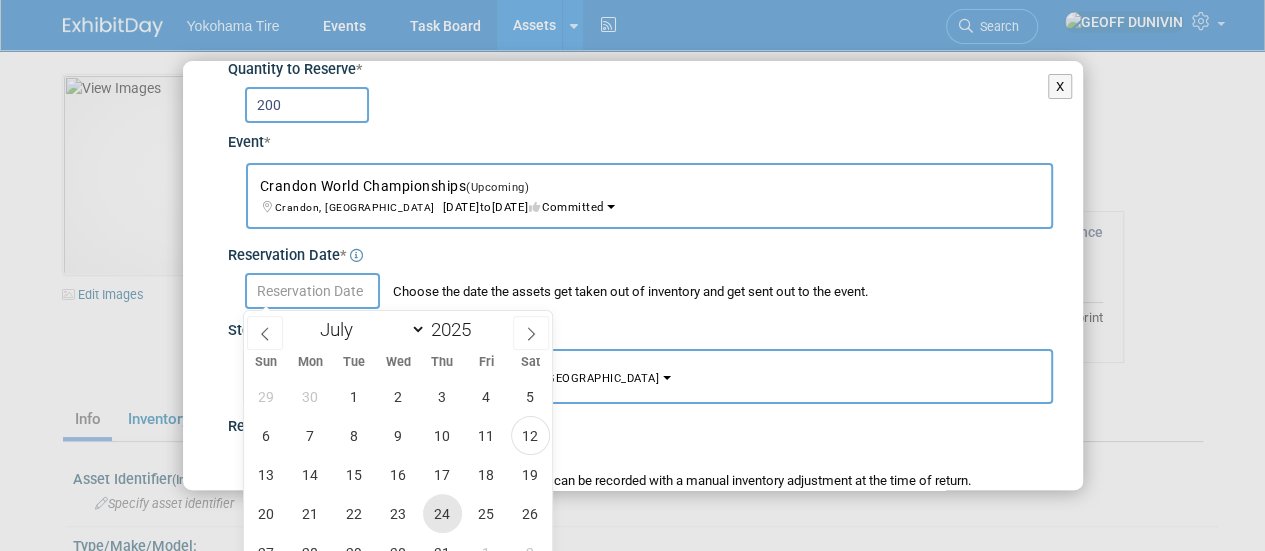 click on "24" at bounding box center (442, 513) 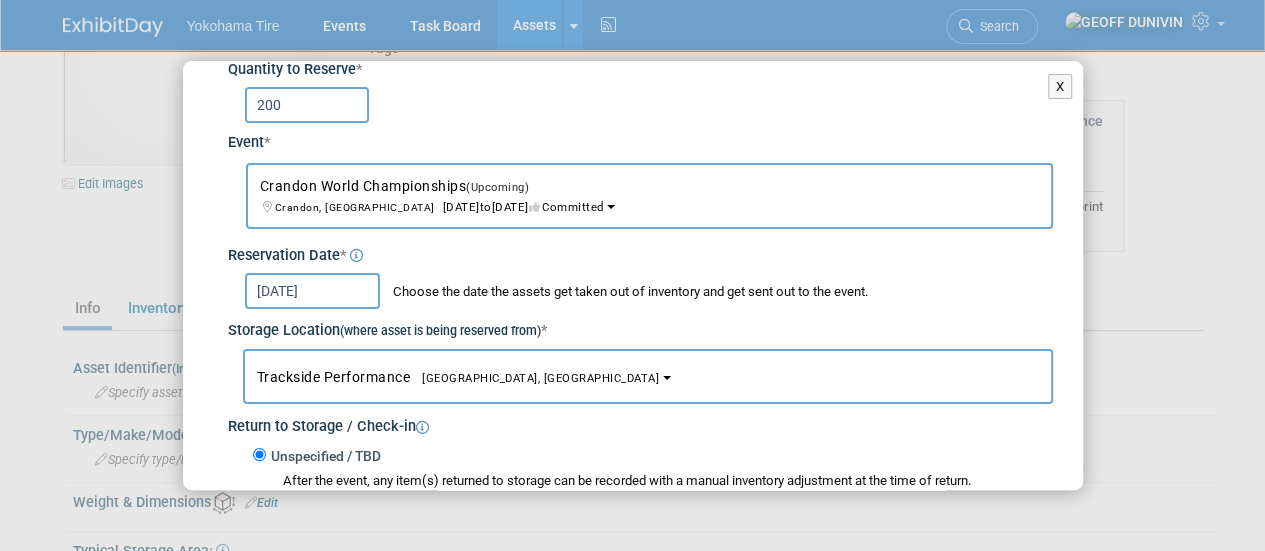 scroll, scrollTop: 185, scrollLeft: 0, axis: vertical 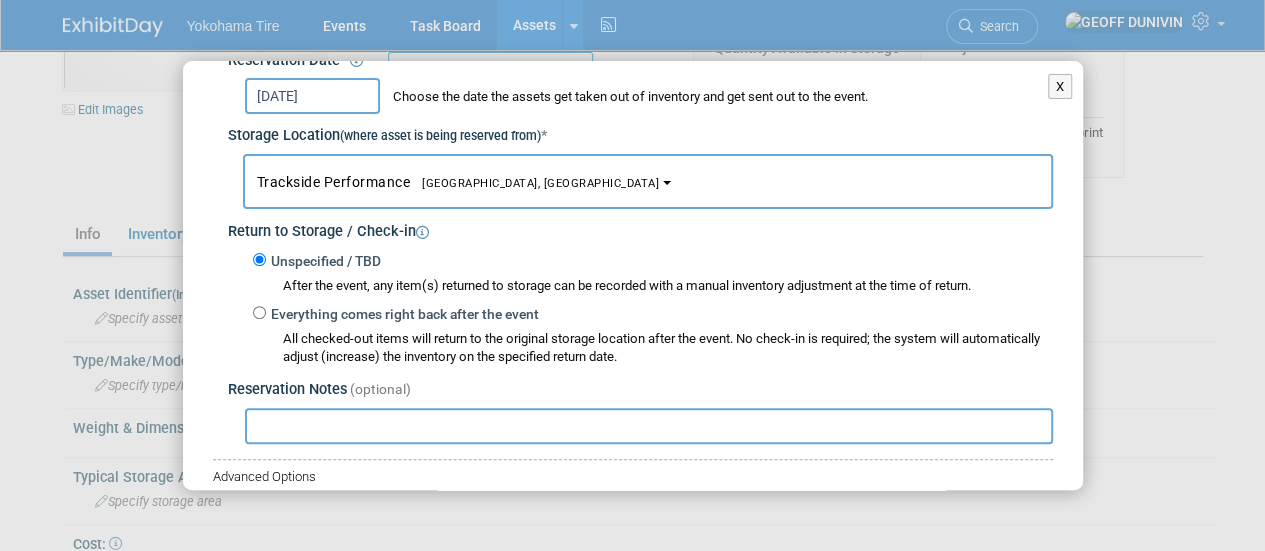 click at bounding box center [649, 426] 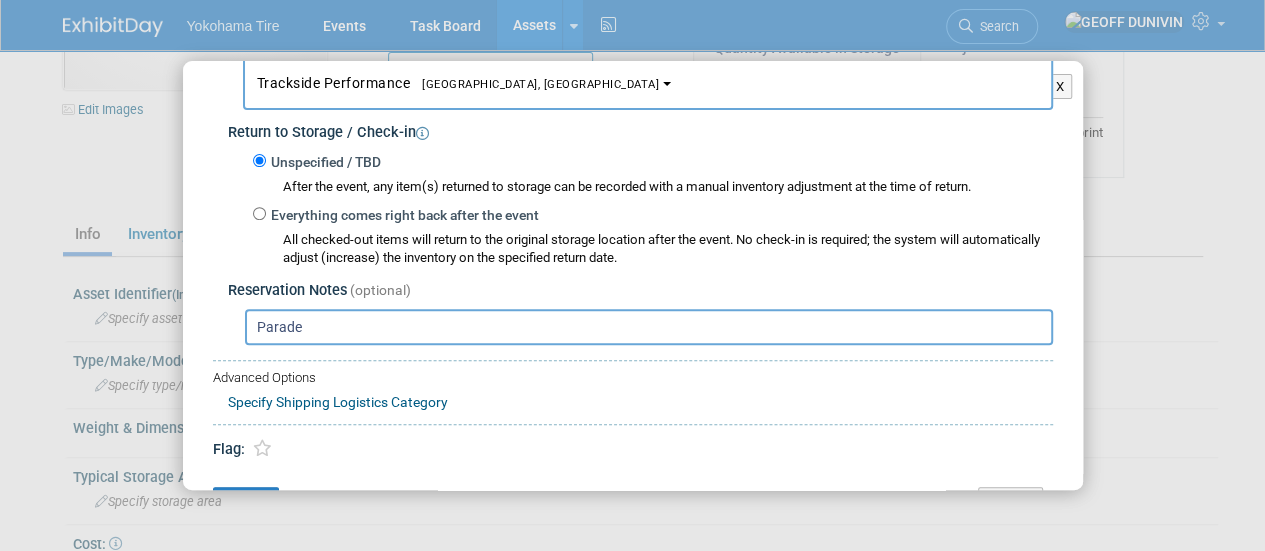 scroll, scrollTop: 396, scrollLeft: 0, axis: vertical 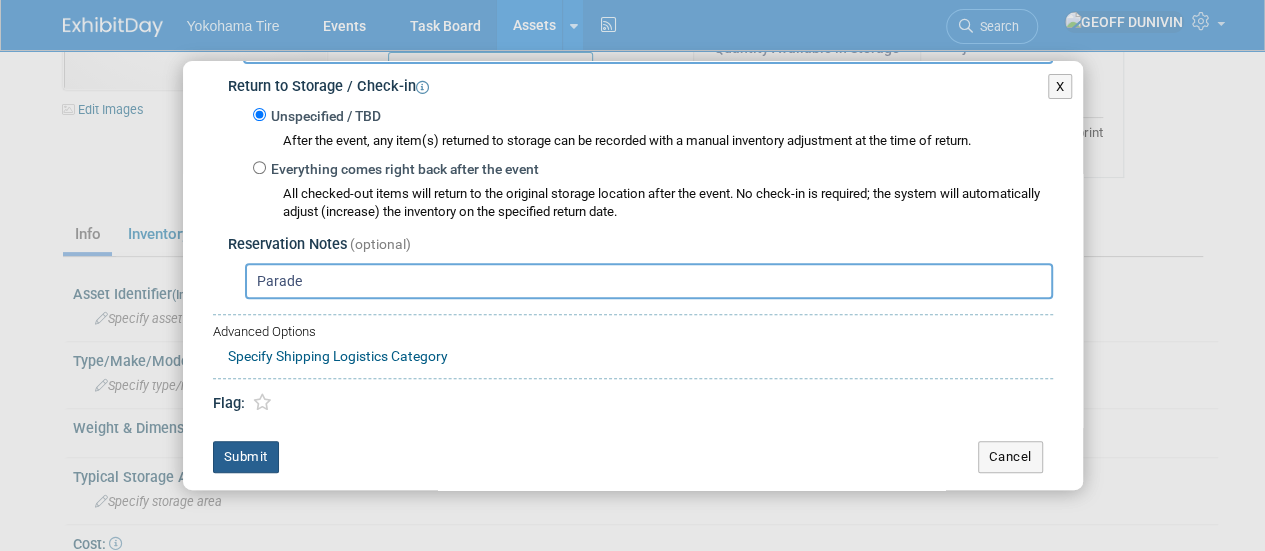 type on "Parade" 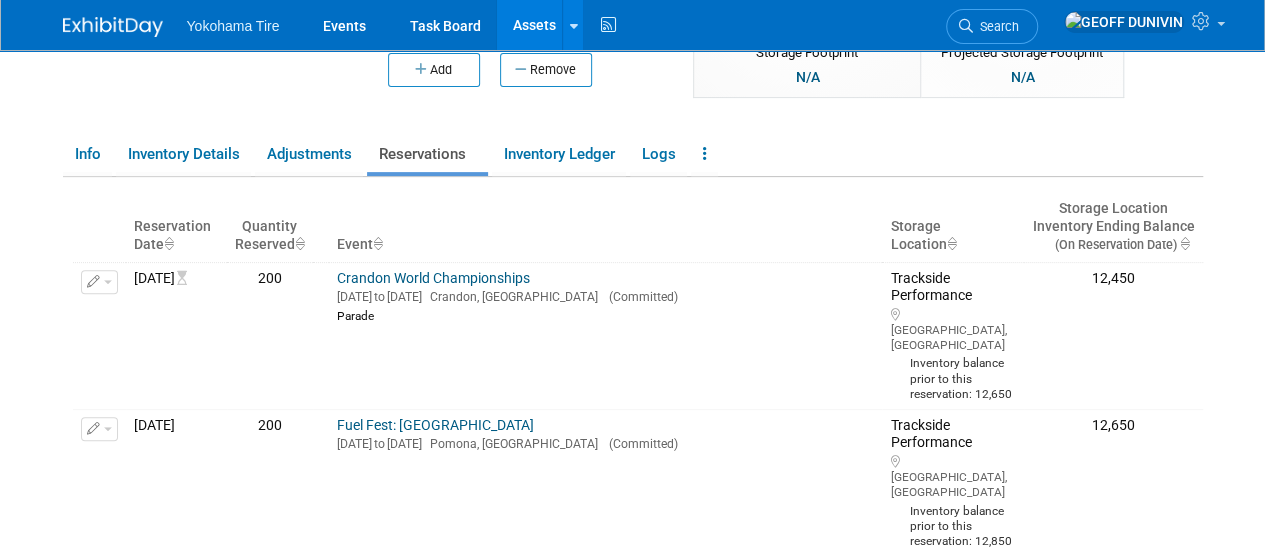 scroll, scrollTop: 266, scrollLeft: 0, axis: vertical 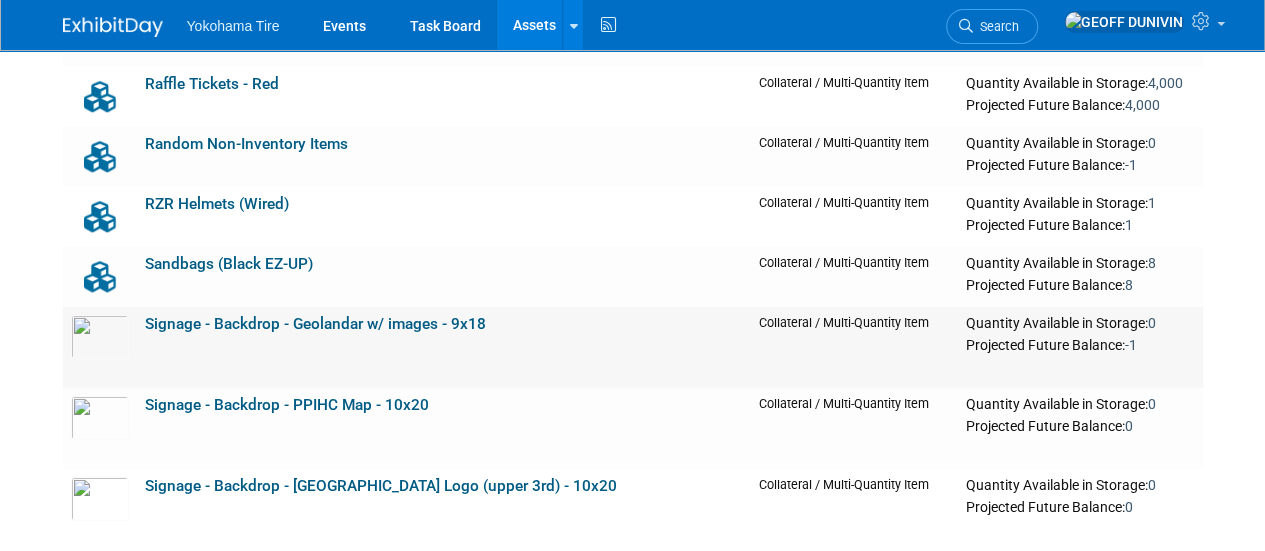 click on "Signage - Backdrop - Geolandar w/ images - 9x18" at bounding box center [315, 324] 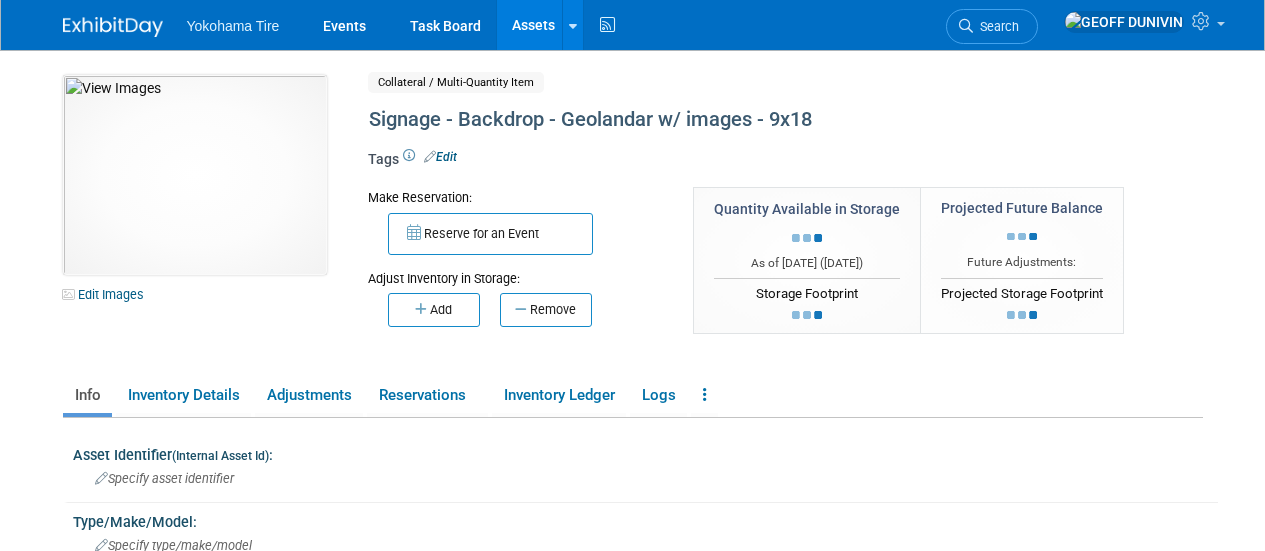 scroll, scrollTop: 0, scrollLeft: 0, axis: both 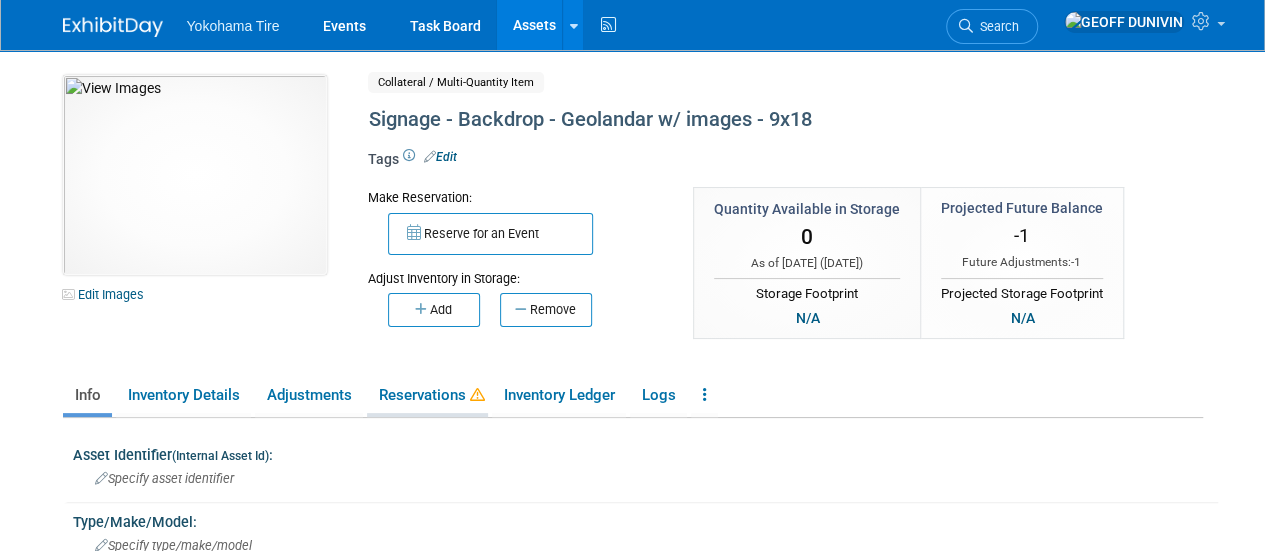 click on "Reservations" at bounding box center [427, 395] 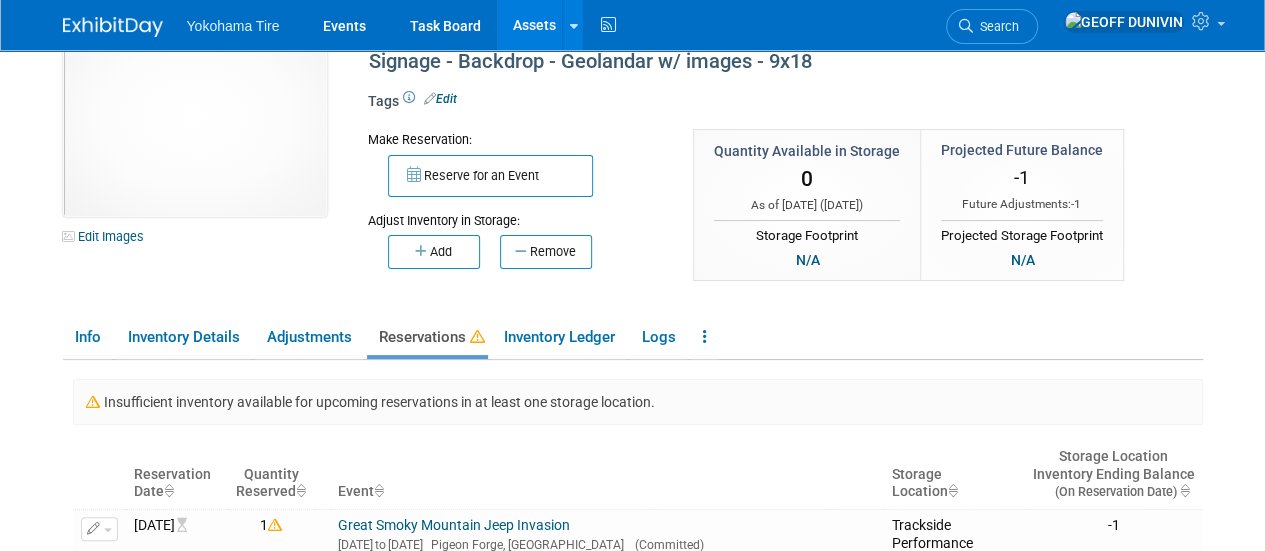scroll, scrollTop: 88, scrollLeft: 0, axis: vertical 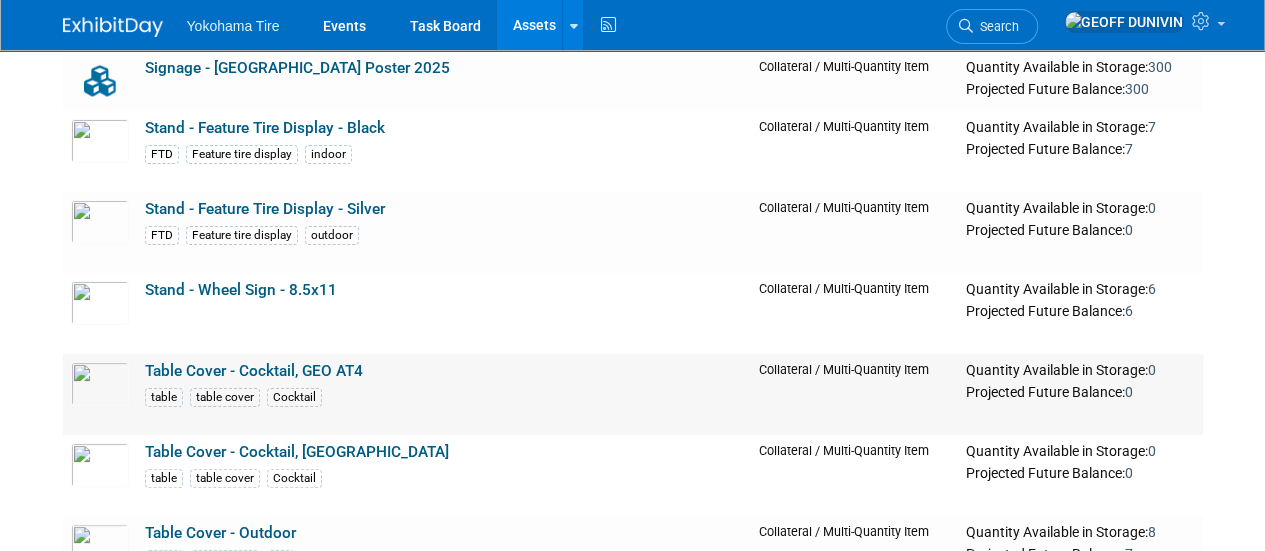 click on "Table Cover - Cocktail, GEO AT4
table
table cover
Cocktail" at bounding box center [444, 394] 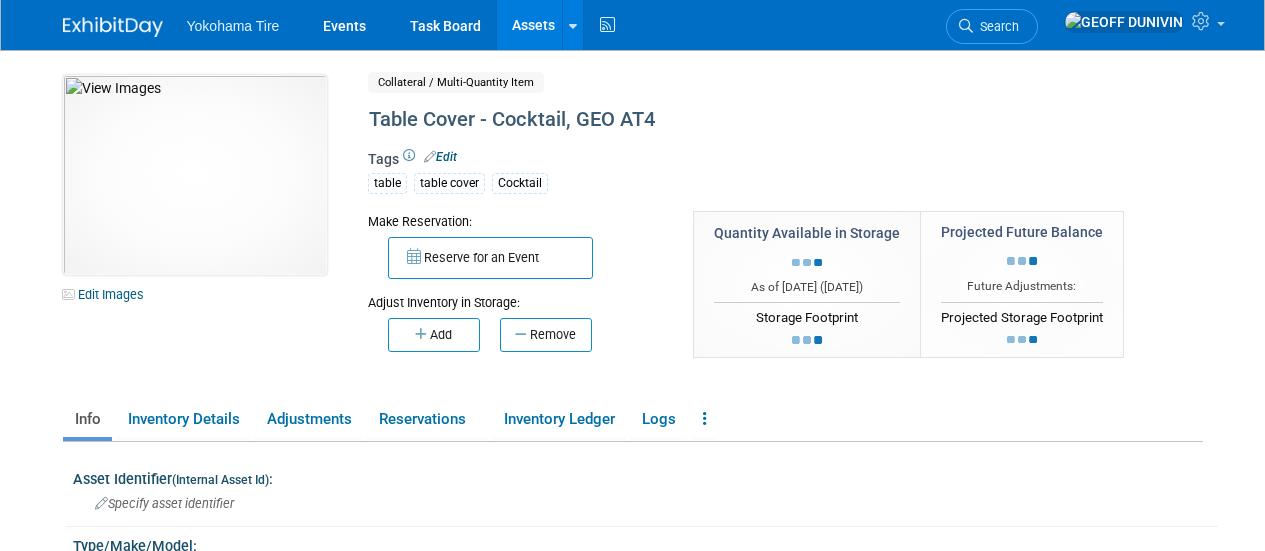 scroll, scrollTop: 0, scrollLeft: 0, axis: both 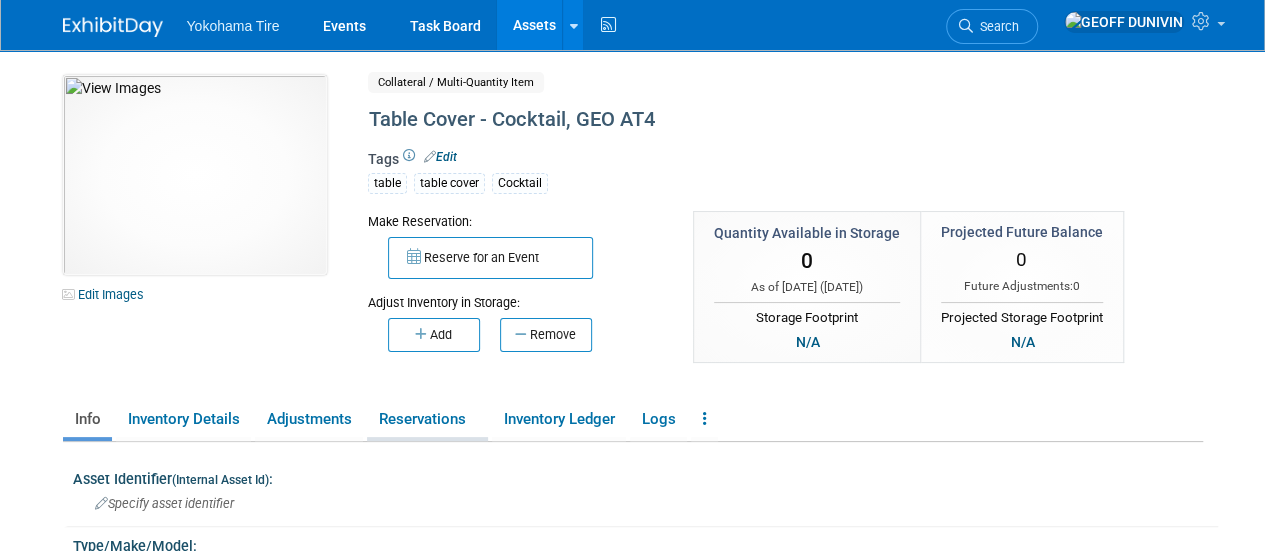 click on "Reservations" at bounding box center [427, 419] 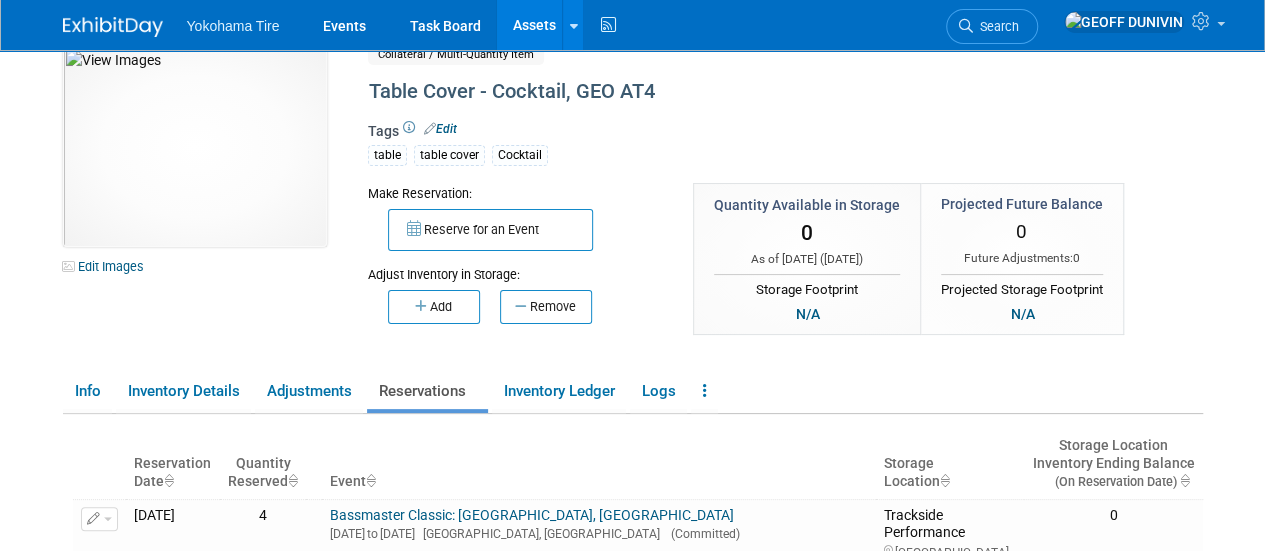 scroll, scrollTop: 22, scrollLeft: 0, axis: vertical 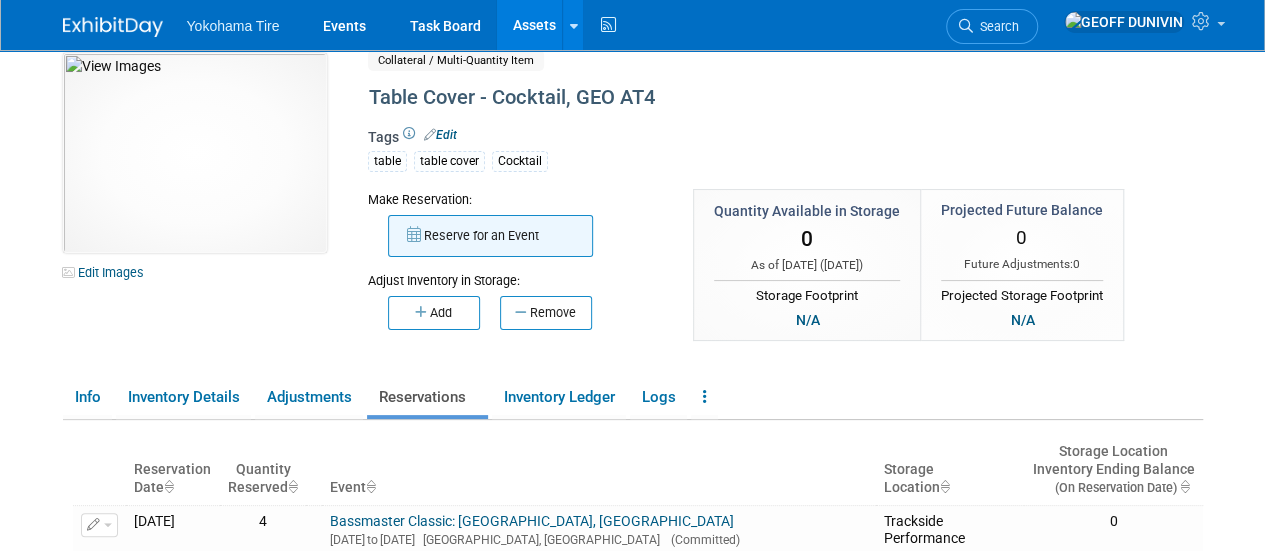 click on "Reserve for an Event" at bounding box center [490, 236] 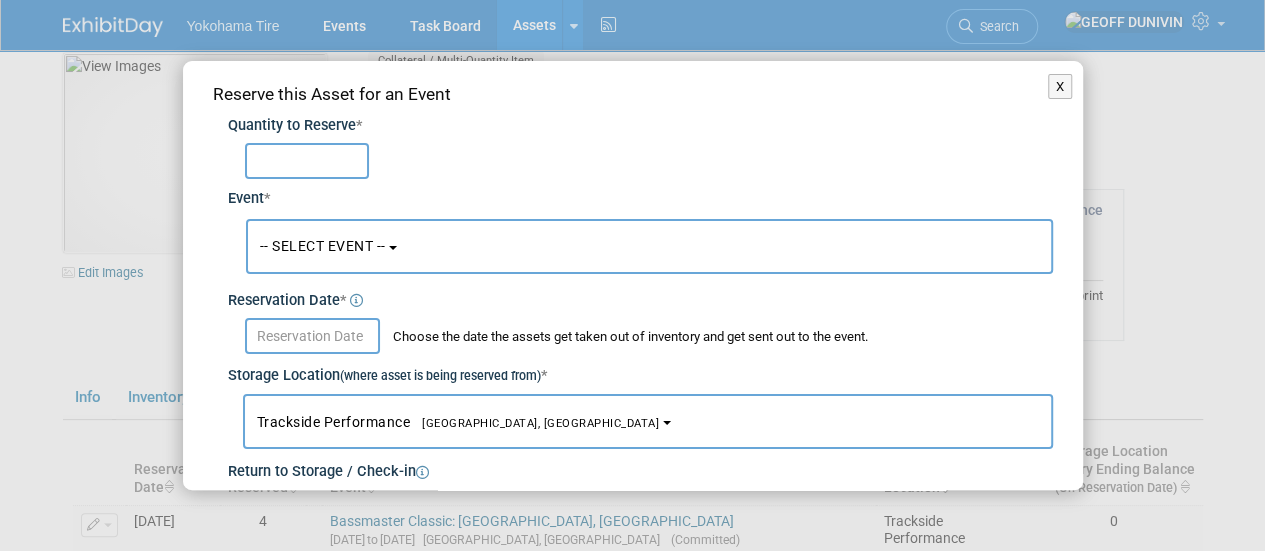 click at bounding box center [307, 161] 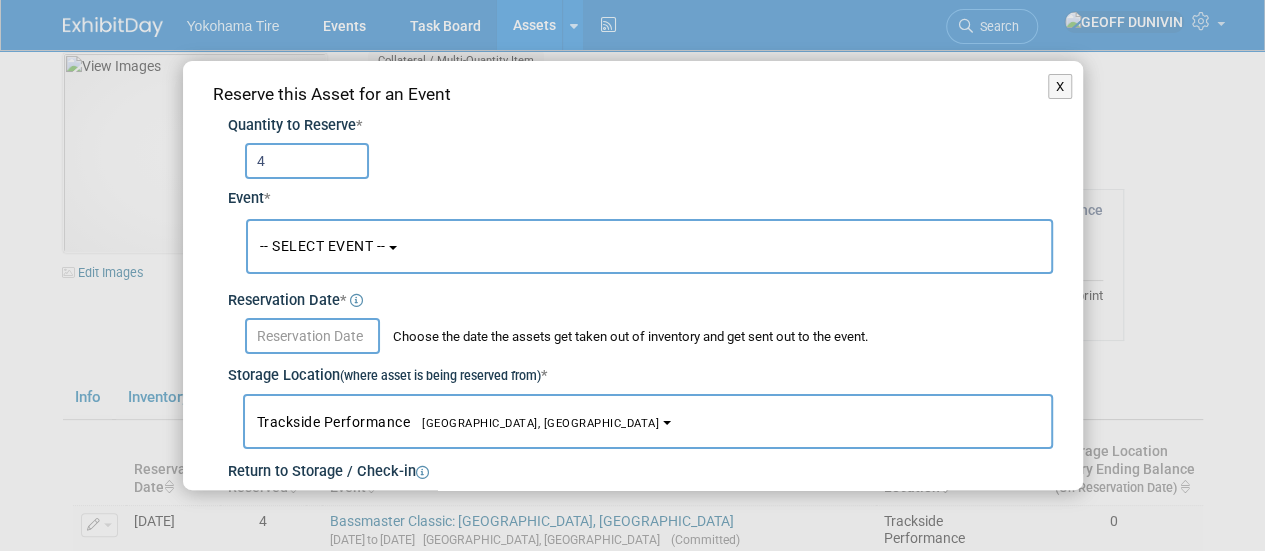 type on "4" 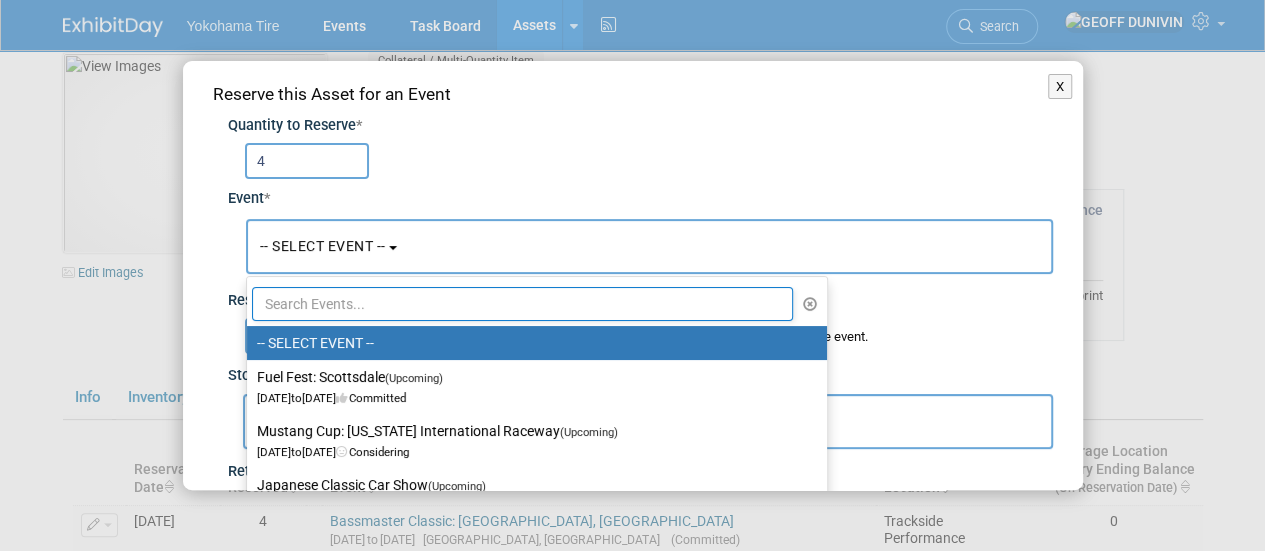 click on "-- SELECT EVENT --  Fuel Fest: Scottsdale    (Upcoming)  Dec 6, 2025   to   Dec 6, 2025       Committed   Mustang Cup: Virginia International Raceway    (Upcoming)  Nov 7, 2025   to   Nov 9, 2025       Considering   Japanese Classic Car Show    (Upcoming)   Long Beach, CA  Oct 11, 2025   to   Oct 11, 2025       Committed   Champ Off-Road: Glen Helen Raceway    (Upcoming)   San Bernardino, CA  Sep 26, 2025   to   Sep 28, 2025       Committed   4 Wheel Jamboree Fall Nationals    (Upcoming)   Danville, IN  Sep 19, 2025   to   Sep 21, 2025       Committed   Sand Sports Super Show    (Upcoming)  Sep 19, 2025   to   Sep 21, 2025       Committed   Mustang Week: Mrytle Beach    (Upcoming)  Sep 5, 2025   to   Sep 6, 2025       Committed   Crandon World Championships    (Upcoming)   Crandon, WI  Aug 28, 2025   to   Aug 30, 2025       Committed   Great Smoky Mountain Jeep Invasion    (Upcoming)   Pigeon Forge, TN  Aug 21, 2025   to   Committed" at bounding box center (537, 413) 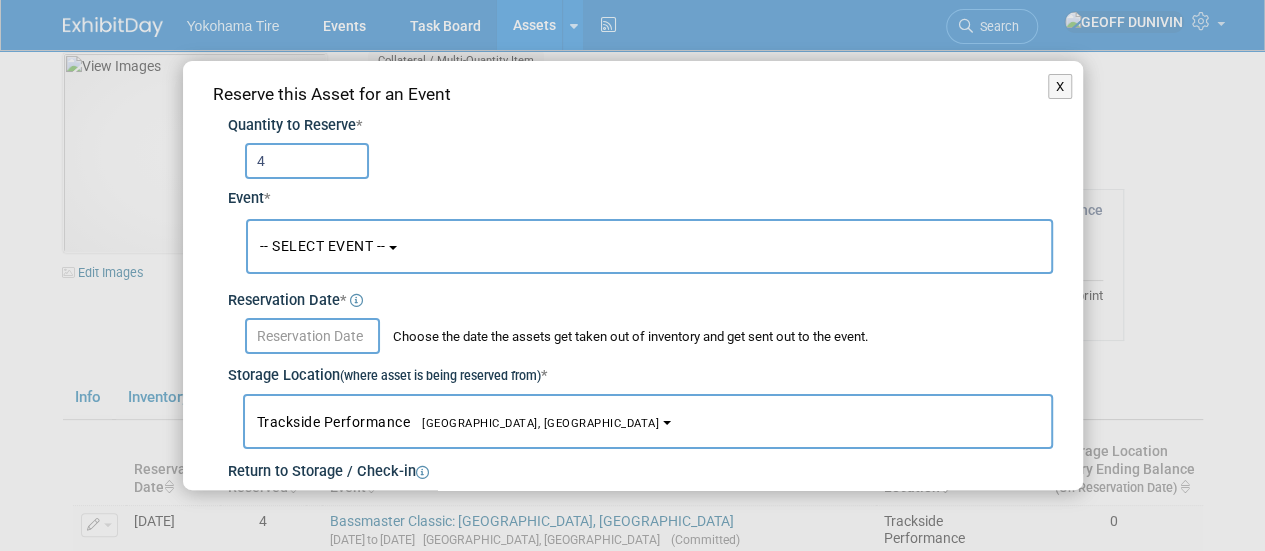 click on "-- SELECT EVENT --" at bounding box center [323, 246] 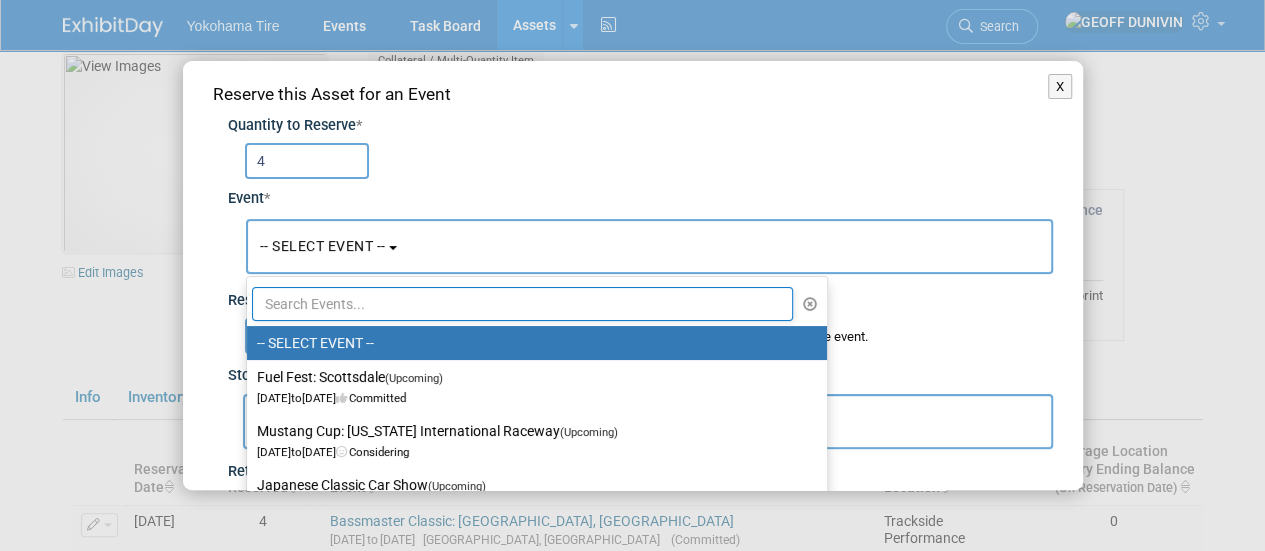 click at bounding box center [523, 304] 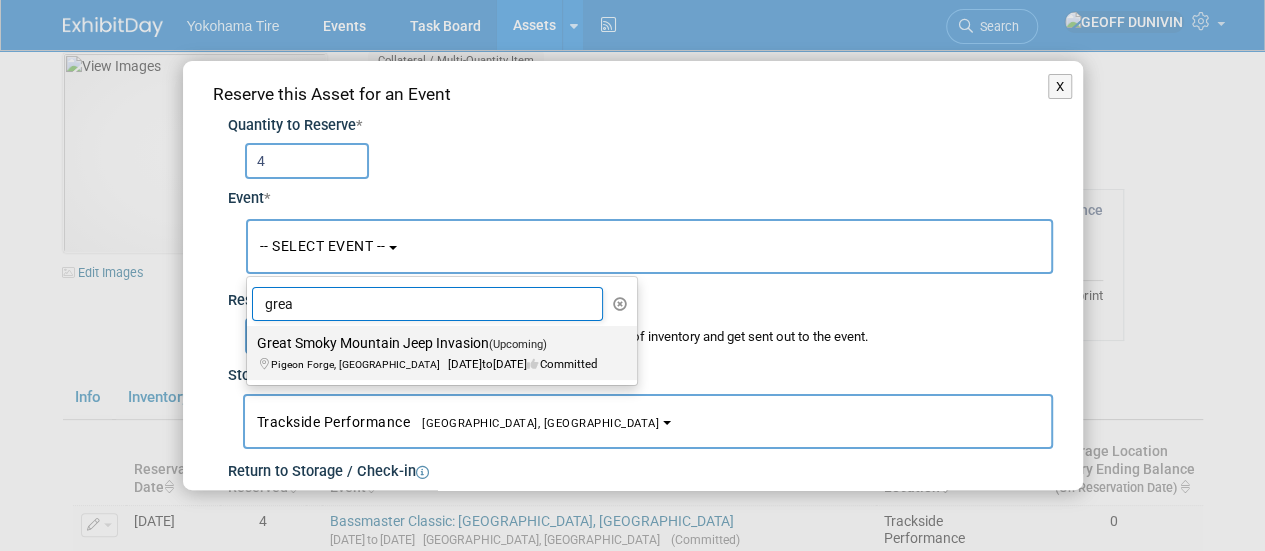 type on "grea" 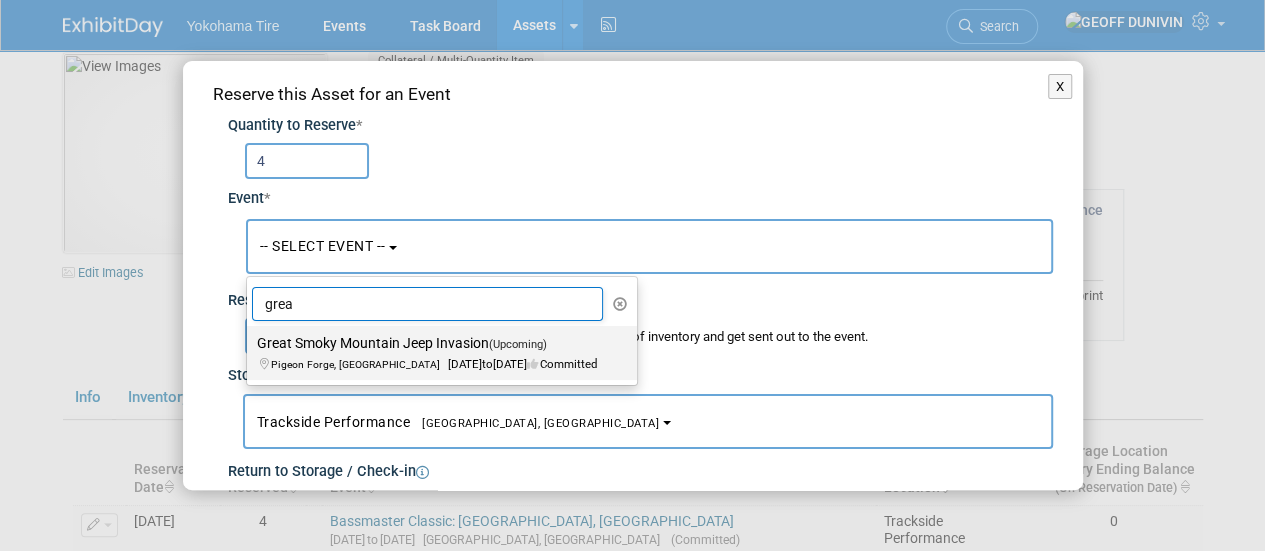 click on "Great Smoky Mountain Jeep Invasion    (Upcoming)   Pigeon Forge, TN  Aug 21, 2025   to   Aug 23, 2025       Committed" at bounding box center [437, 353] 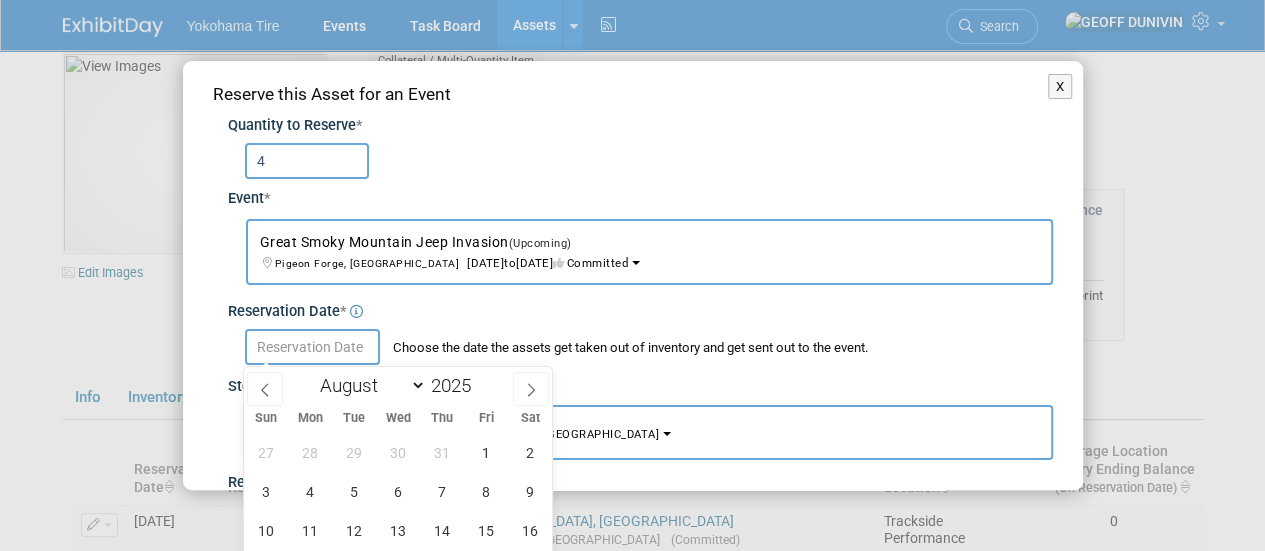 click at bounding box center [312, 347] 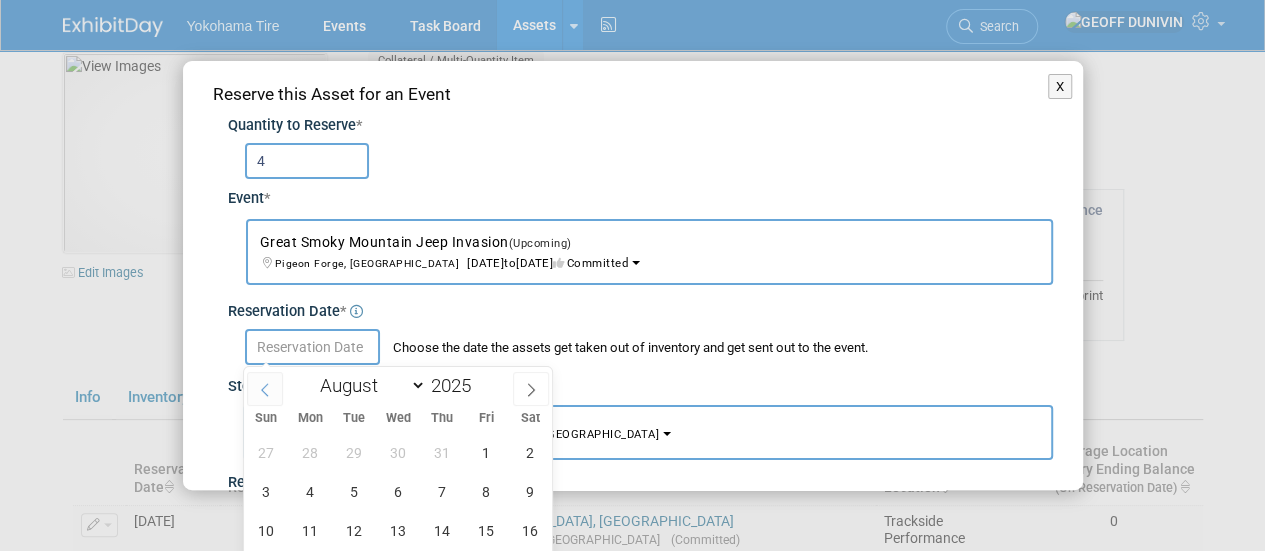click at bounding box center (265, 389) 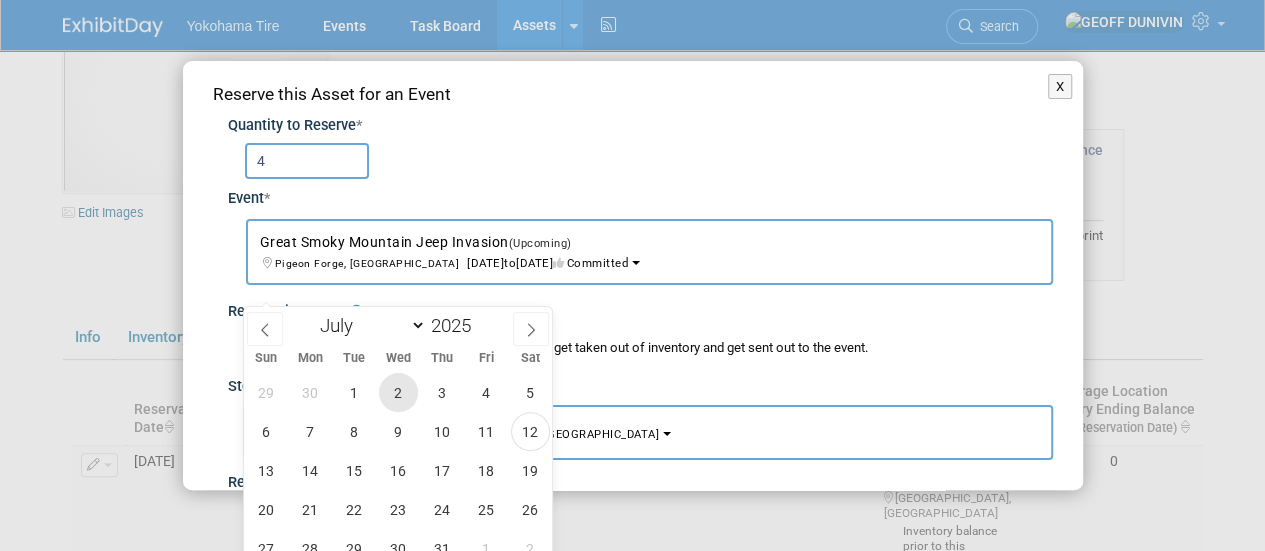 scroll, scrollTop: 83, scrollLeft: 0, axis: vertical 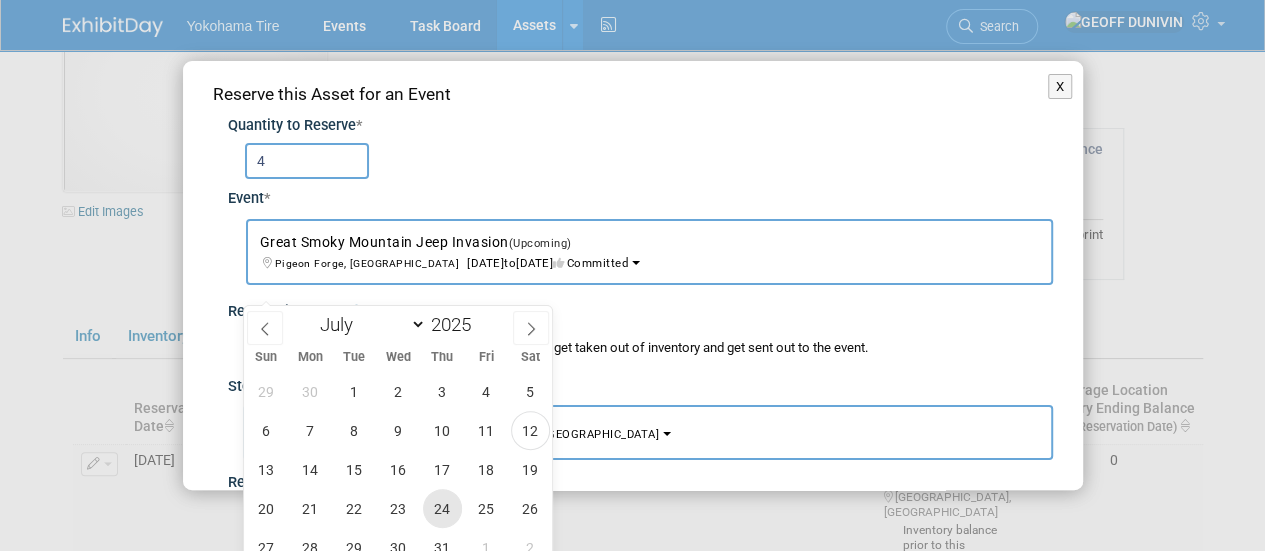 click on "24" at bounding box center (442, 508) 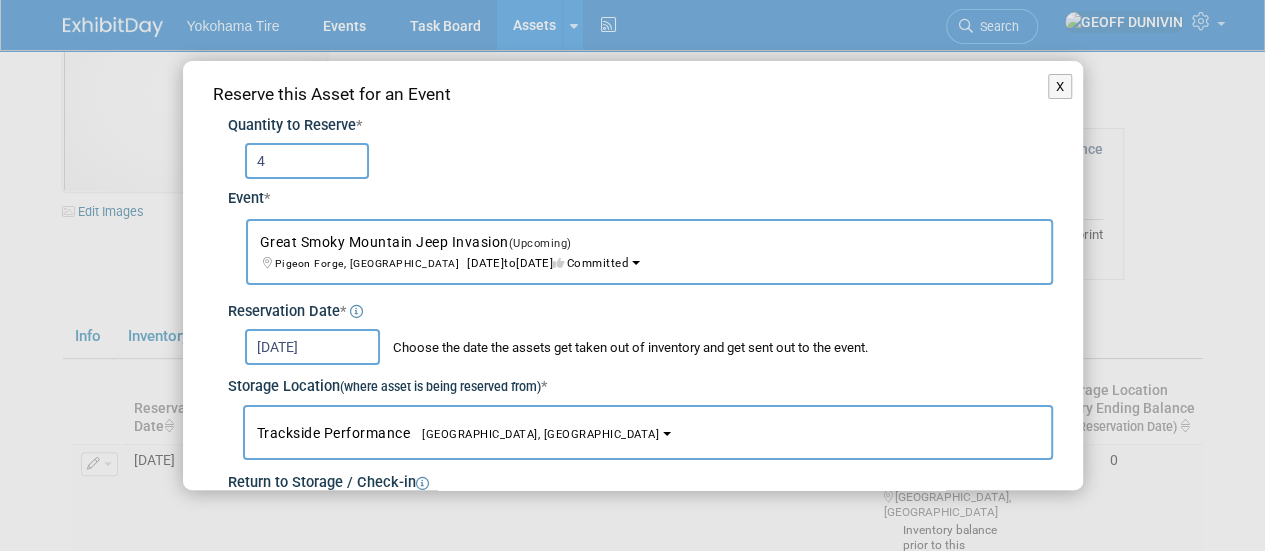 scroll, scrollTop: 179, scrollLeft: 0, axis: vertical 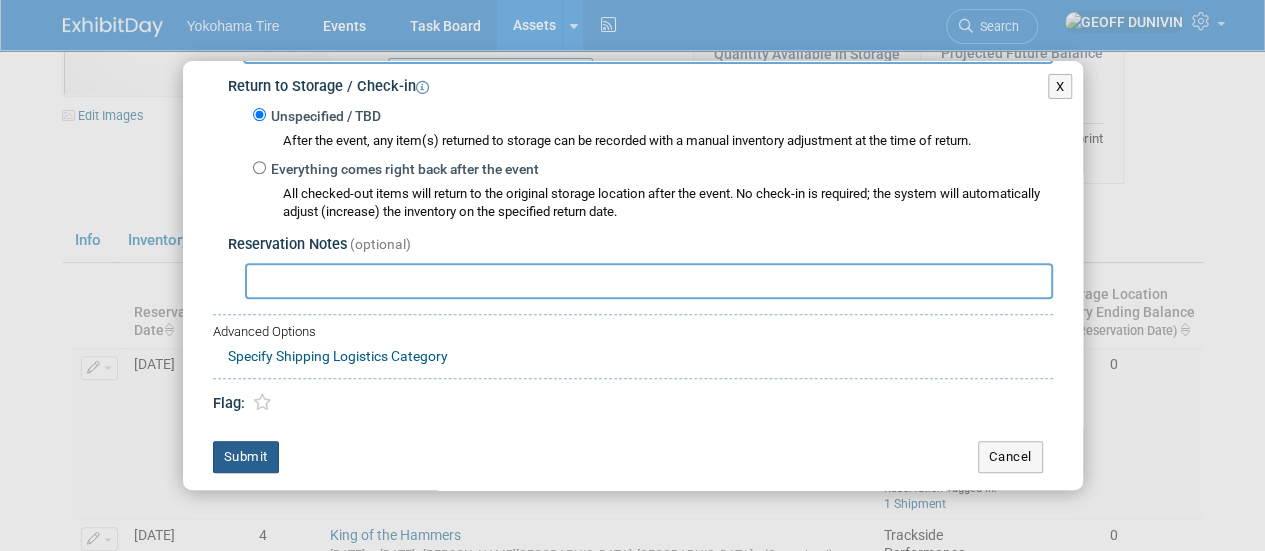 click on "Submit" at bounding box center [246, 457] 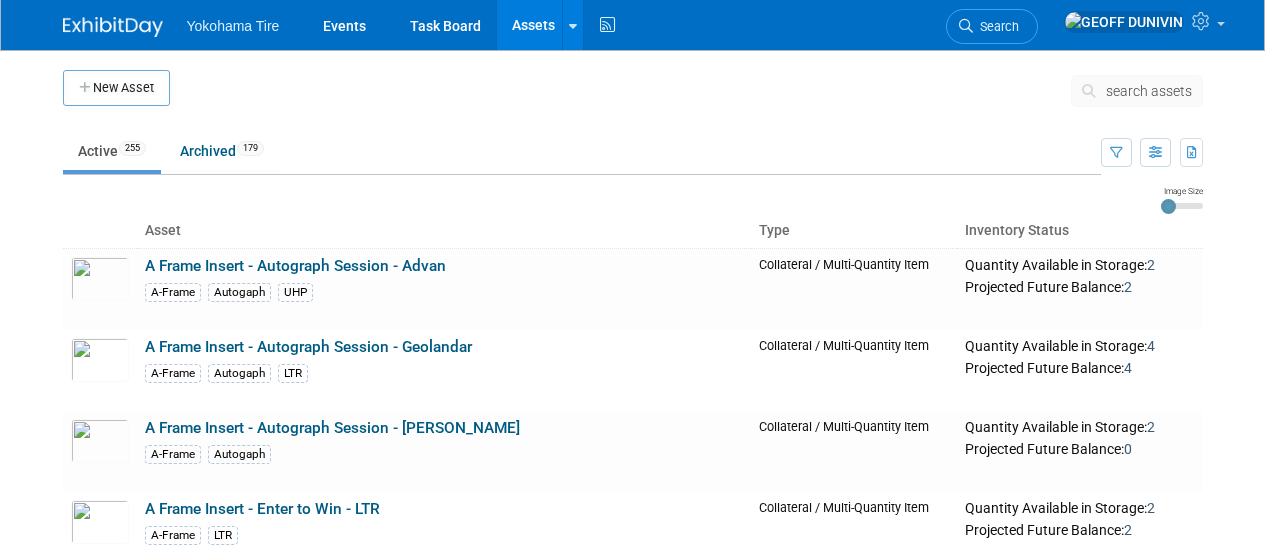 scroll, scrollTop: 19020, scrollLeft: 0, axis: vertical 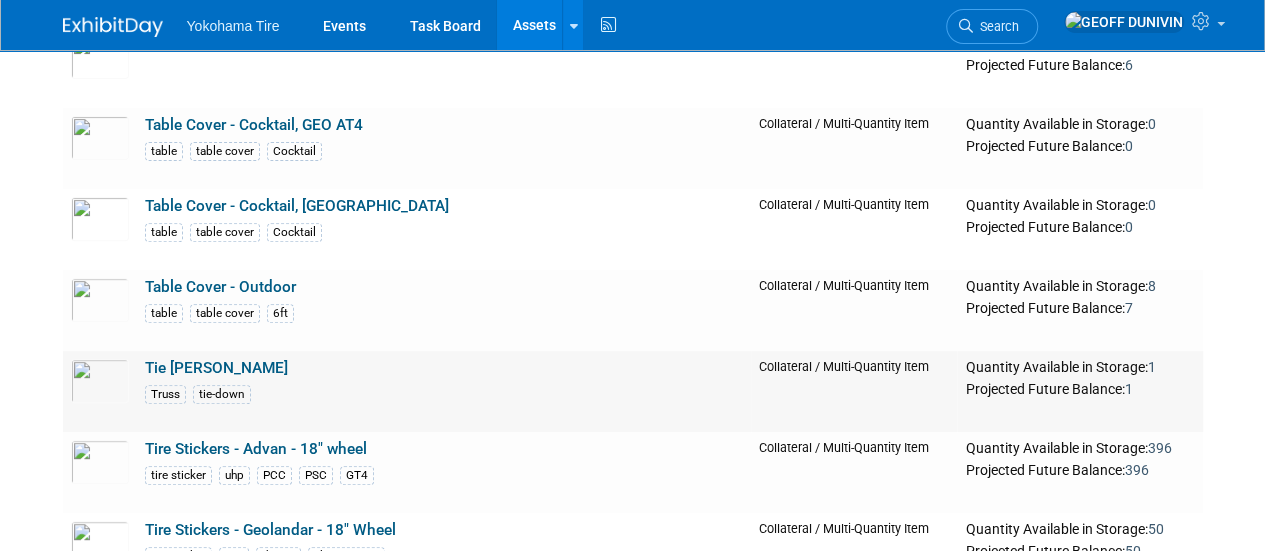 click on "Tie [PERSON_NAME]" at bounding box center [216, 368] 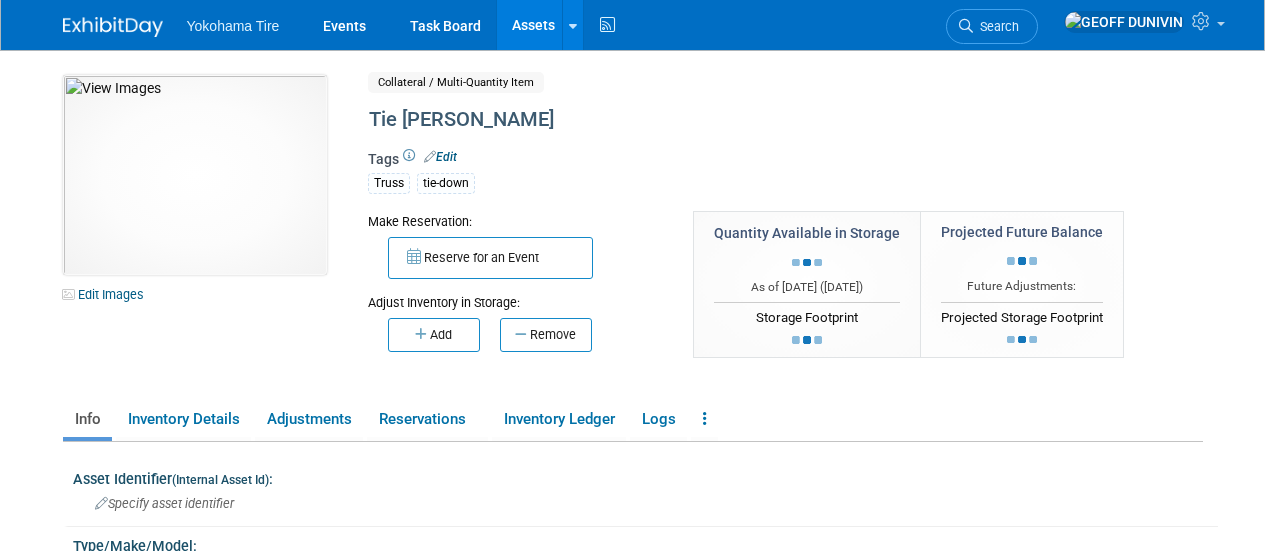 scroll, scrollTop: 0, scrollLeft: 0, axis: both 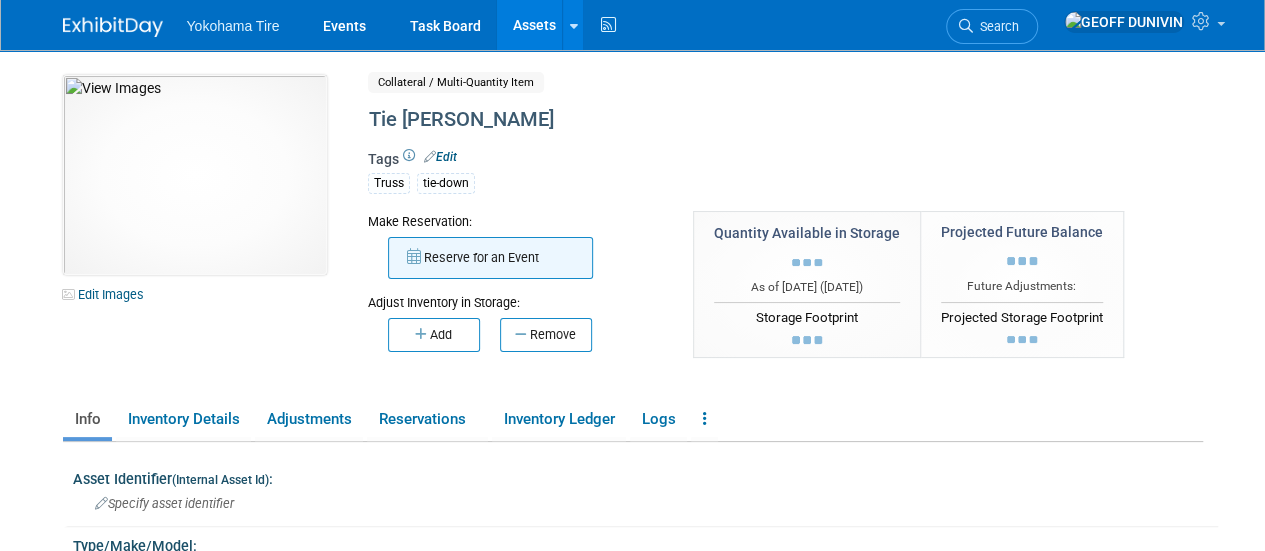 click on "Reserve for an Event" at bounding box center (490, 258) 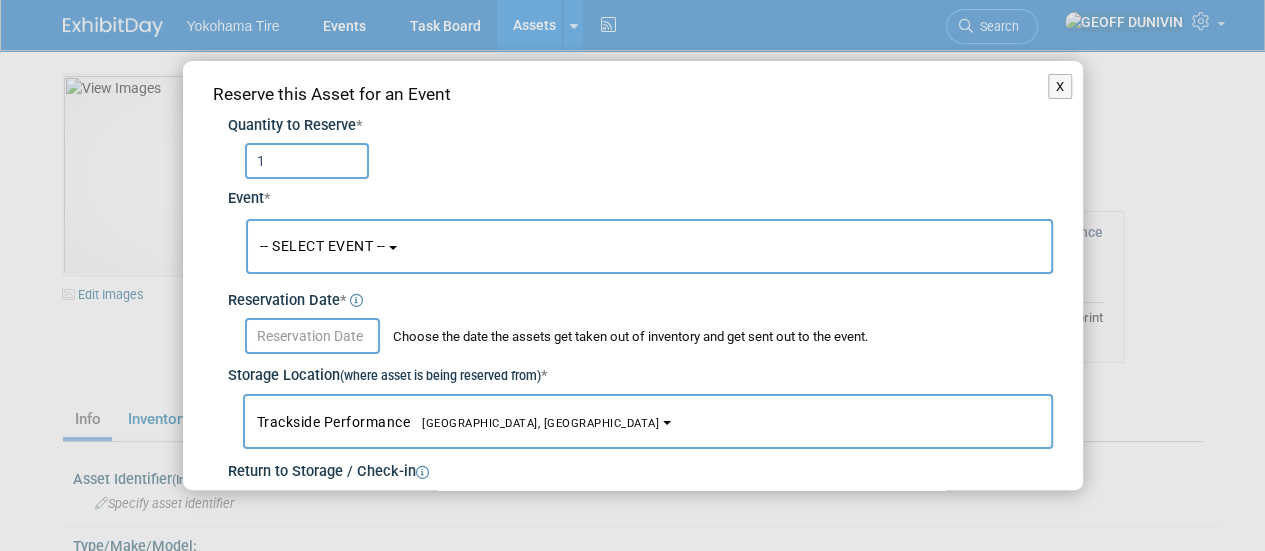type on "1" 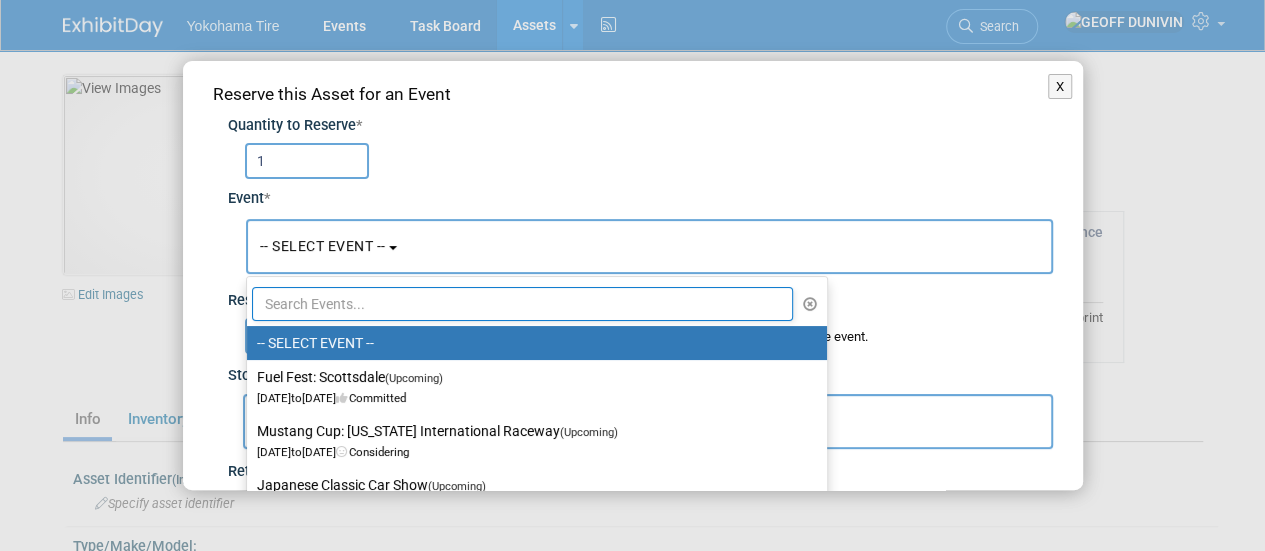 click at bounding box center (523, 304) 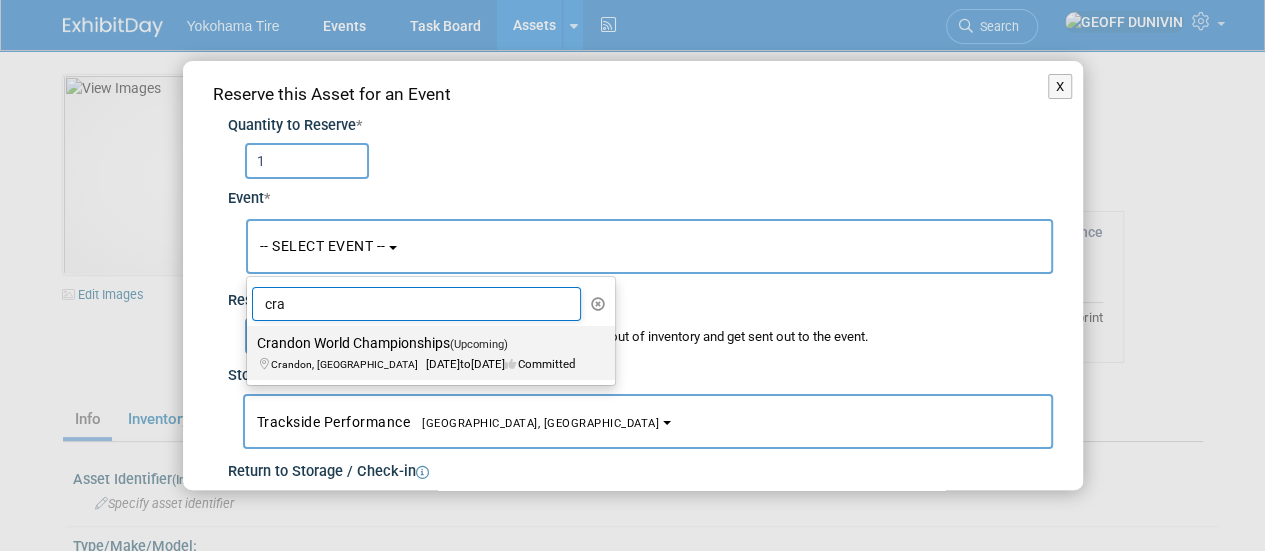 type on "cra" 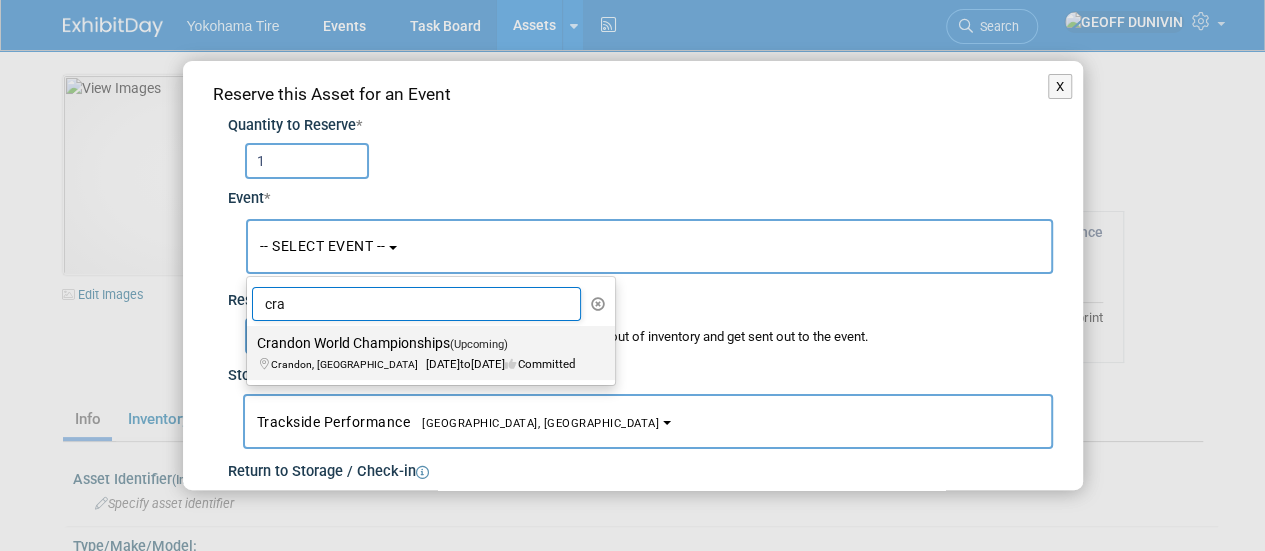 click on "Crandon World Championships    (Upcoming)   Crandon, WI  Aug 28, 2025   to   Aug 30, 2025       Committed" at bounding box center (426, 353) 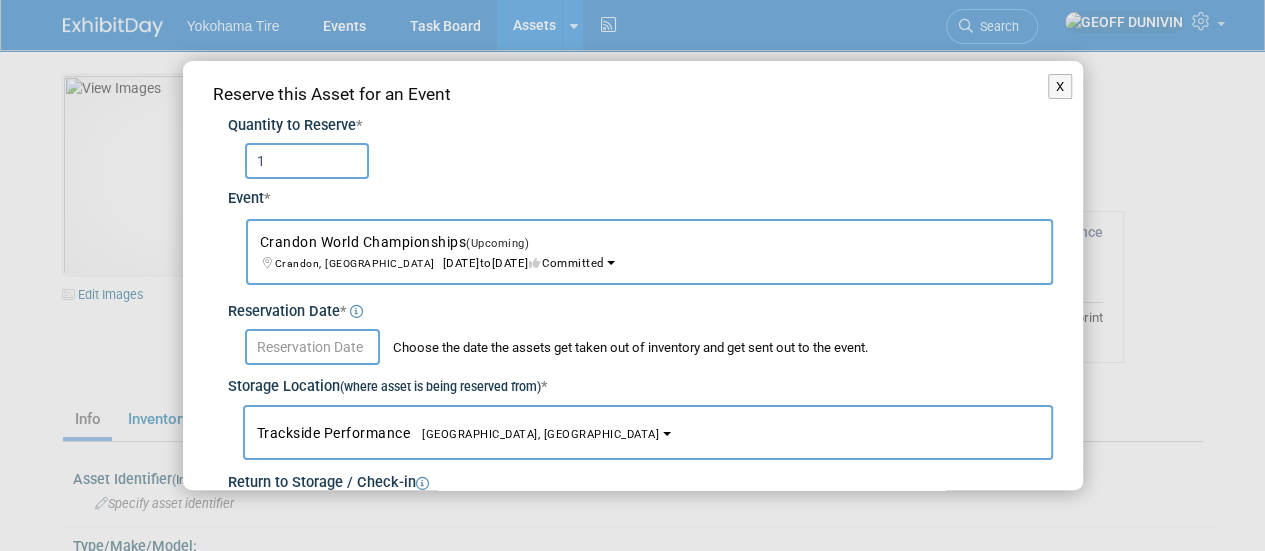 select on "7" 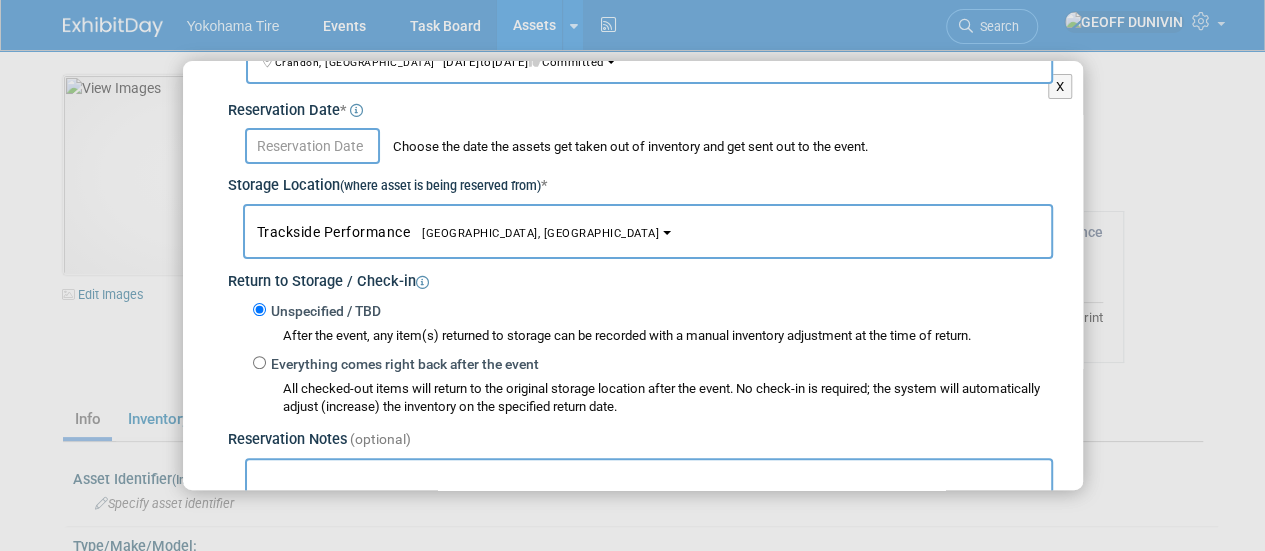scroll, scrollTop: 202, scrollLeft: 0, axis: vertical 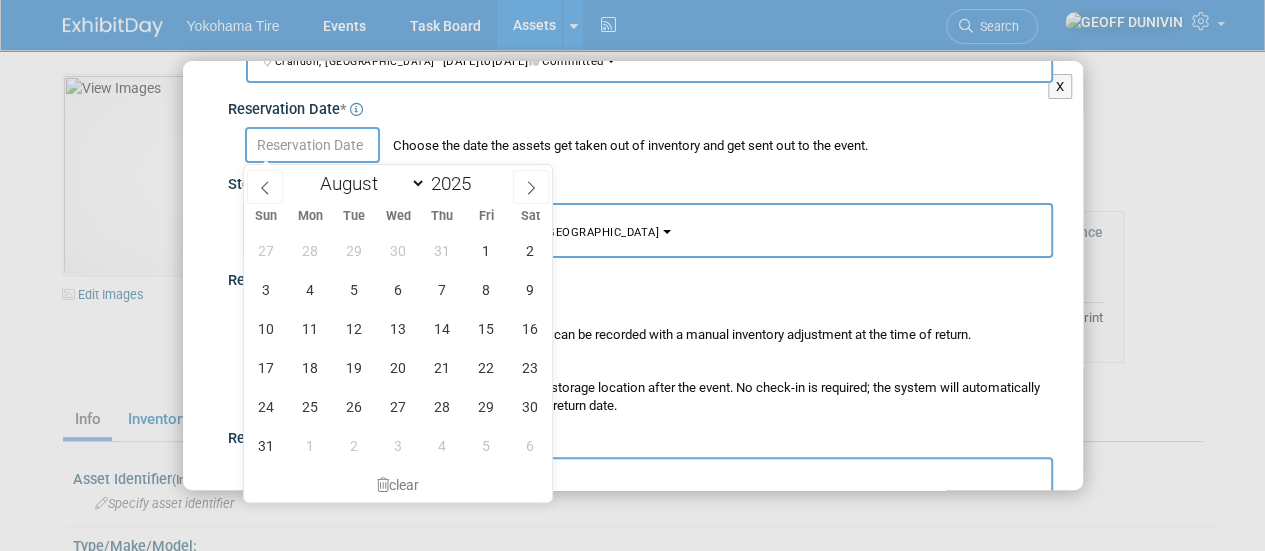 click at bounding box center (312, 145) 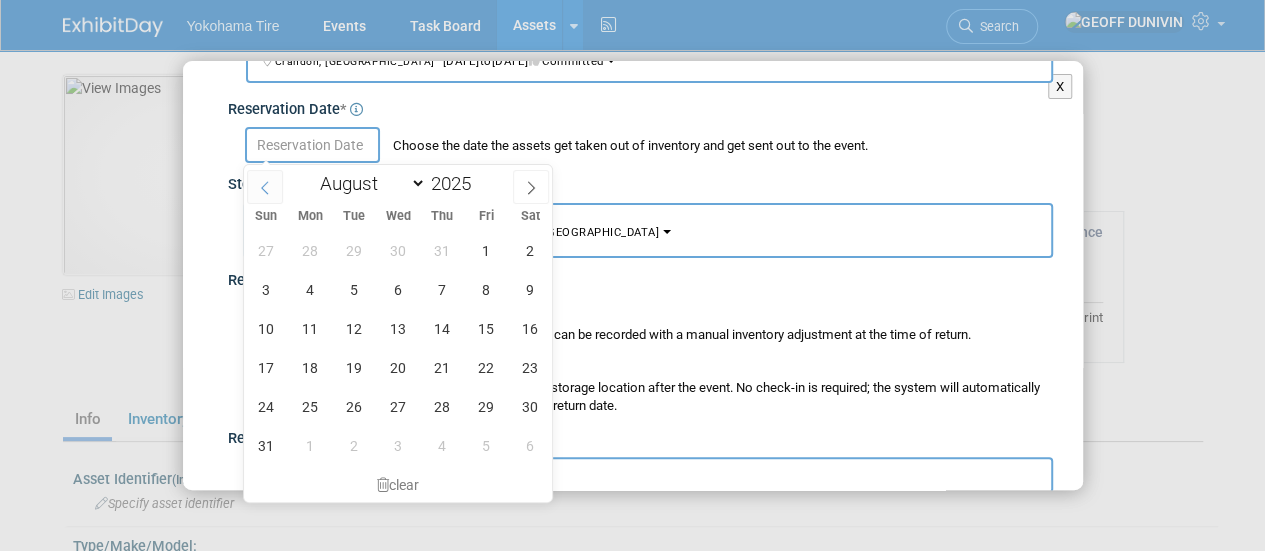 click at bounding box center (265, 187) 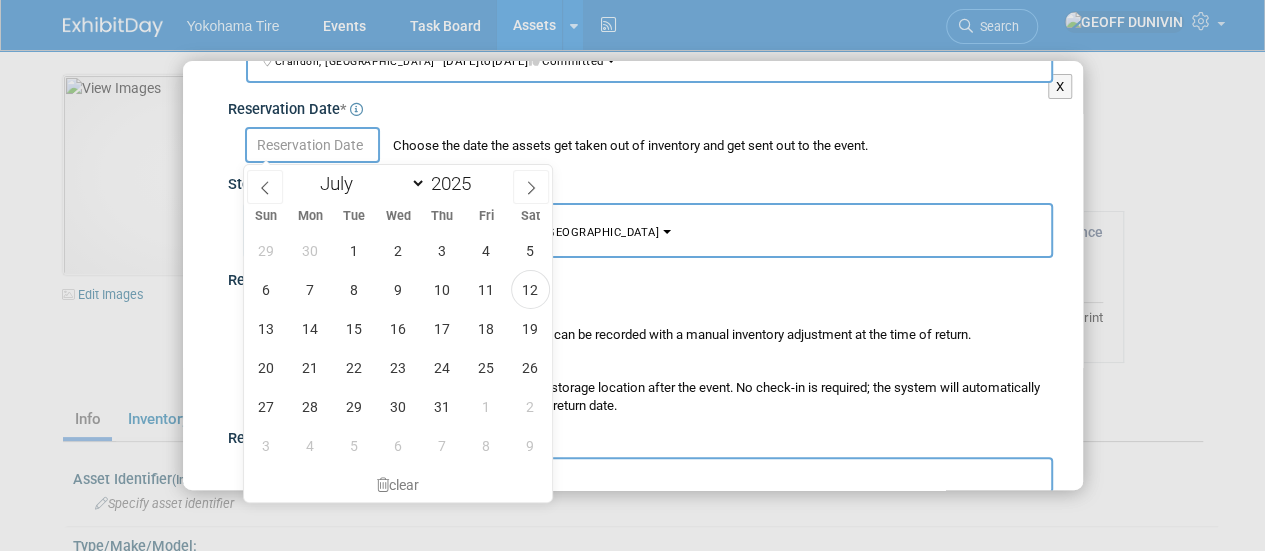 click on "29 30 1 2 3 4 5 6 7 8 9 10 11 12 13 14 15 16 17 18 19 20 21 22 23 24 25 26 27 28 29 30 31 1 2 3 4 5 6 7 8 9" at bounding box center [398, 348] 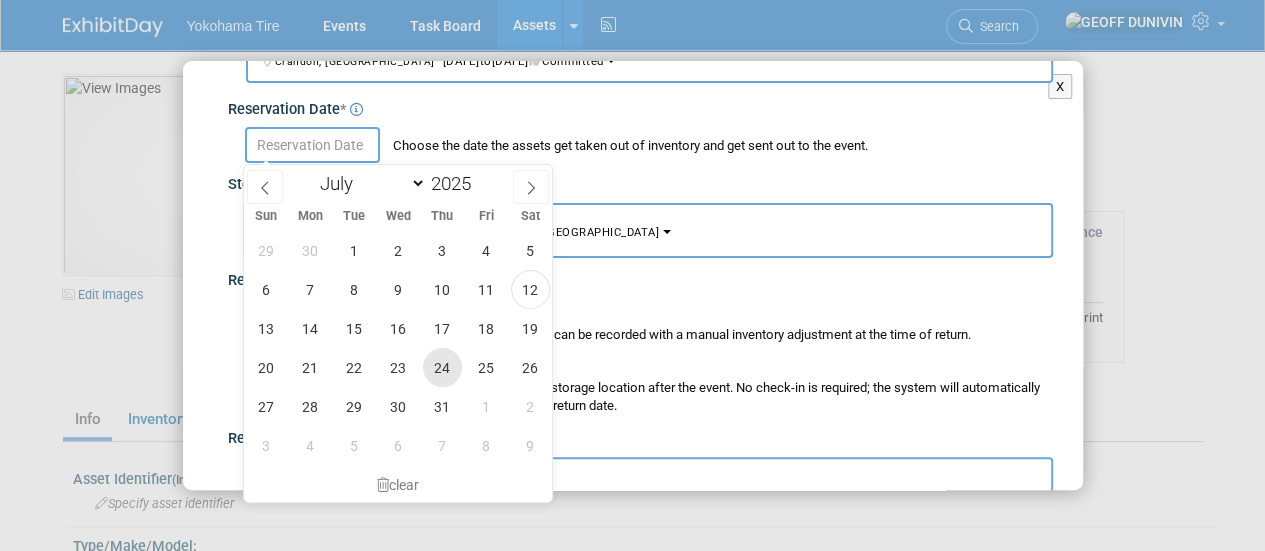 click on "24" at bounding box center [442, 367] 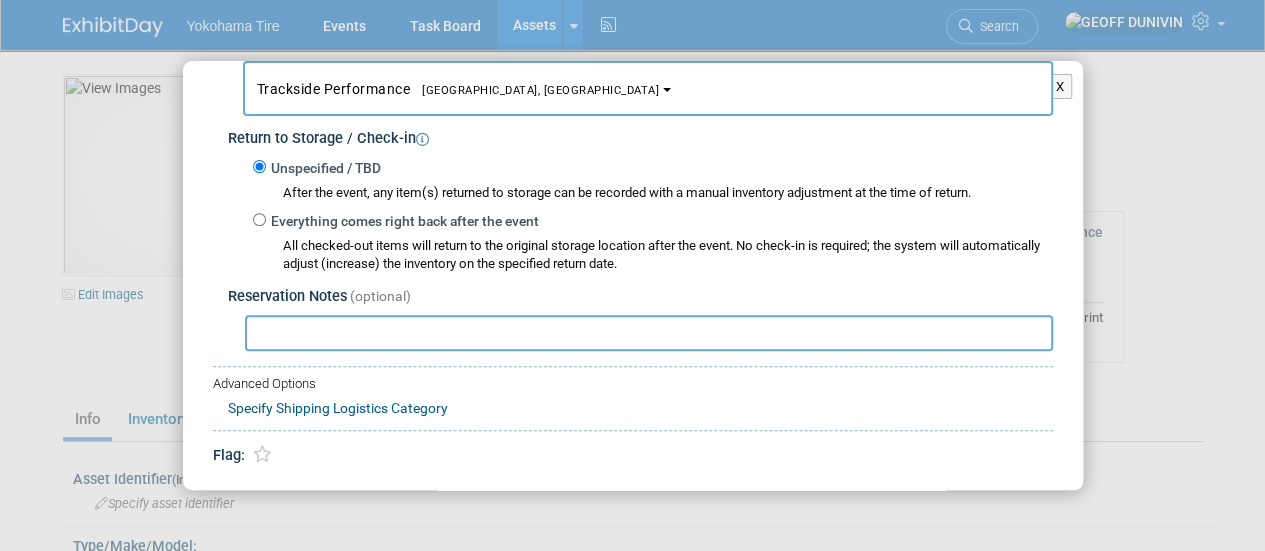 scroll, scrollTop: 396, scrollLeft: 0, axis: vertical 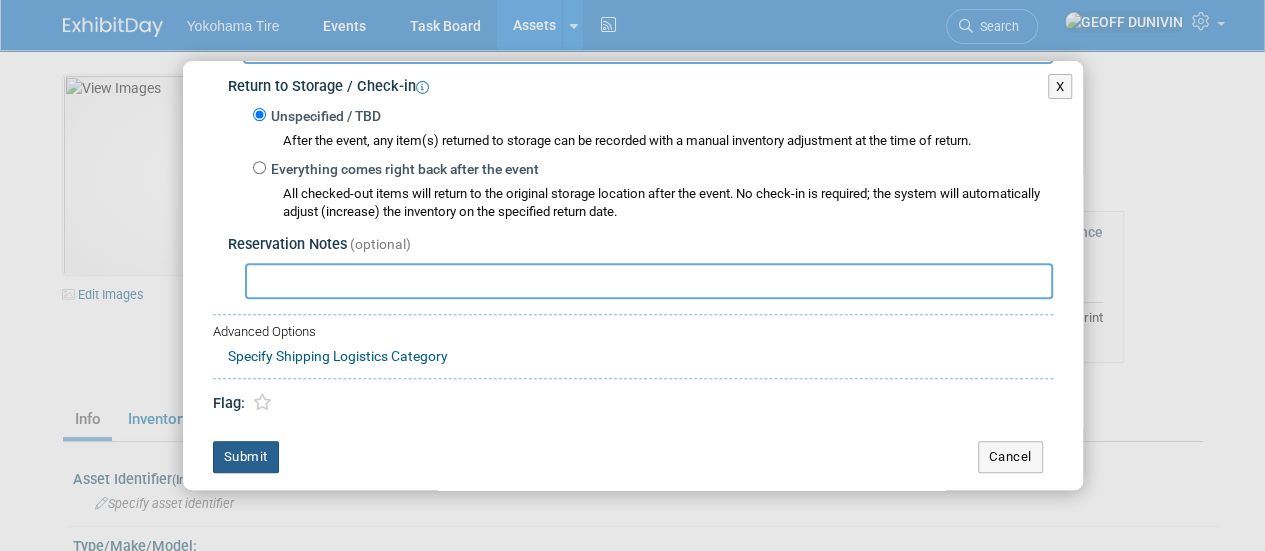 click on "Submit" at bounding box center [246, 457] 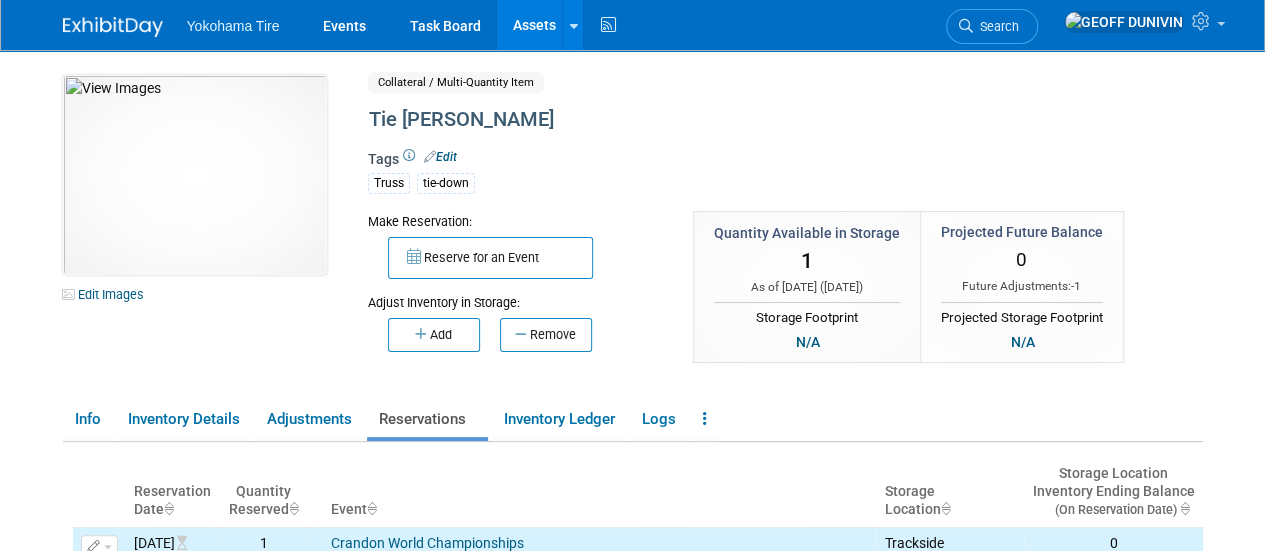 scroll, scrollTop: 56, scrollLeft: 0, axis: vertical 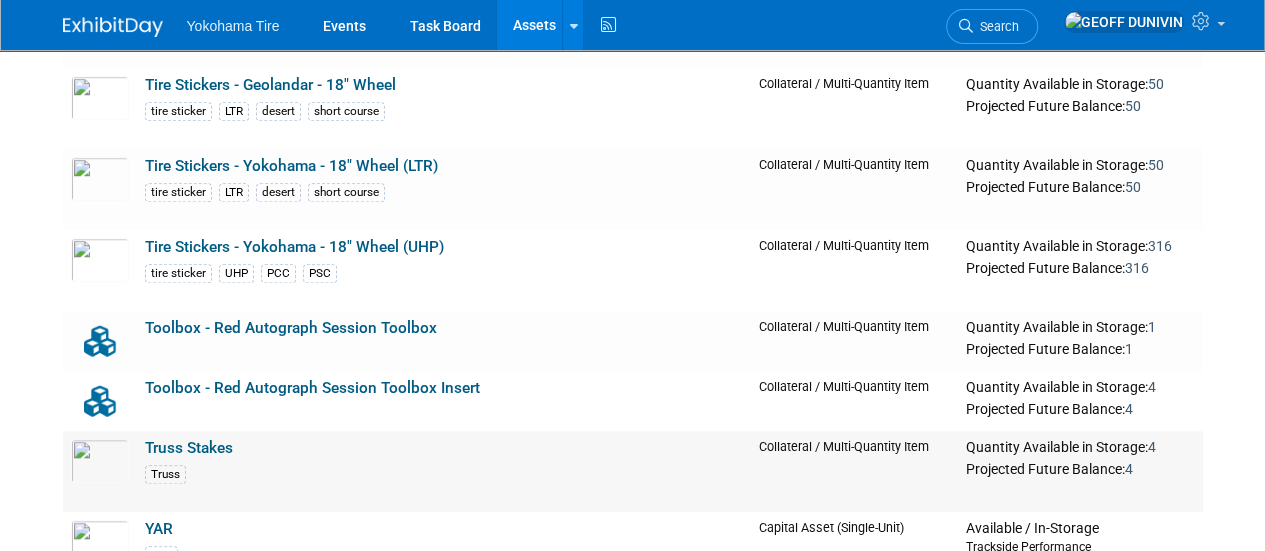 click on "Truss Stakes" at bounding box center (189, 448) 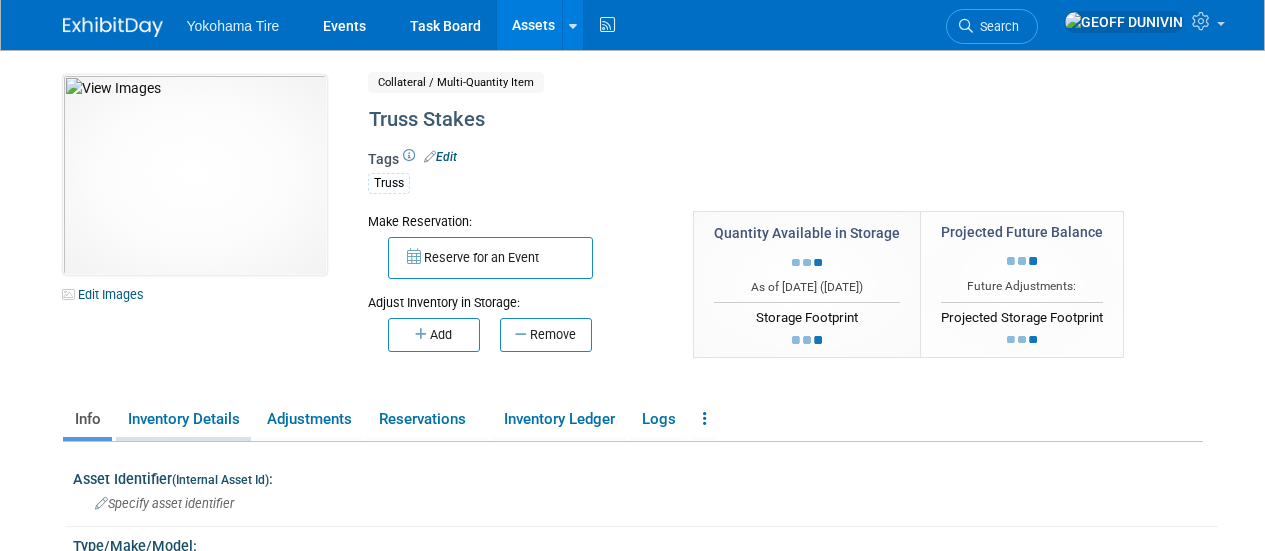 scroll, scrollTop: 0, scrollLeft: 0, axis: both 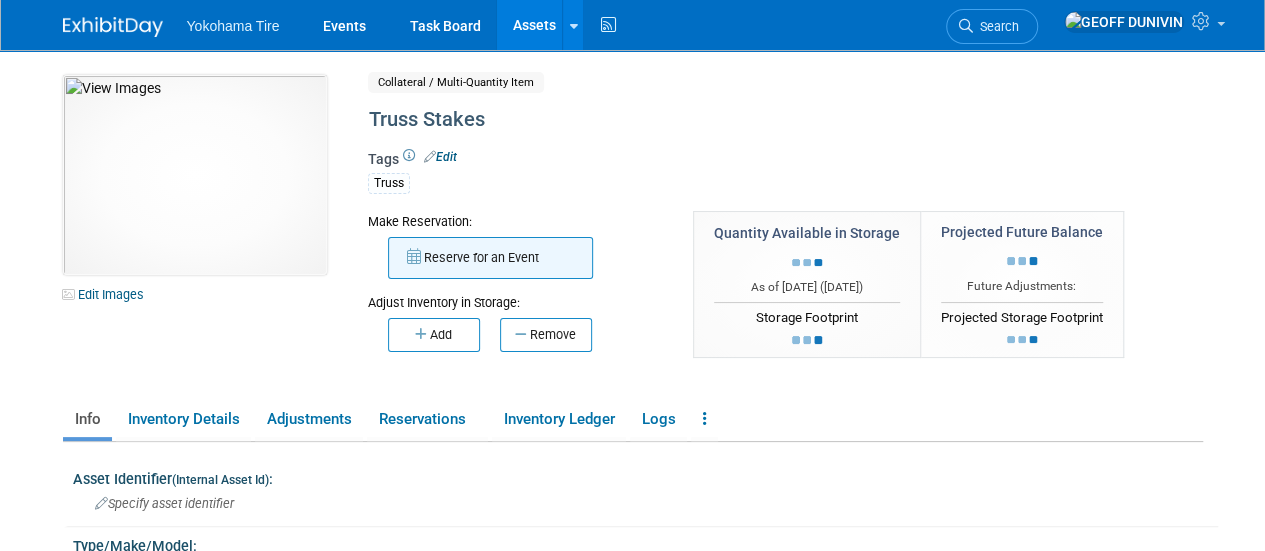 click on "Reserve for an Event" at bounding box center [490, 258] 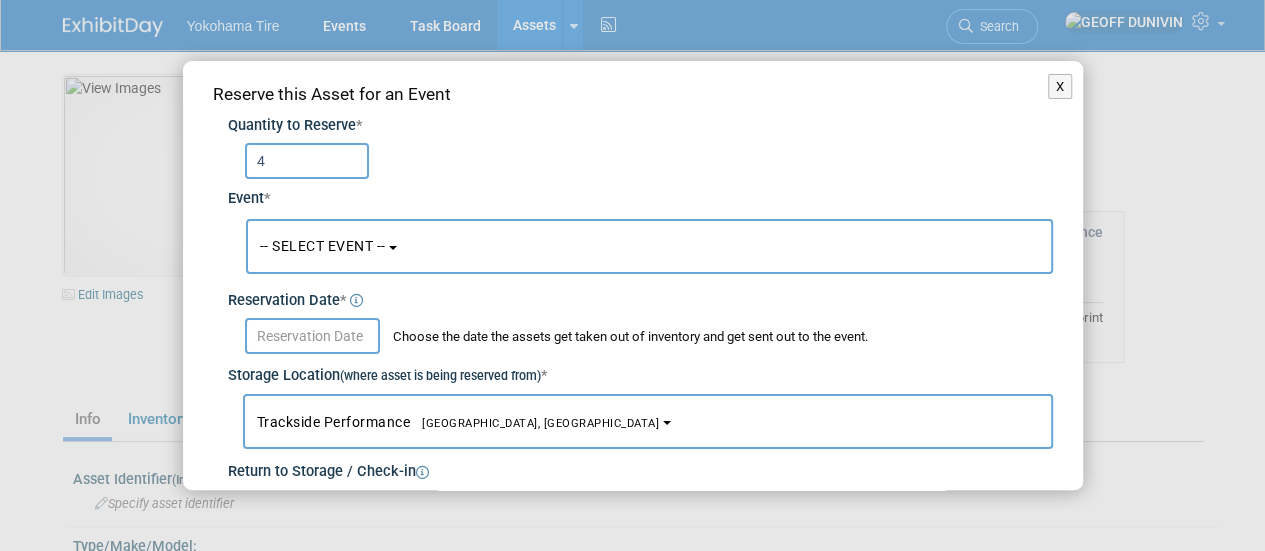 type on "4" 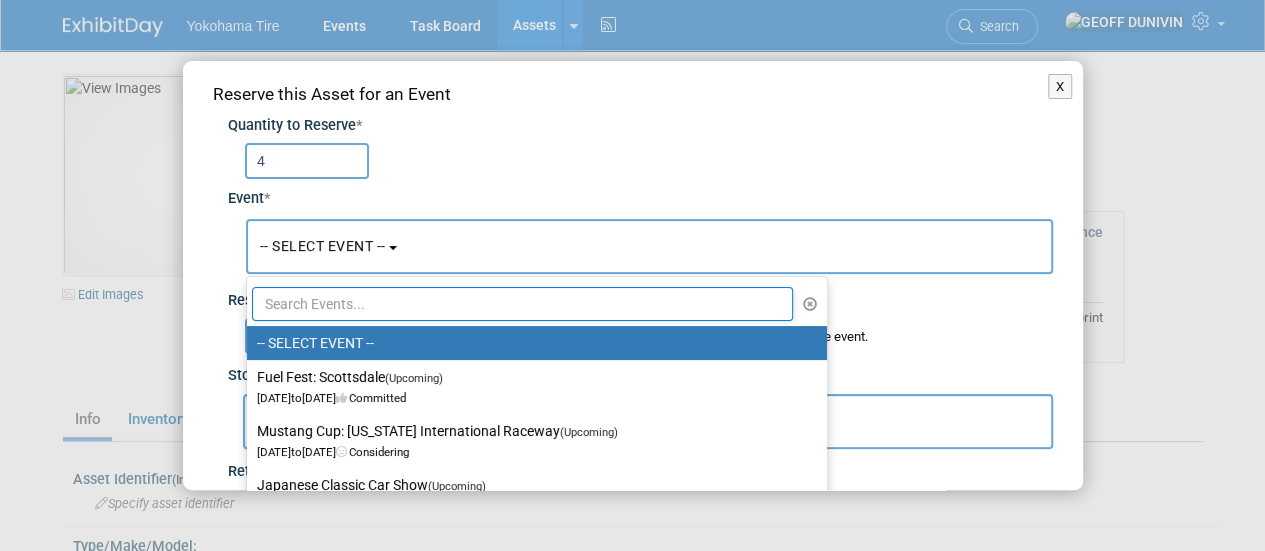 click at bounding box center [523, 304] 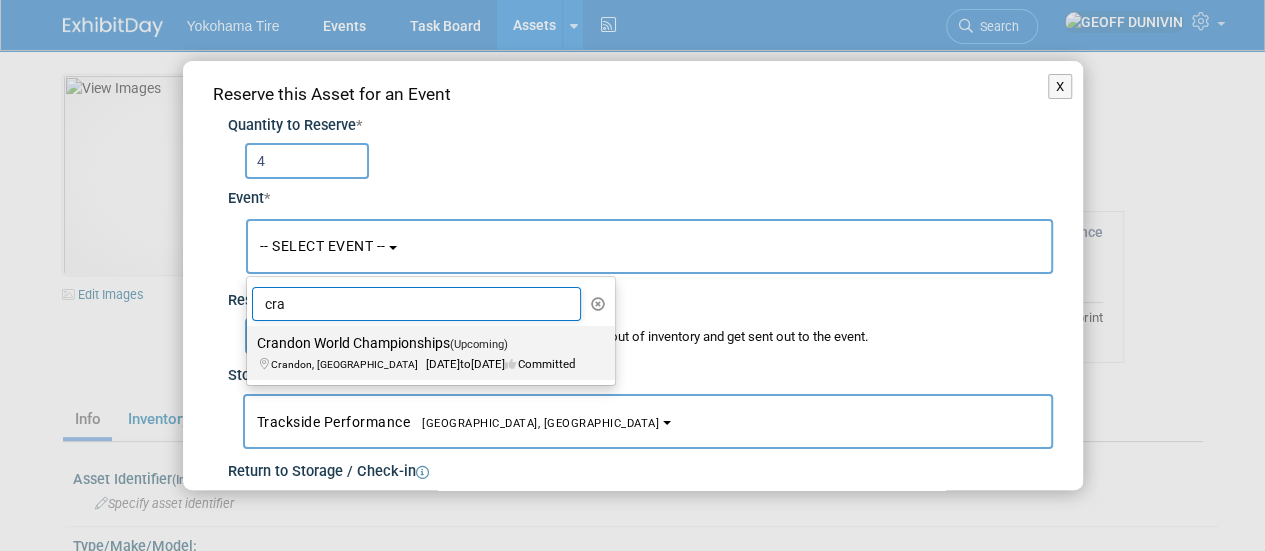type on "cra" 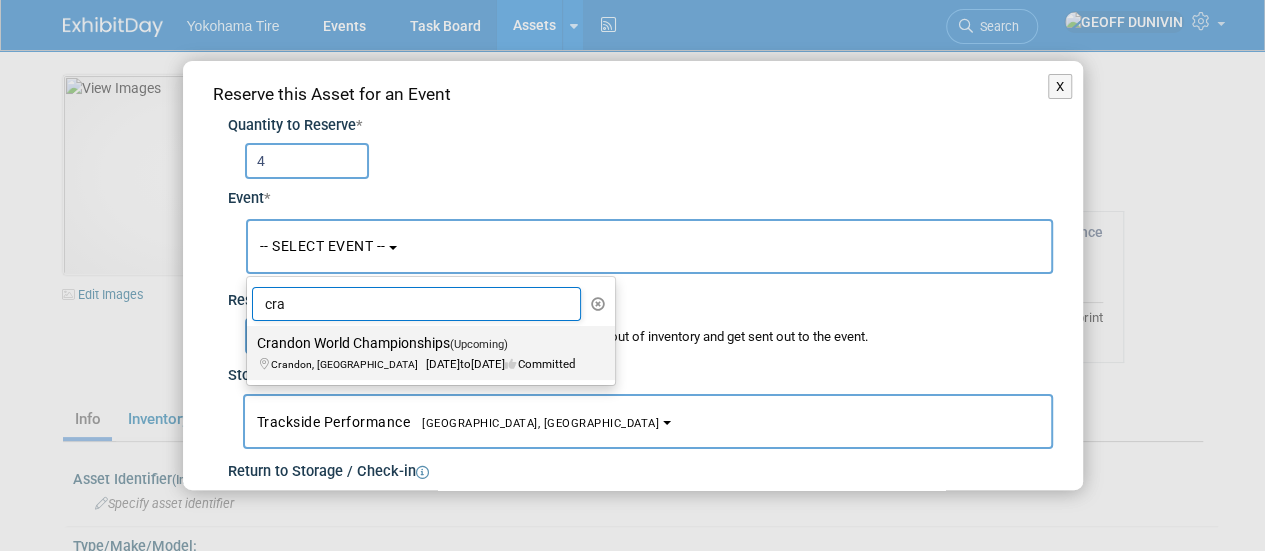 click on "Crandon World Championships    (Upcoming)   [PERSON_NAME], [GEOGRAPHIC_DATA]  [DATE]   to   [DATE]       Committed" at bounding box center [426, 353] 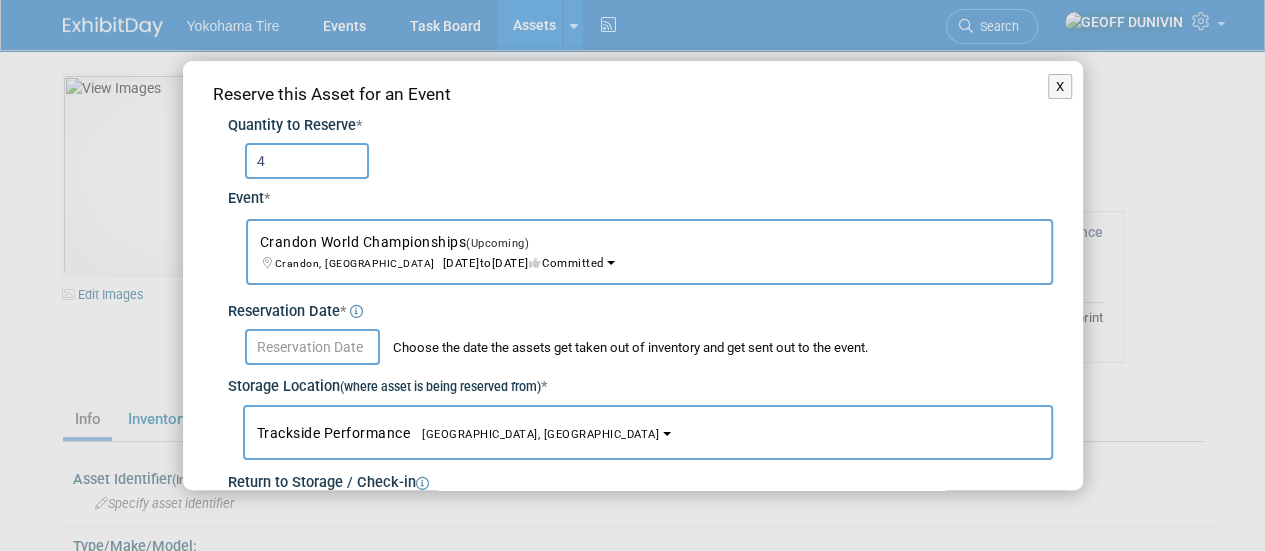 scroll, scrollTop: 24, scrollLeft: 0, axis: vertical 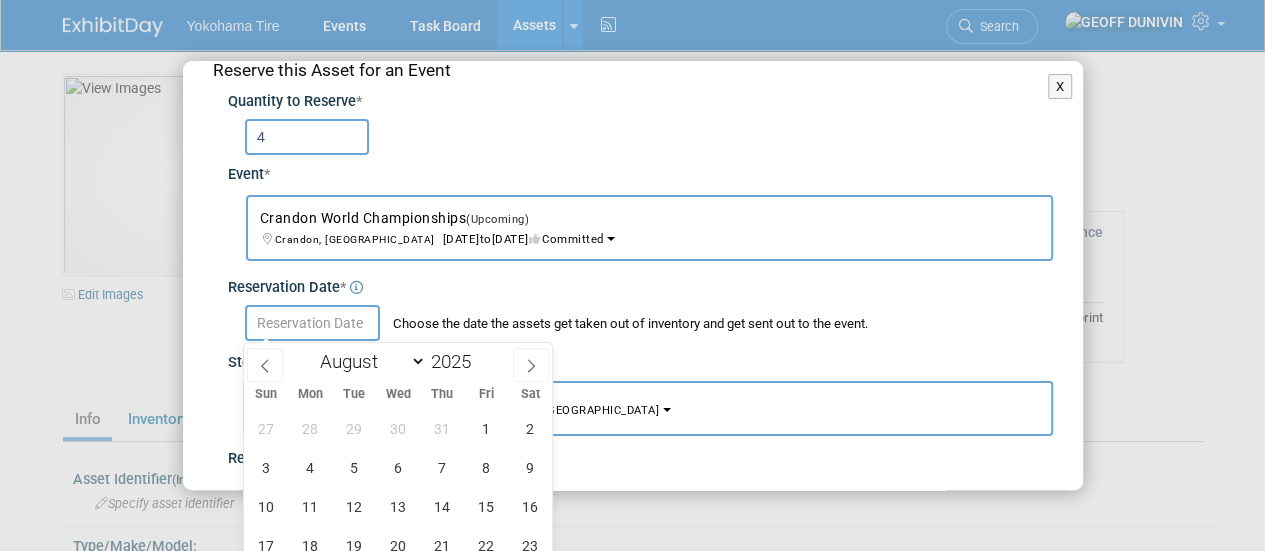 click at bounding box center [312, 323] 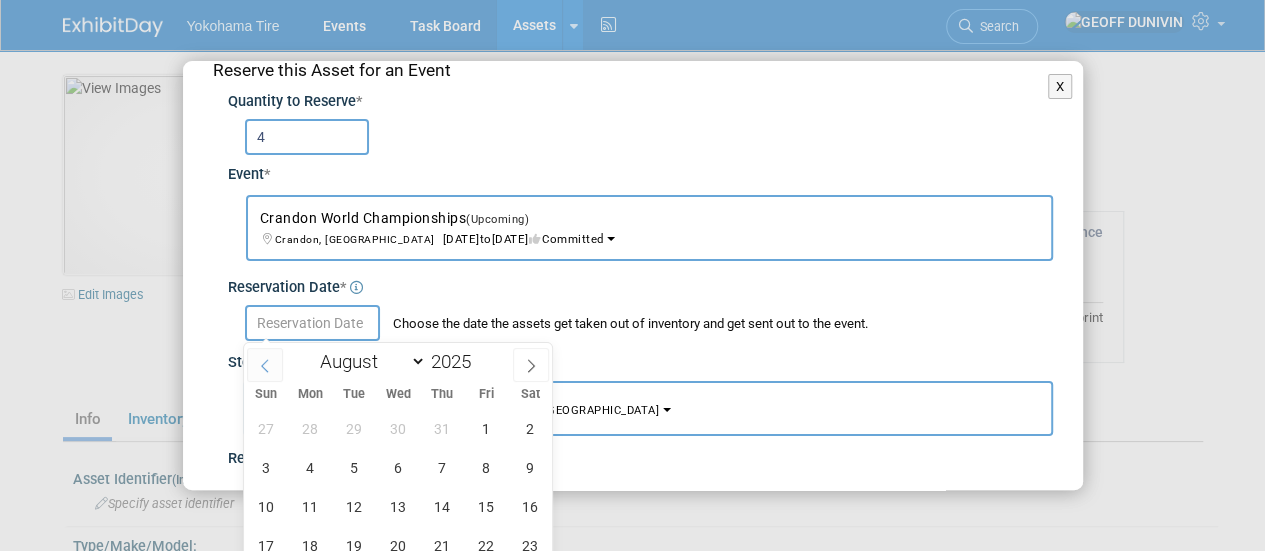 click 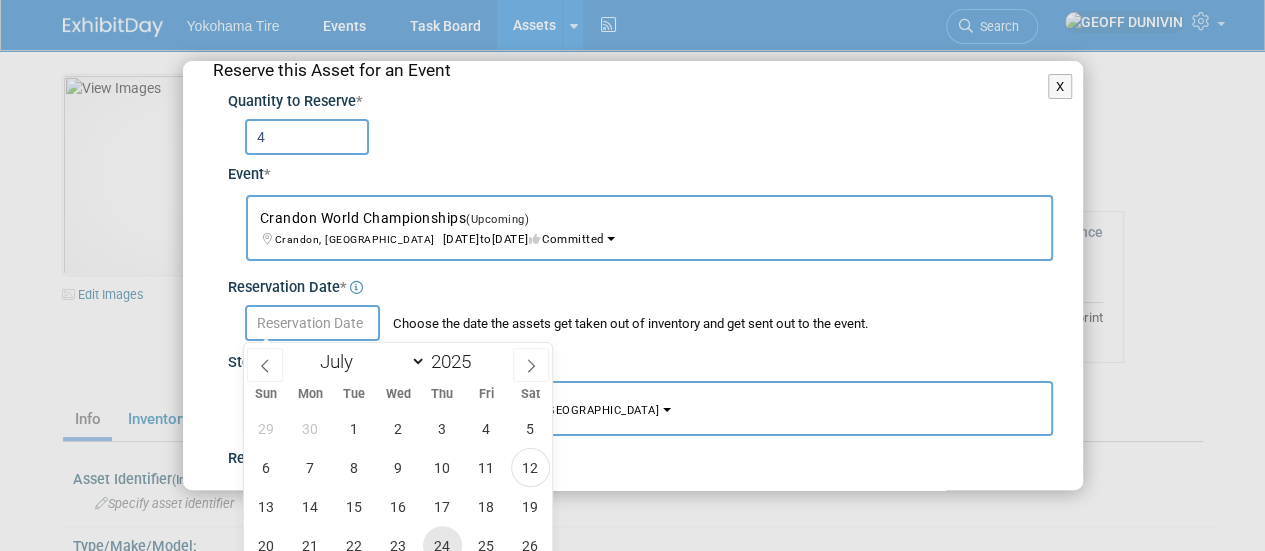 click on "24" at bounding box center [442, 545] 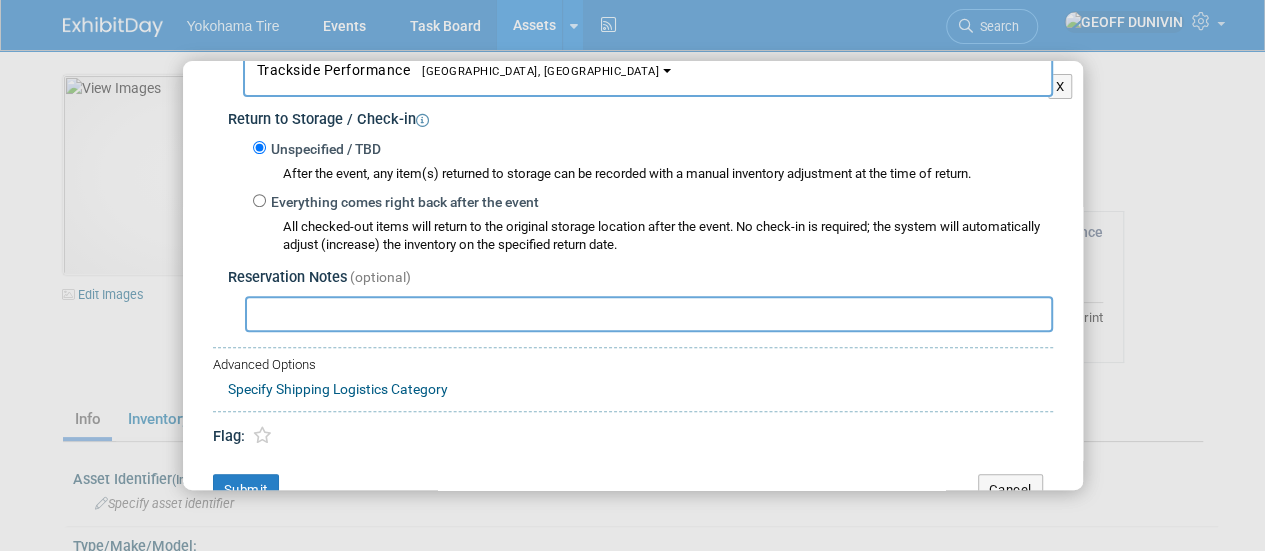 scroll, scrollTop: 396, scrollLeft: 0, axis: vertical 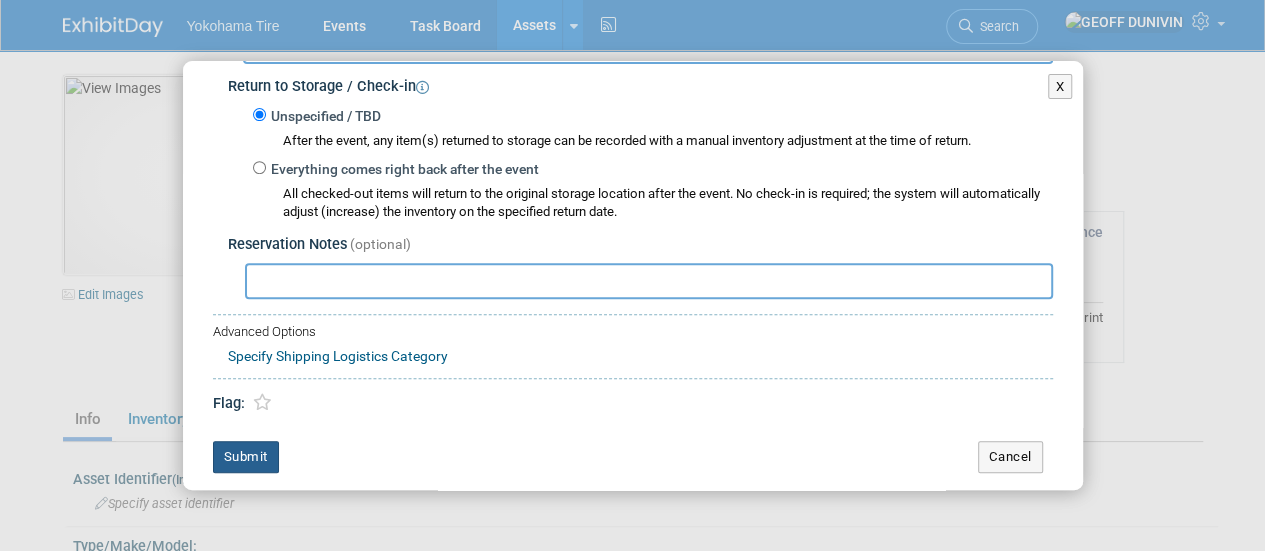 click on "Submit" at bounding box center [246, 457] 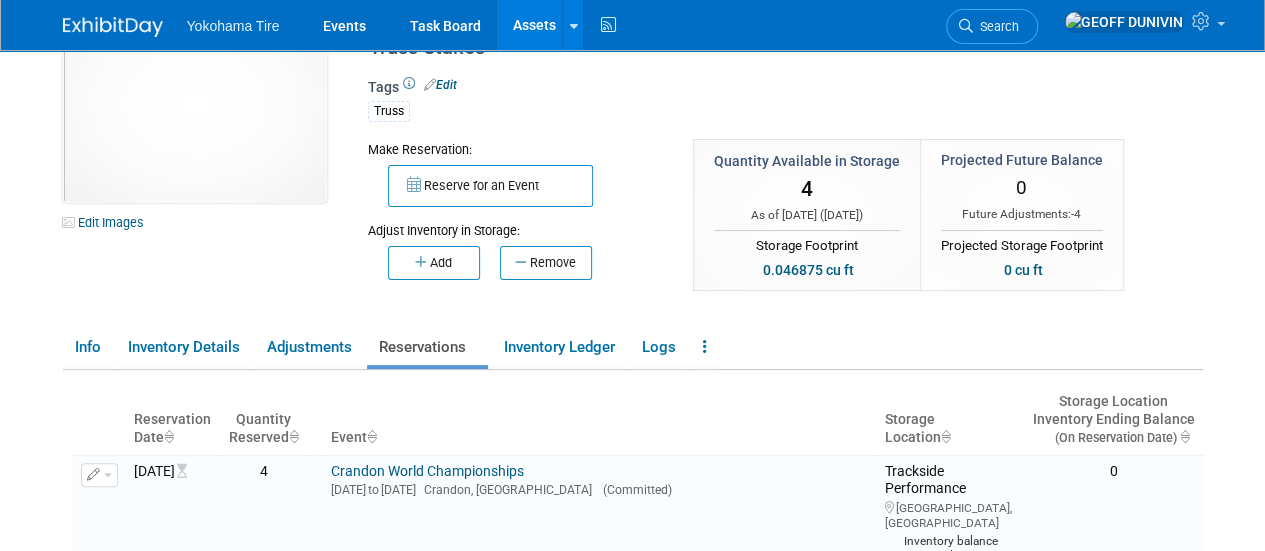 scroll, scrollTop: 73, scrollLeft: 0, axis: vertical 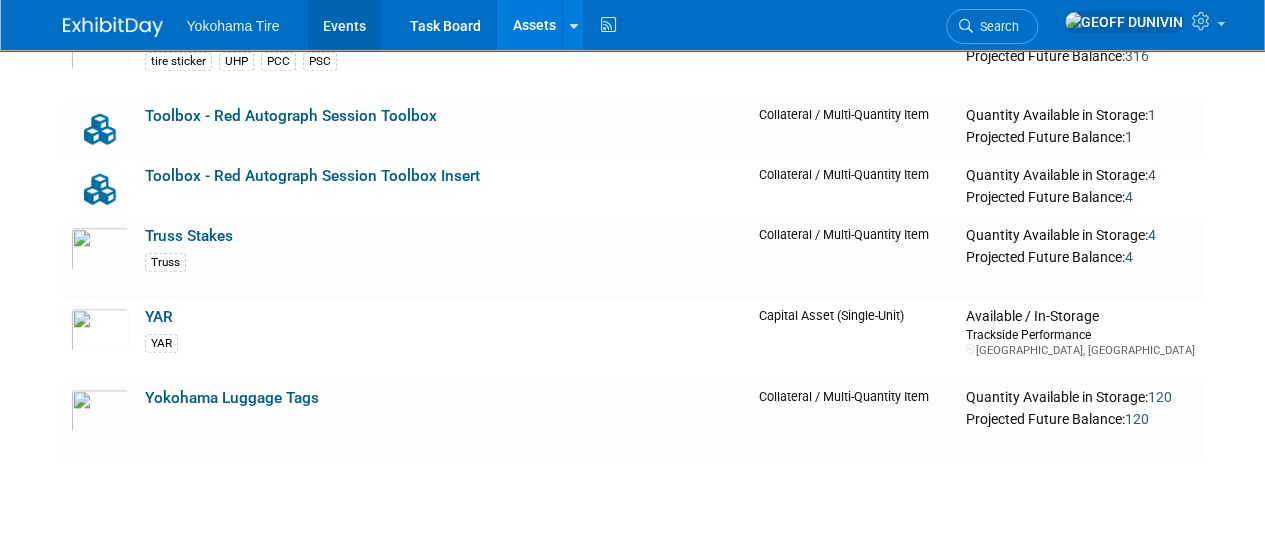 click on "Events" at bounding box center (344, 25) 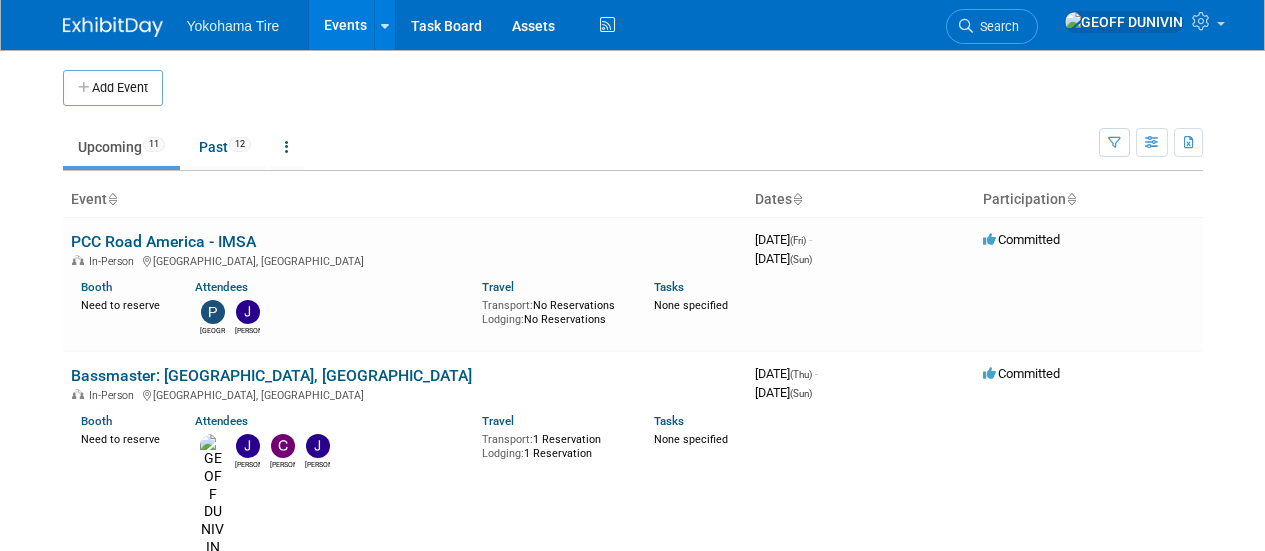 scroll, scrollTop: 0, scrollLeft: 0, axis: both 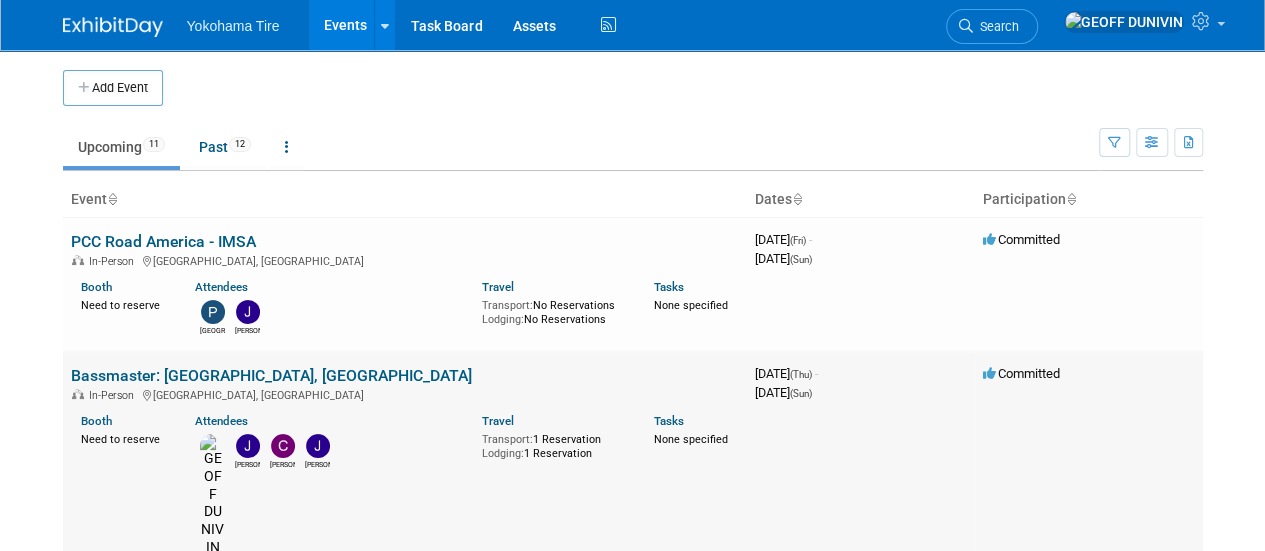 click on "Bassmaster: [GEOGRAPHIC_DATA], [GEOGRAPHIC_DATA]" at bounding box center (271, 375) 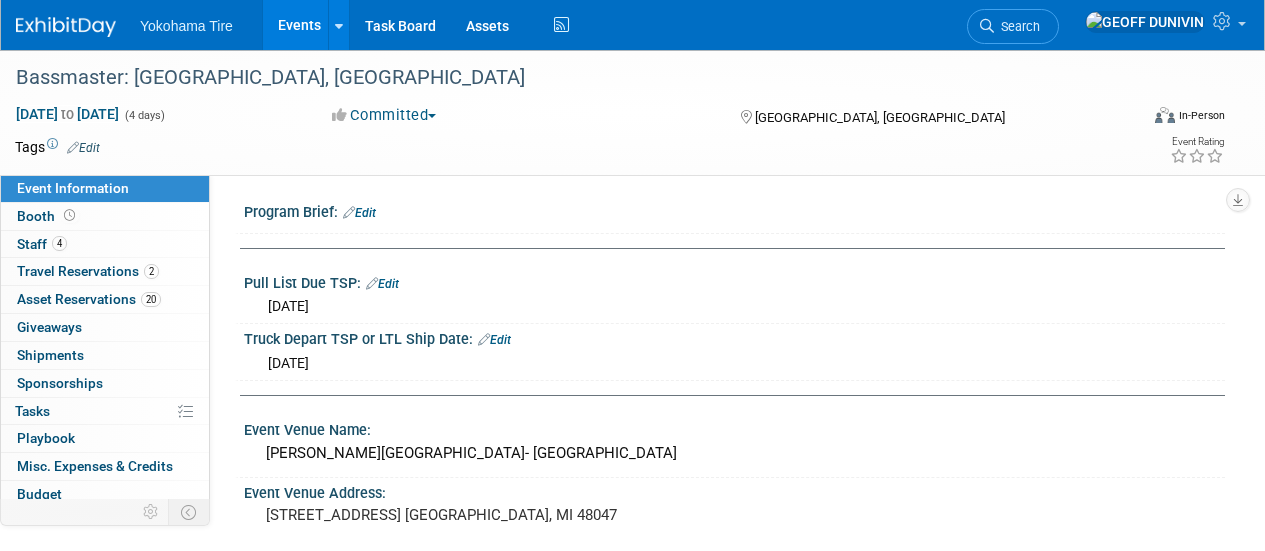 scroll, scrollTop: 0, scrollLeft: 0, axis: both 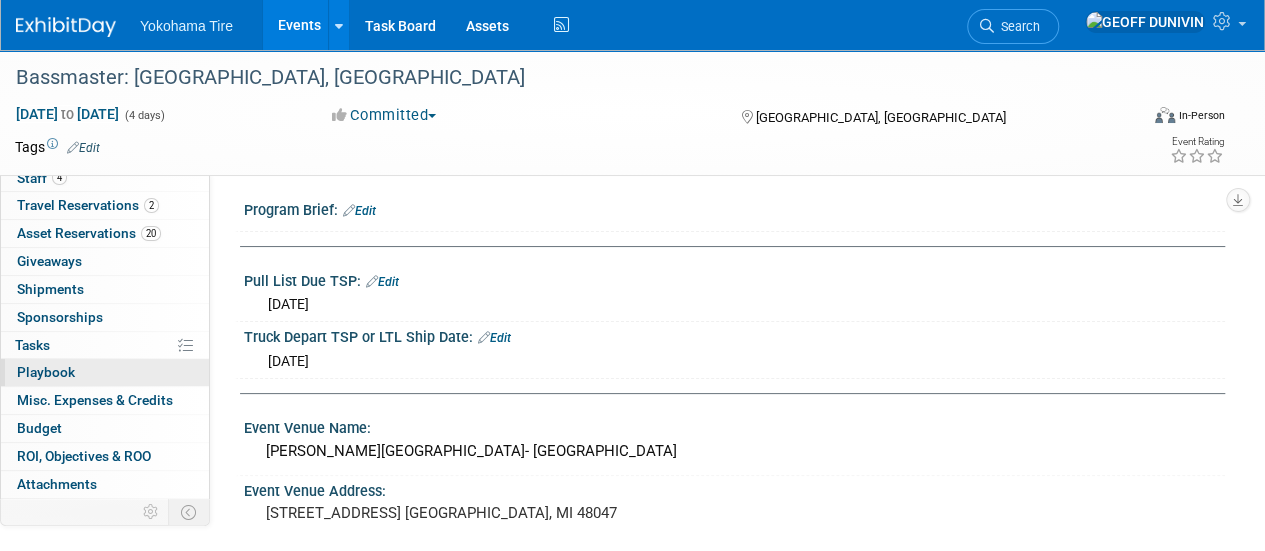 click on "0
Playbook 0" at bounding box center [105, 372] 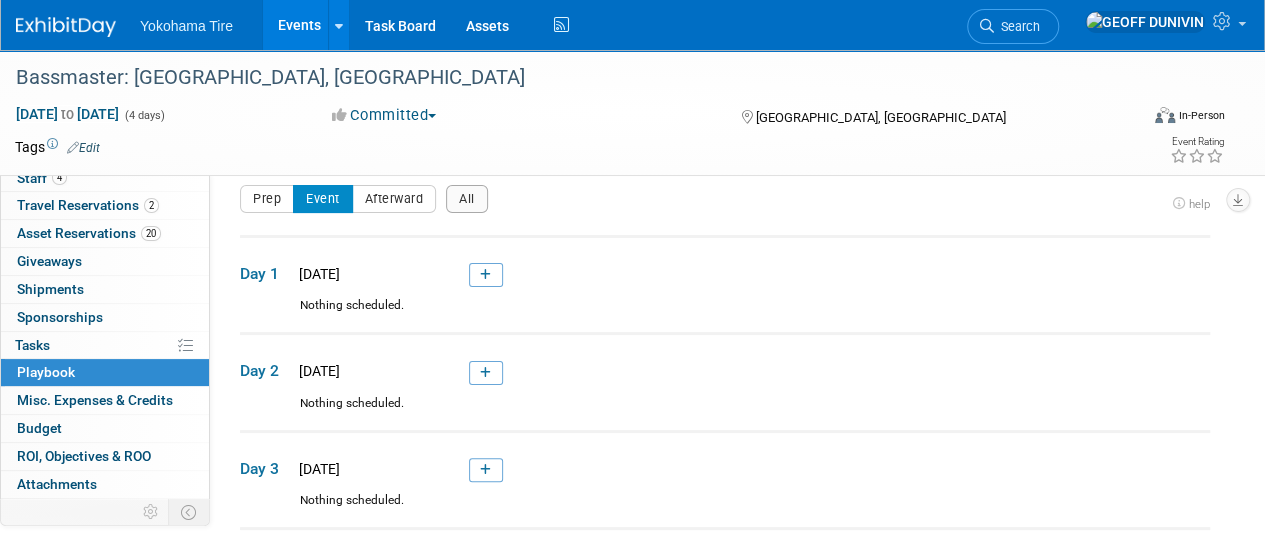 scroll, scrollTop: 18, scrollLeft: 0, axis: vertical 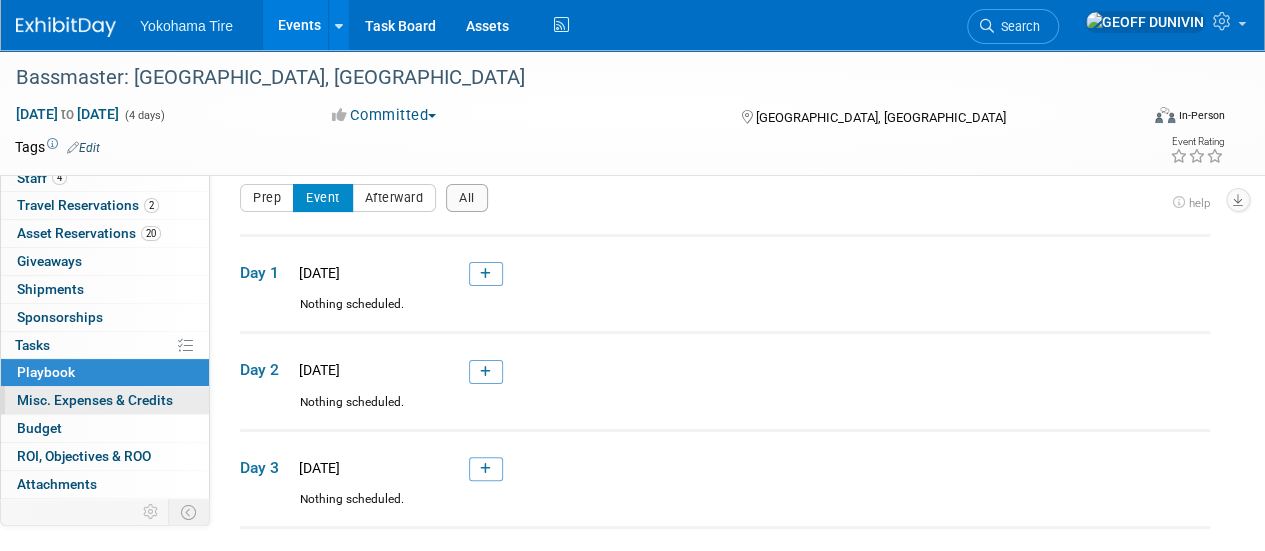 click on "Misc. Expenses & Credits 0" at bounding box center [95, 400] 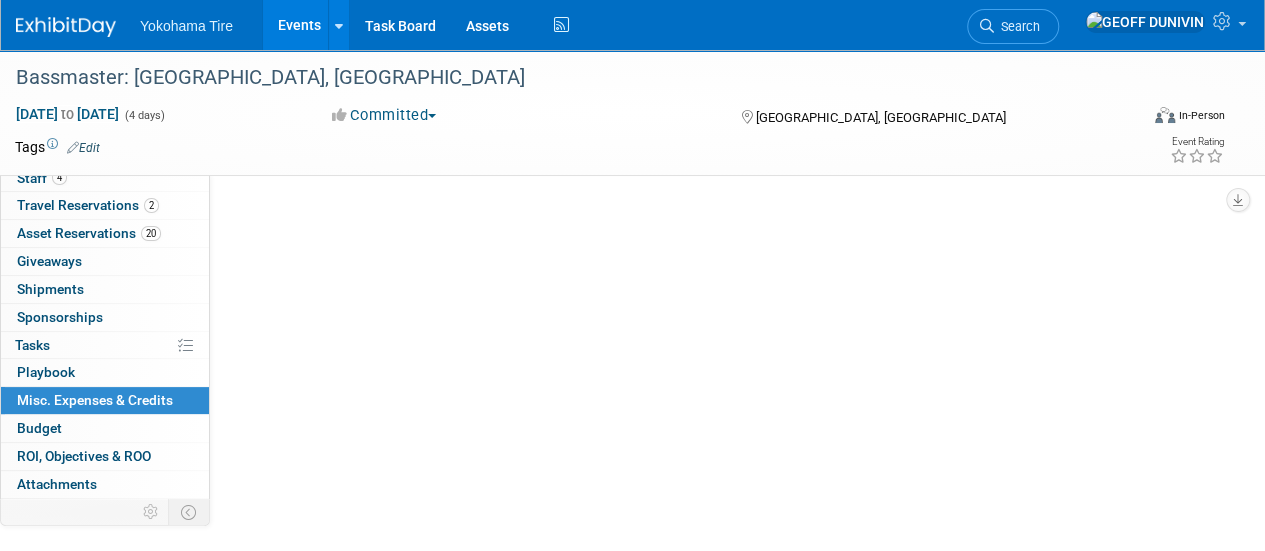 scroll, scrollTop: 0, scrollLeft: 0, axis: both 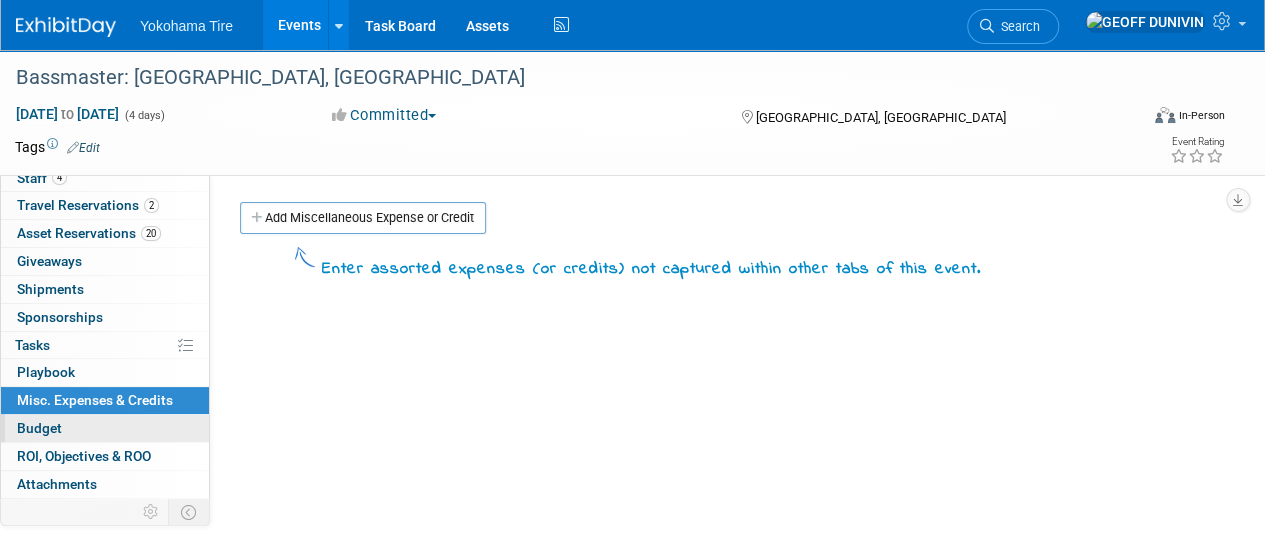 click on "Budget" at bounding box center (105, 428) 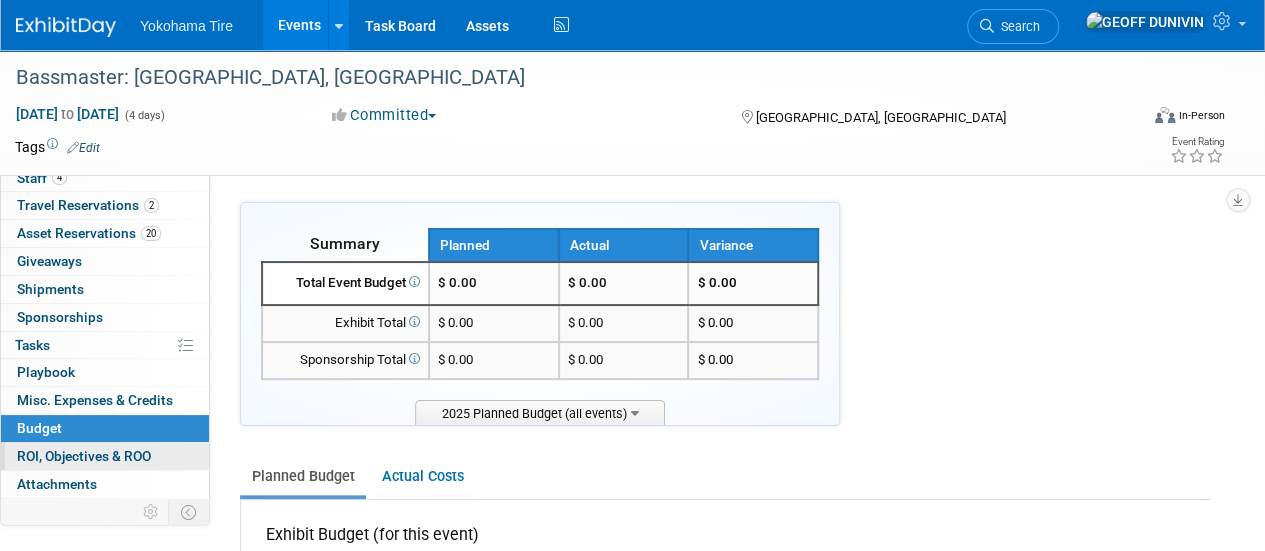 scroll, scrollTop: 88, scrollLeft: 0, axis: vertical 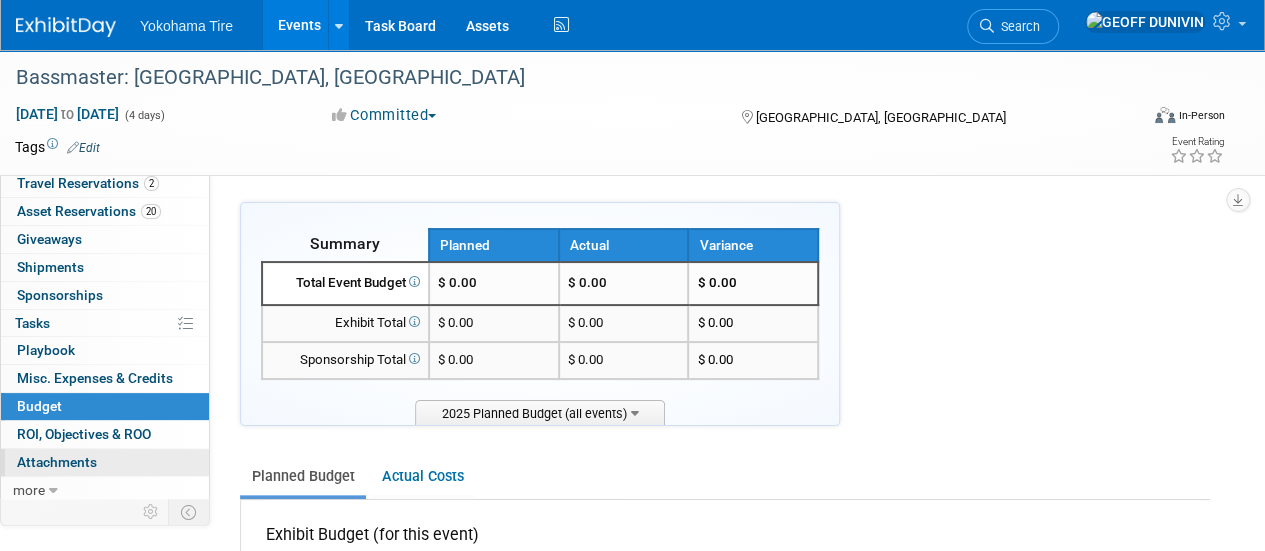 click on "0
Attachments 0" at bounding box center (105, 462) 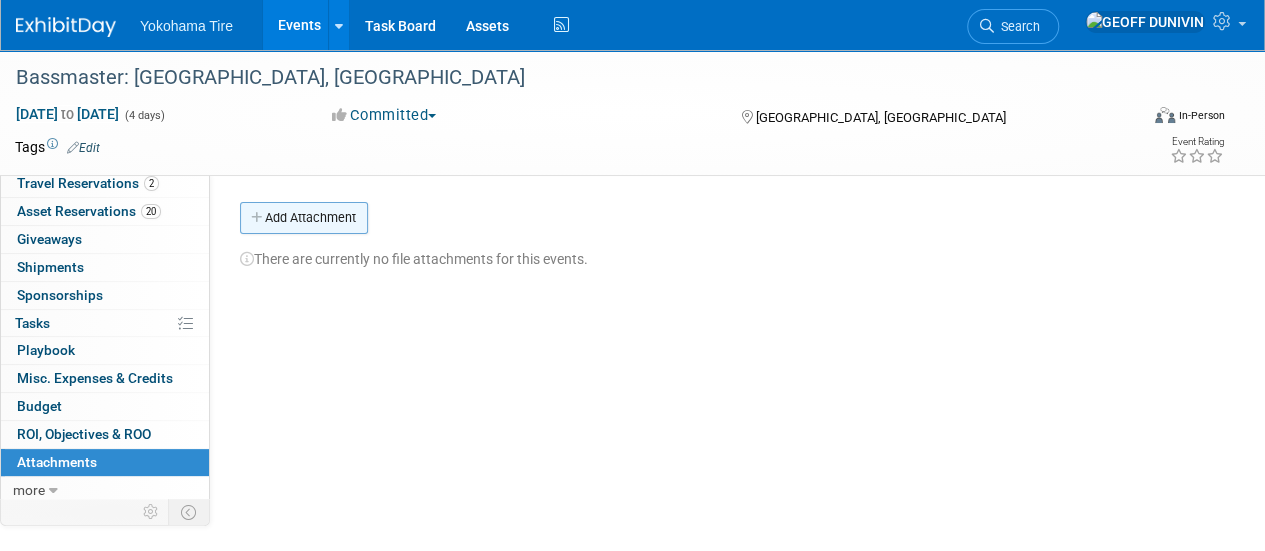 click on "Add Attachment" at bounding box center [304, 218] 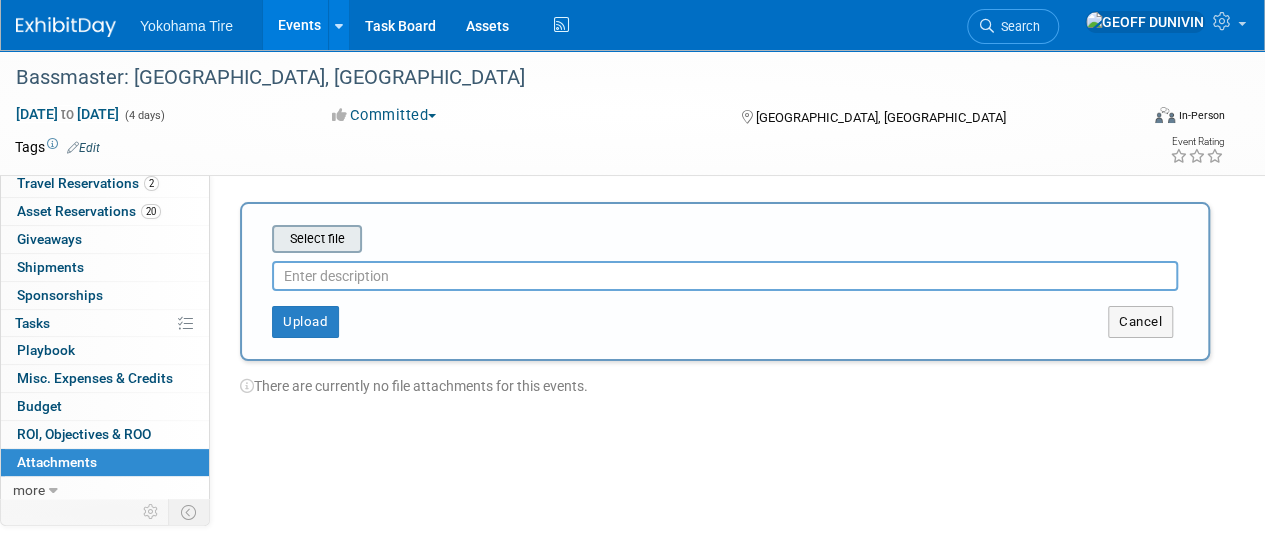 click at bounding box center (241, 239) 